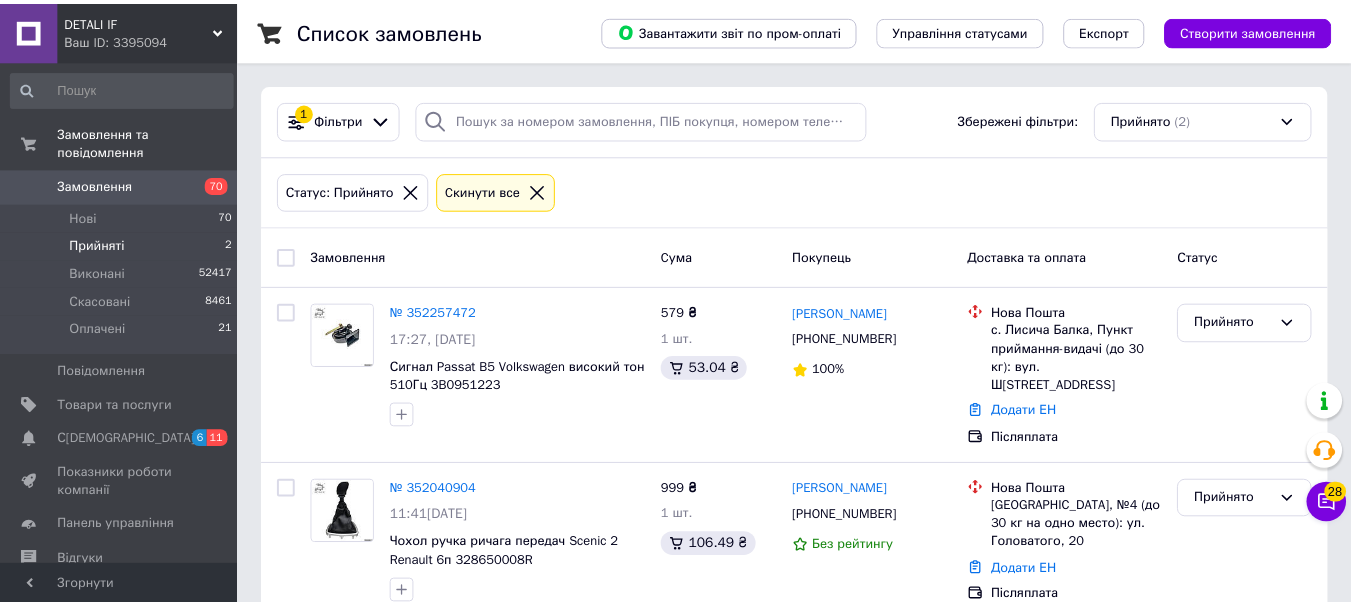 scroll, scrollTop: 0, scrollLeft: 0, axis: both 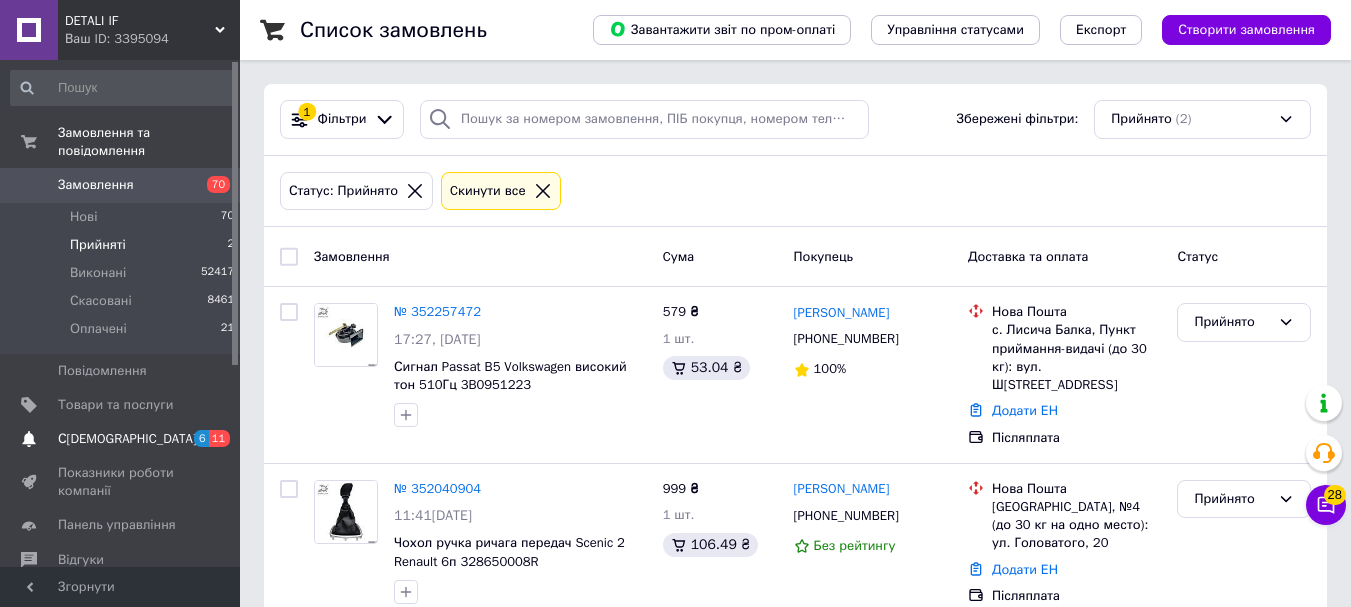 click on "С[DEMOGRAPHIC_DATA]" at bounding box center [121, 439] 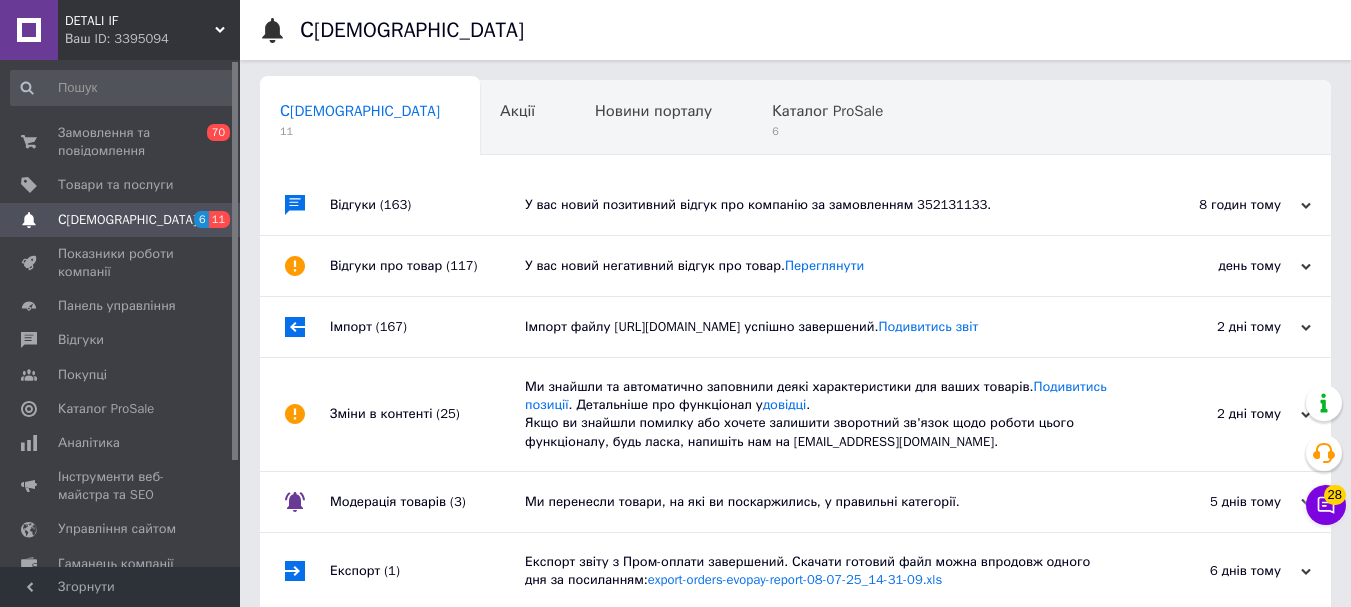 click on "Імпорт файлу https://srv18.softex.if.ua/detali_if/prom/wares.zip успішно завершений.  Подивитись звіт" at bounding box center (818, 327) 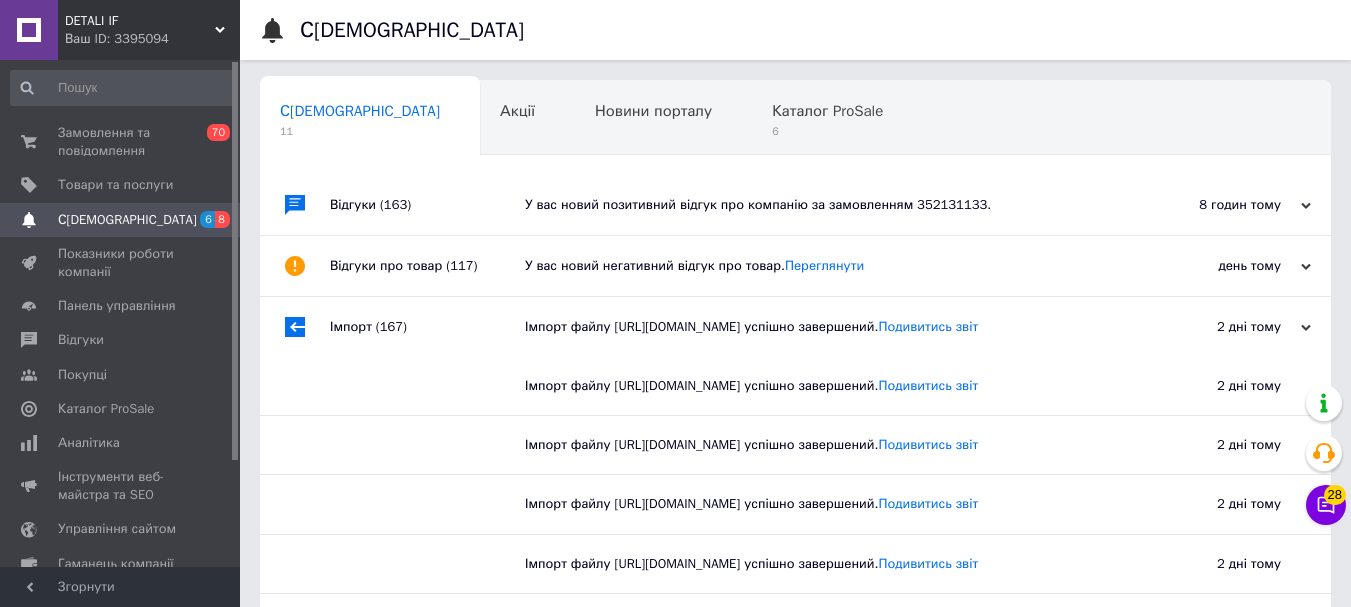 click on "У вас новий негативний відгук про товар.  Переглянути" at bounding box center (818, 266) 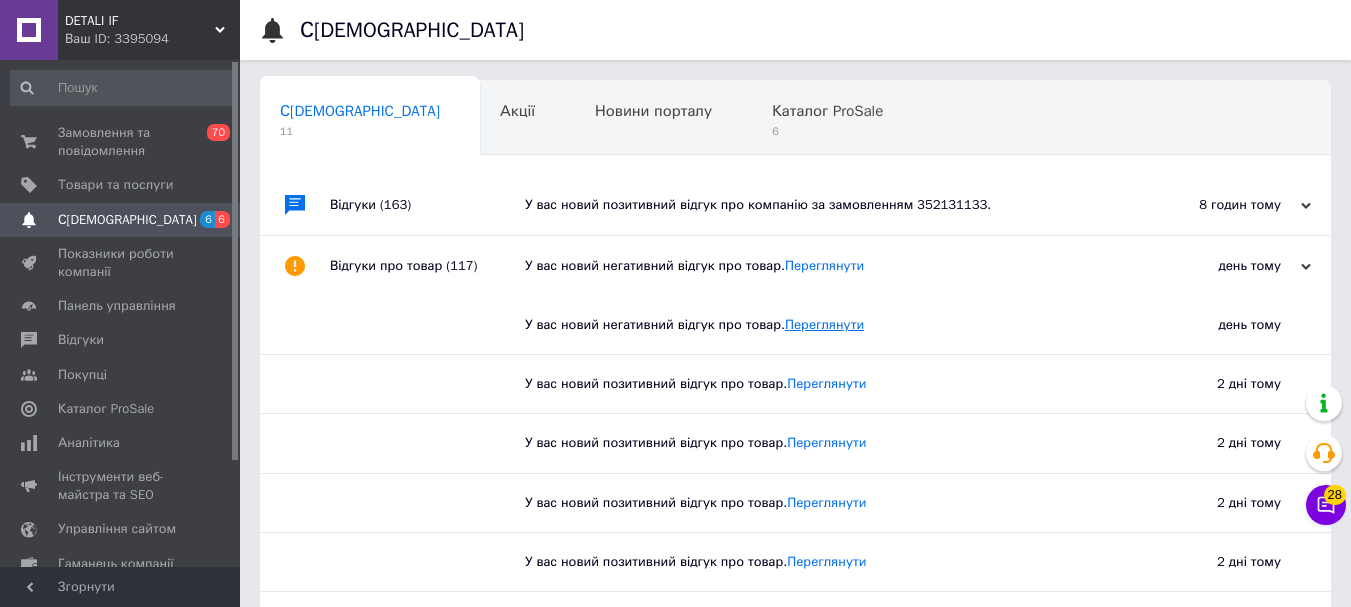 click on "Переглянути" at bounding box center (824, 324) 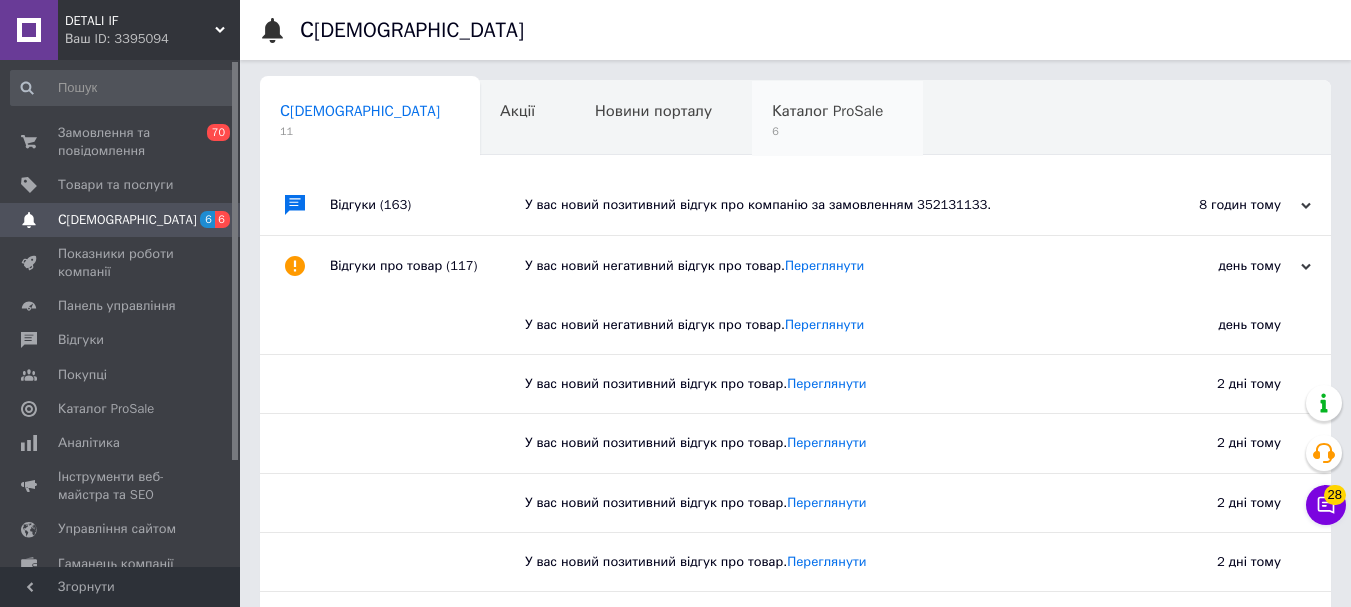 click on "Каталог ProSale 6" at bounding box center (837, 119) 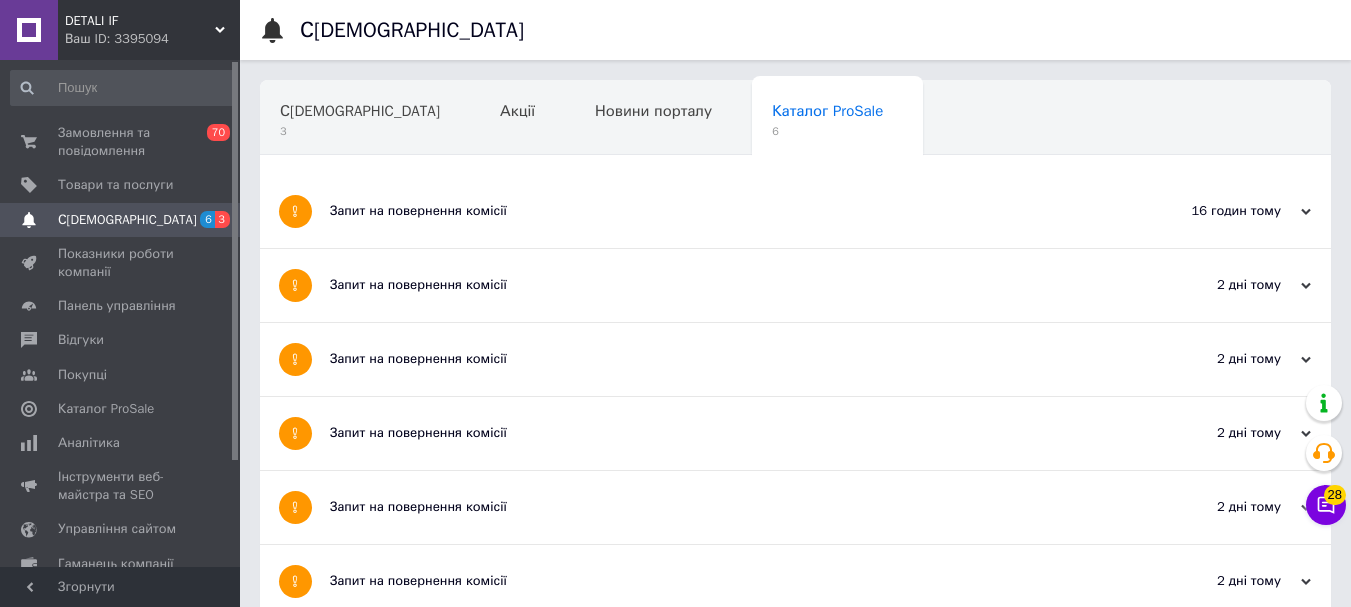 click on "Запит на повернення комісії" at bounding box center [720, 211] 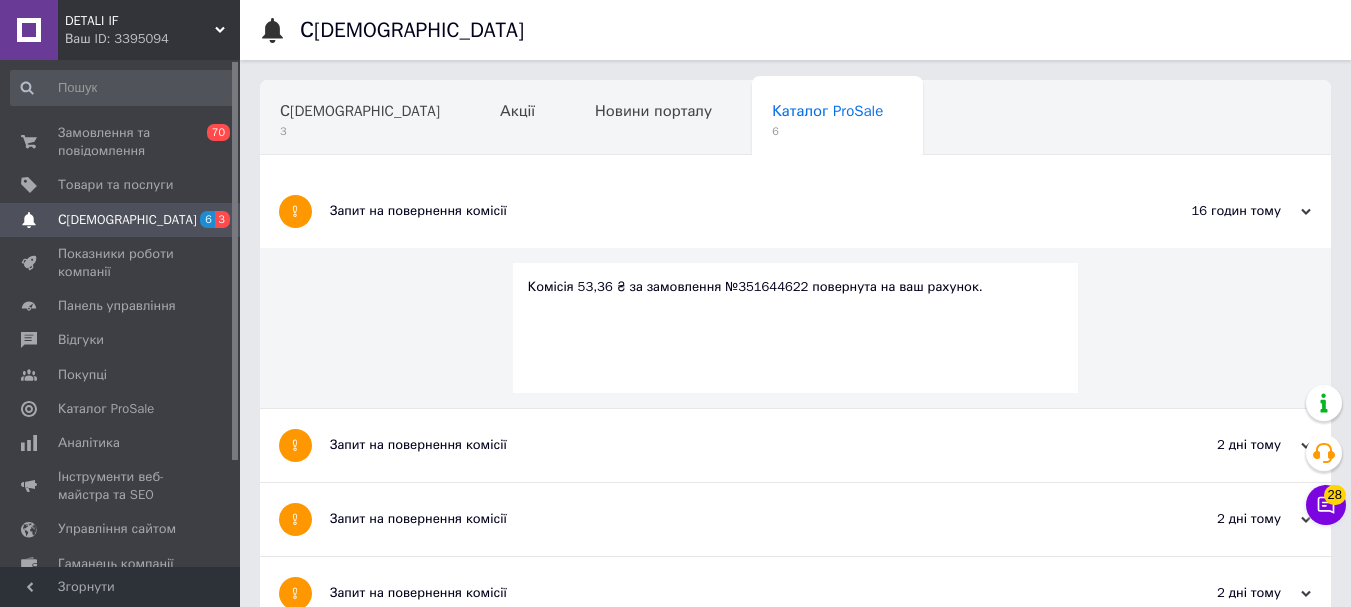 click on "Запит на повернення комісії" at bounding box center [720, 211] 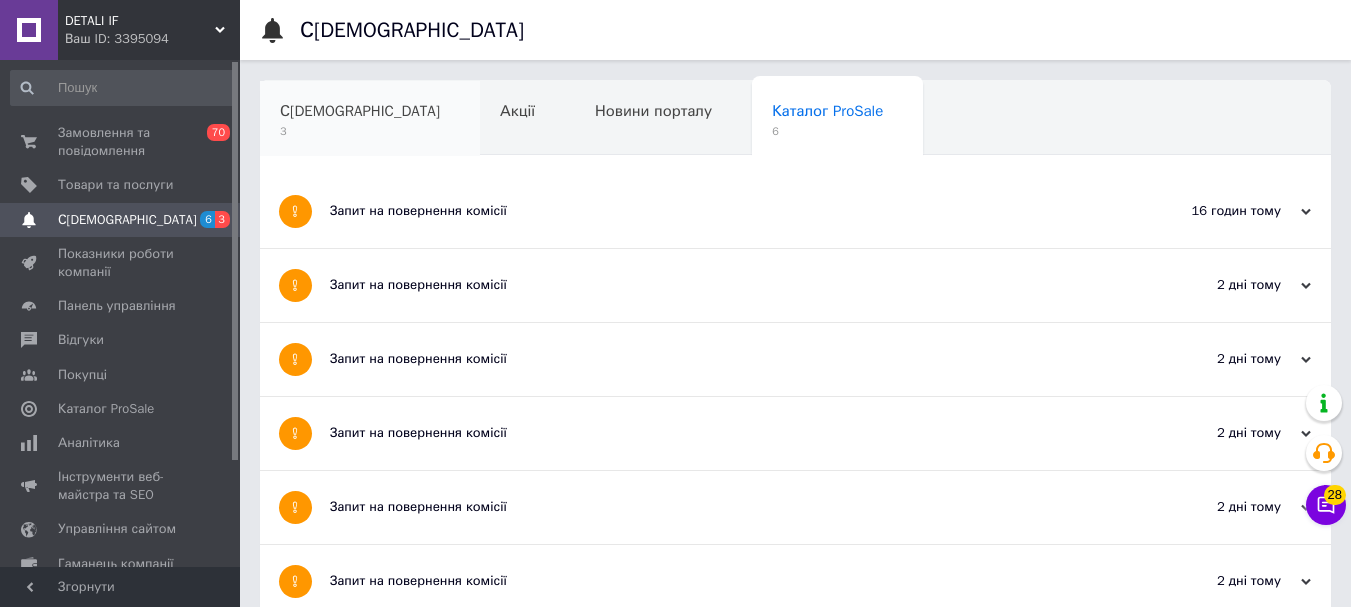 click on "3" at bounding box center [360, 131] 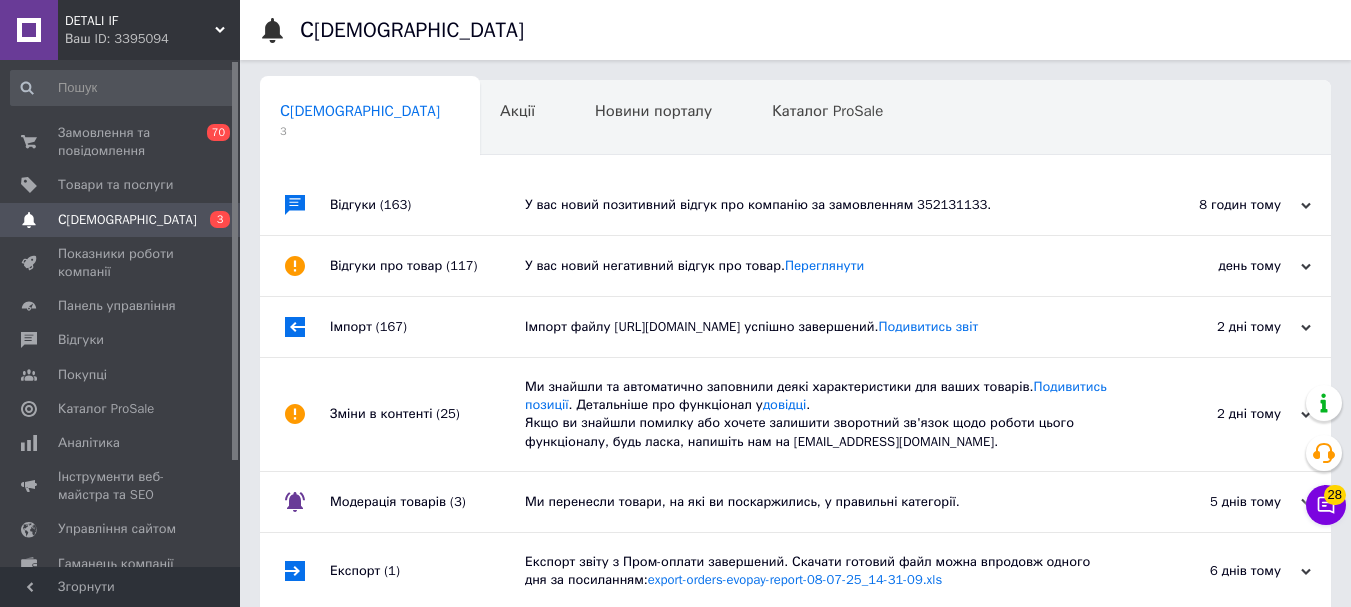 click on "8 годин тому 13.07.2025" at bounding box center [1221, 205] 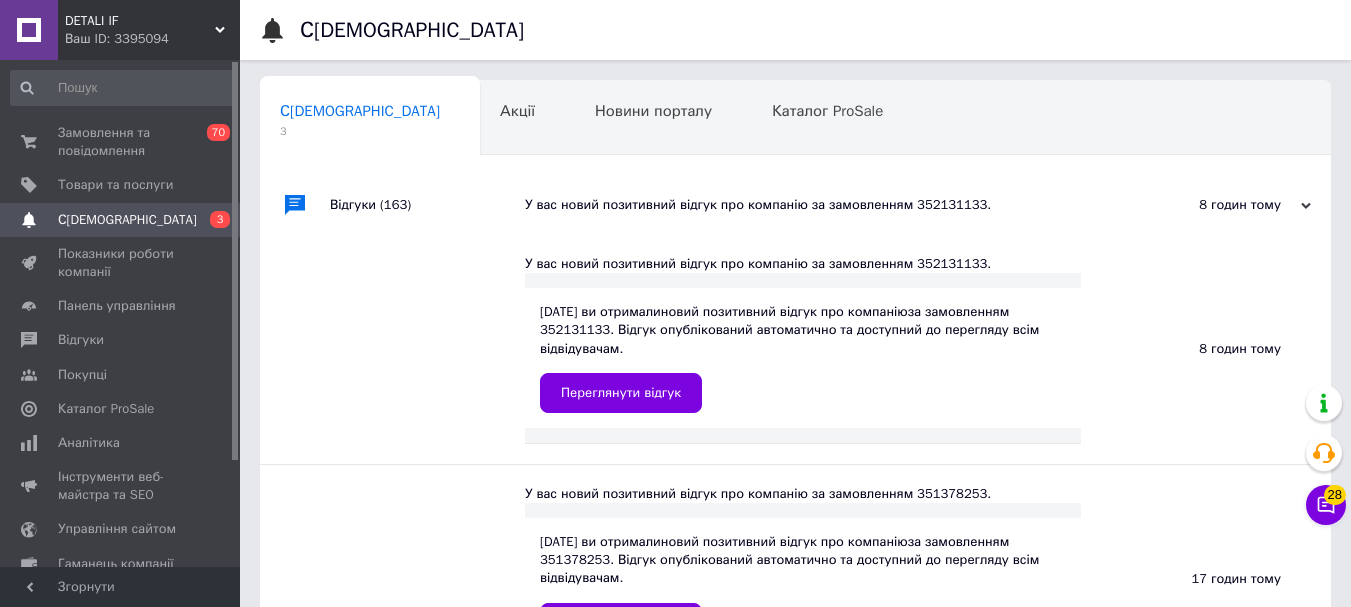 click on "8 годин тому 13.07.2025" at bounding box center [1221, 205] 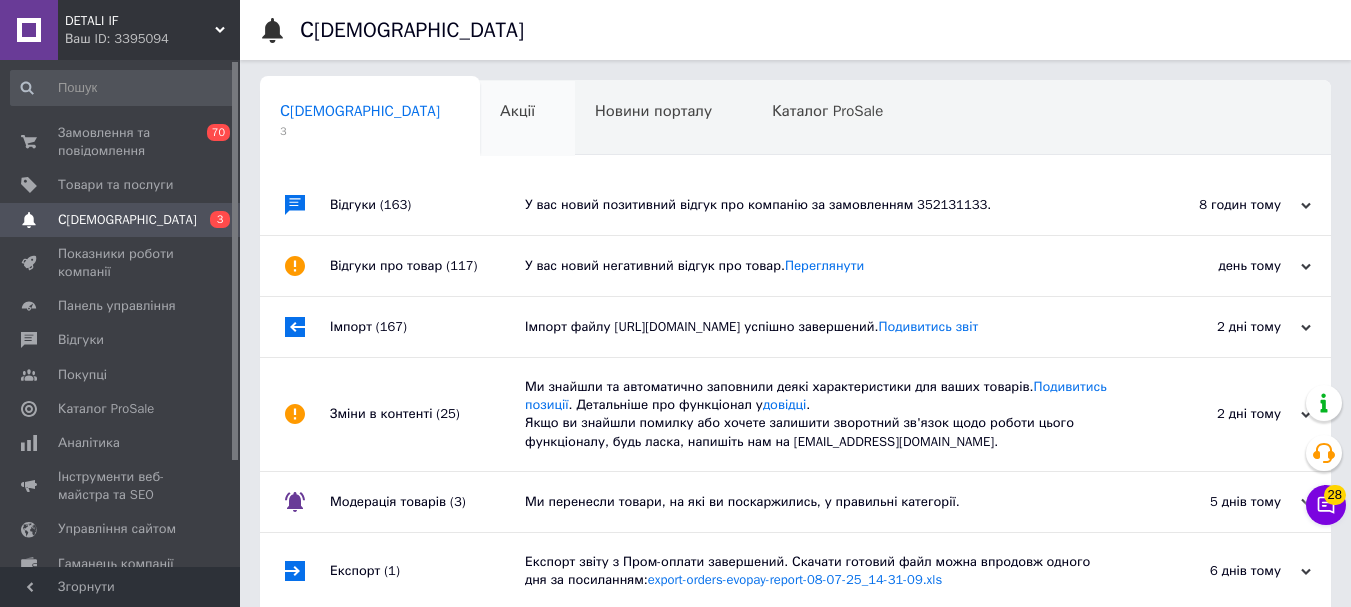 click on "Акції" at bounding box center (517, 111) 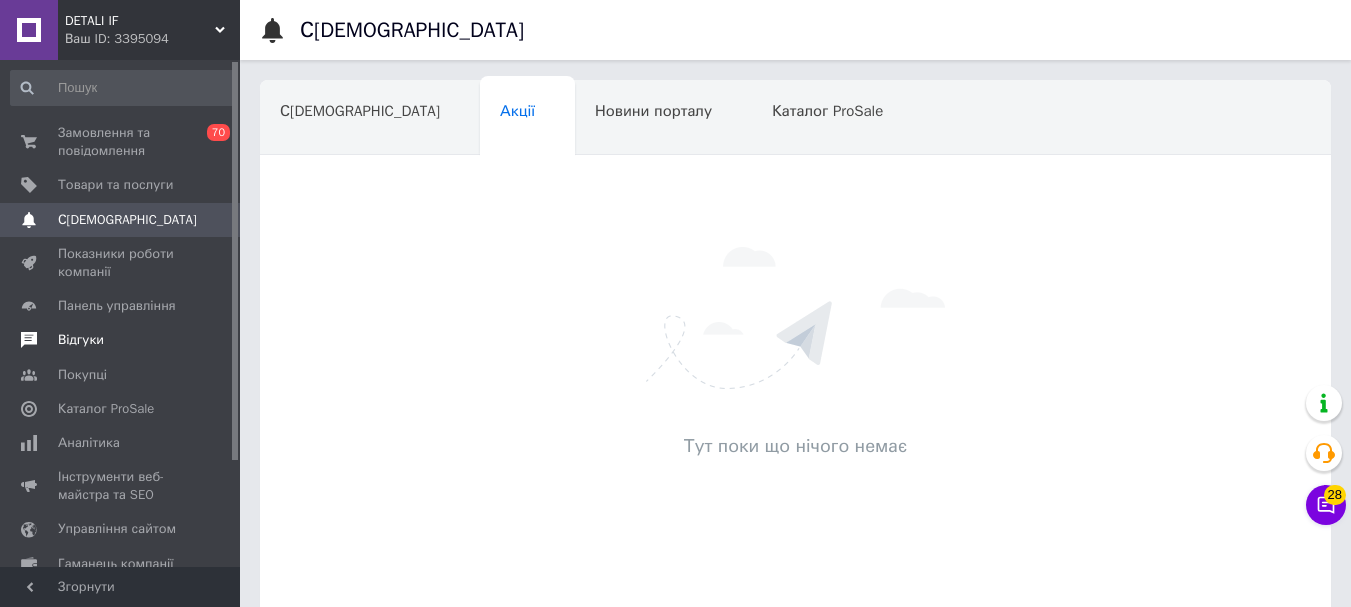 click on "Відгуки" at bounding box center [81, 340] 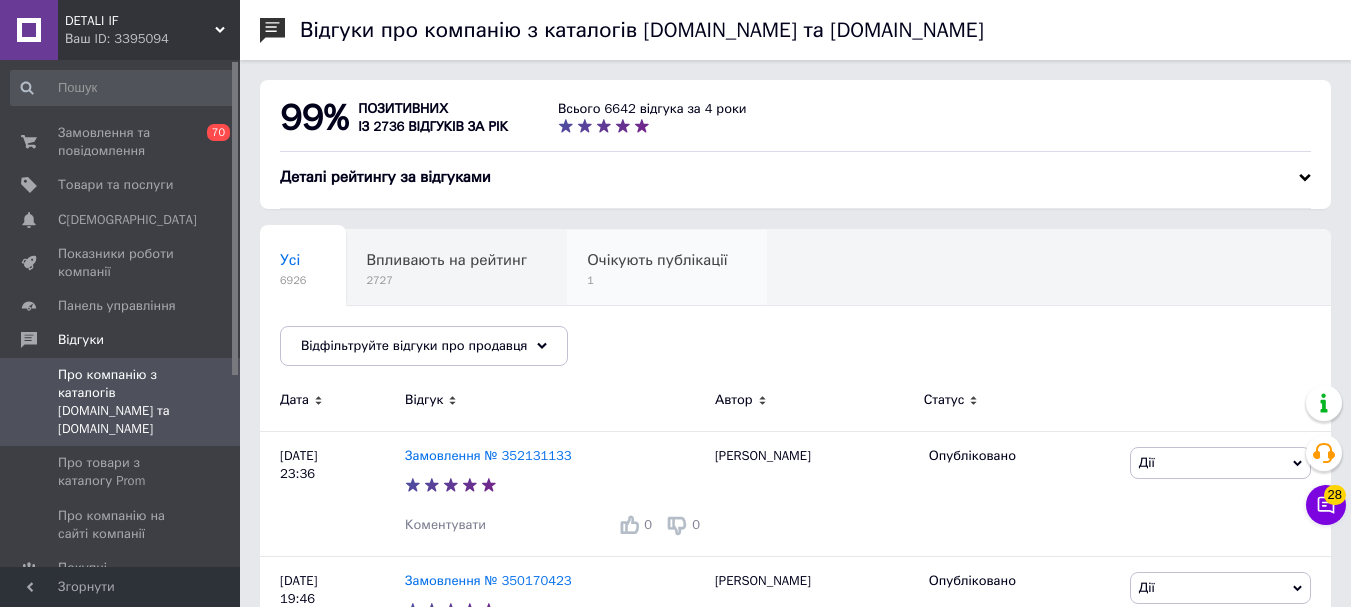 click on "Очікують публікації" at bounding box center [657, 260] 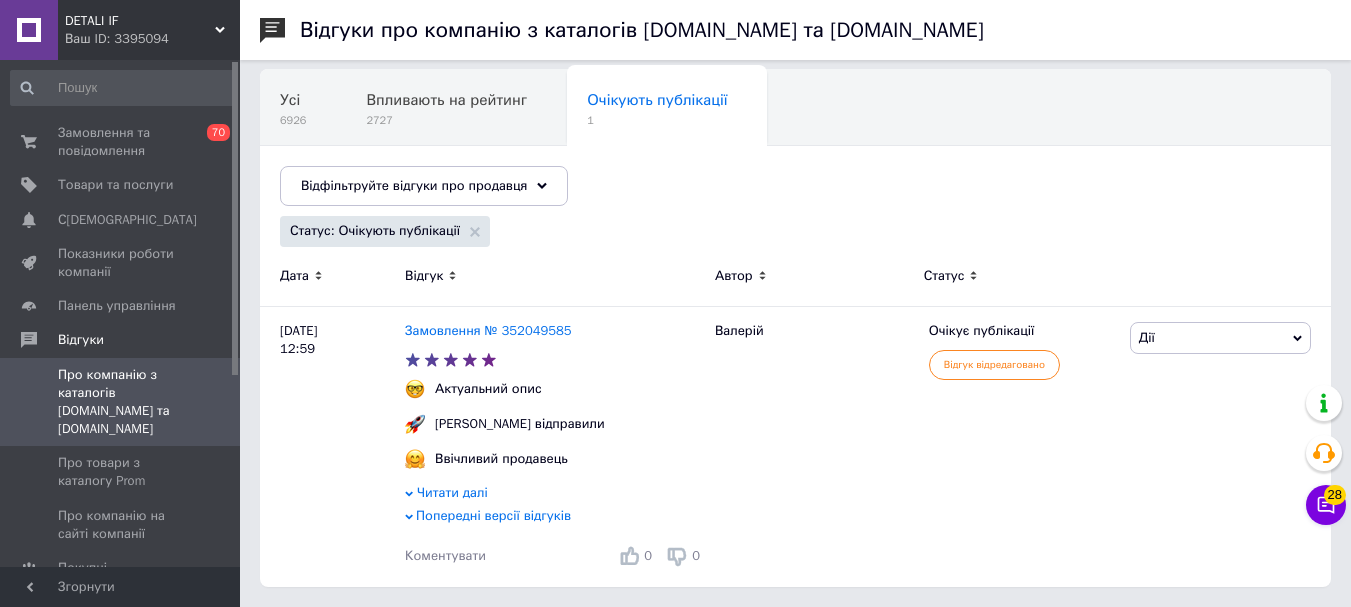 scroll, scrollTop: 164, scrollLeft: 0, axis: vertical 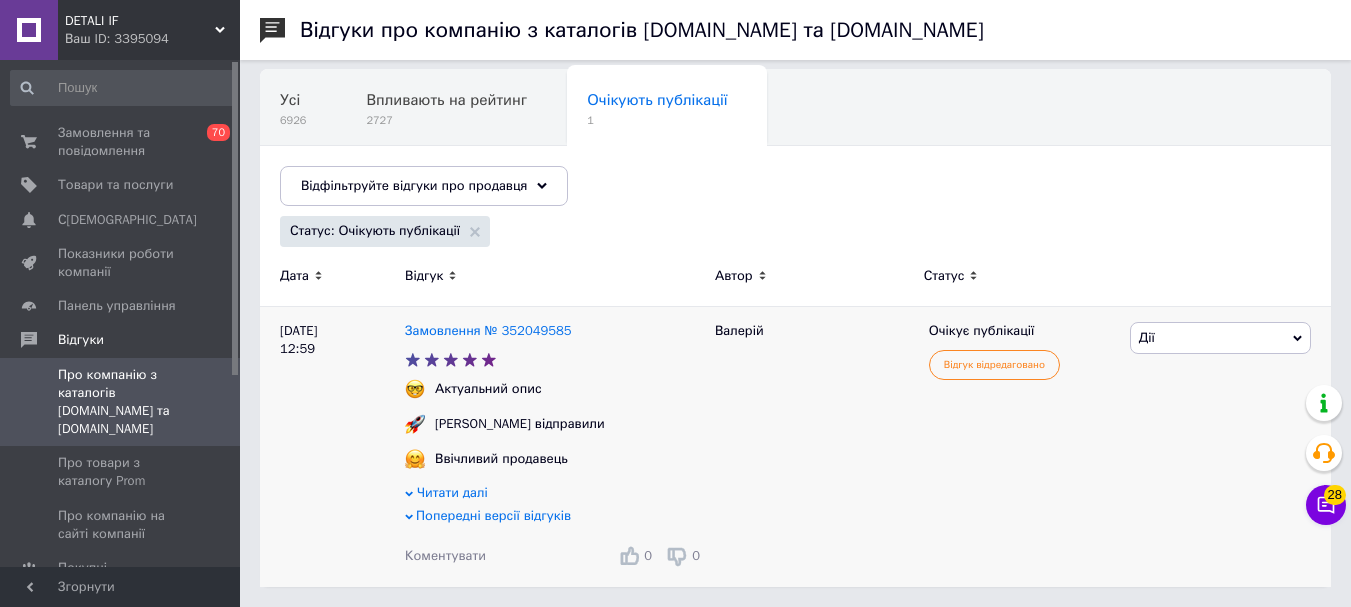 click on "Дії" at bounding box center (1220, 338) 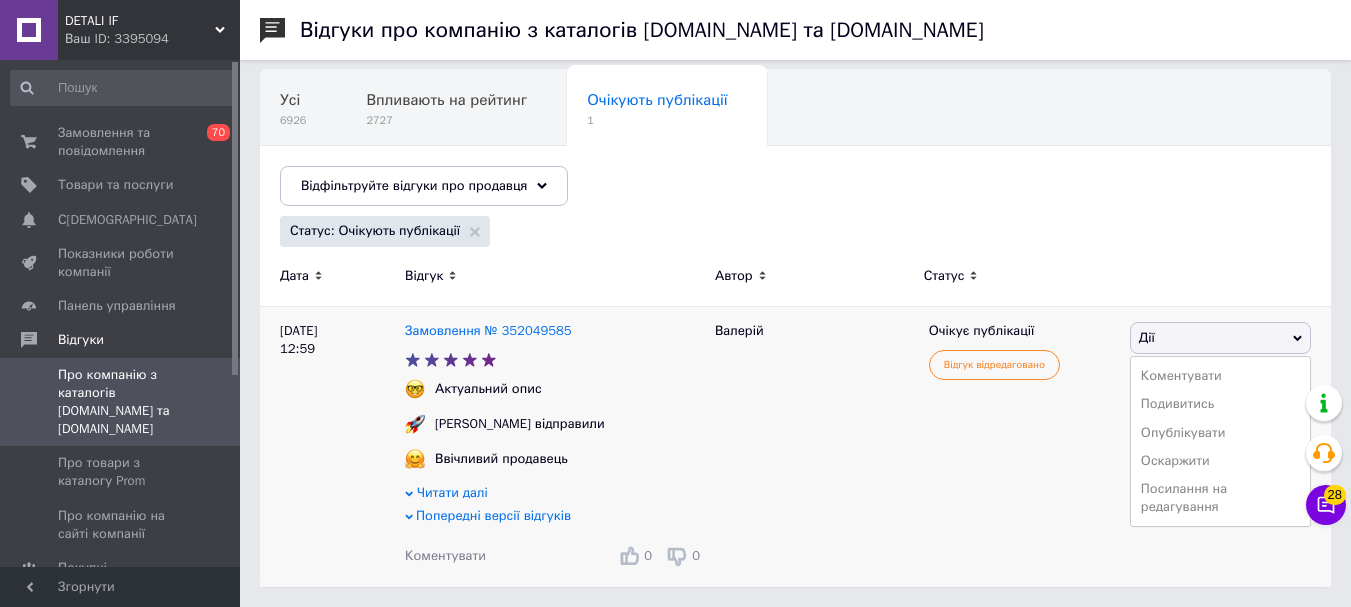click on "Опублікувати" at bounding box center [1220, 433] 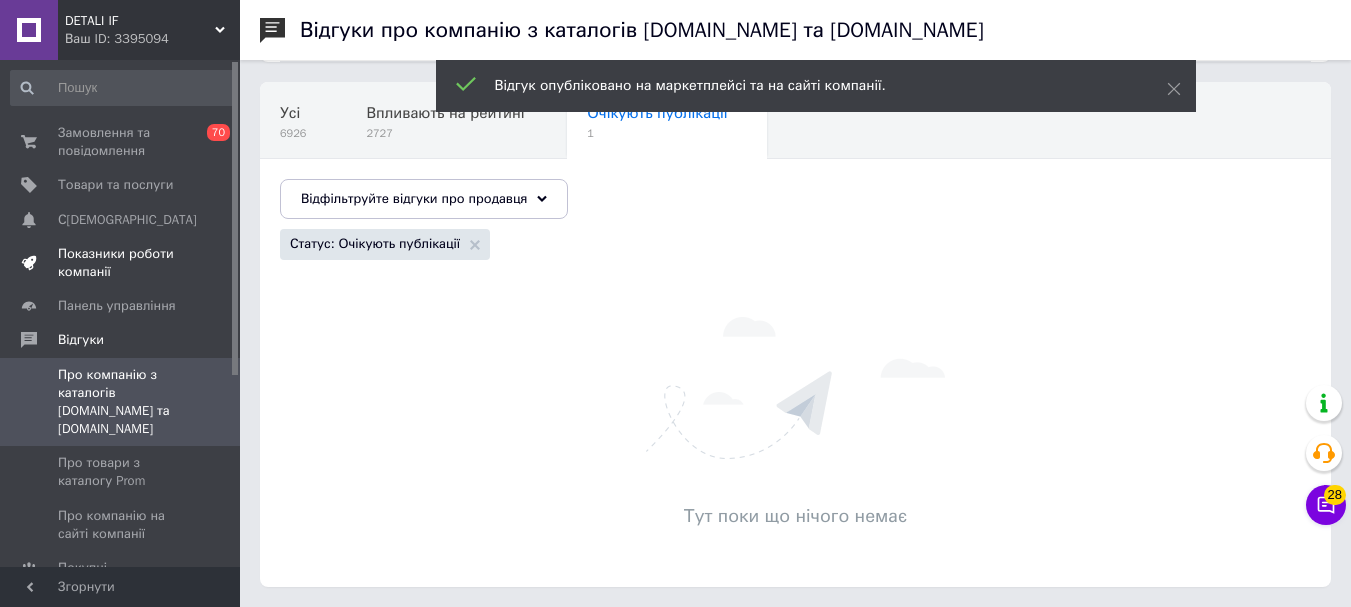 scroll, scrollTop: 147, scrollLeft: 0, axis: vertical 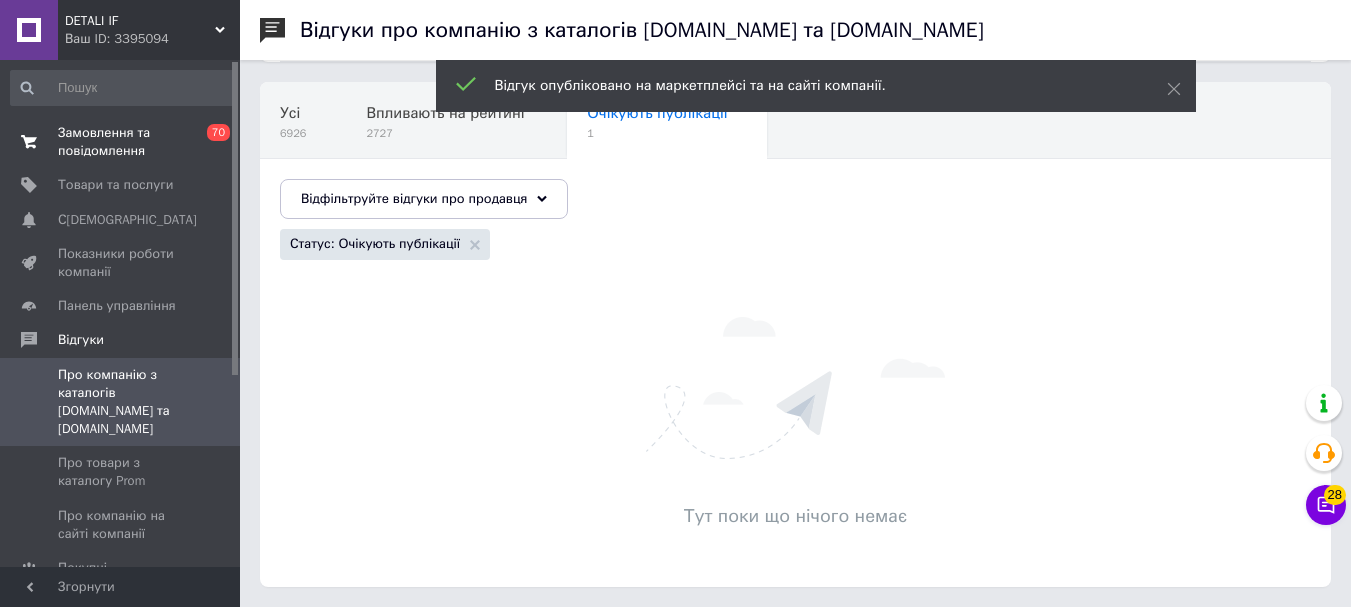 click on "Замовлення та повідомлення" at bounding box center [121, 142] 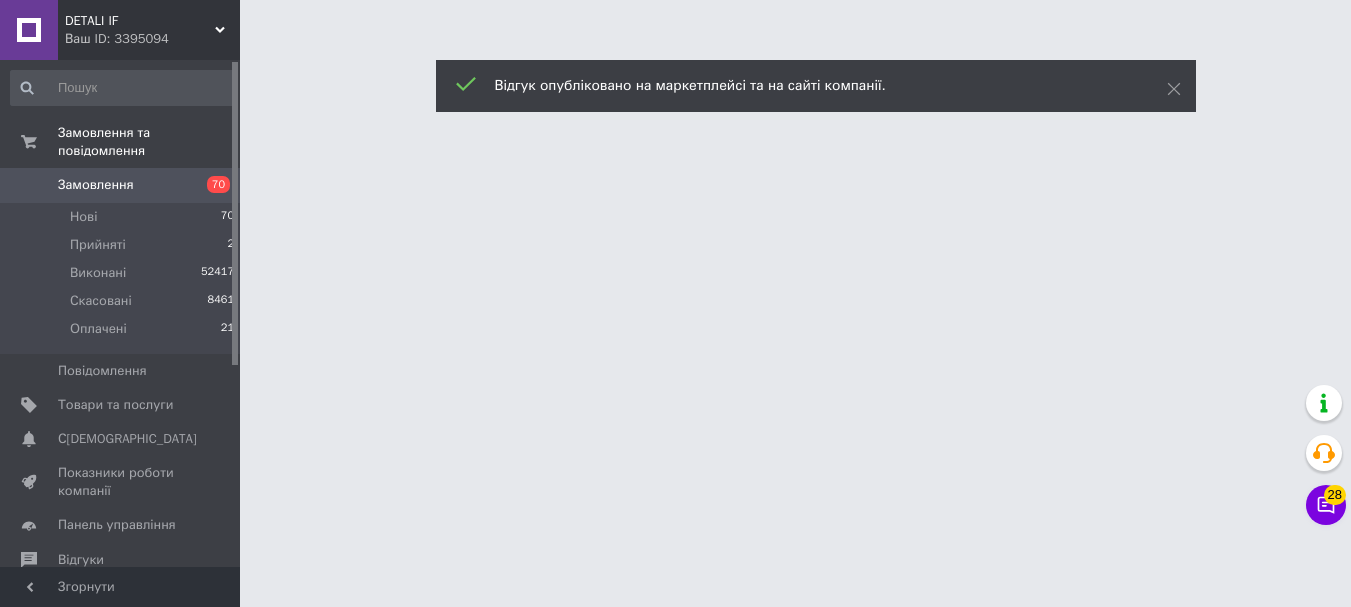 scroll, scrollTop: 0, scrollLeft: 0, axis: both 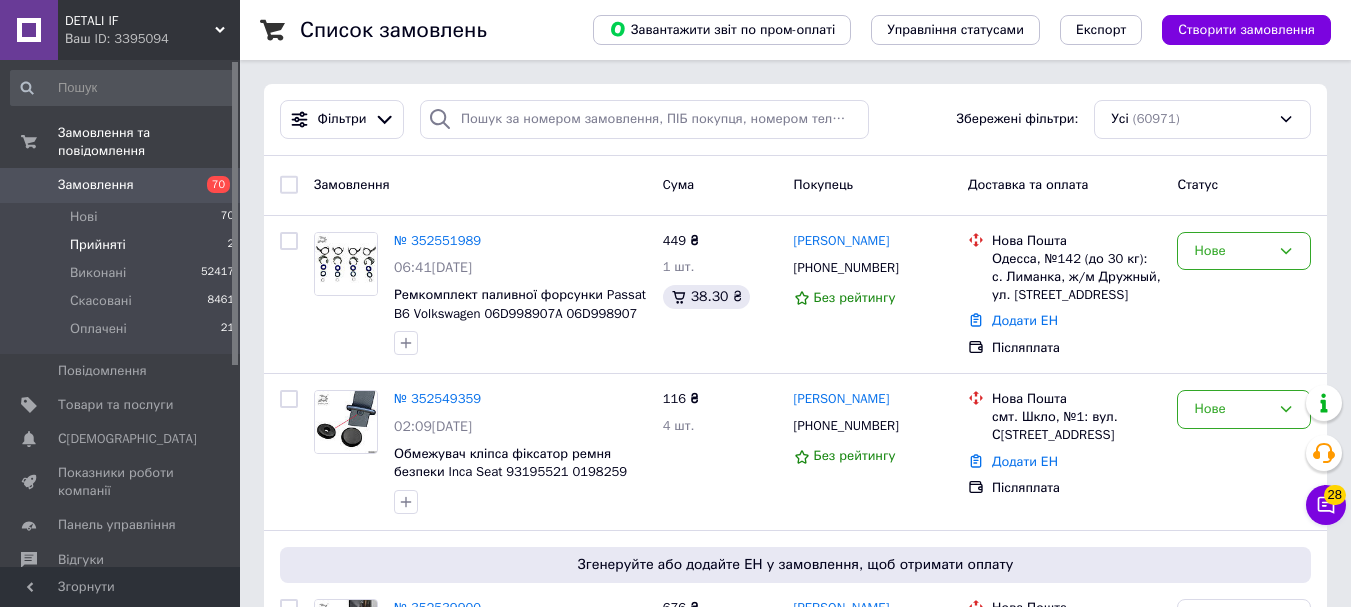 click on "Прийняті 2" at bounding box center (123, 245) 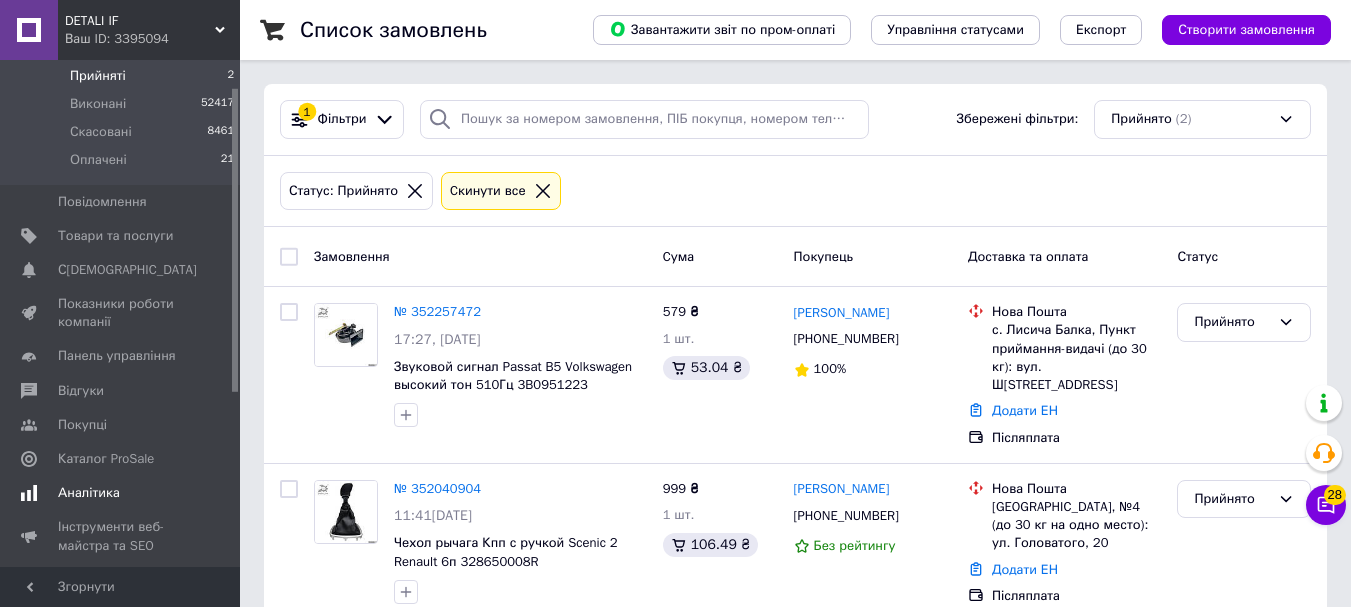 scroll, scrollTop: 200, scrollLeft: 0, axis: vertical 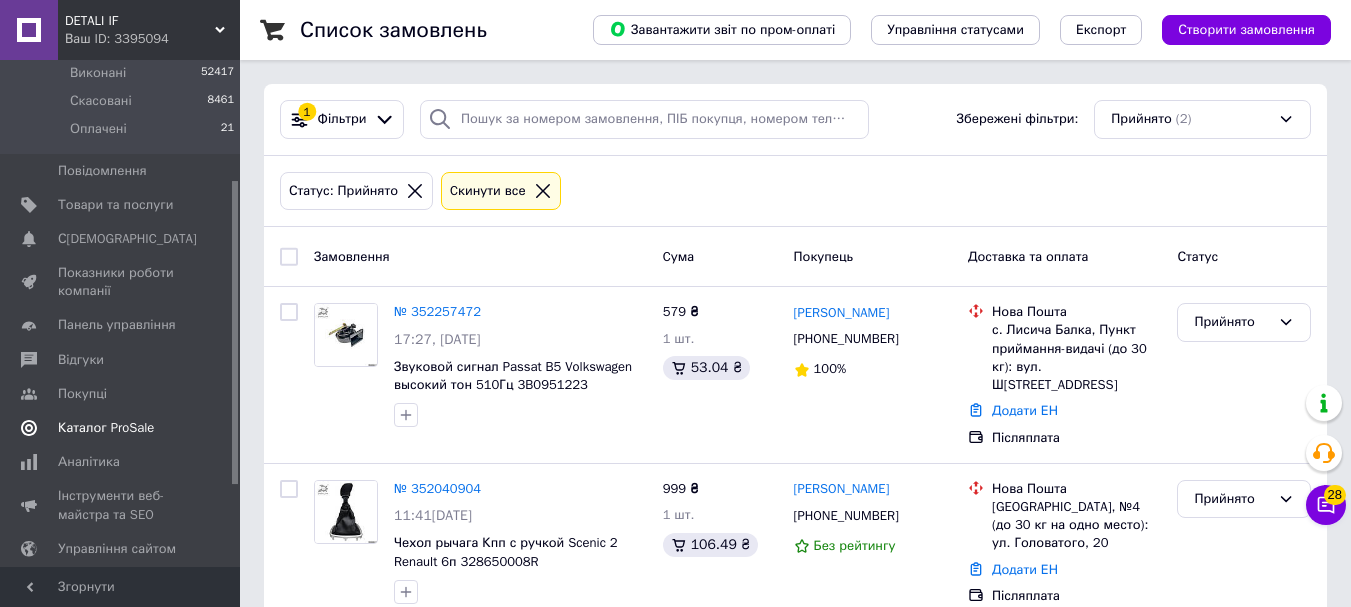 click on "Каталог ProSale" at bounding box center (106, 428) 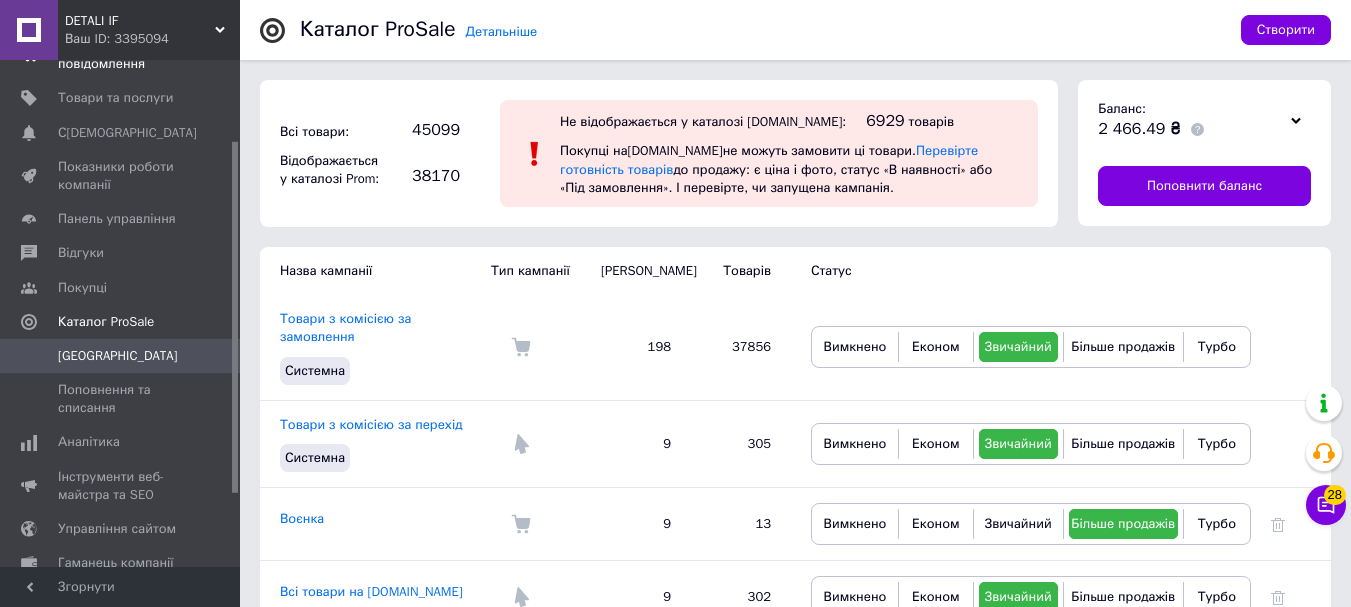 scroll, scrollTop: 0, scrollLeft: 0, axis: both 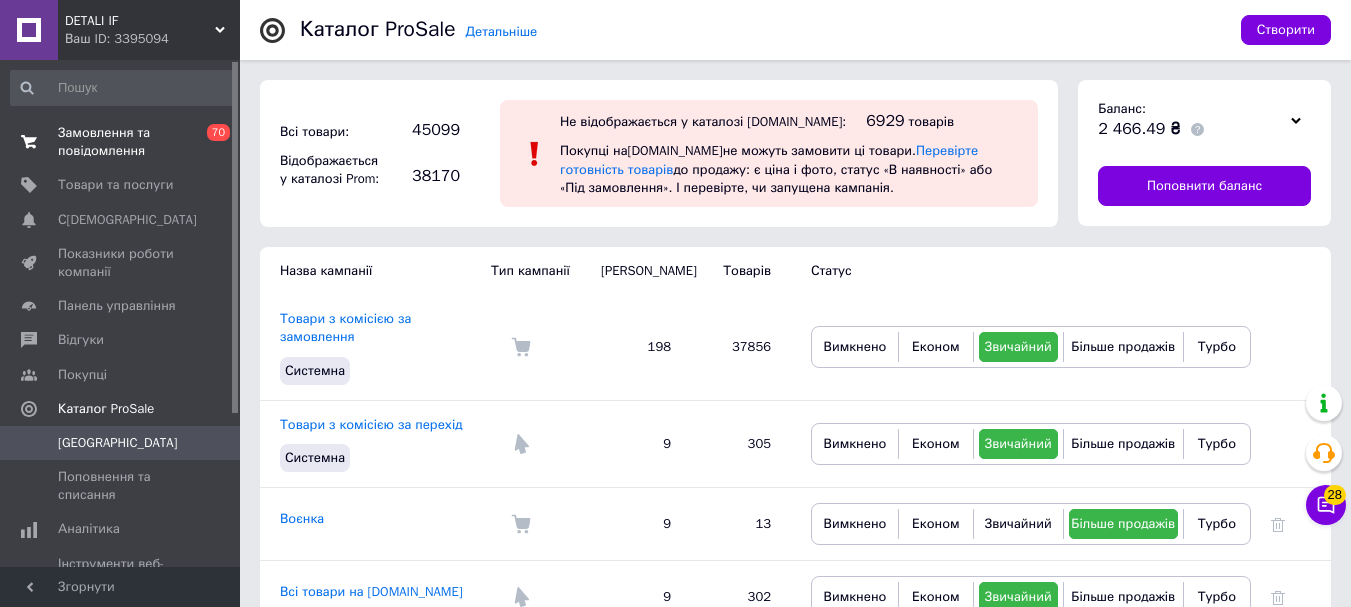 click on "Замовлення та повідомлення" at bounding box center [121, 142] 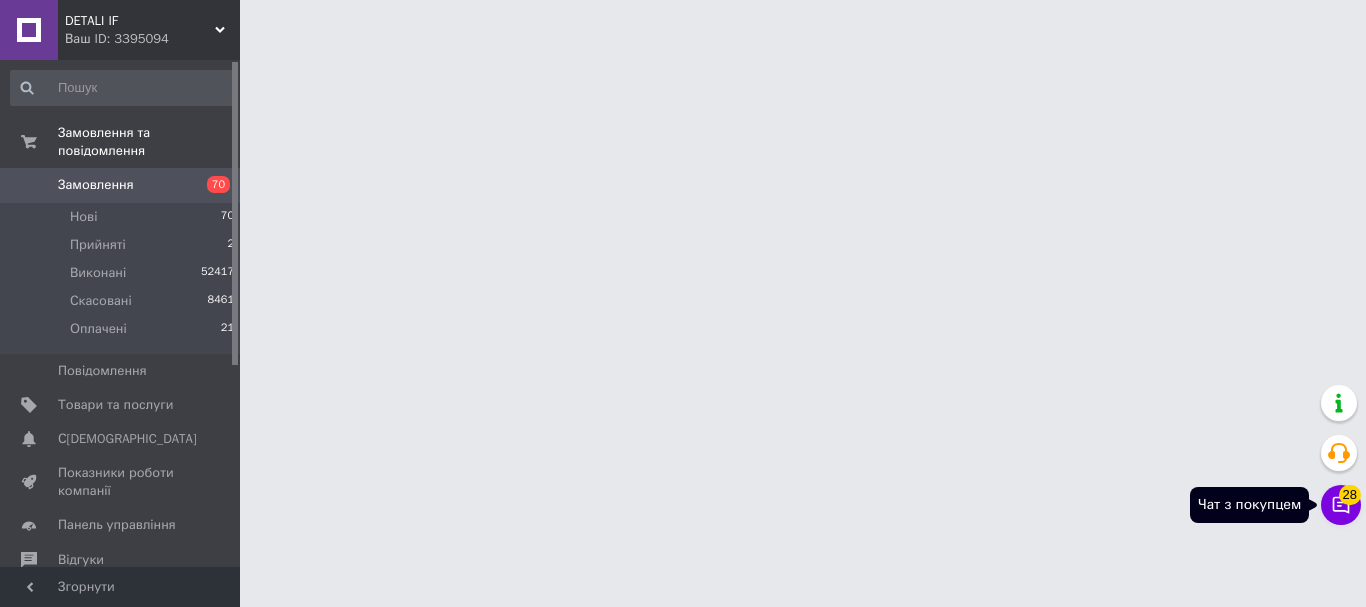 click on "28" at bounding box center (1350, 495) 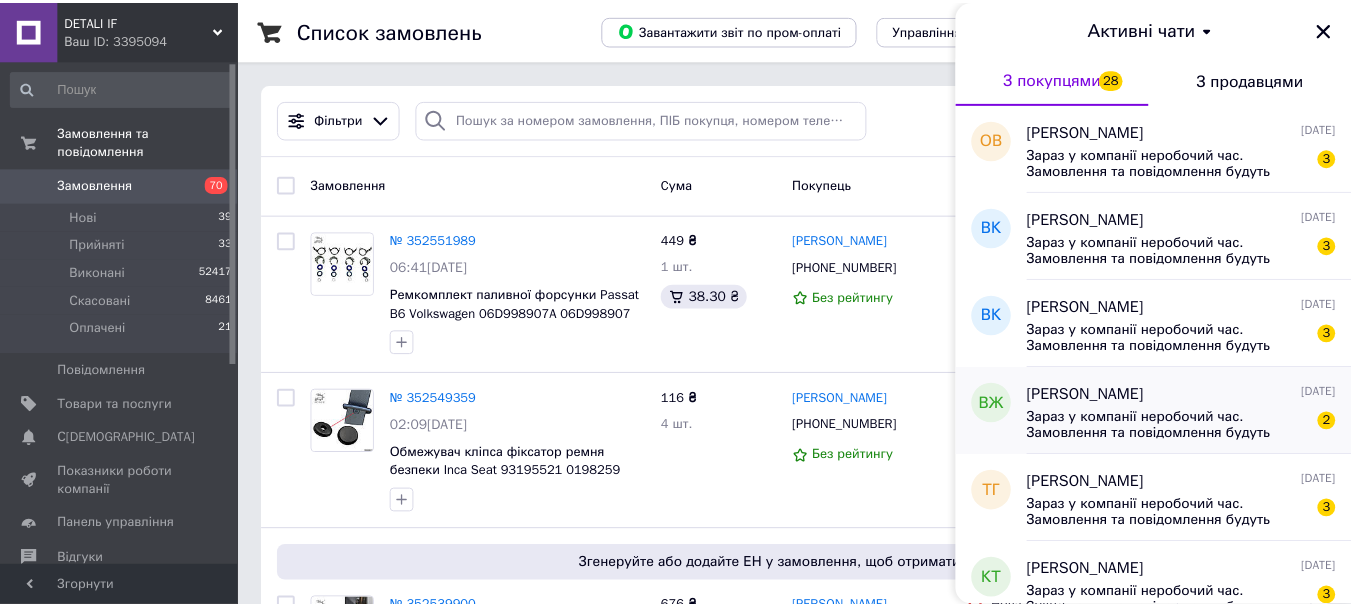 scroll, scrollTop: 300, scrollLeft: 0, axis: vertical 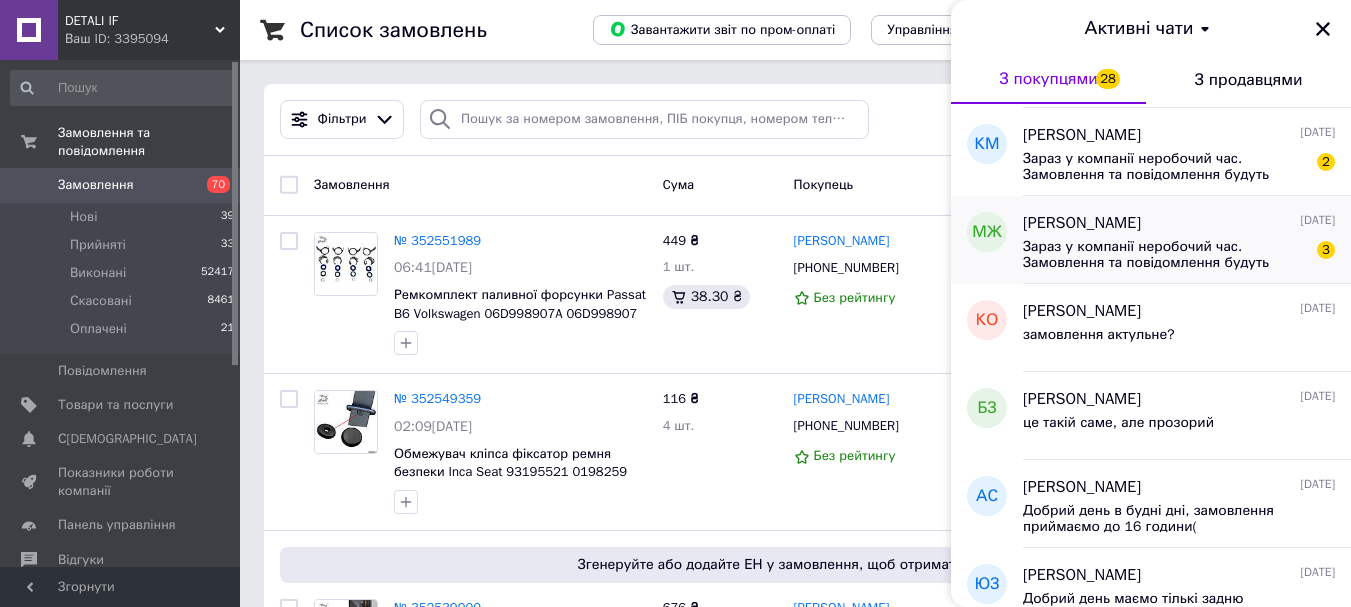 click on "Зараз у компанії неробочий час. Замовлення та повідомлення будуть оброблені з 08:00 найближчого робочого дня (14.07)" at bounding box center [1165, 255] 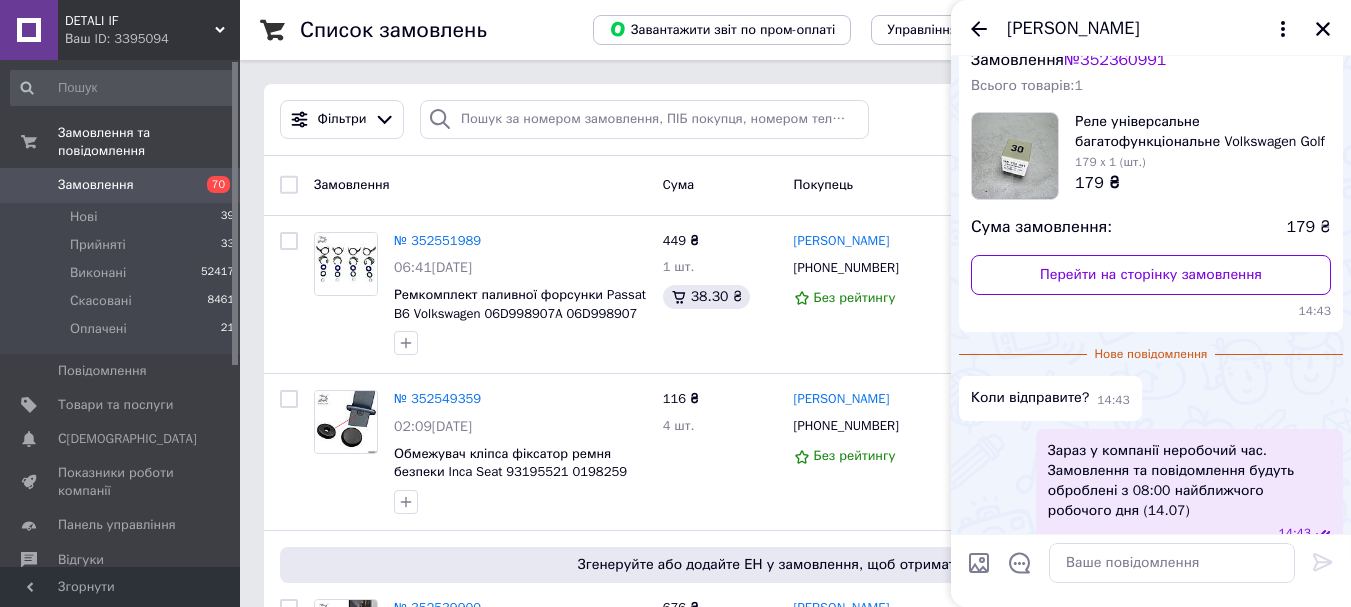 scroll, scrollTop: 172, scrollLeft: 0, axis: vertical 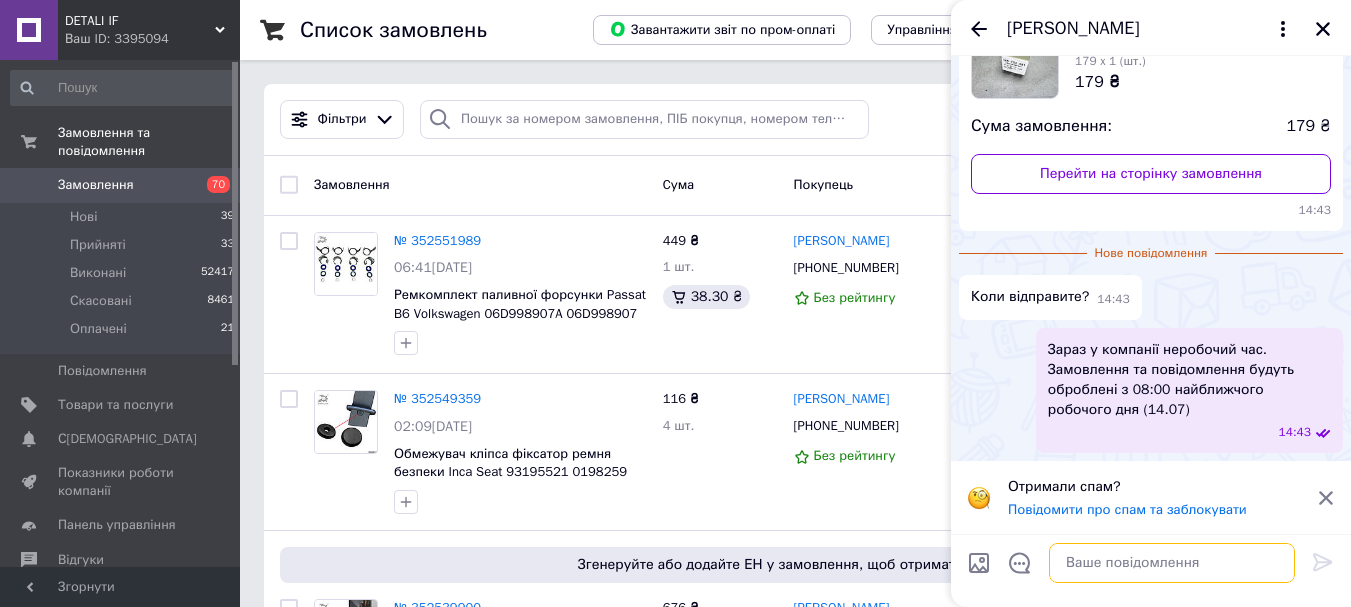 click at bounding box center (1172, 563) 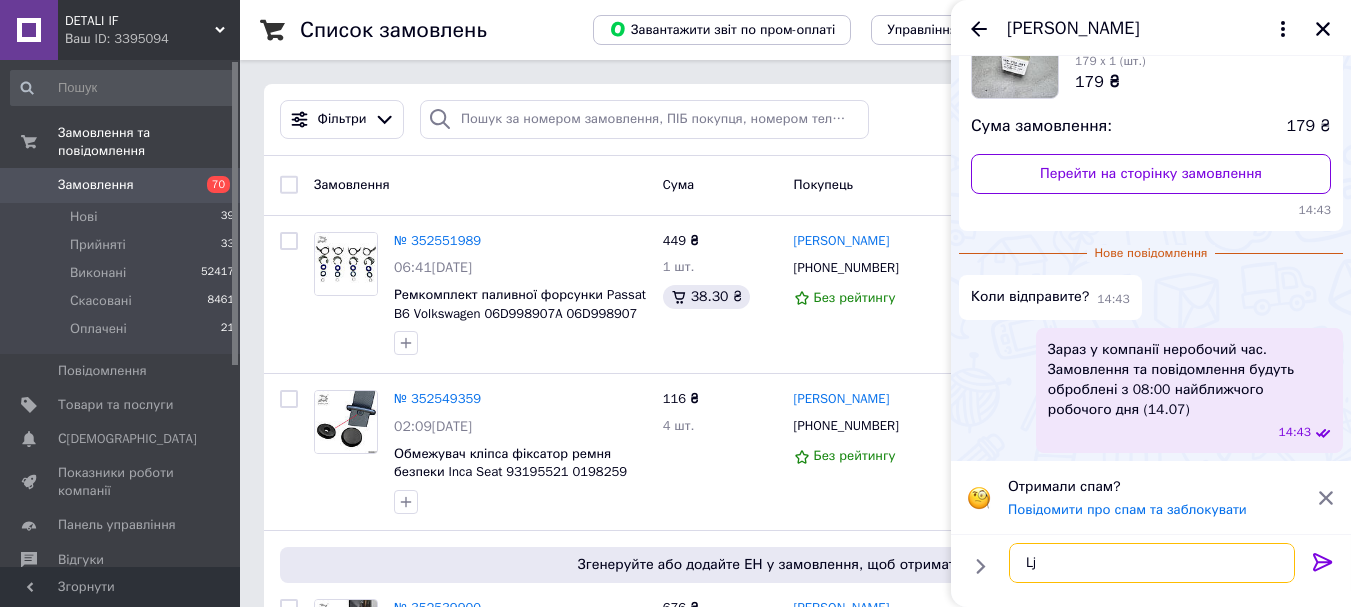 type on "L" 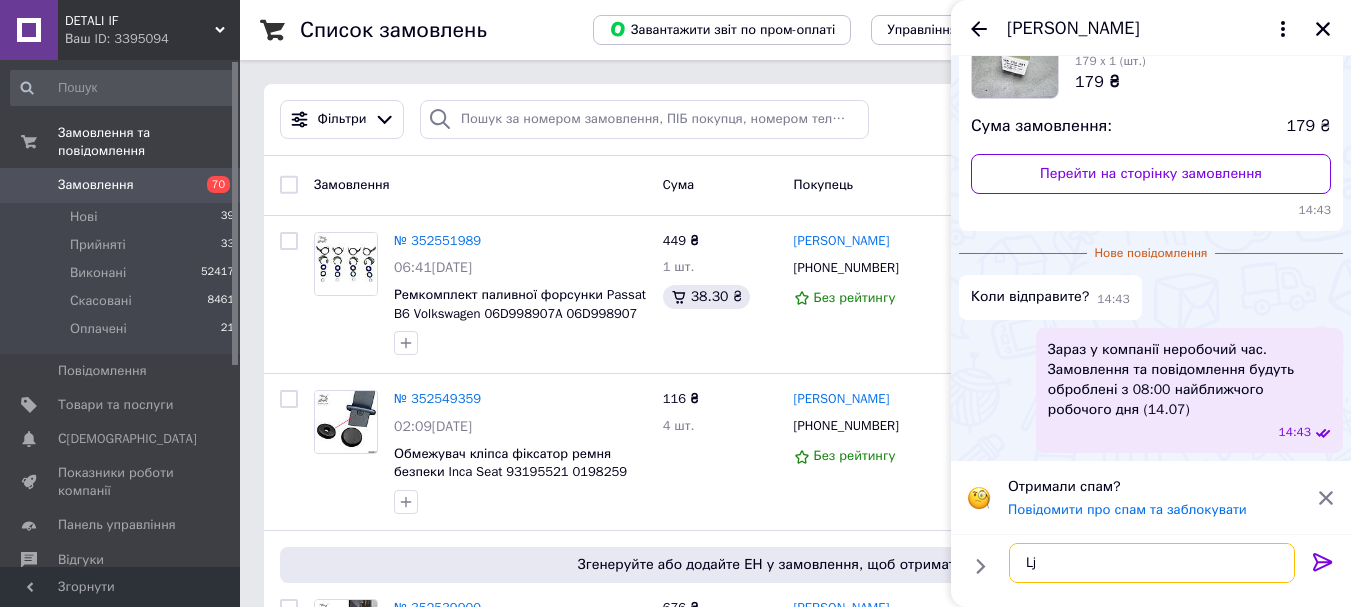 type on "L" 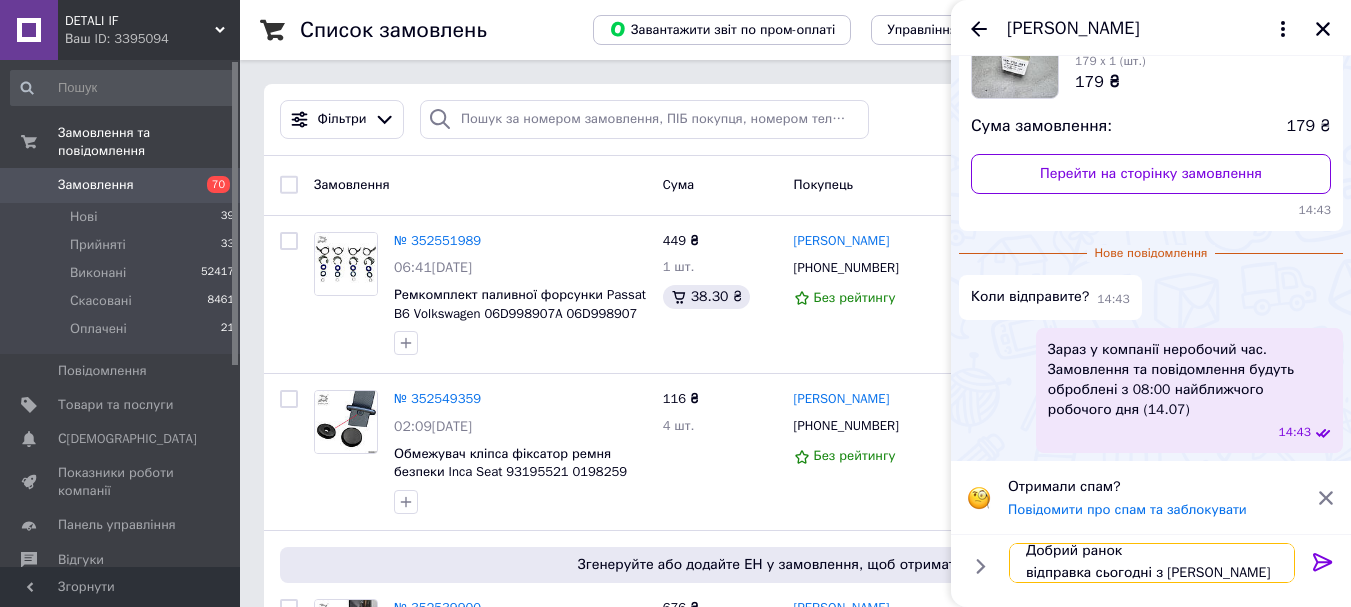 scroll, scrollTop: 2, scrollLeft: 0, axis: vertical 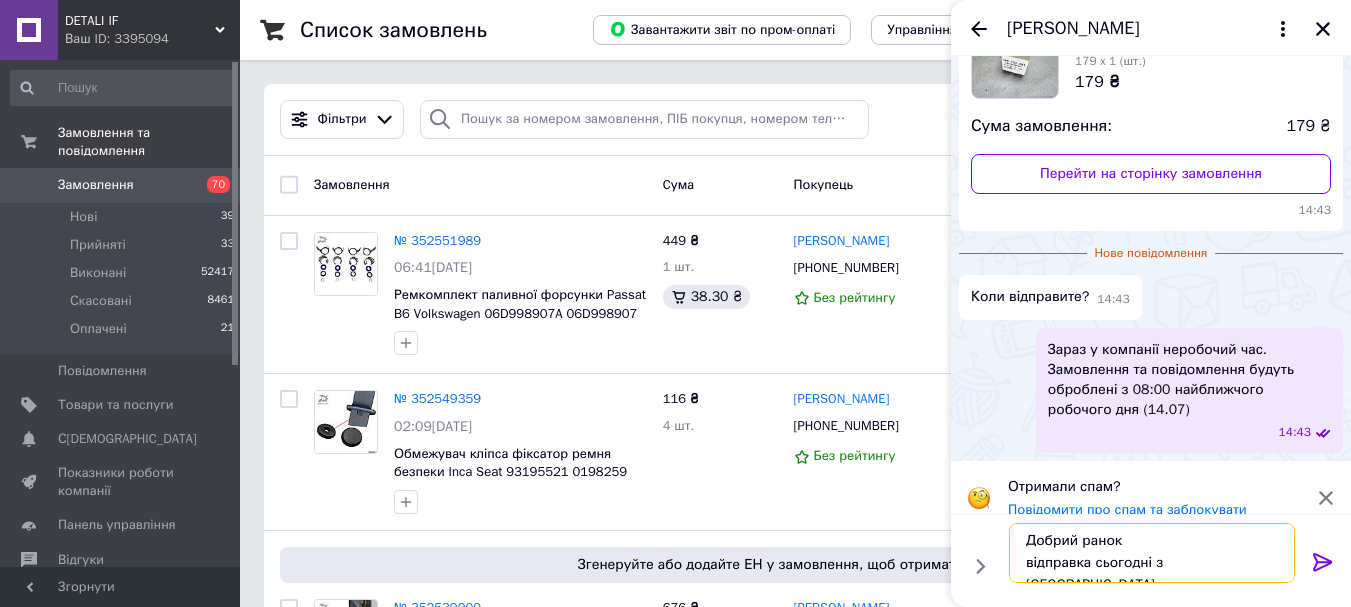 type on "Добрий ранок
відправка сьогодні з Івано-Франківська" 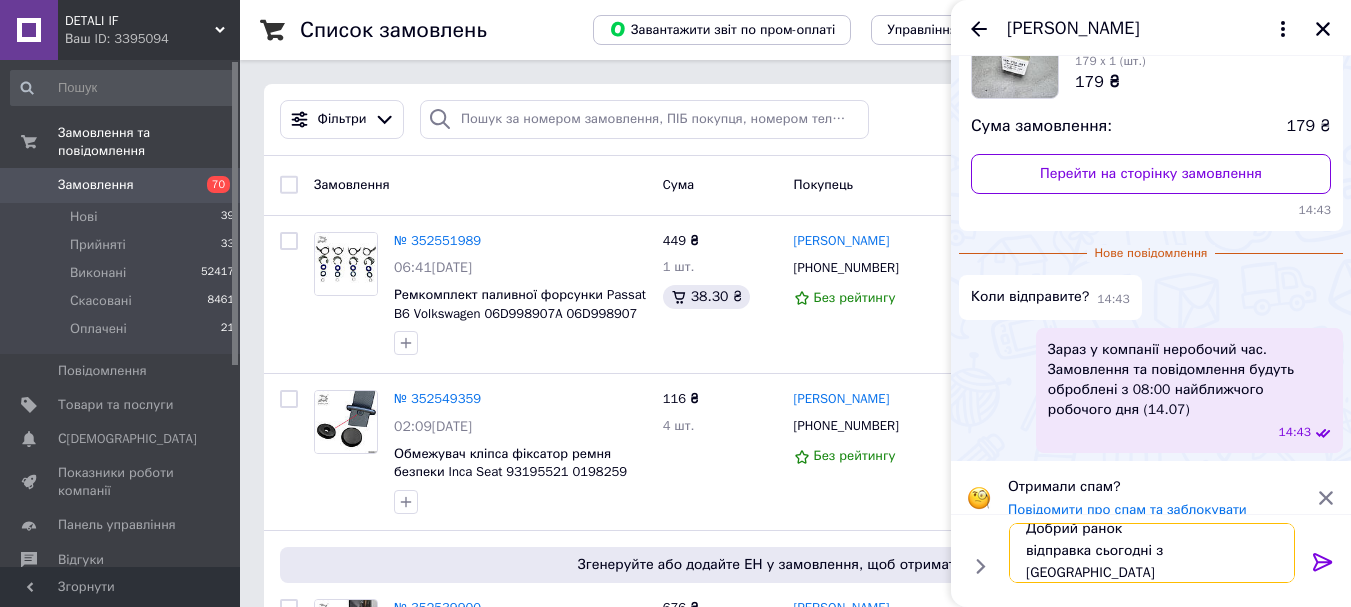 type 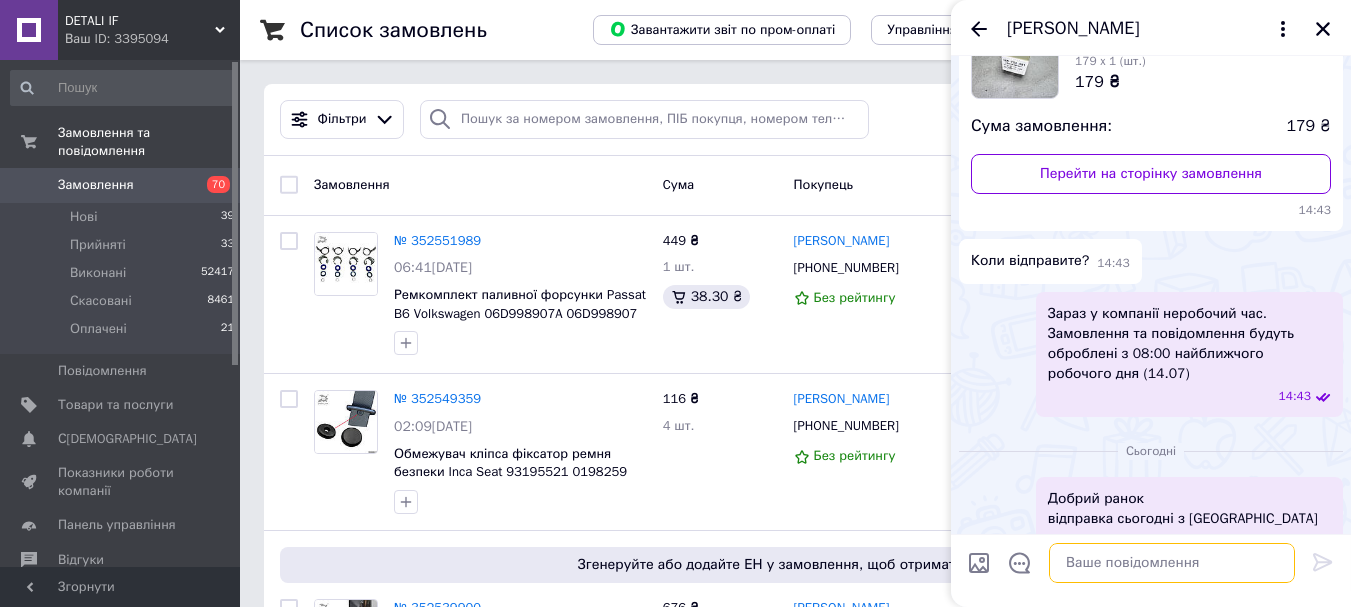 scroll, scrollTop: 0, scrollLeft: 0, axis: both 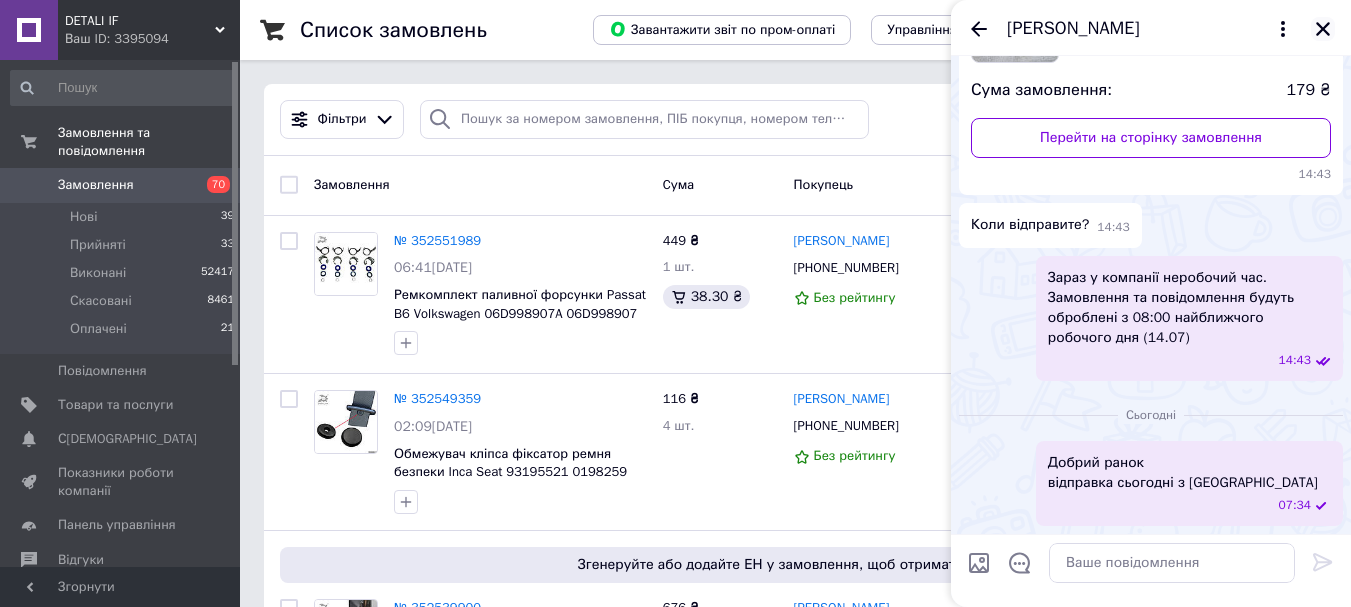 click 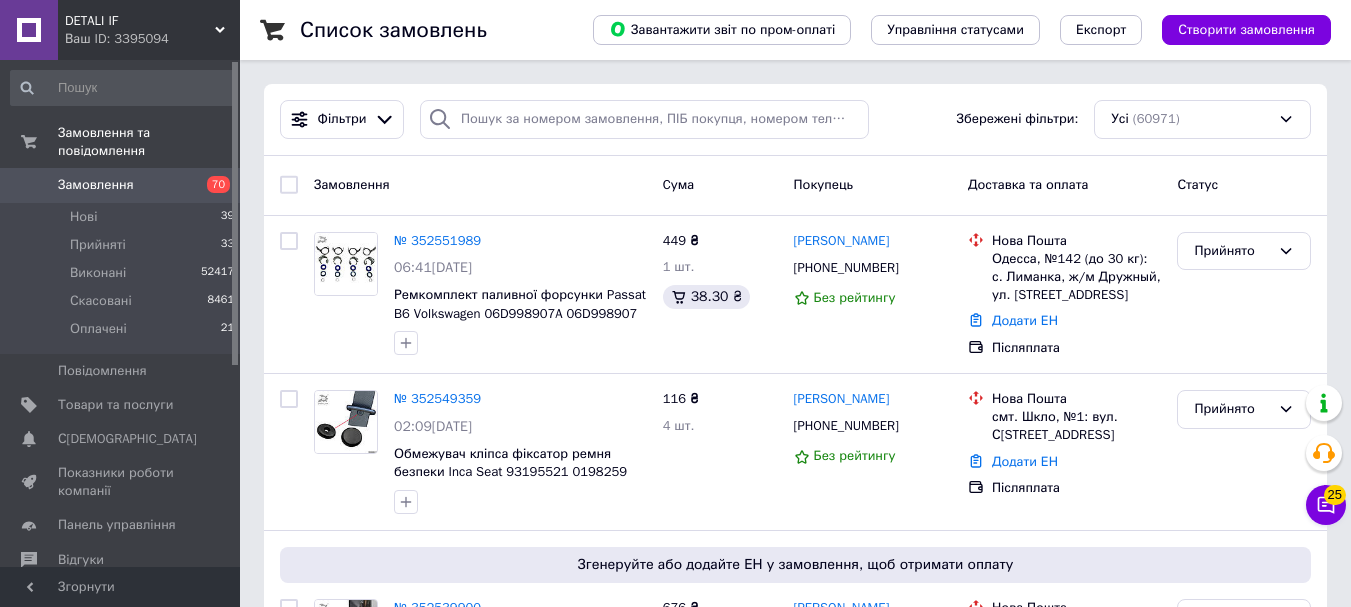 click on "DETALI IF" at bounding box center (140, 21) 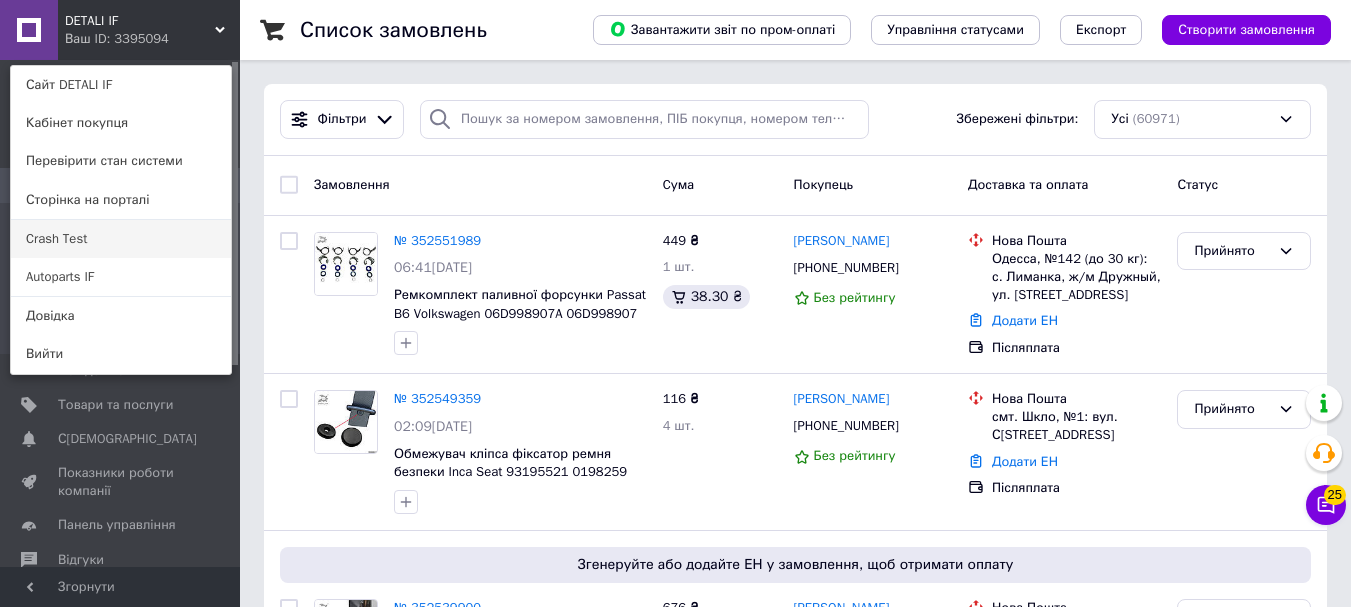 click on "Crash Test" at bounding box center (121, 239) 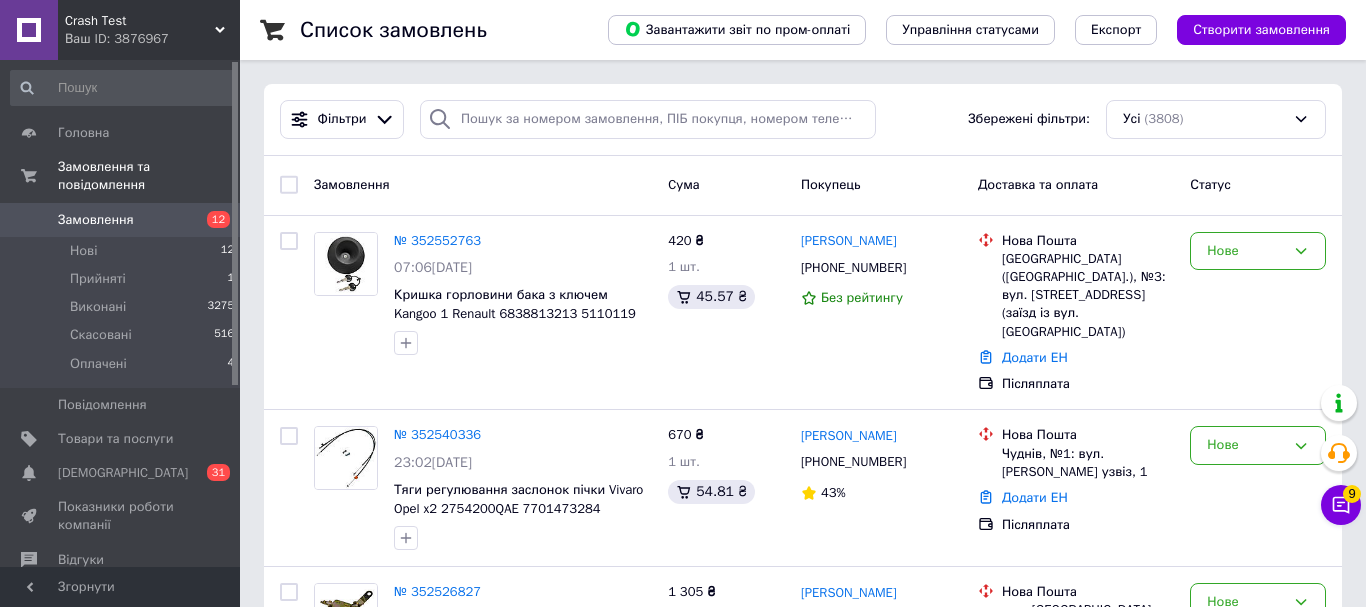 scroll, scrollTop: 0, scrollLeft: 0, axis: both 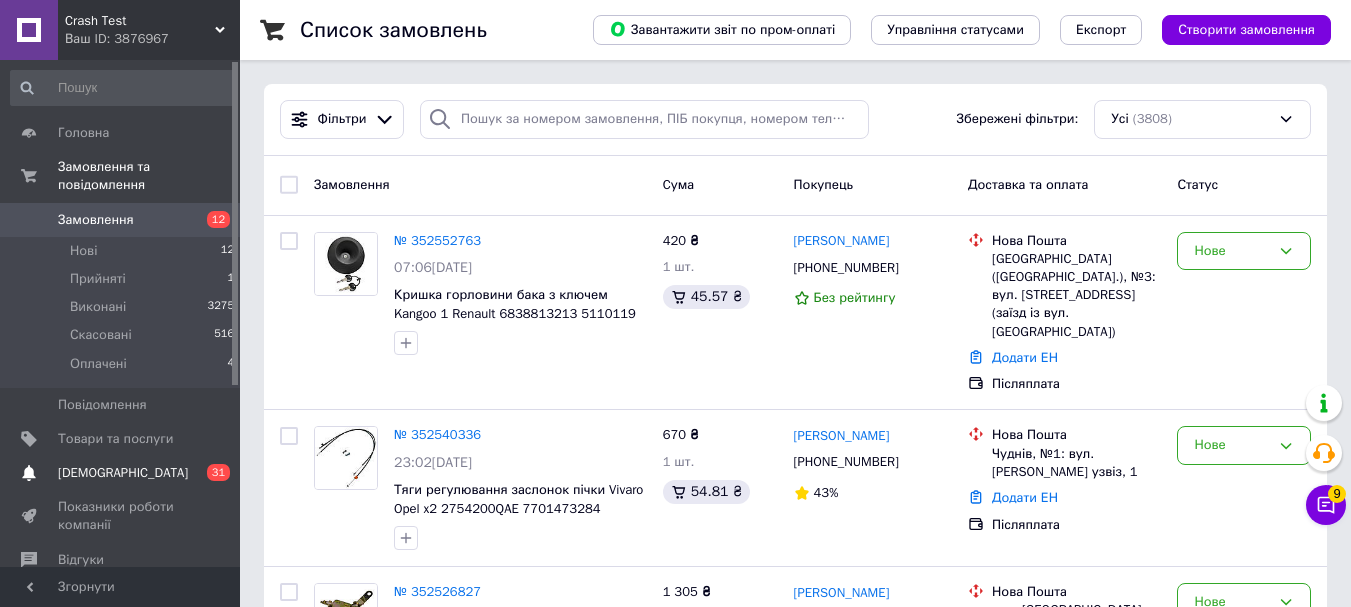 click on "С[DEMOGRAPHIC_DATA]" at bounding box center [121, 473] 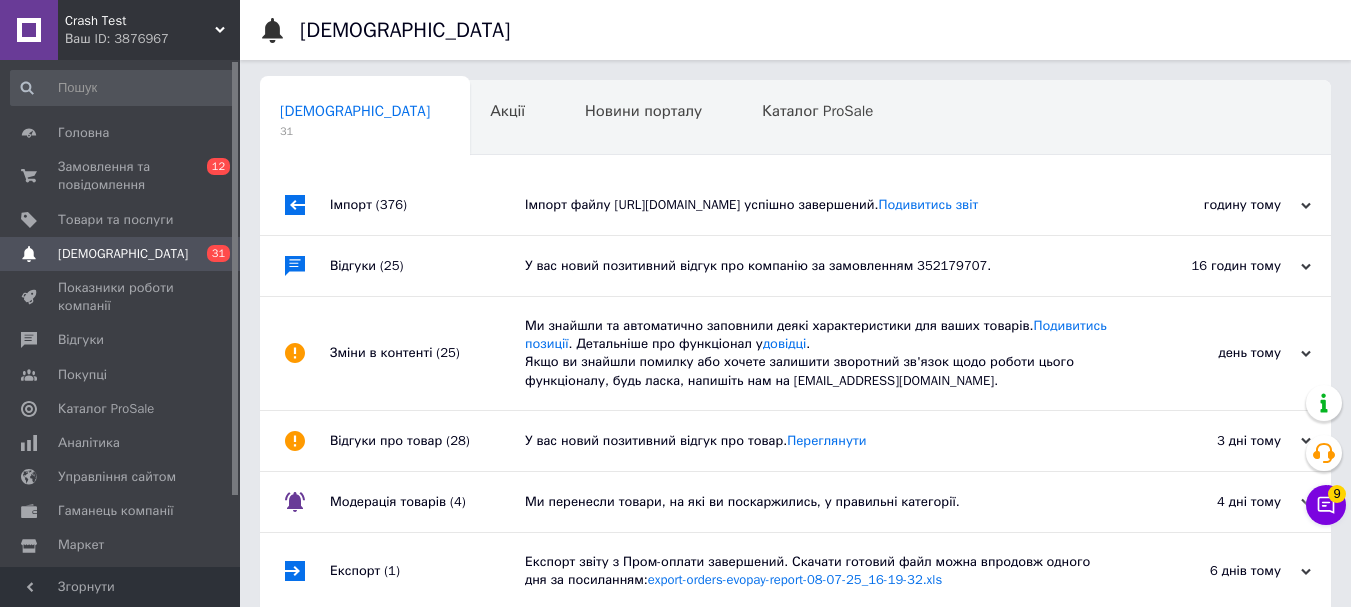 click on "Ми знайшли та автоматично заповнили деякі характеристики для ваших товарів.  Подивитись позиції . Детальніше про функціонал у  довідці . Якщо ви знайшли помилку або хочете залишити зворотний зв'язок щодо роботи цього функціоналу, будь ласка, напишіть нам на moderation@prom.ua." at bounding box center (818, 353) 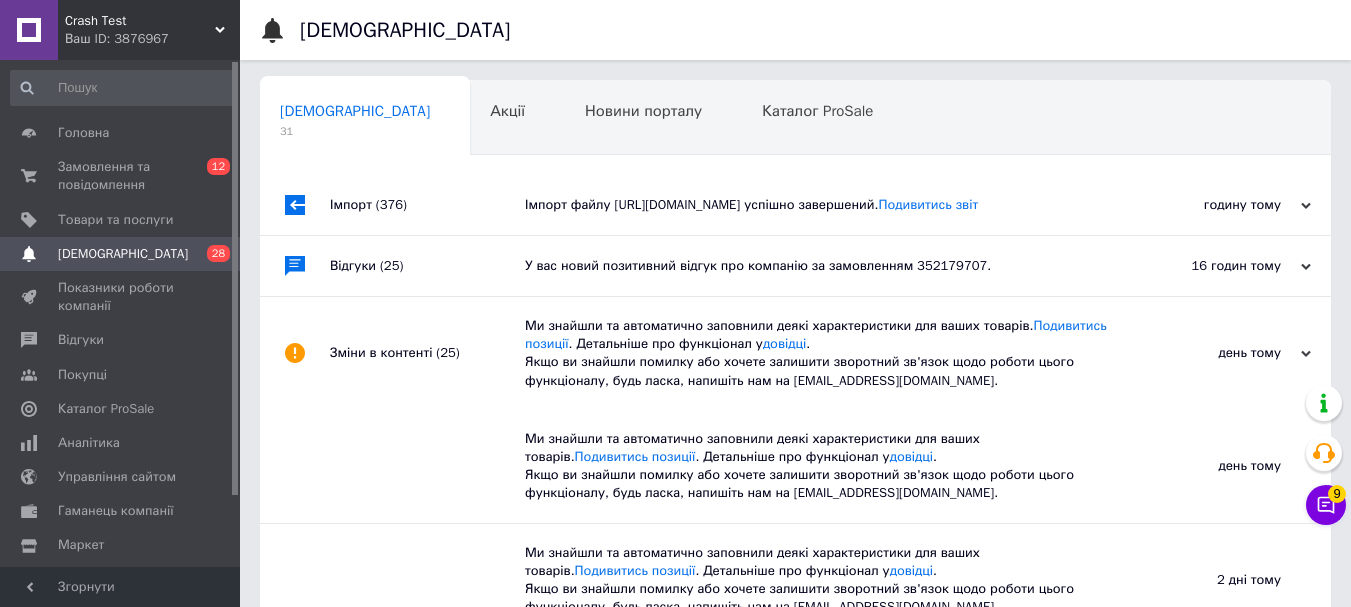 click on "Ми знайшли та автоматично заповнили деякі характеристики для ваших товарів.  Подивитись позиції . Детальніше про функціонал у  довідці . Якщо ви знайшли помилку або хочете залишити зворотний зв'язок щодо роботи цього функціоналу, будь ласка, напишіть нам на moderation@prom.ua." at bounding box center [818, 353] 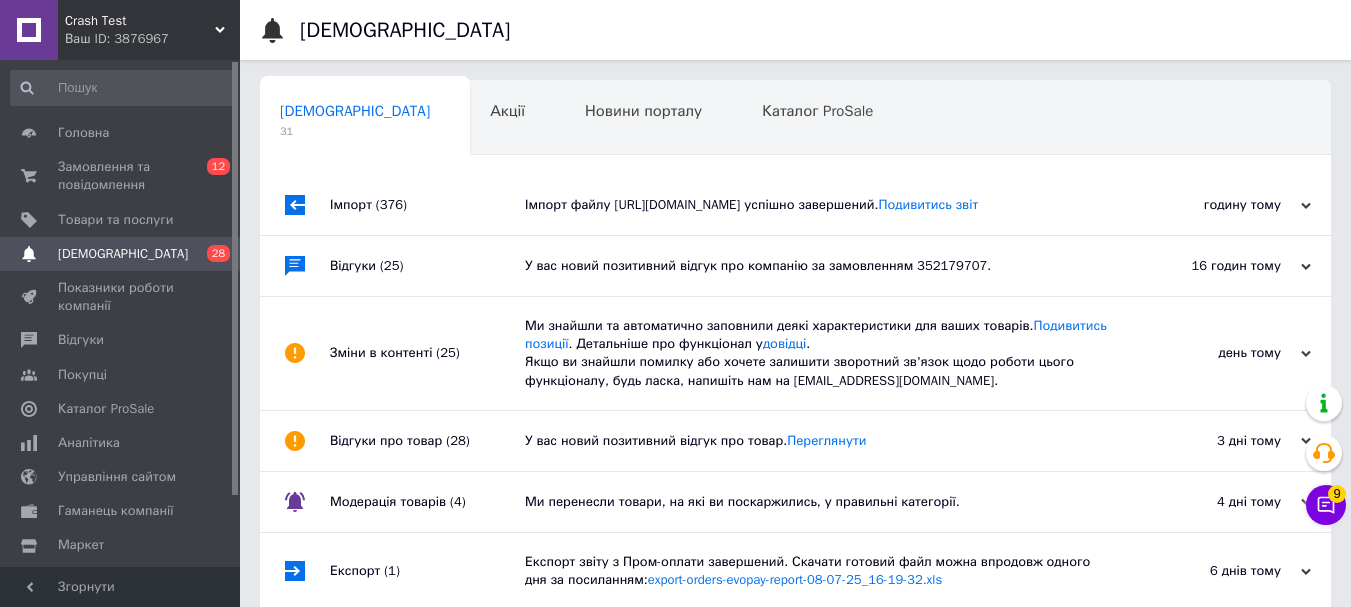 click on "У вас новий позитивний відгук про компанію за замовленням 352179707." at bounding box center [818, 266] 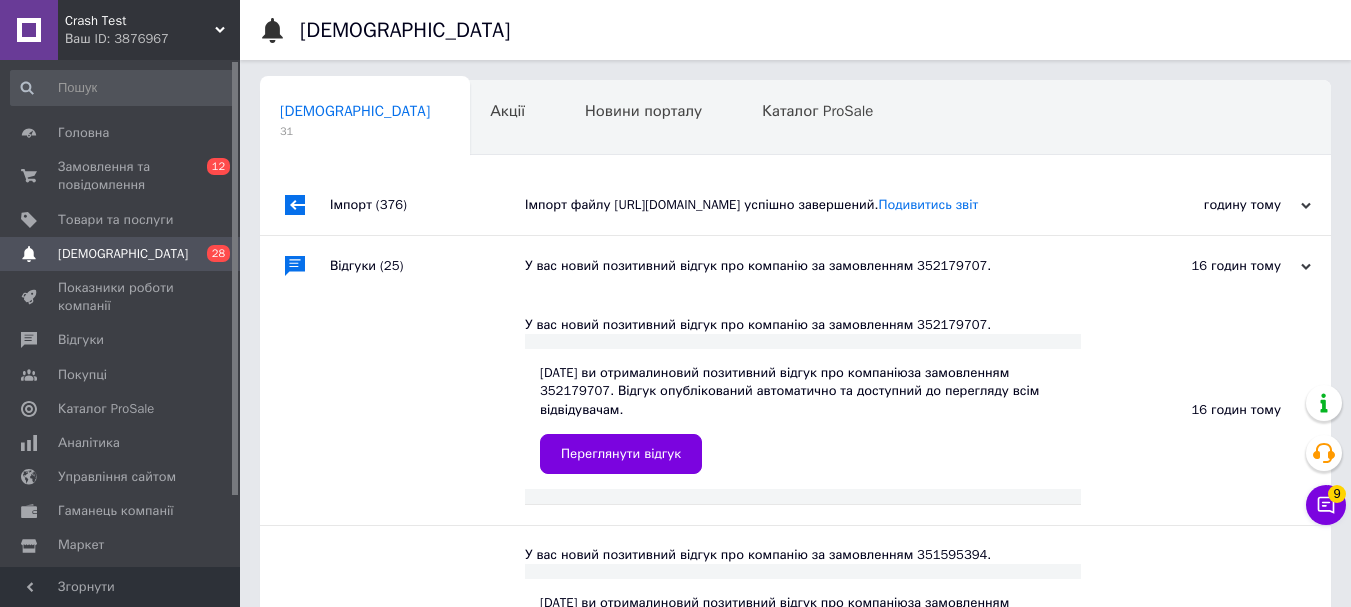 drag, startPoint x: 1086, startPoint y: 297, endPoint x: 796, endPoint y: 222, distance: 299.54132 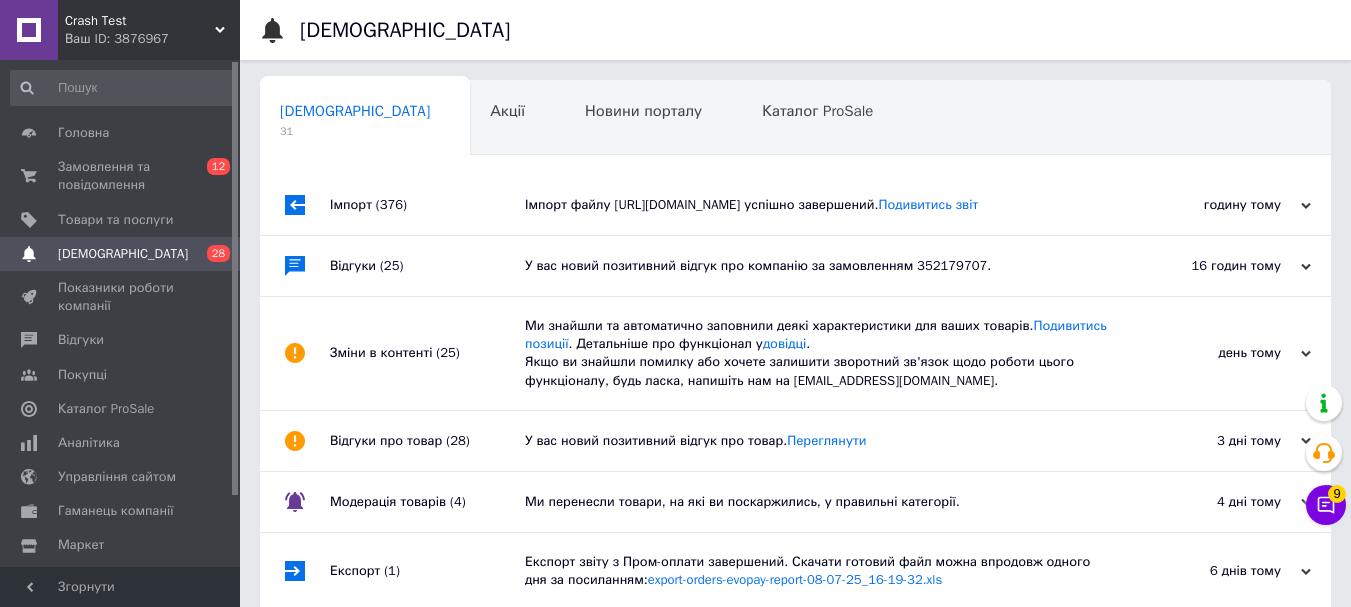 click on "Імпорт файлу https://srv18.softex.if.ua/detali_if/prom/wares3.zip успішно завершений.  Подивитись звіт" at bounding box center [818, 205] 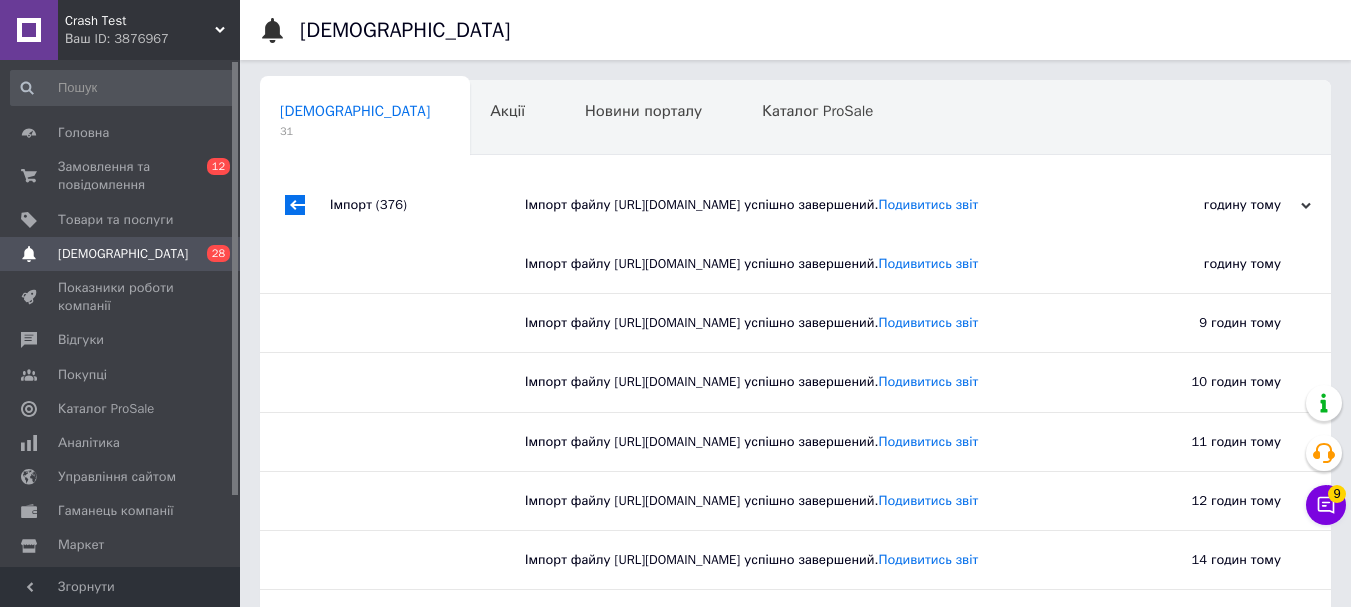 click on "Імпорт файлу https://srv18.softex.if.ua/detali_if/prom/wares3.zip успішно завершений.  Подивитись звіт" at bounding box center (818, 205) 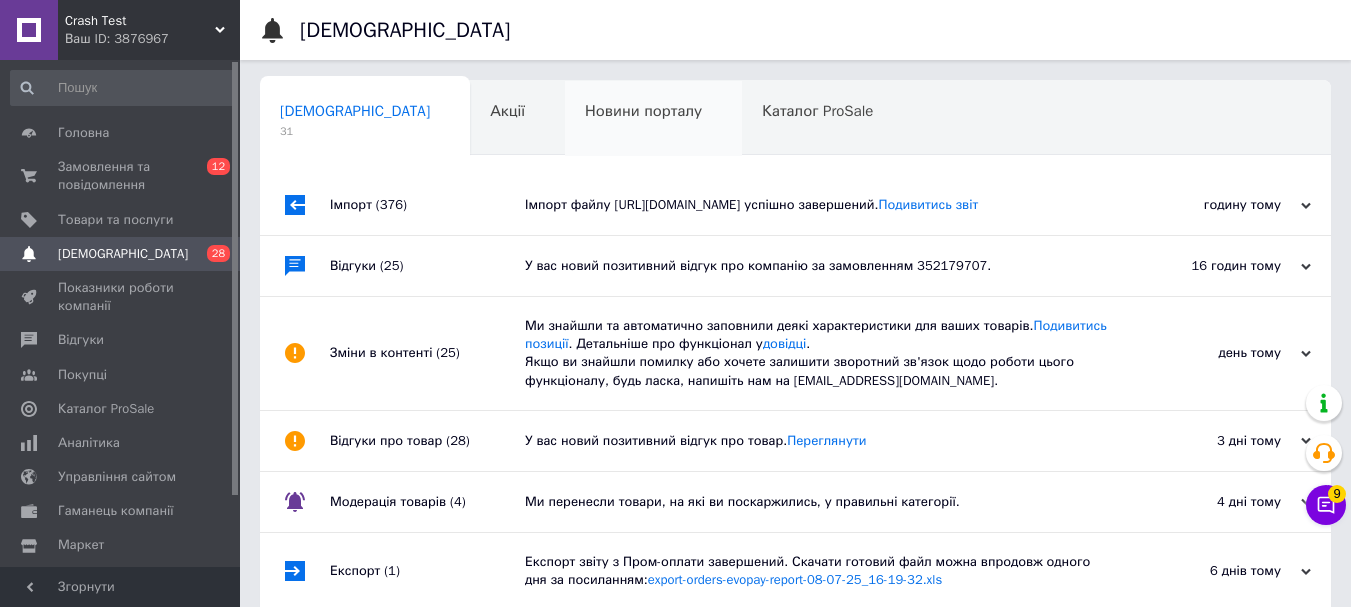 click on "Новини порталу 0" at bounding box center [653, 119] 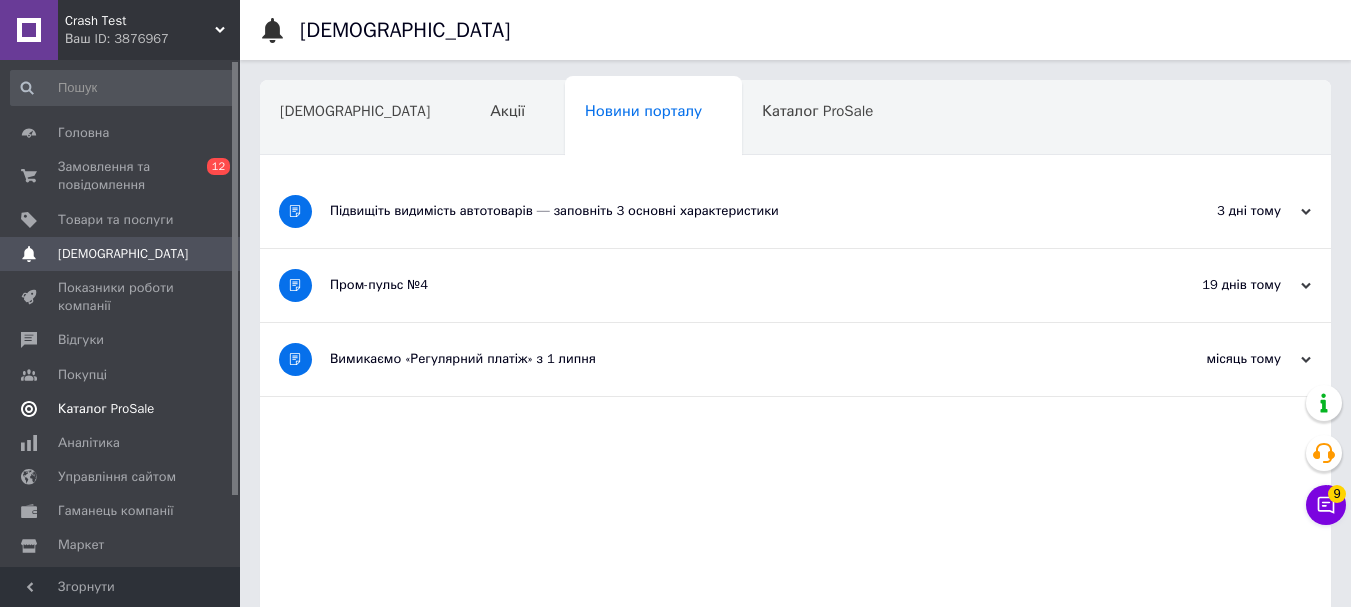 click on "Каталог ProSale" at bounding box center (106, 409) 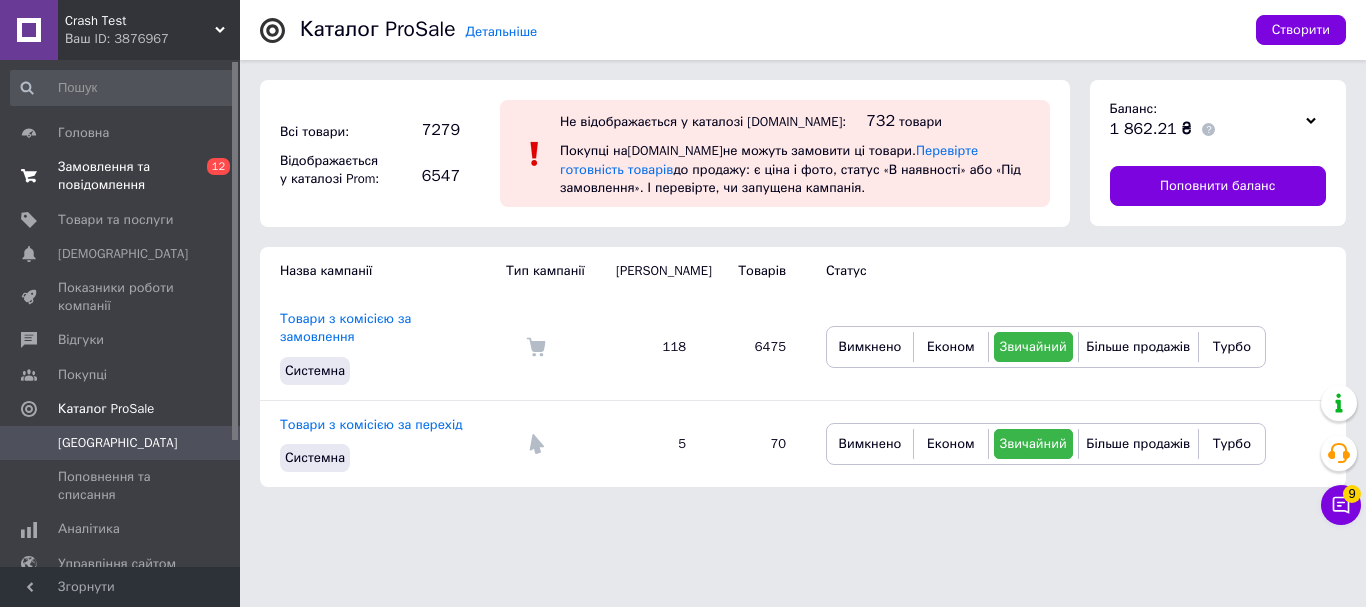 click on "Замовлення та повідомлення" at bounding box center (121, 176) 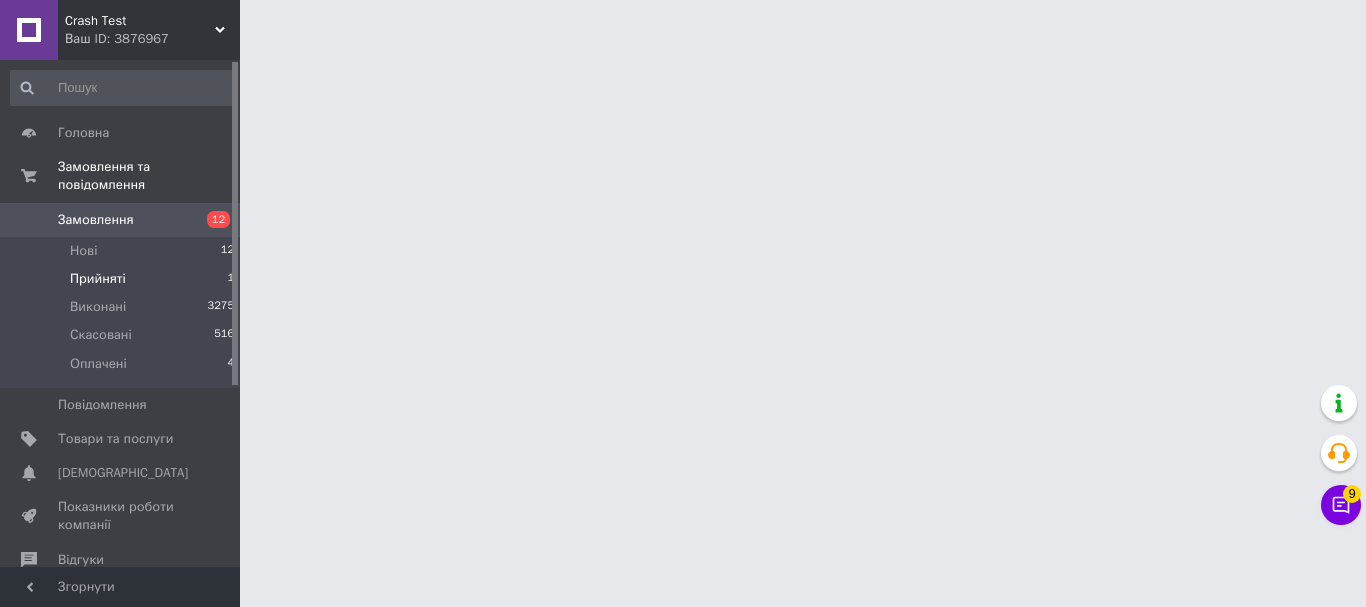 click on "Прийняті 1" at bounding box center [123, 279] 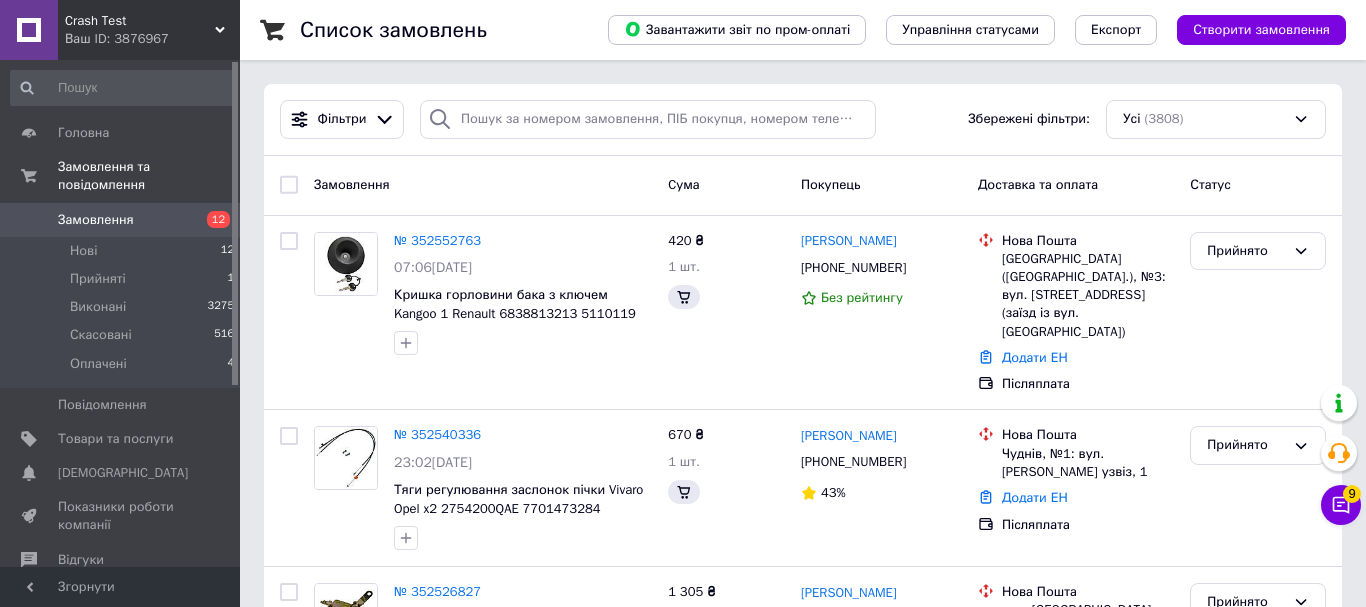 click on "9" at bounding box center (1352, 489) 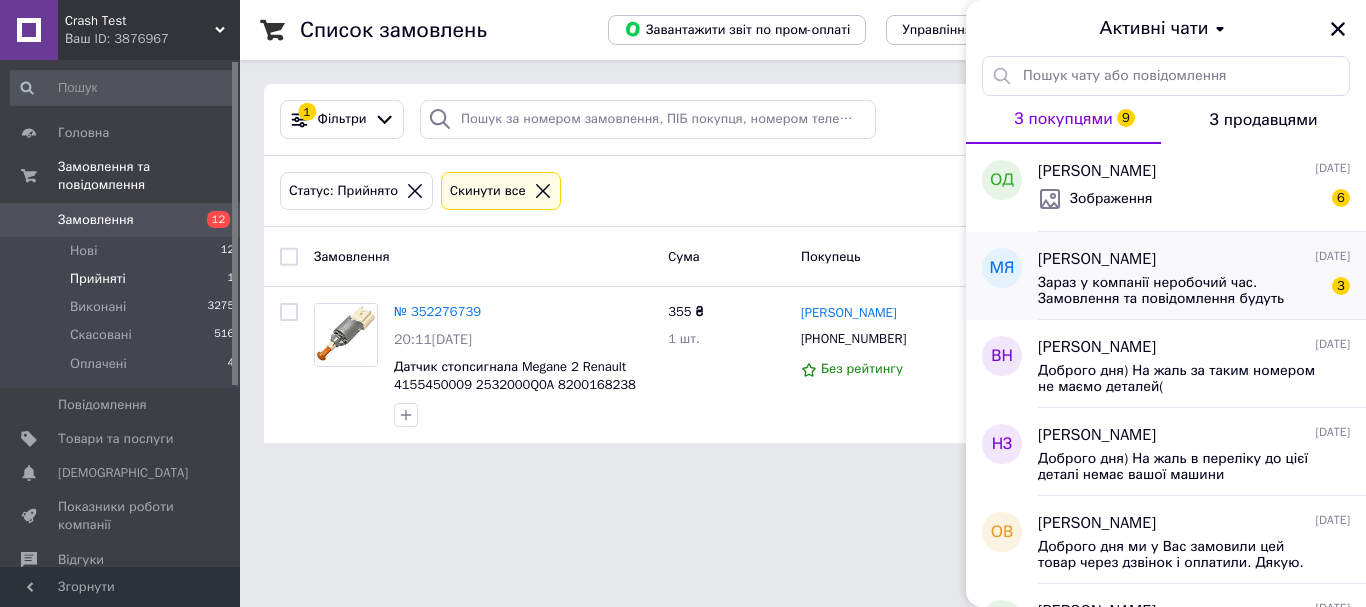 click on "Зараз у компанії неробочий час. Замовлення та повідомлення будуть оброблені з 08:00 найближчого робочого дня (14.07)" at bounding box center [1180, 291] 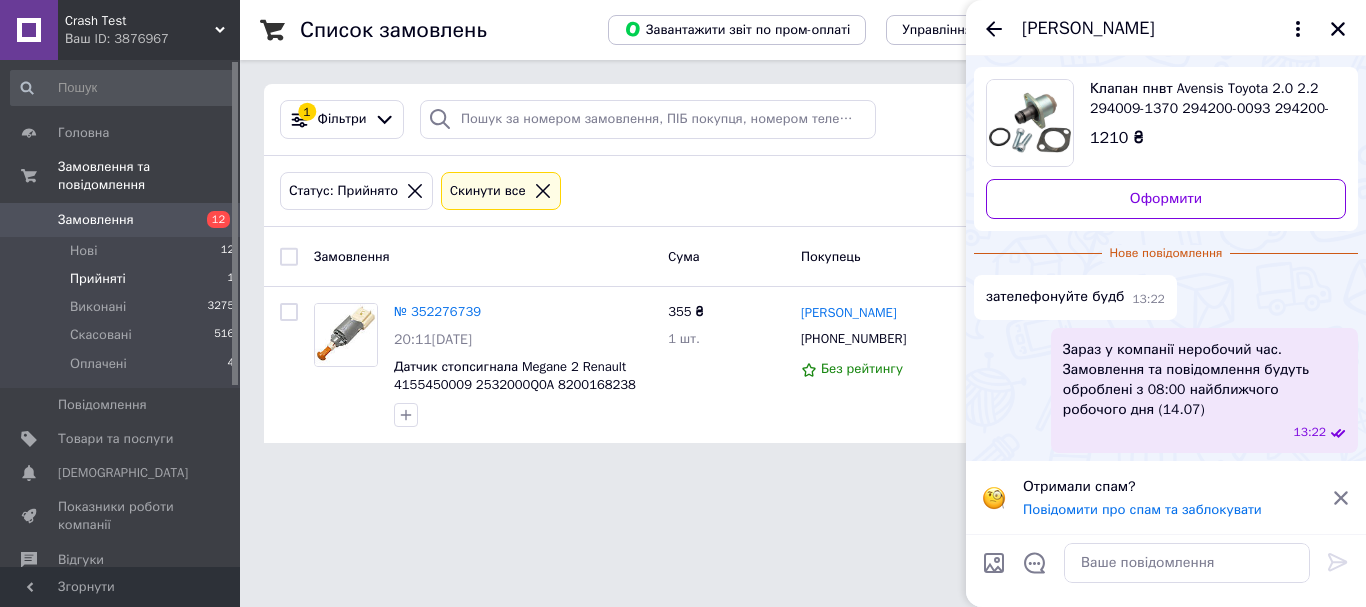 scroll, scrollTop: 0, scrollLeft: 0, axis: both 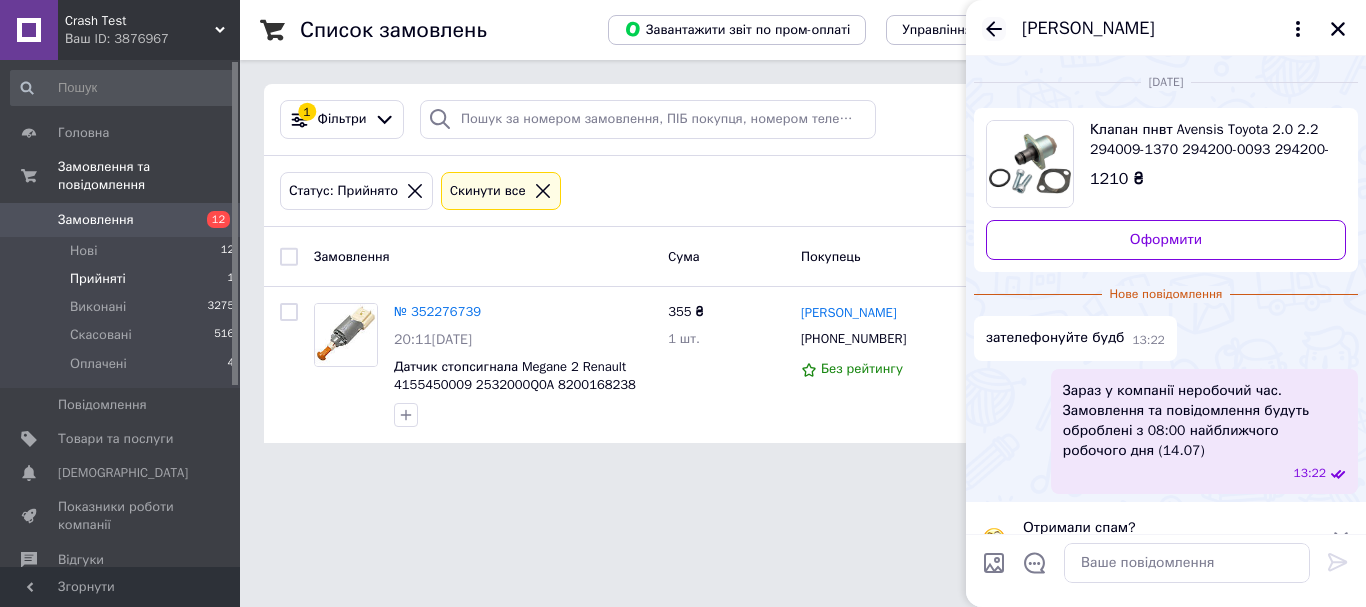 click 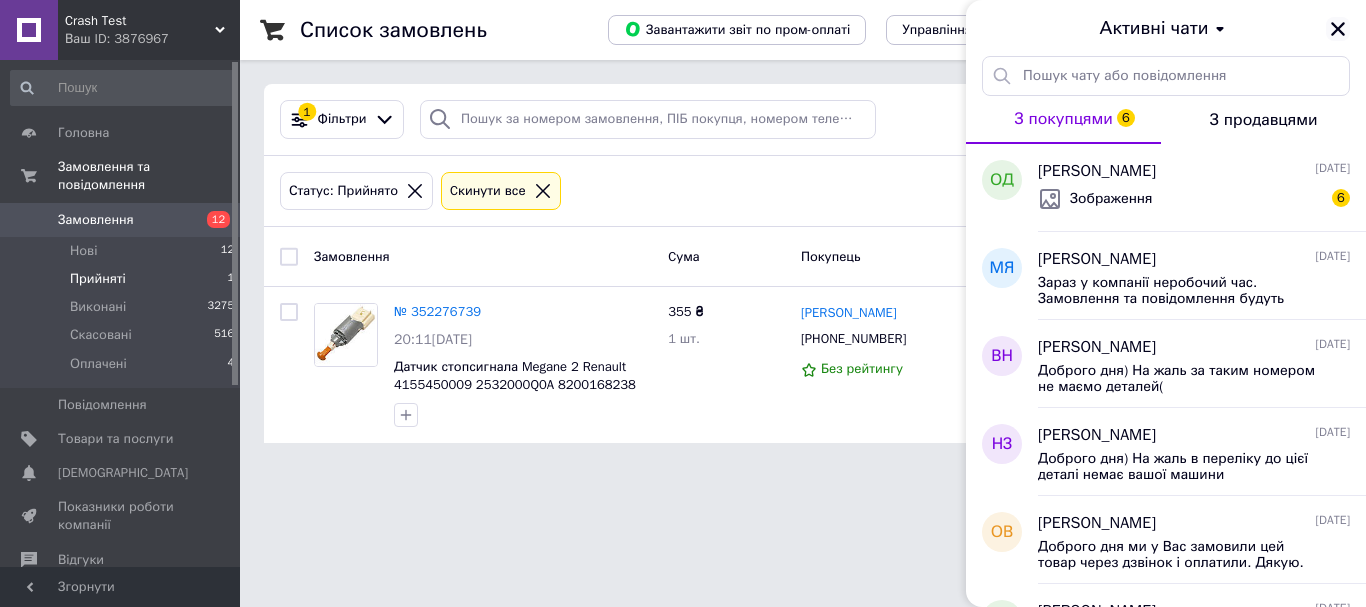 click 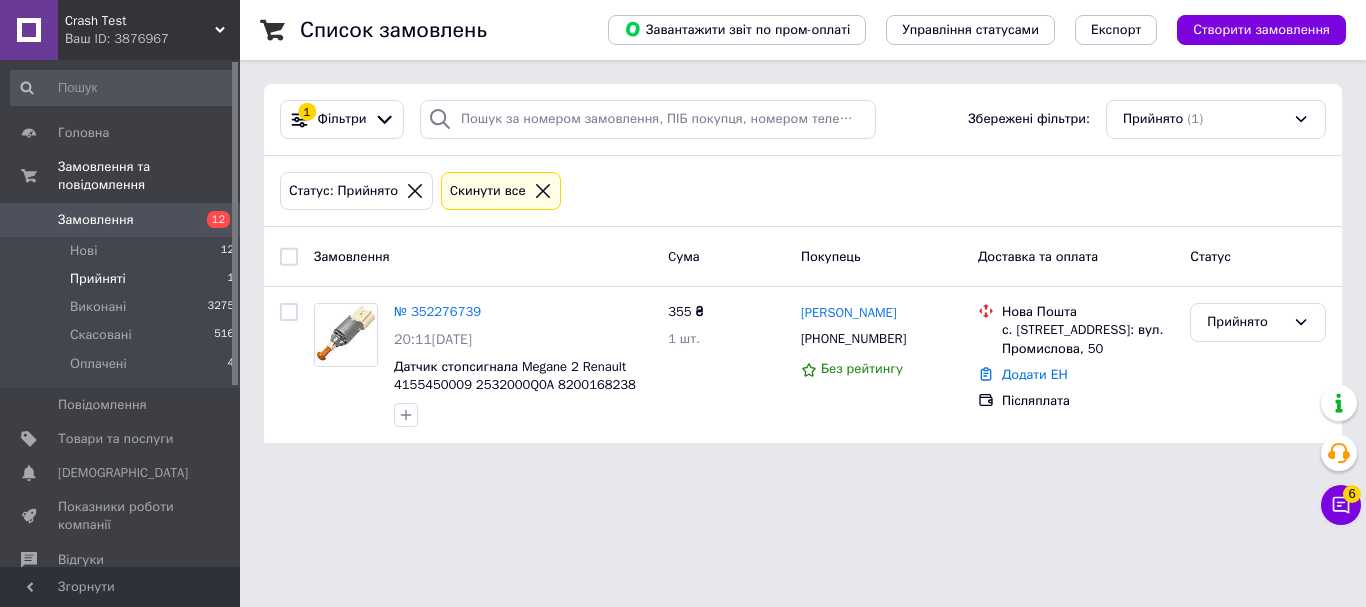 click on "Crash Test" at bounding box center (140, 21) 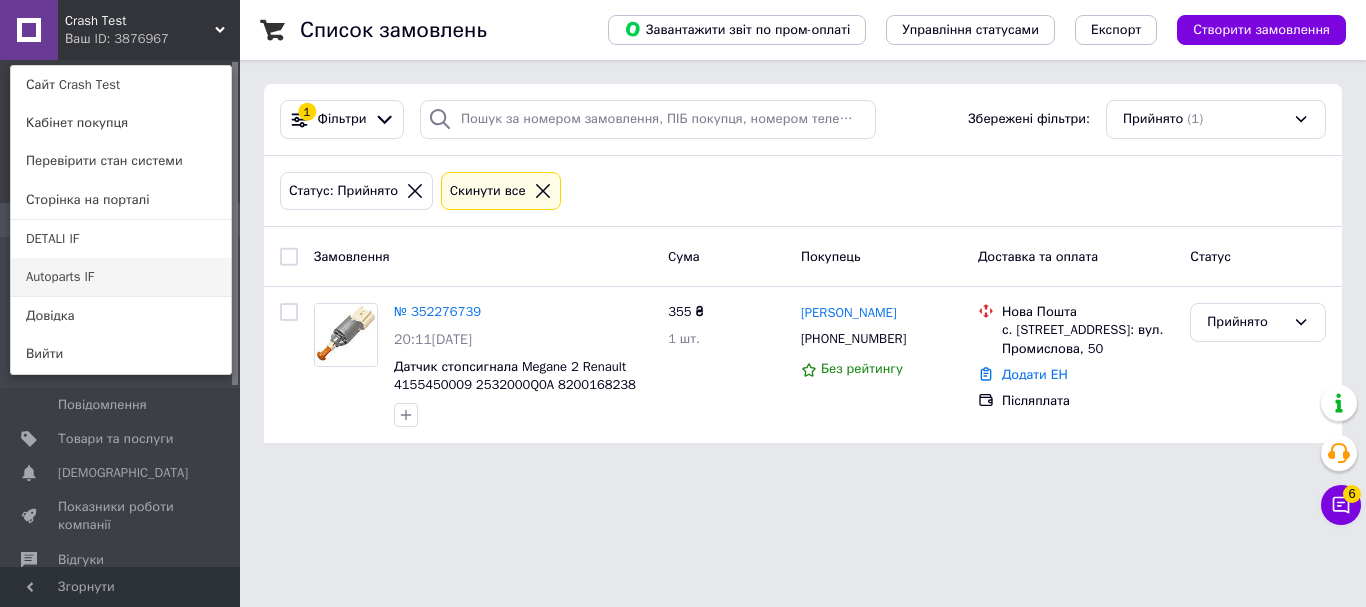 click on "Autoparts IF" at bounding box center [121, 277] 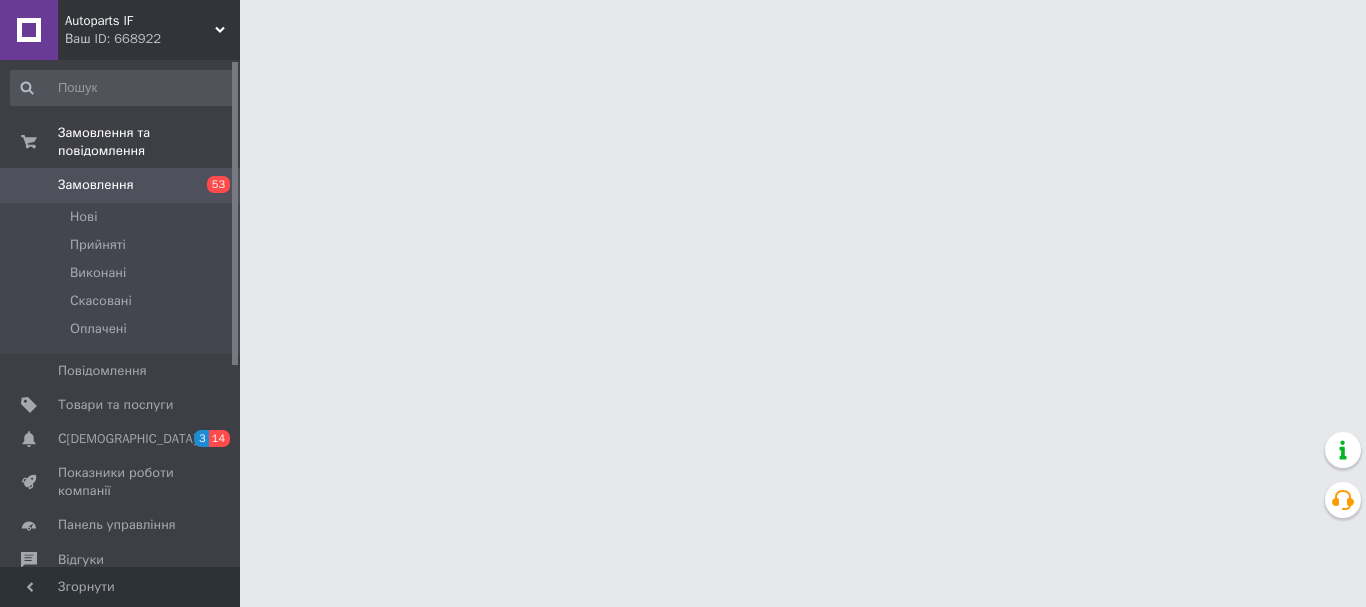 scroll, scrollTop: 0, scrollLeft: 0, axis: both 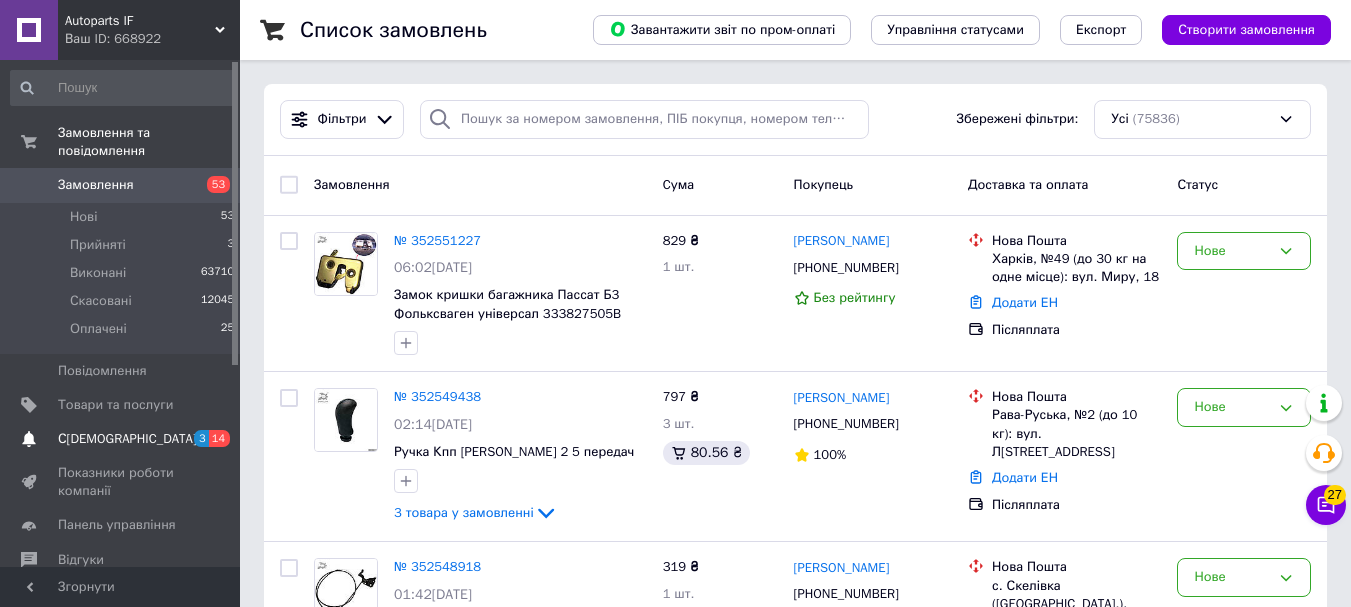 click on "С[DEMOGRAPHIC_DATA]" at bounding box center [121, 439] 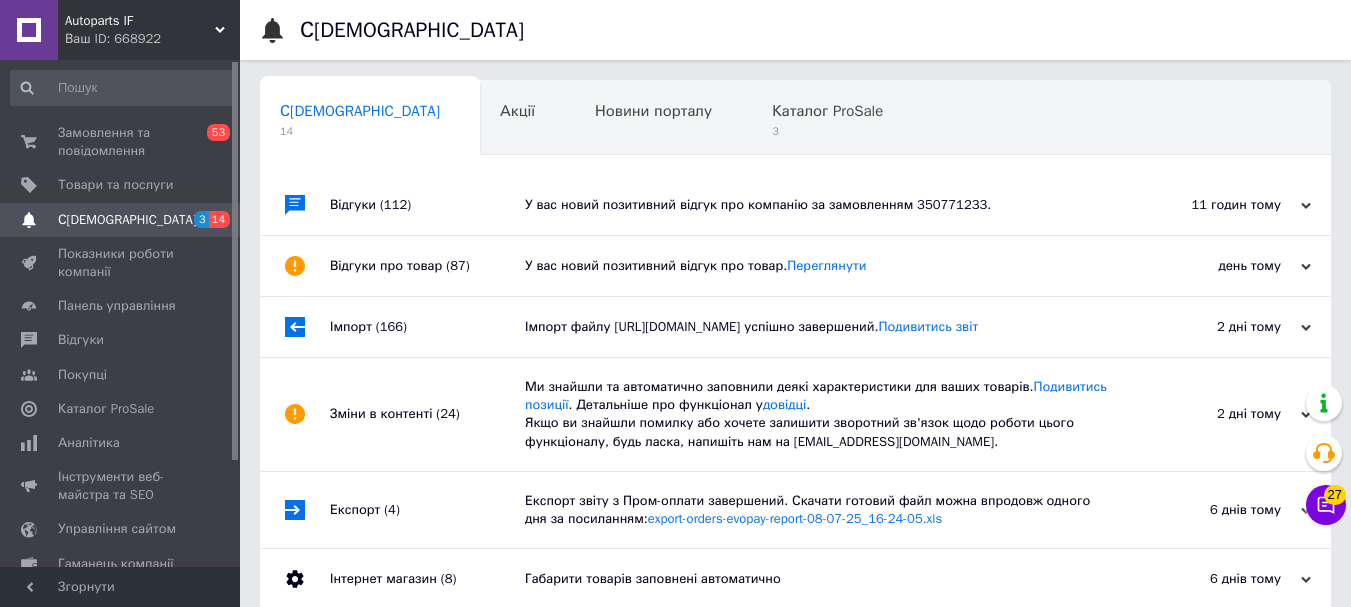 click on "Імпорт файлу [URL][DOMAIN_NAME] успішно завершений.  Подивитись звіт" at bounding box center (818, 327) 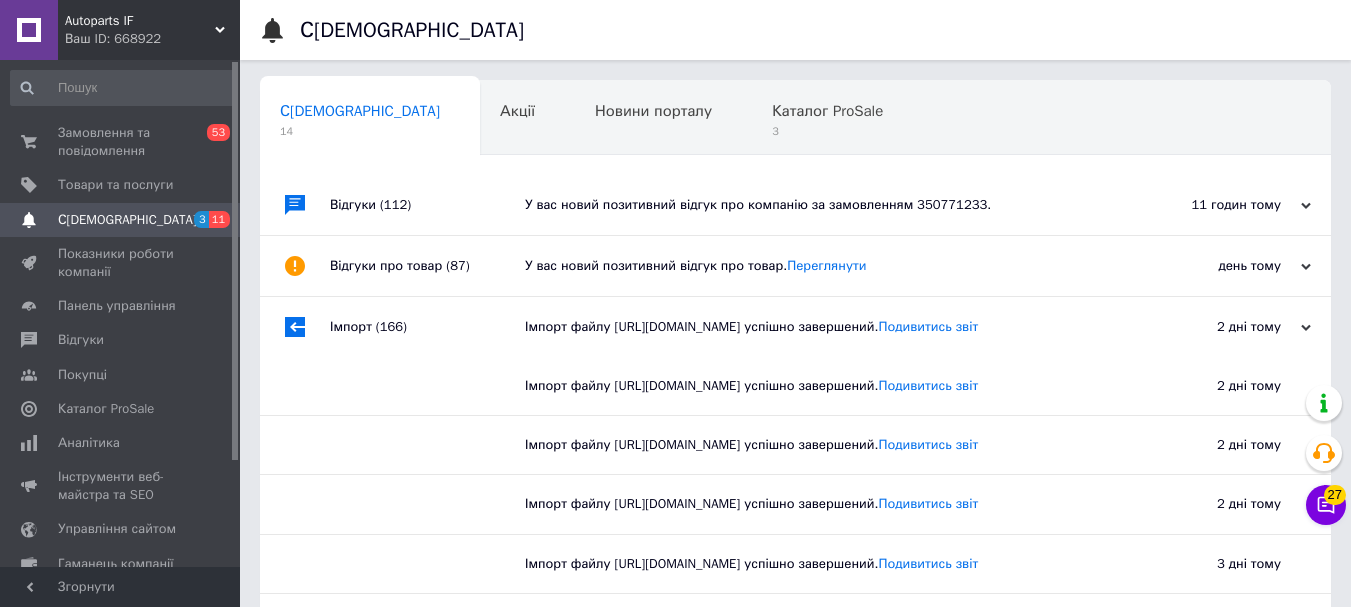 click on "Імпорт файлу [URL][DOMAIN_NAME] успішно завершений.  Подивитись звіт" at bounding box center (818, 327) 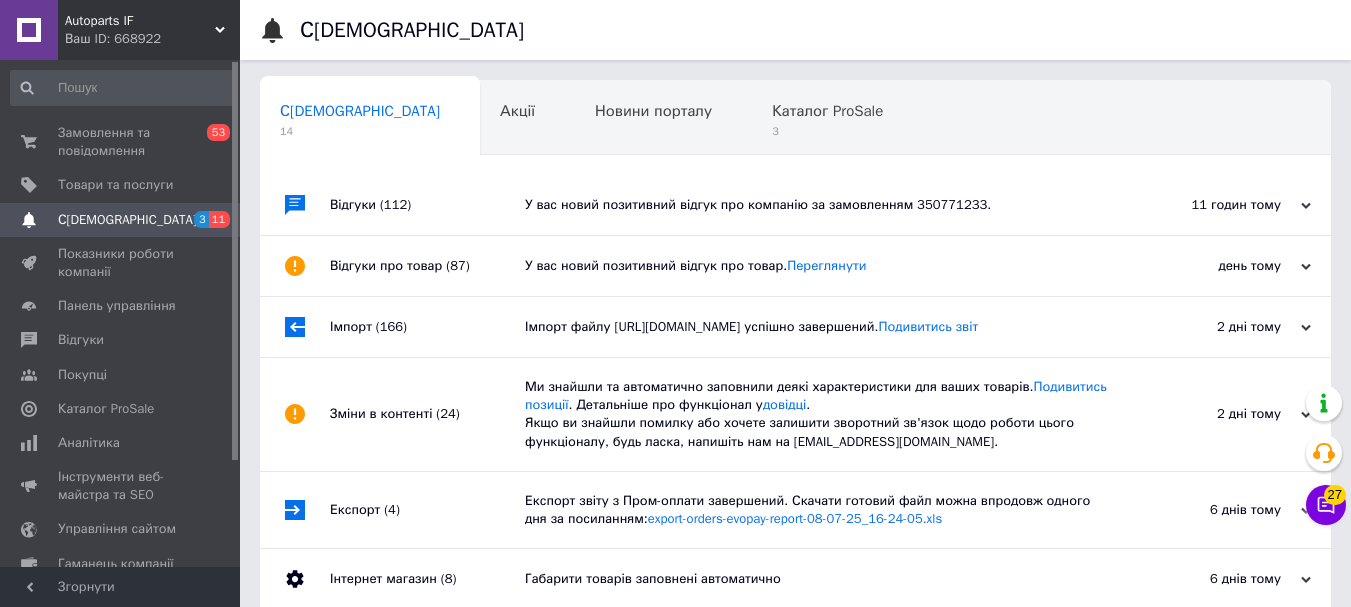 click on "У вас новий позитивний відгук про товар.  [GEOGRAPHIC_DATA]" at bounding box center (818, 266) 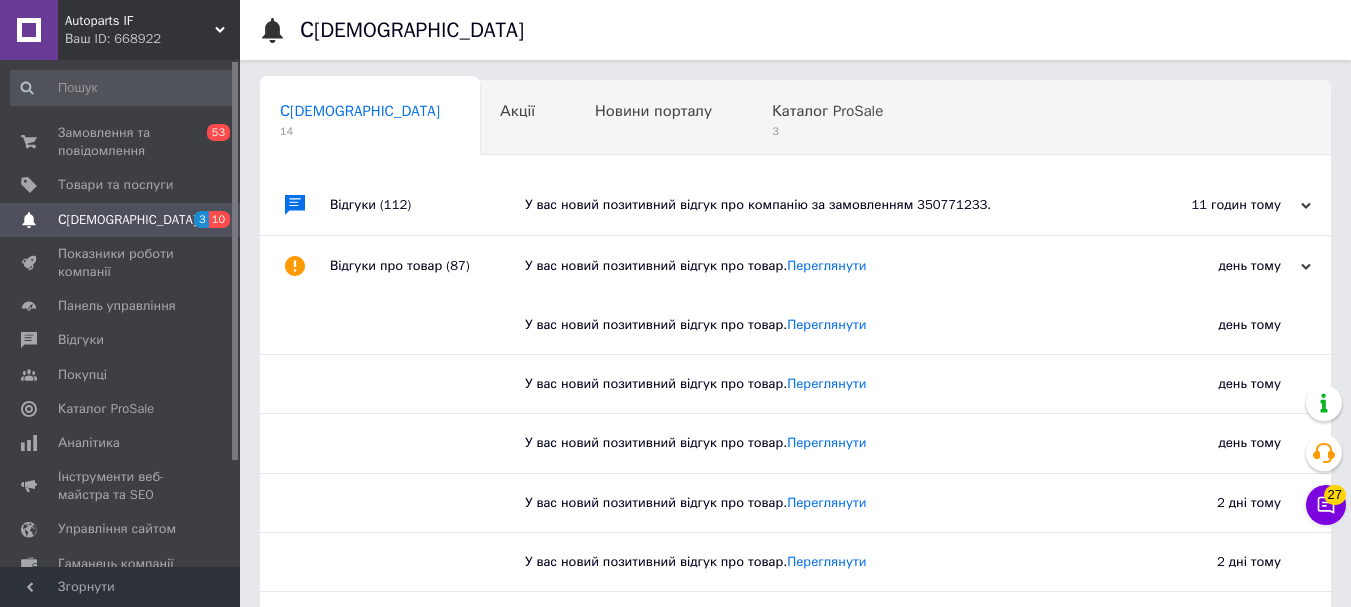 click on "У вас новий позитивний відгук про товар.  [GEOGRAPHIC_DATA]" at bounding box center [818, 266] 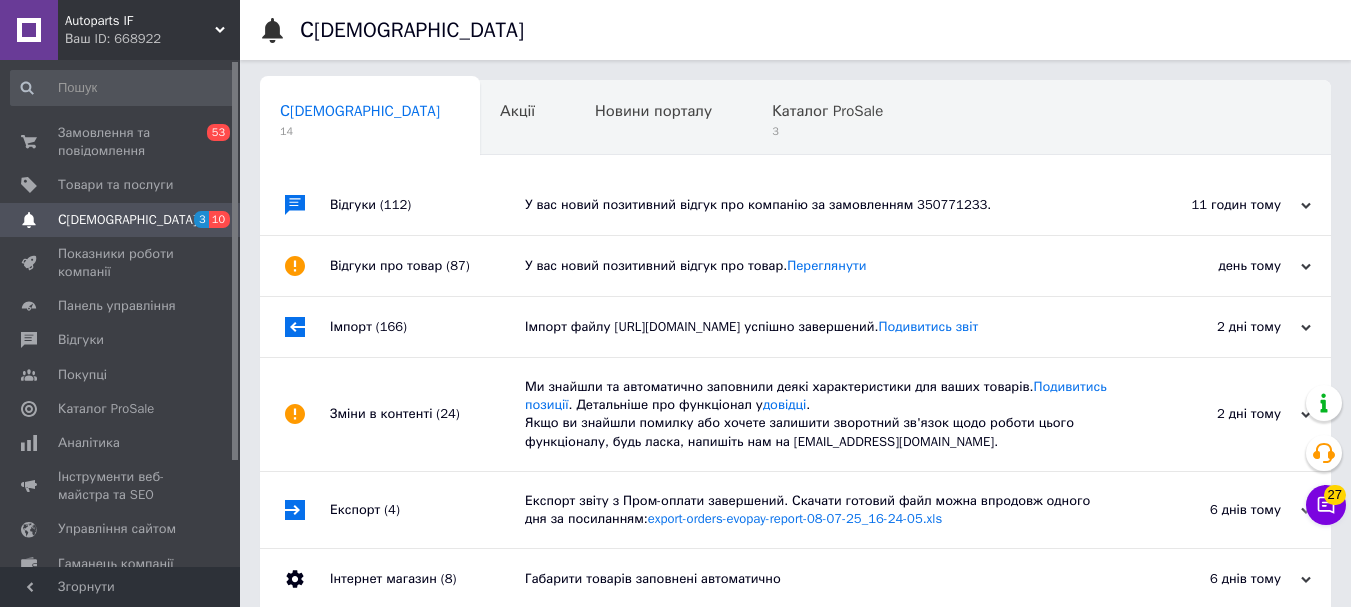 click on "У вас новий позитивний відгук про компанію за замовленням 350771233." at bounding box center (818, 205) 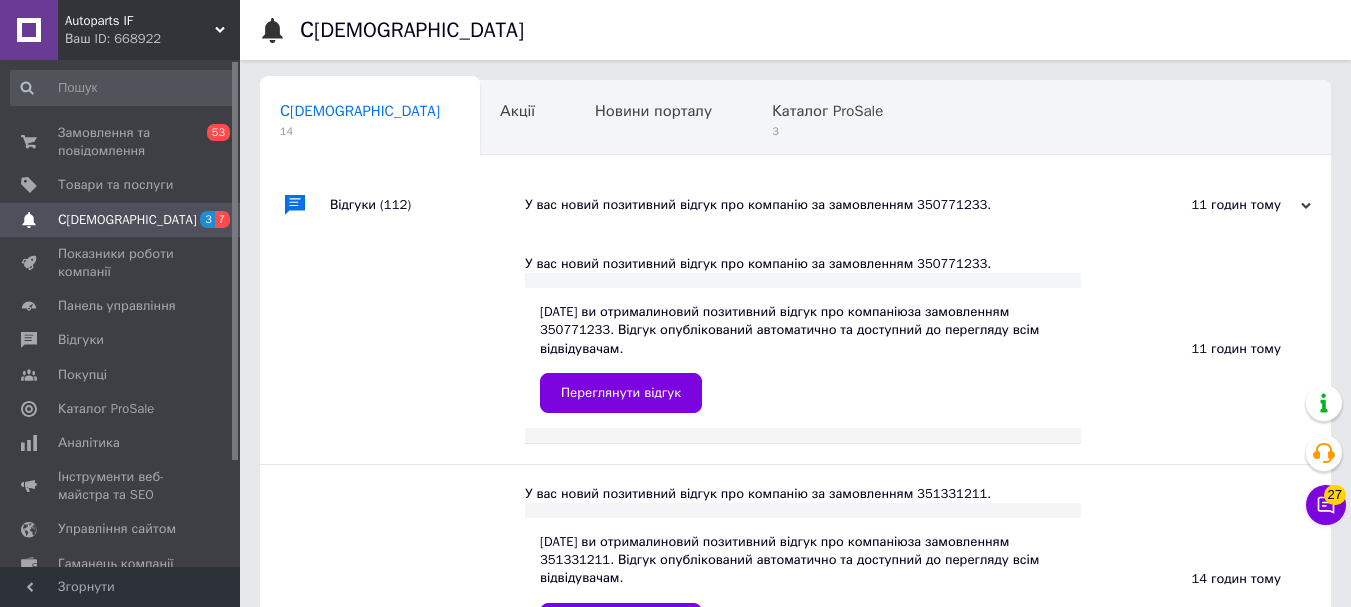click on "У вас новий позитивний відгук про компанію за замовленням 350771233." at bounding box center [818, 205] 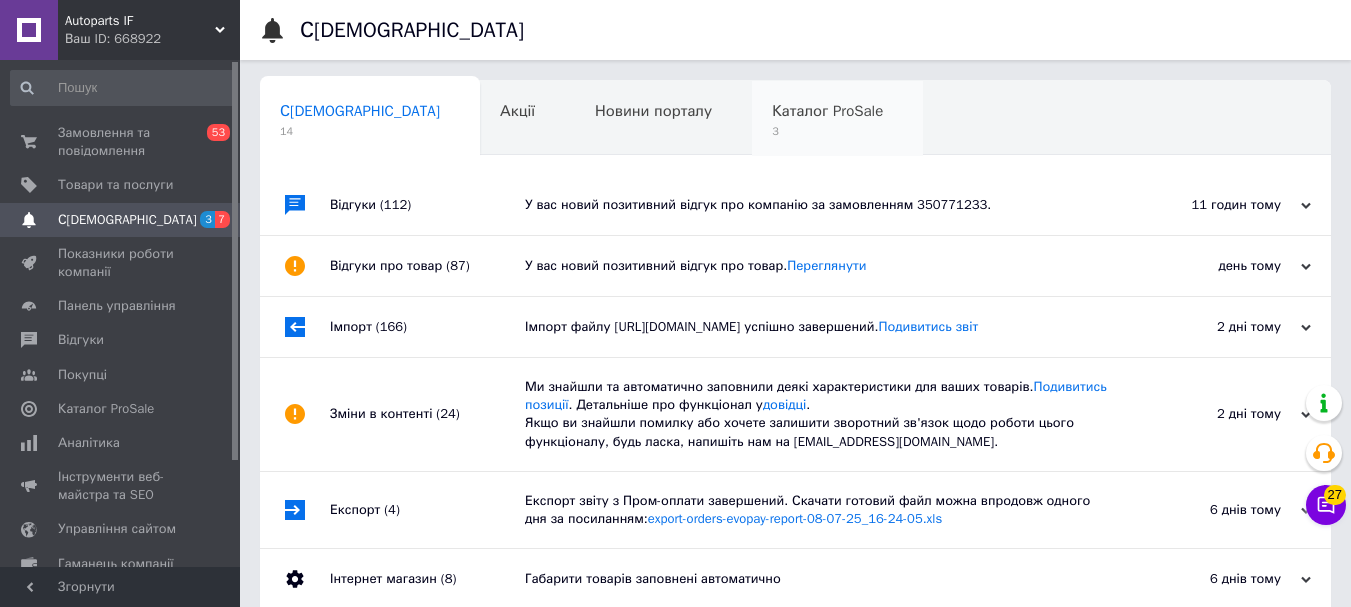 click on "3" at bounding box center [827, 131] 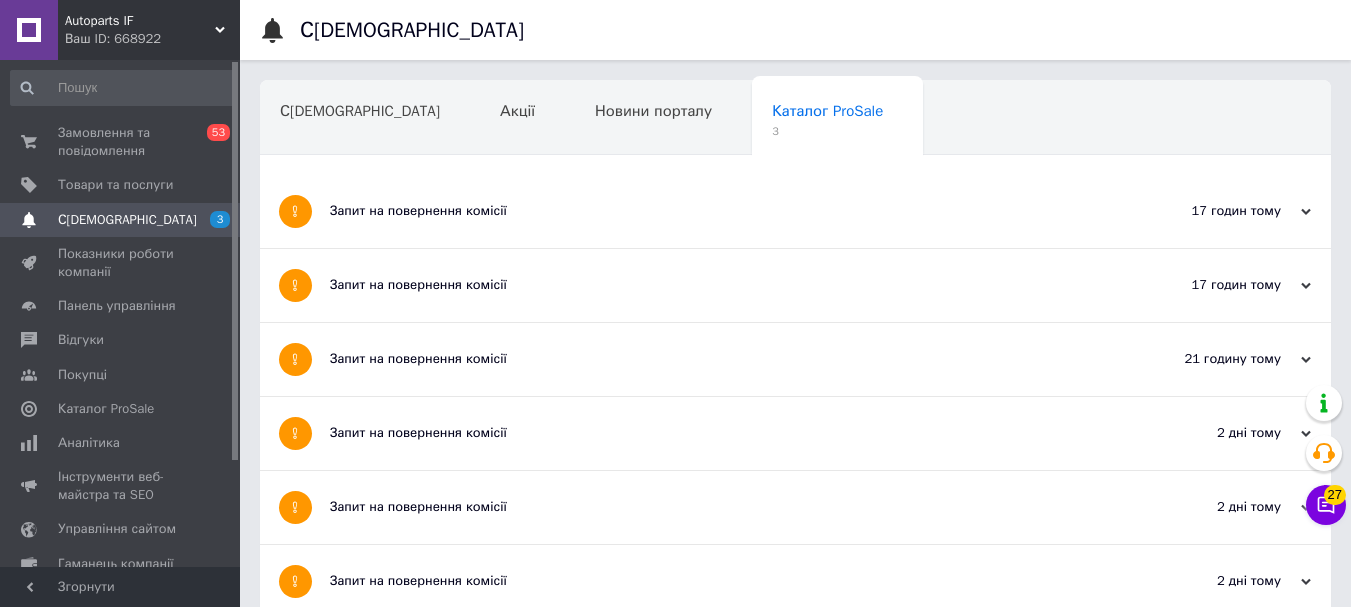 click on "Запит на повернення комісії" at bounding box center [720, 211] 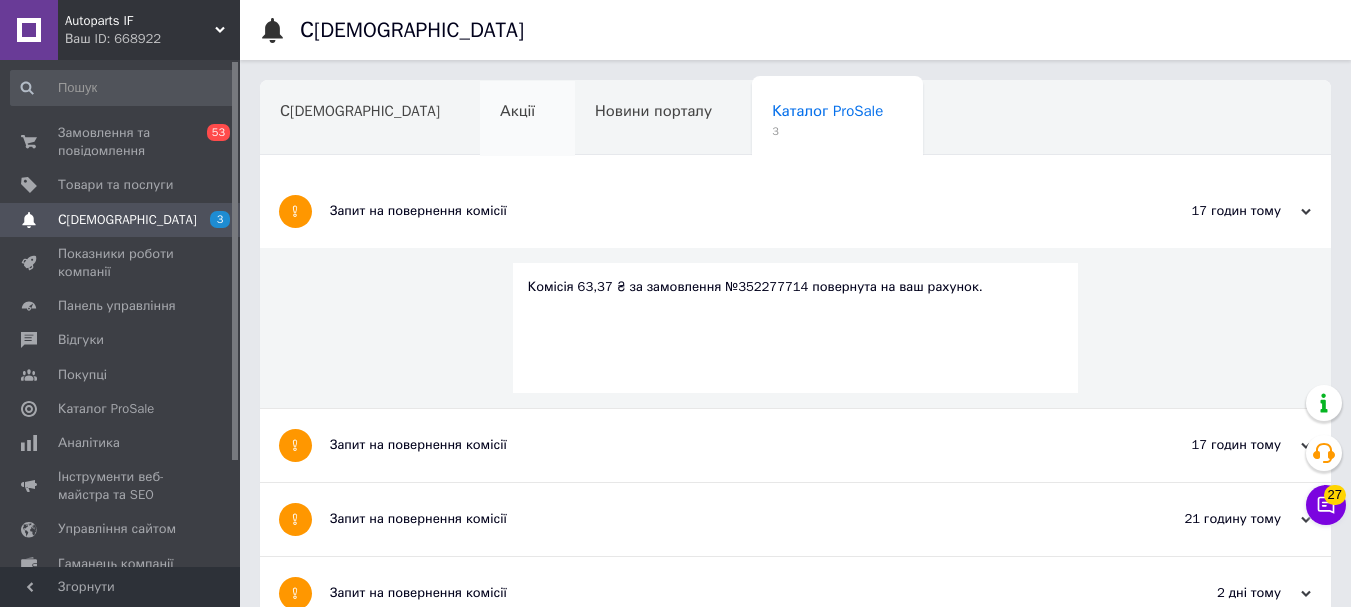 click on "Запит на повернення комісії" at bounding box center [720, 211] 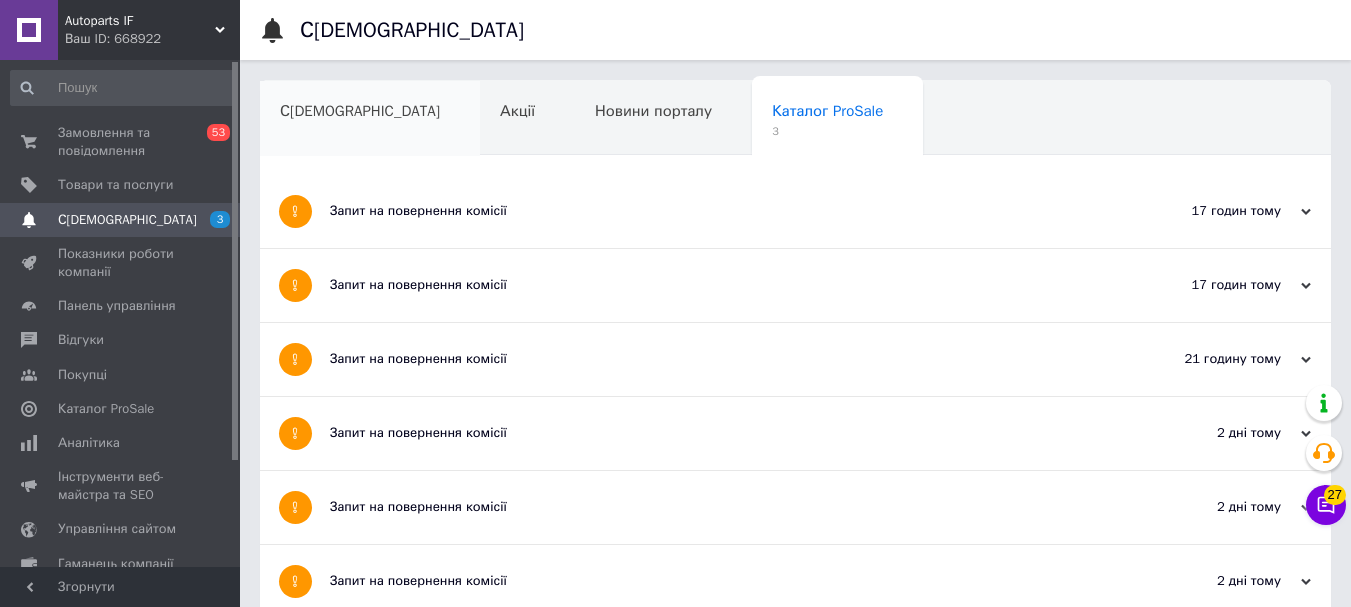 click on "[DEMOGRAPHIC_DATA]" at bounding box center [360, 111] 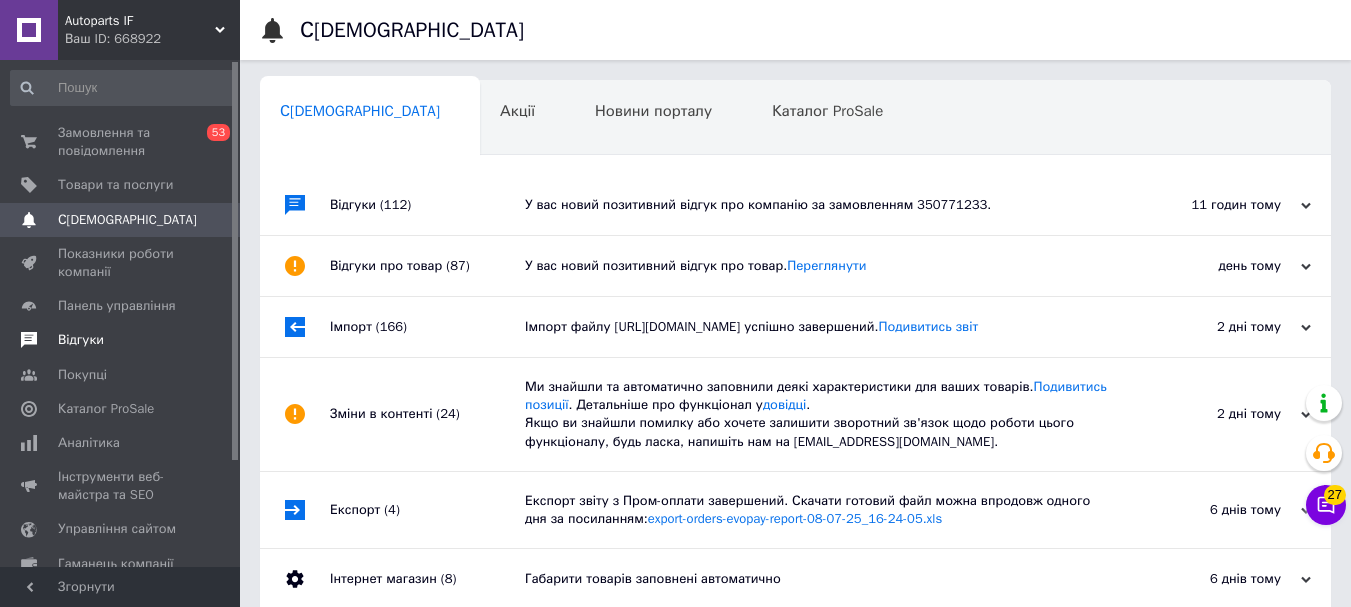 click on "Відгуки" at bounding box center [121, 340] 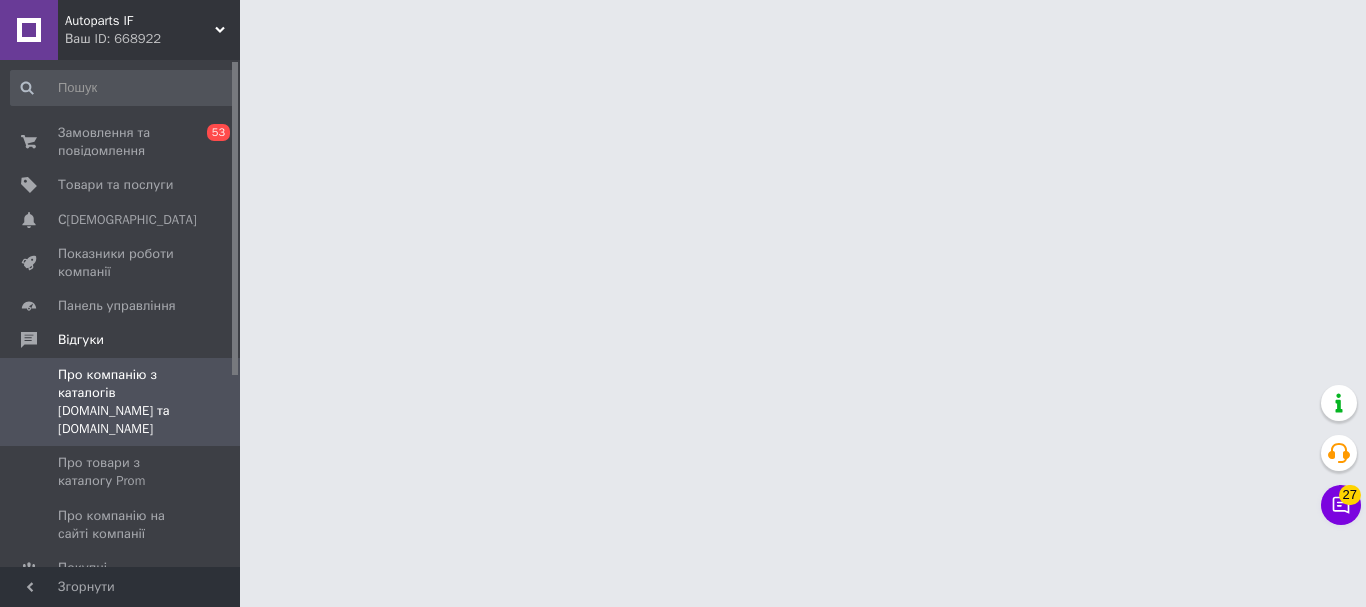 click on "Про компанію з каталогів Prom.ua та Bigl.ua" at bounding box center (121, 402) 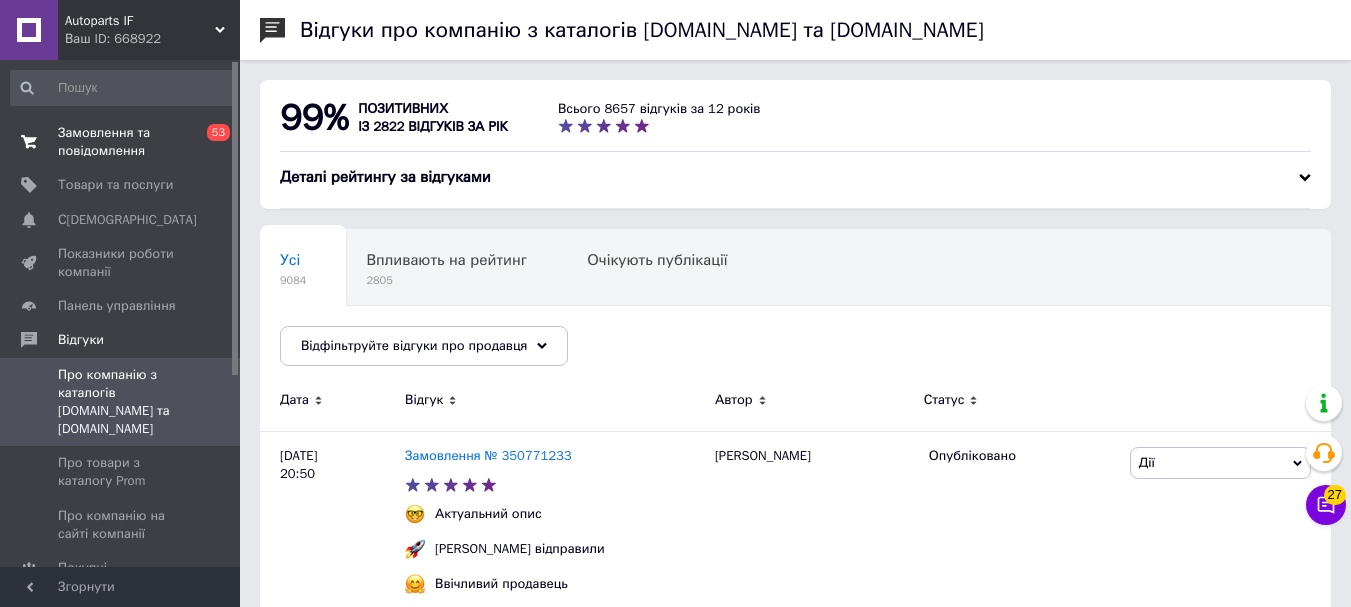 click on "Замовлення та повідомлення" at bounding box center (121, 142) 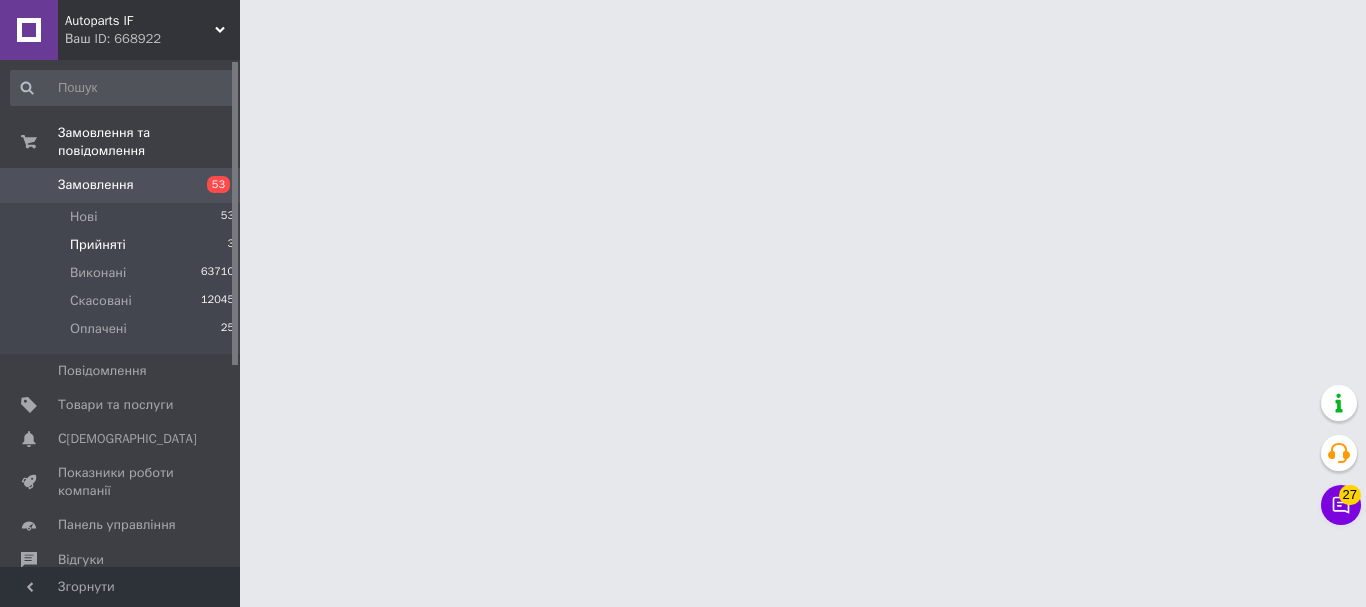 click on "Прийняті 3" at bounding box center [123, 245] 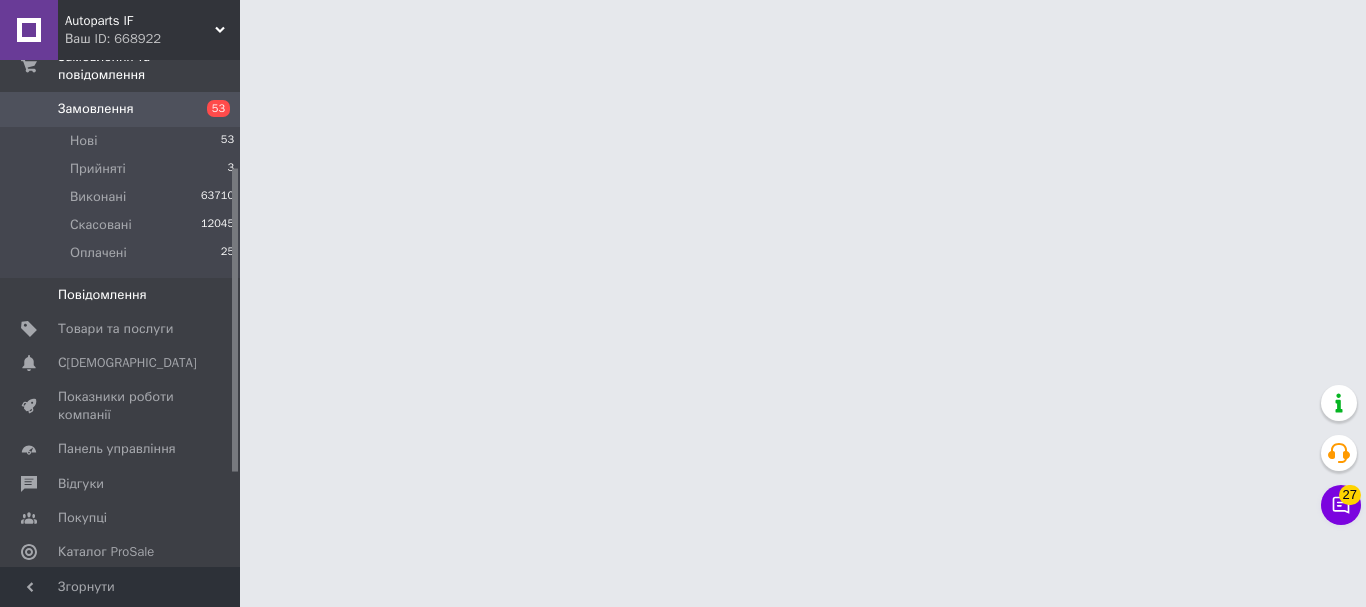 scroll, scrollTop: 273, scrollLeft: 0, axis: vertical 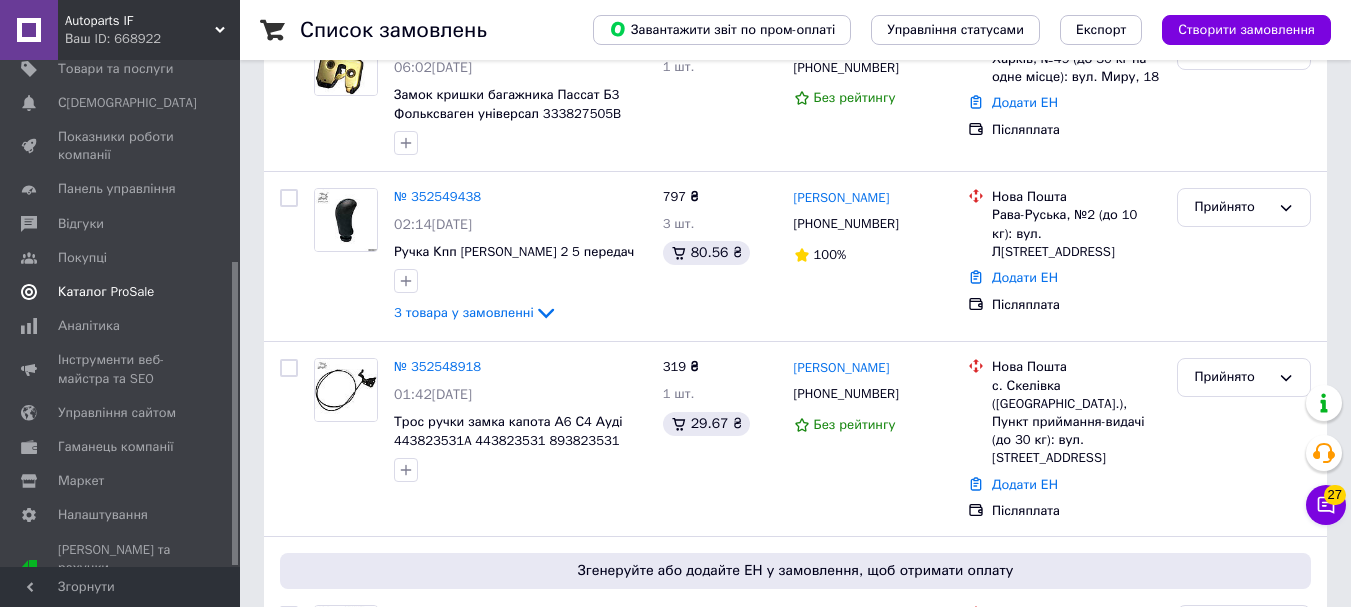 click on "Каталог ProSale" at bounding box center [106, 292] 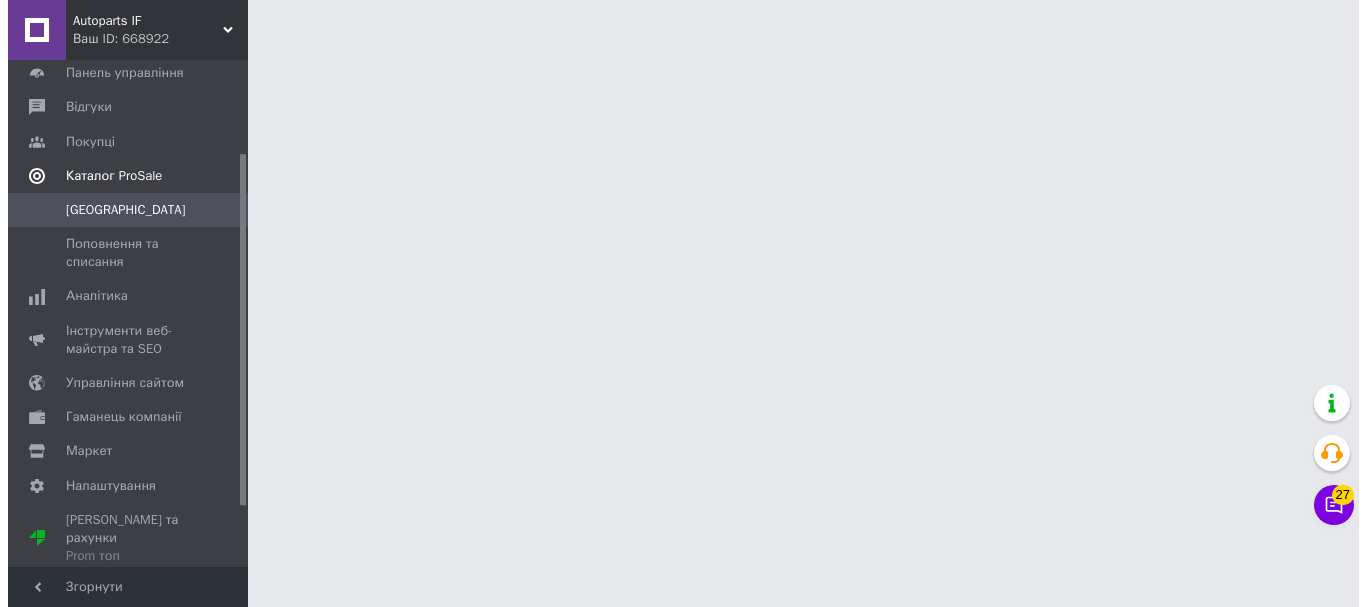 scroll, scrollTop: 0, scrollLeft: 0, axis: both 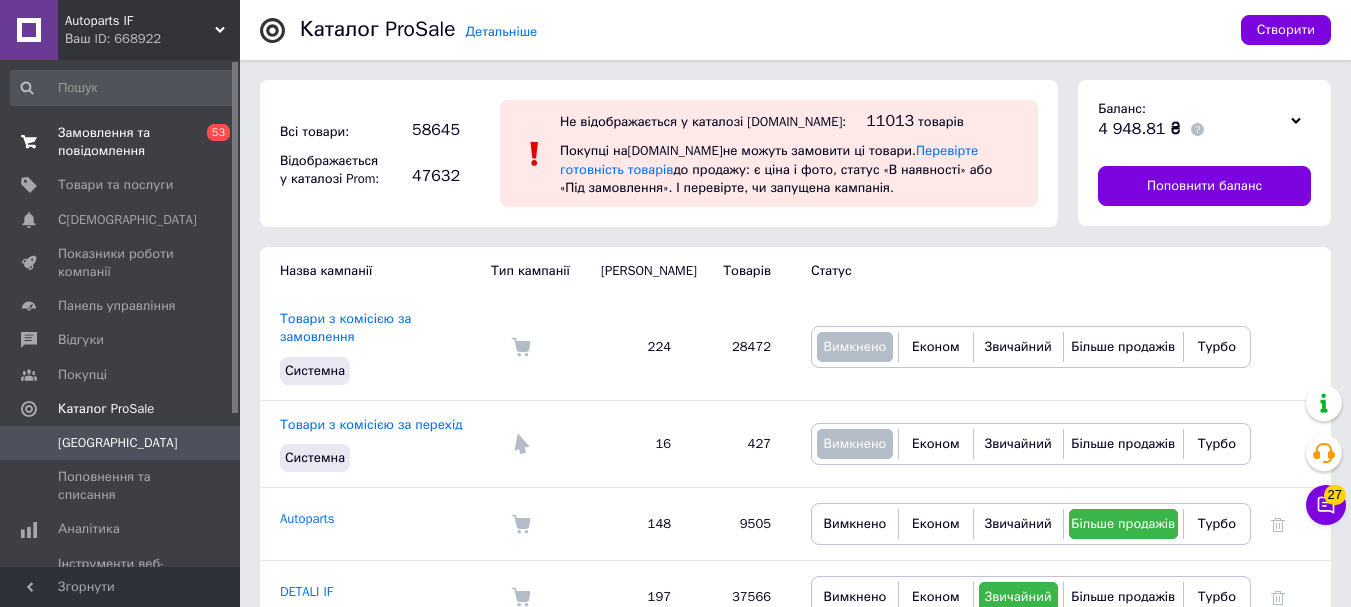 click on "Замовлення та повідомлення" at bounding box center [121, 142] 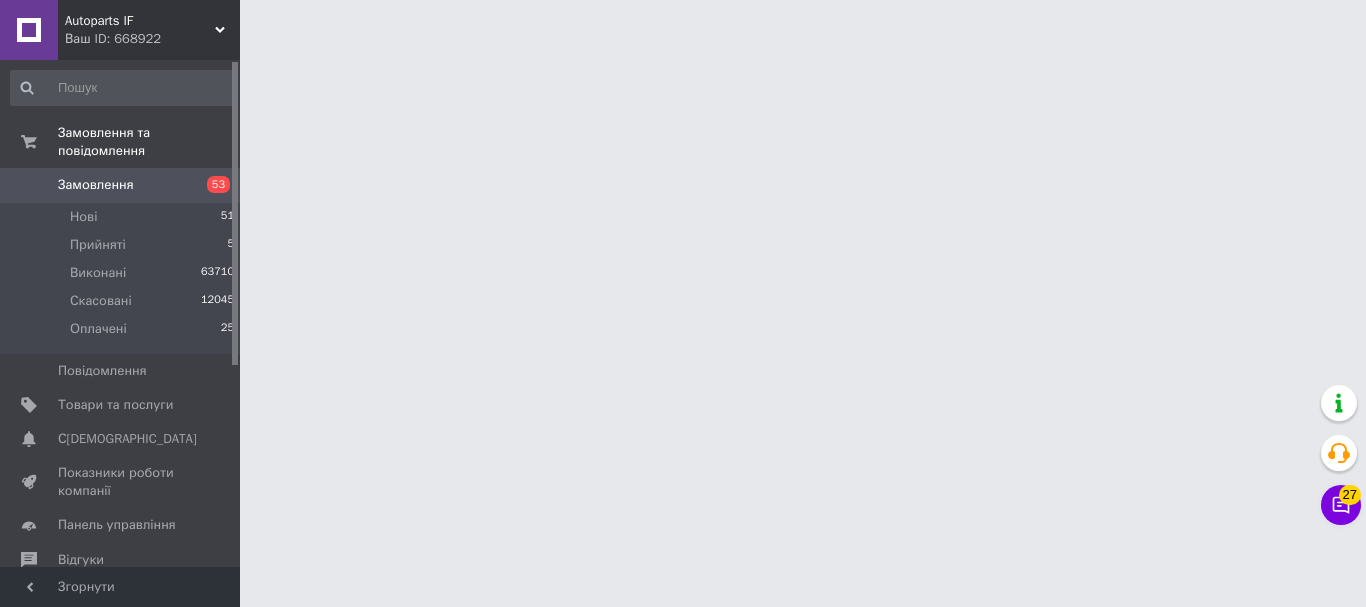 click on "Ваш ID: 668922" at bounding box center (152, 39) 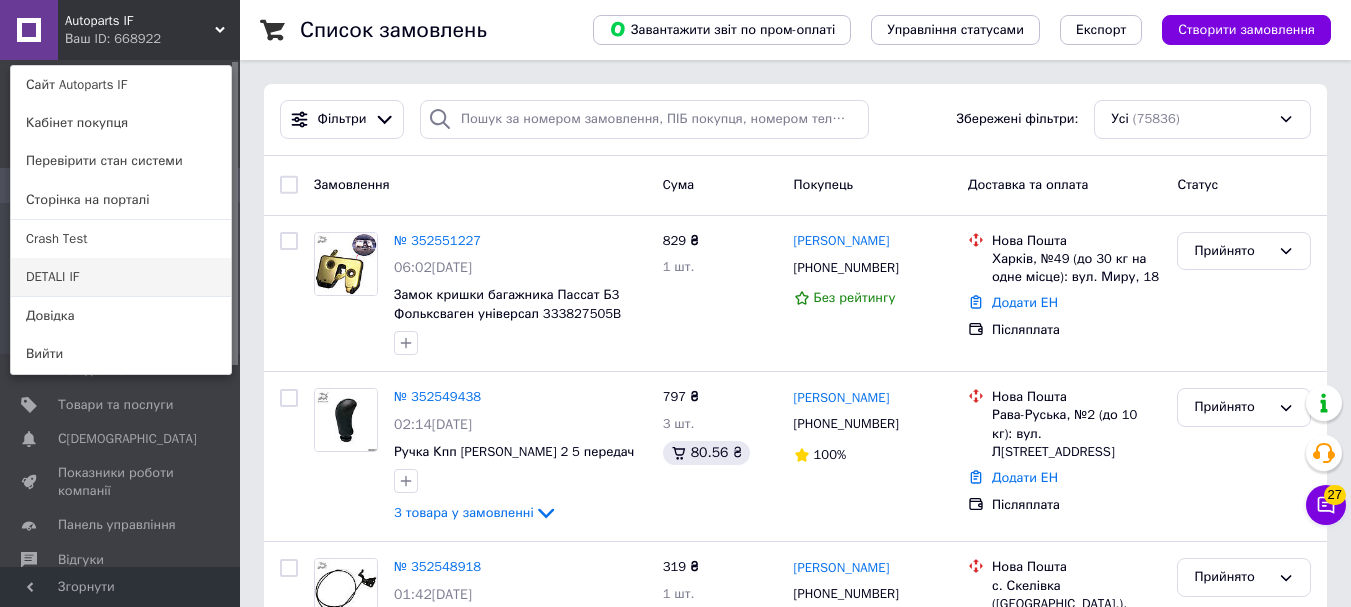 click on "DETALI IF" at bounding box center [121, 277] 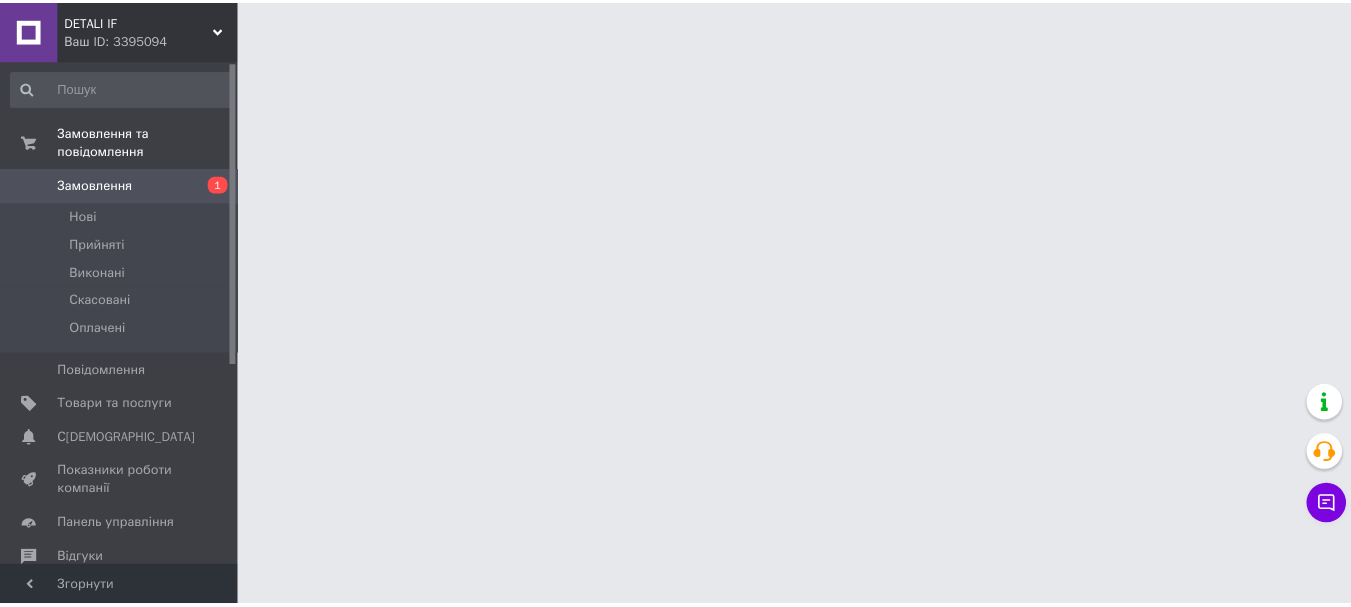 scroll, scrollTop: 0, scrollLeft: 0, axis: both 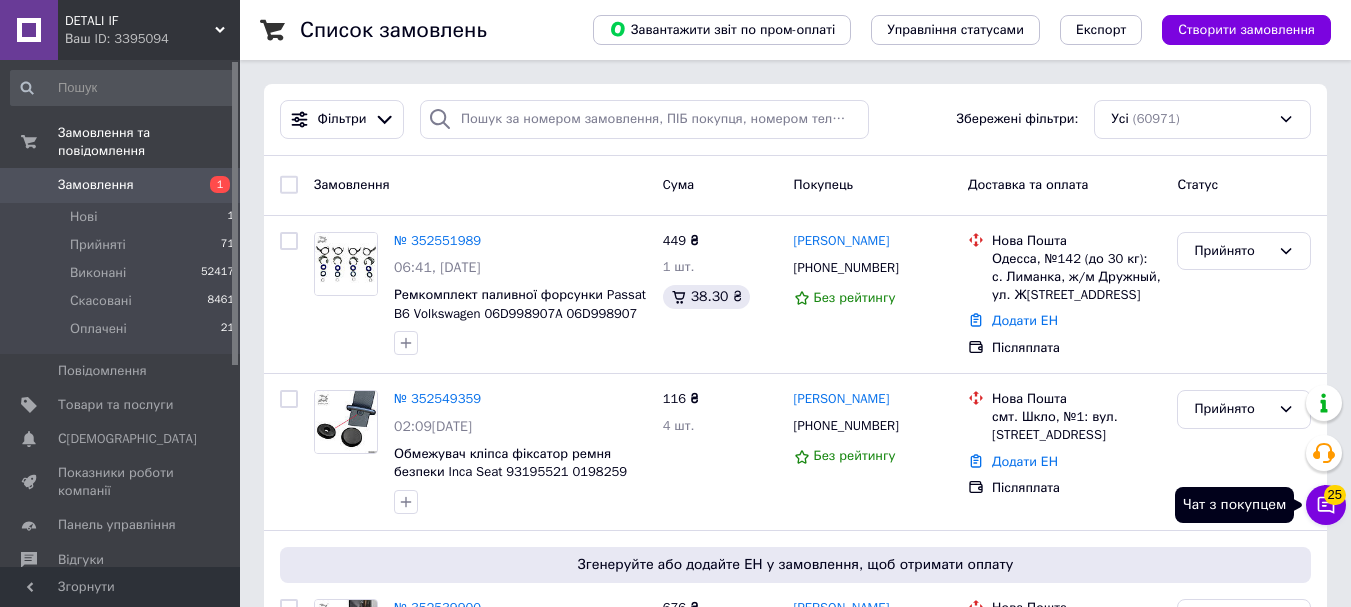 click on "25" at bounding box center (1335, 495) 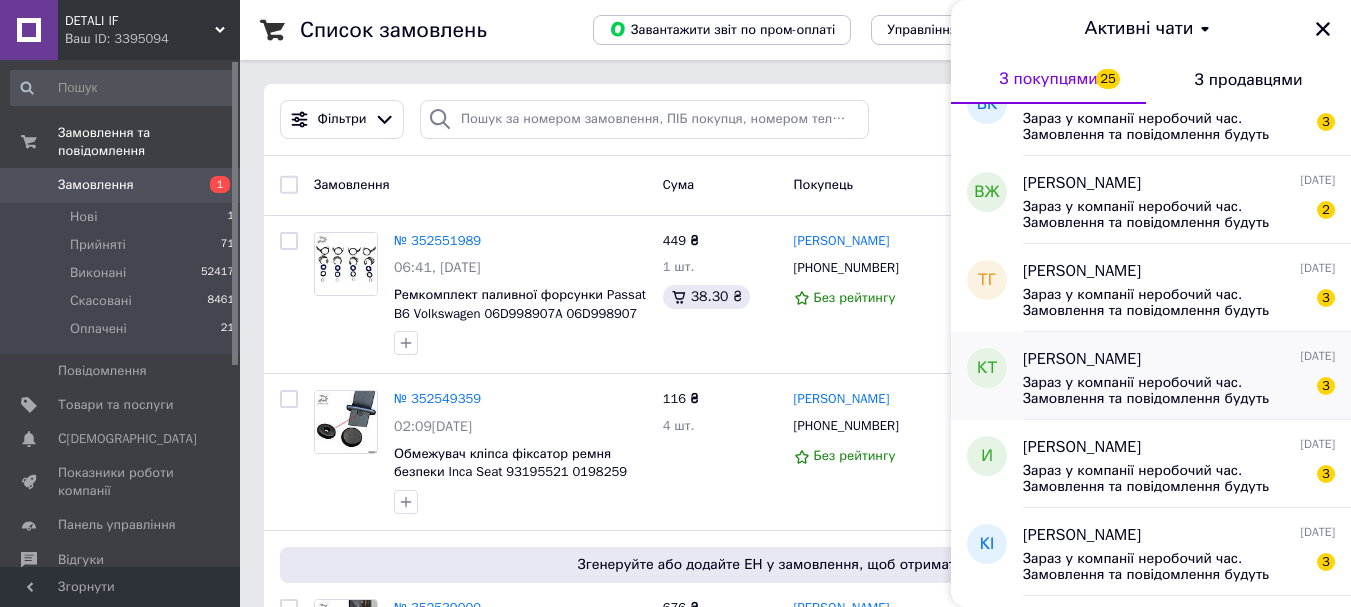 scroll, scrollTop: 500, scrollLeft: 0, axis: vertical 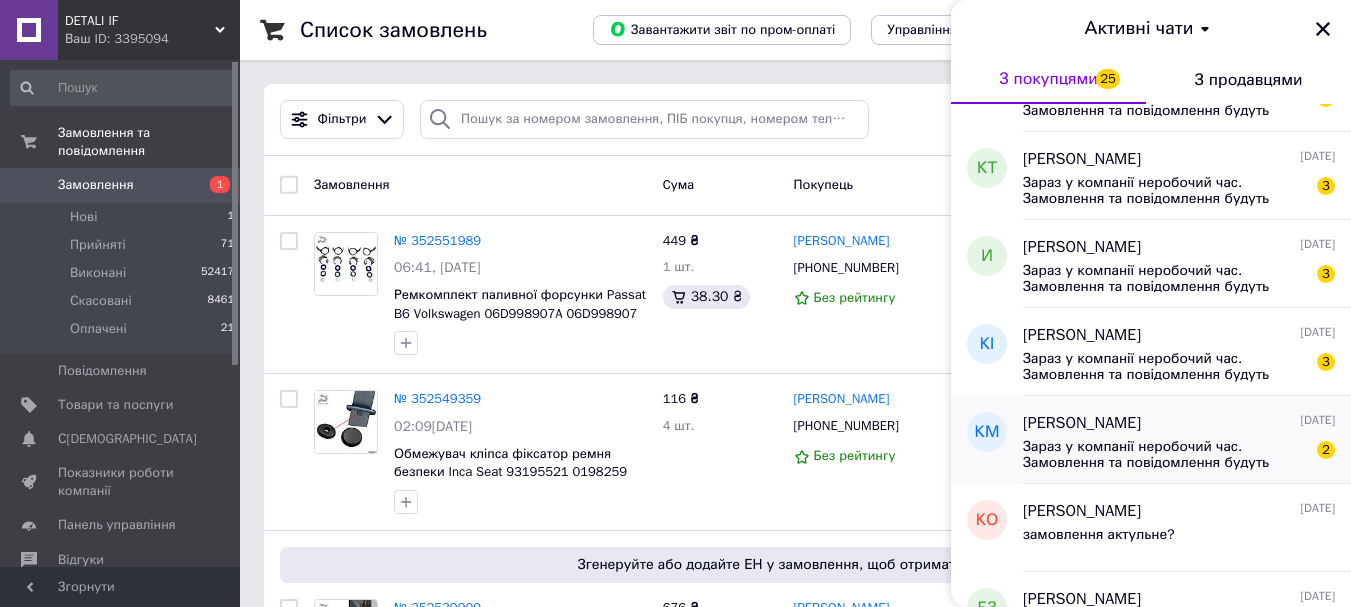 click on "Зараз у компанії неробочий час. Замовлення та повідомлення будуть оброблені з 08:00 найближчого робочого дня (14.07)" at bounding box center (1165, 455) 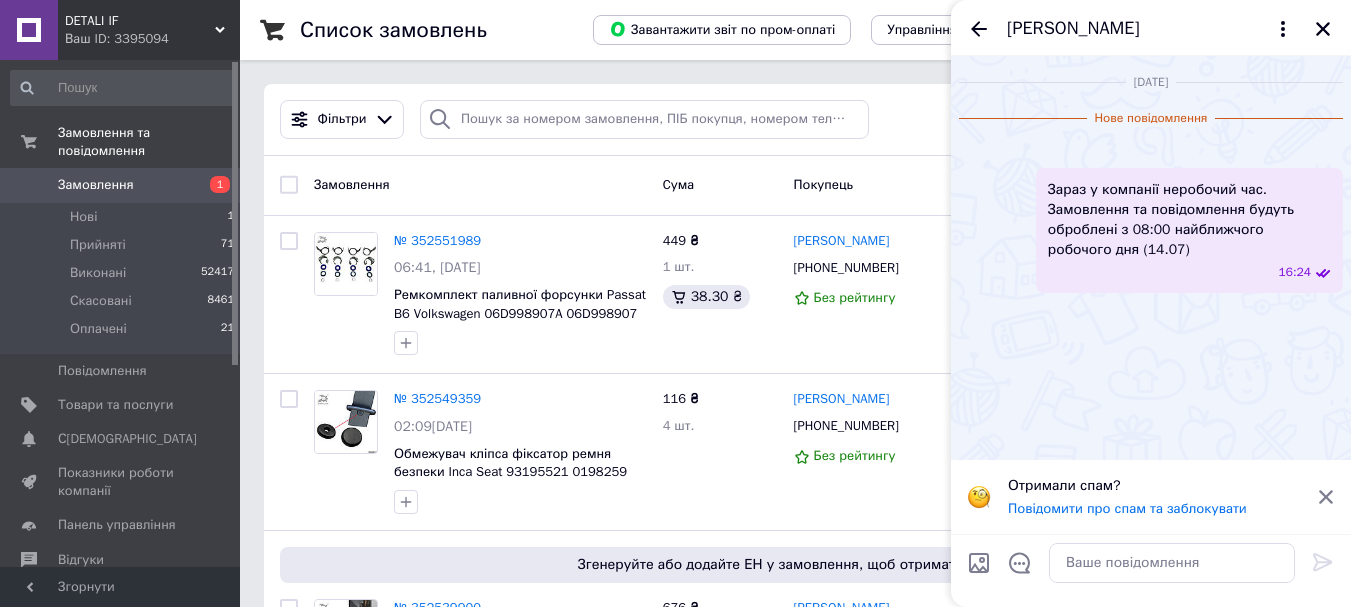 scroll, scrollTop: 0, scrollLeft: 0, axis: both 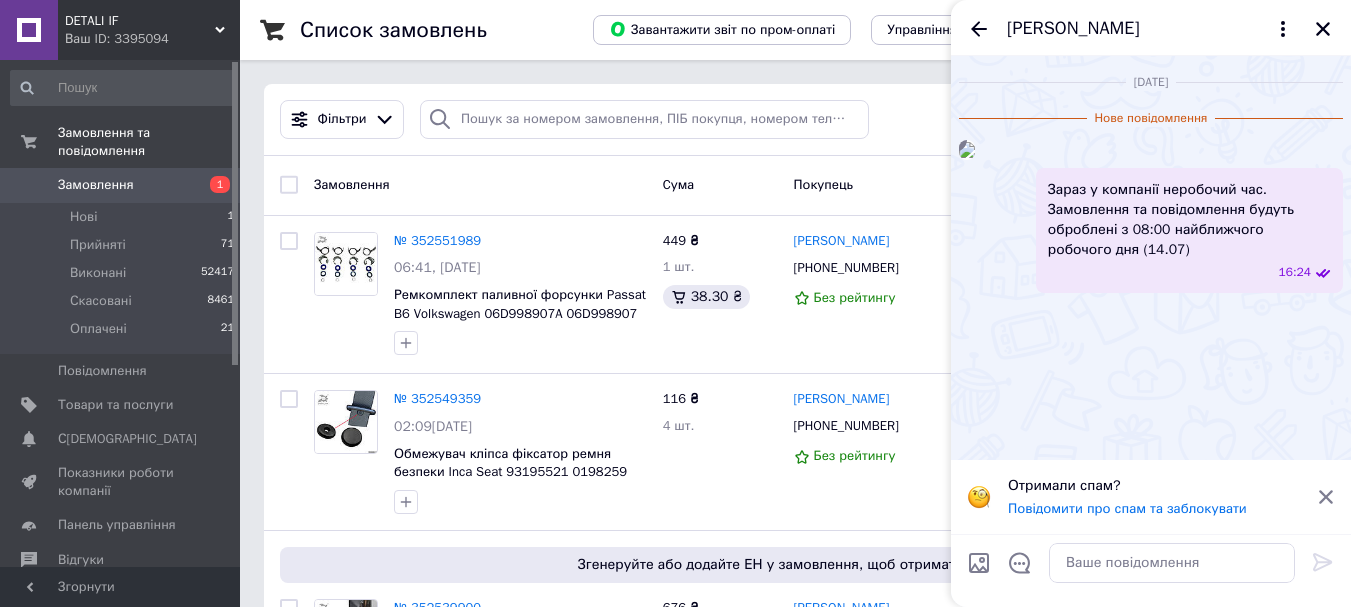 click on "Кирил Мартиненко" at bounding box center [1073, 29] 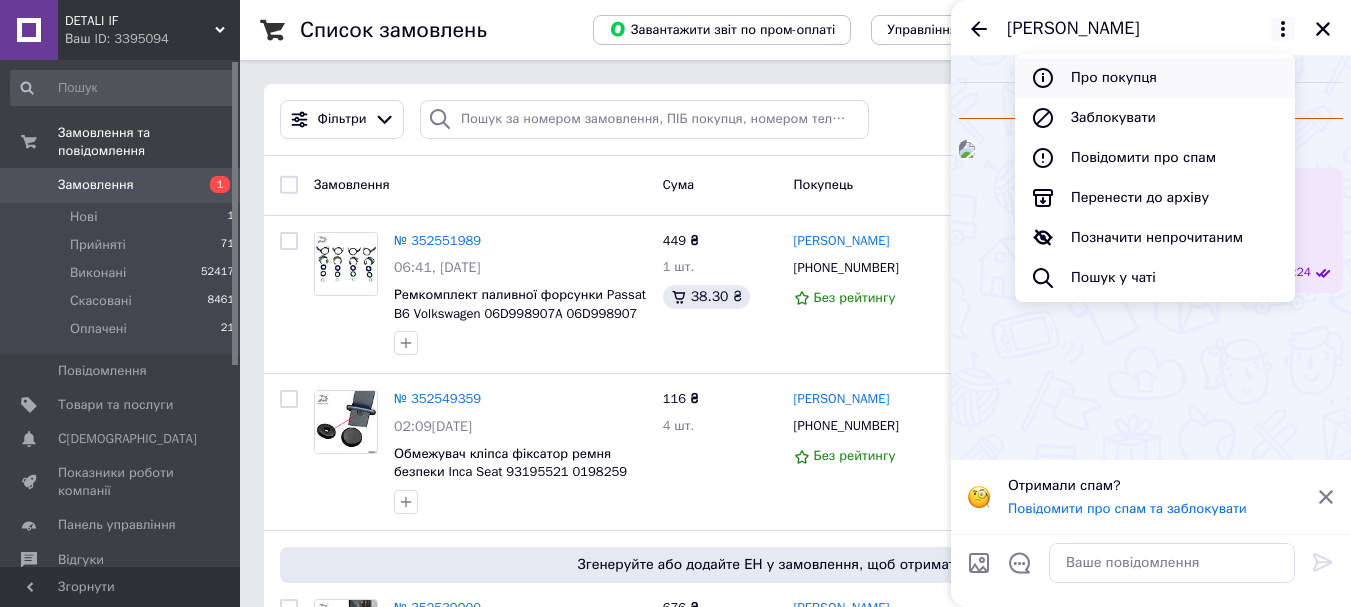 click on "Про покупця" at bounding box center [1155, 78] 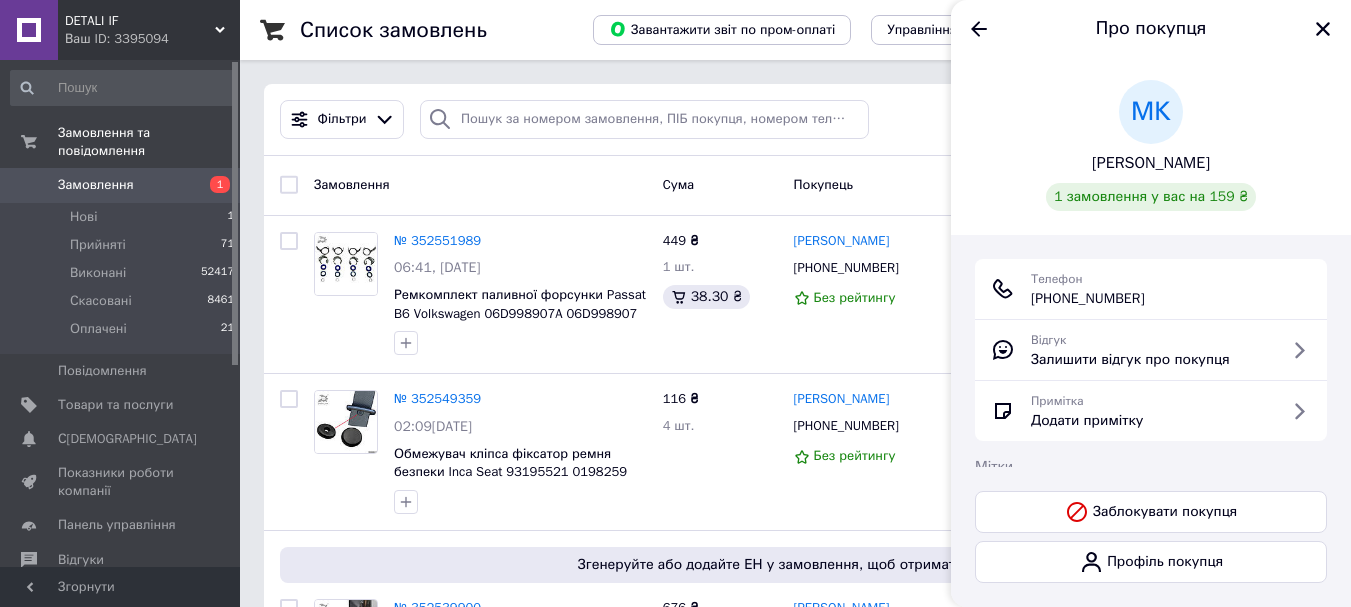 drag, startPoint x: 1185, startPoint y: 300, endPoint x: 1031, endPoint y: 300, distance: 154 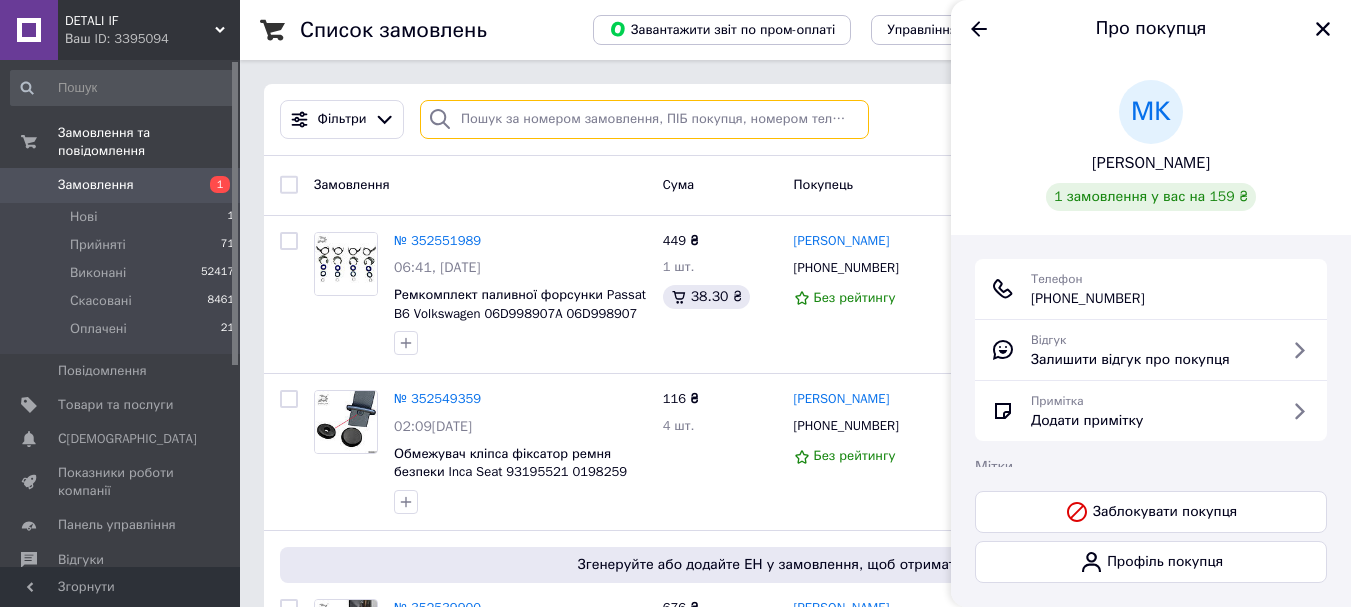 click at bounding box center [644, 119] 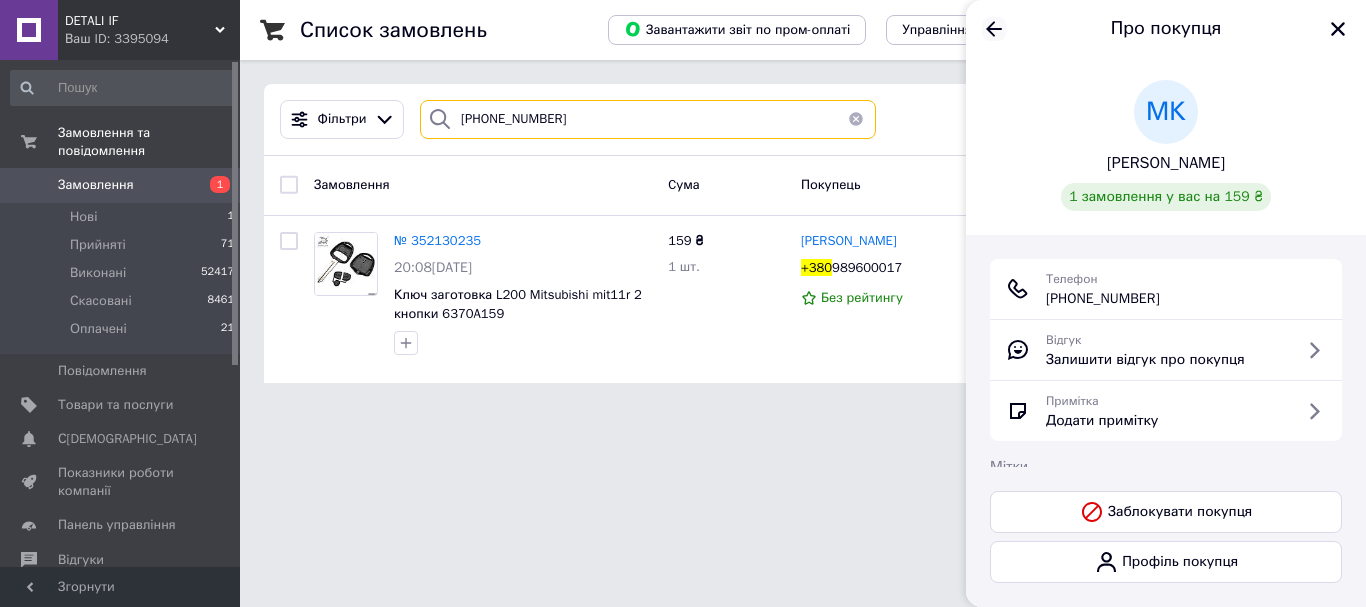 type on "+380 (98) 960-00-17" 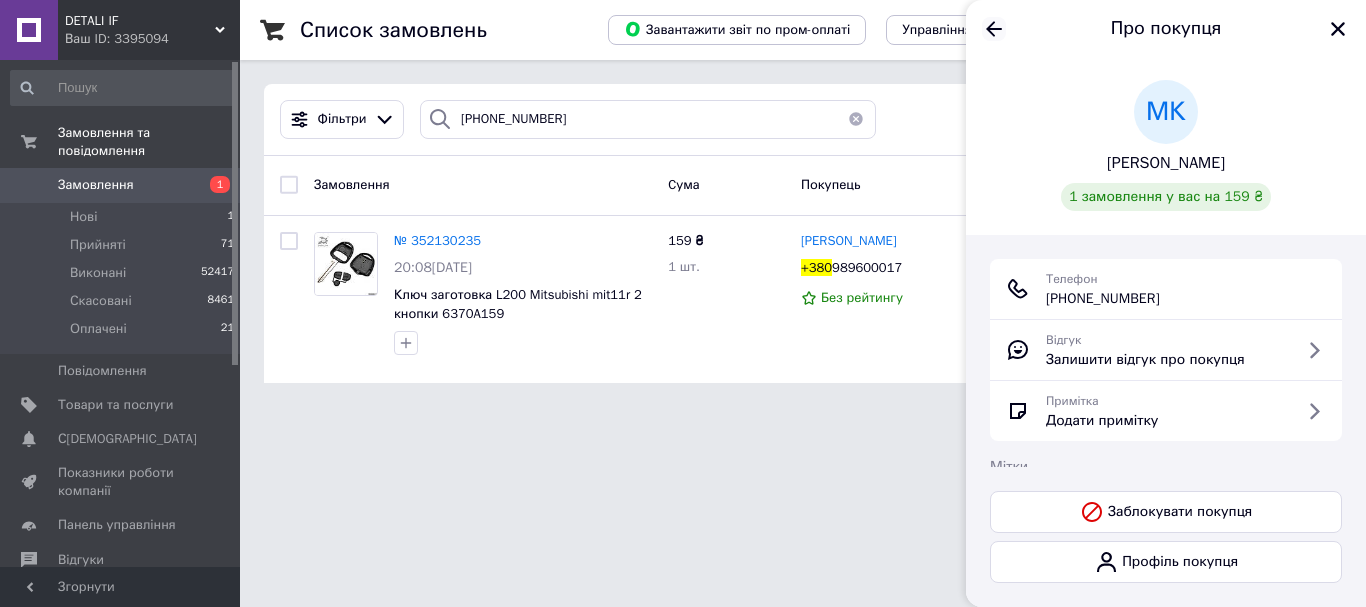 click 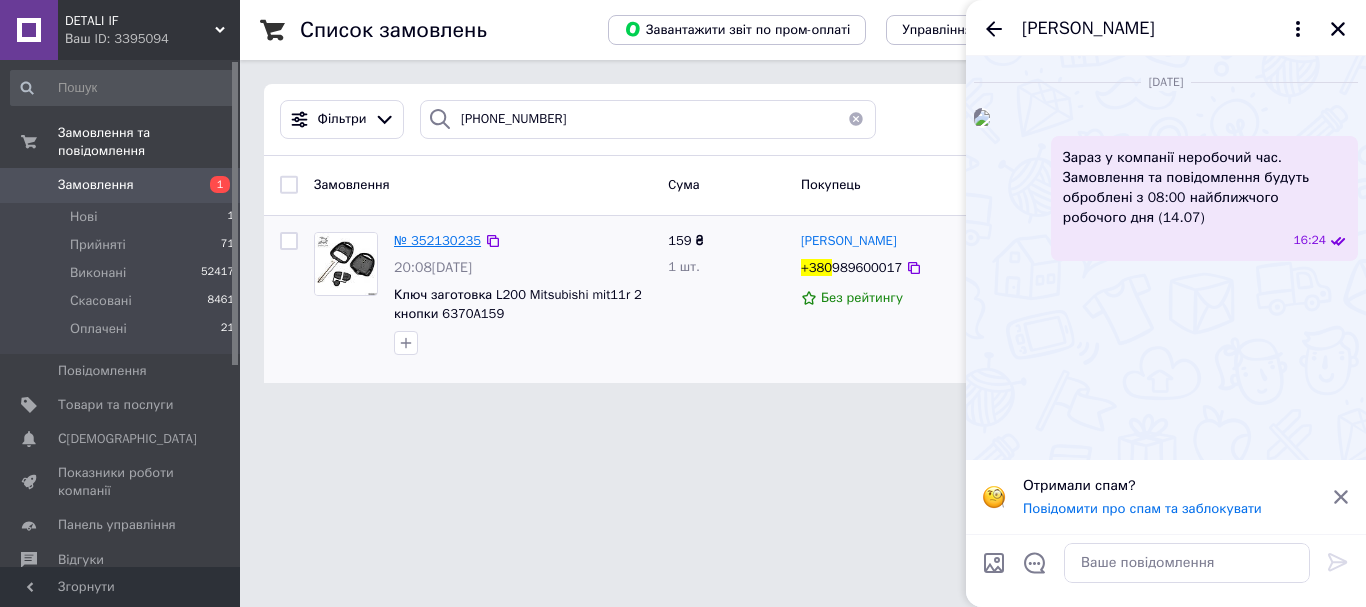 click on "№ 352130235" at bounding box center (437, 240) 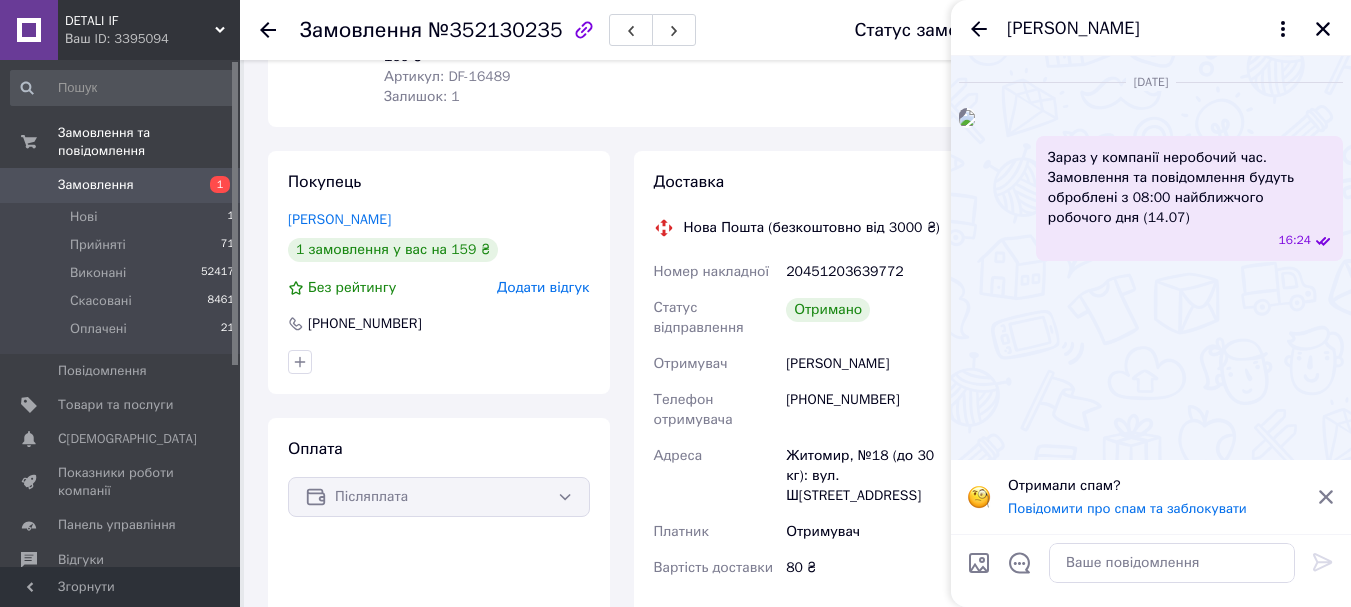 scroll, scrollTop: 100, scrollLeft: 0, axis: vertical 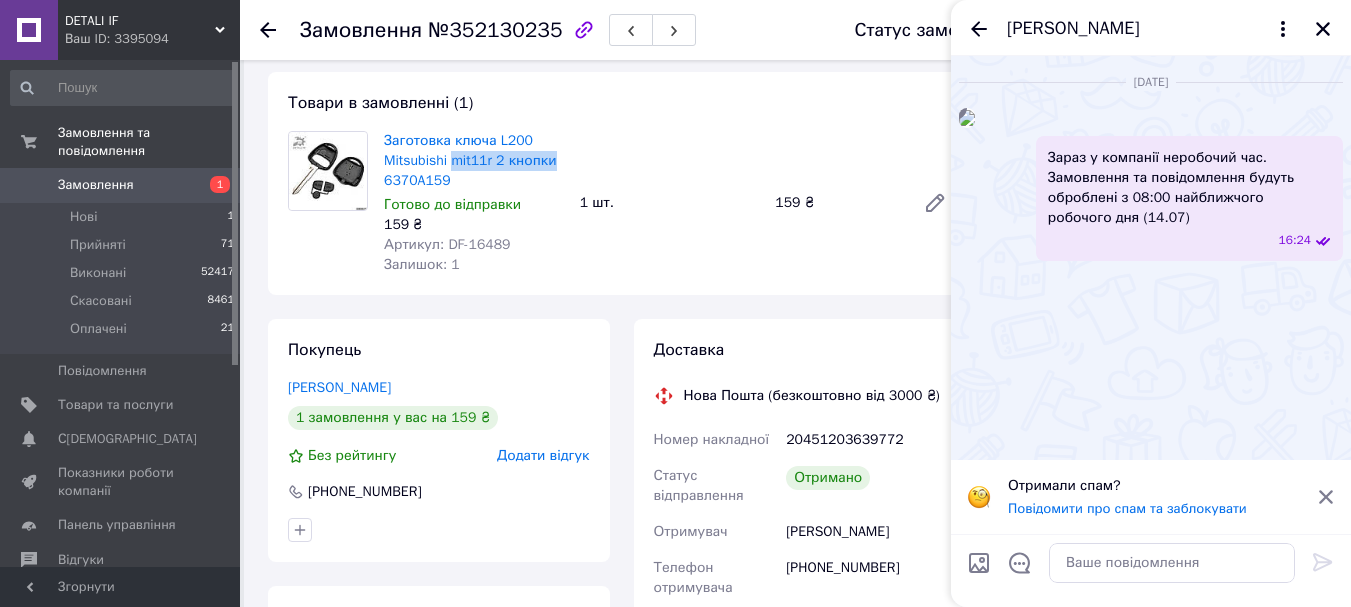 drag, startPoint x: 554, startPoint y: 160, endPoint x: 450, endPoint y: 170, distance: 104.47966 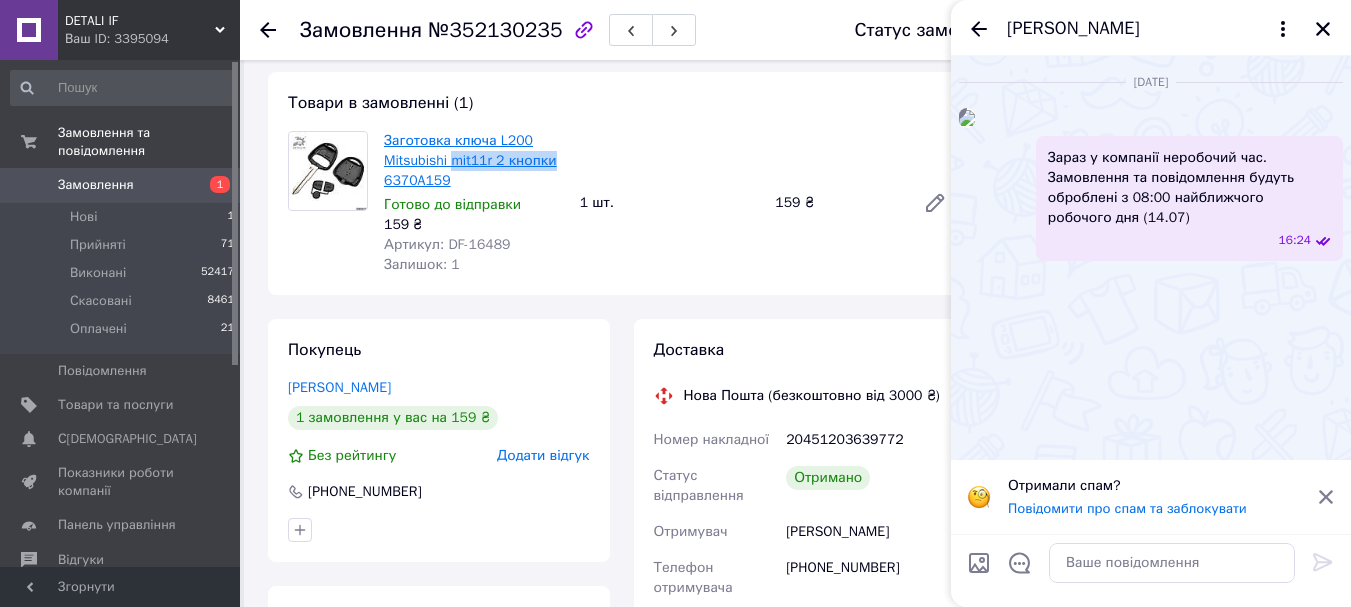 copy on "mit11r 2 кнопки" 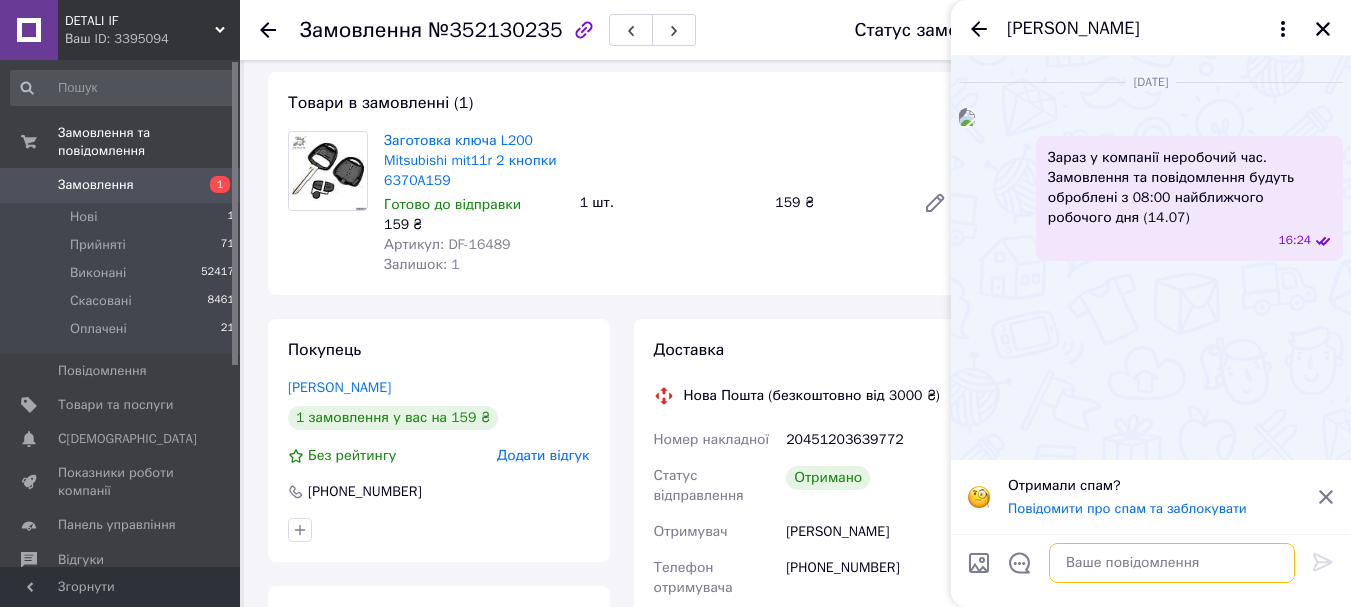 click at bounding box center (1172, 563) 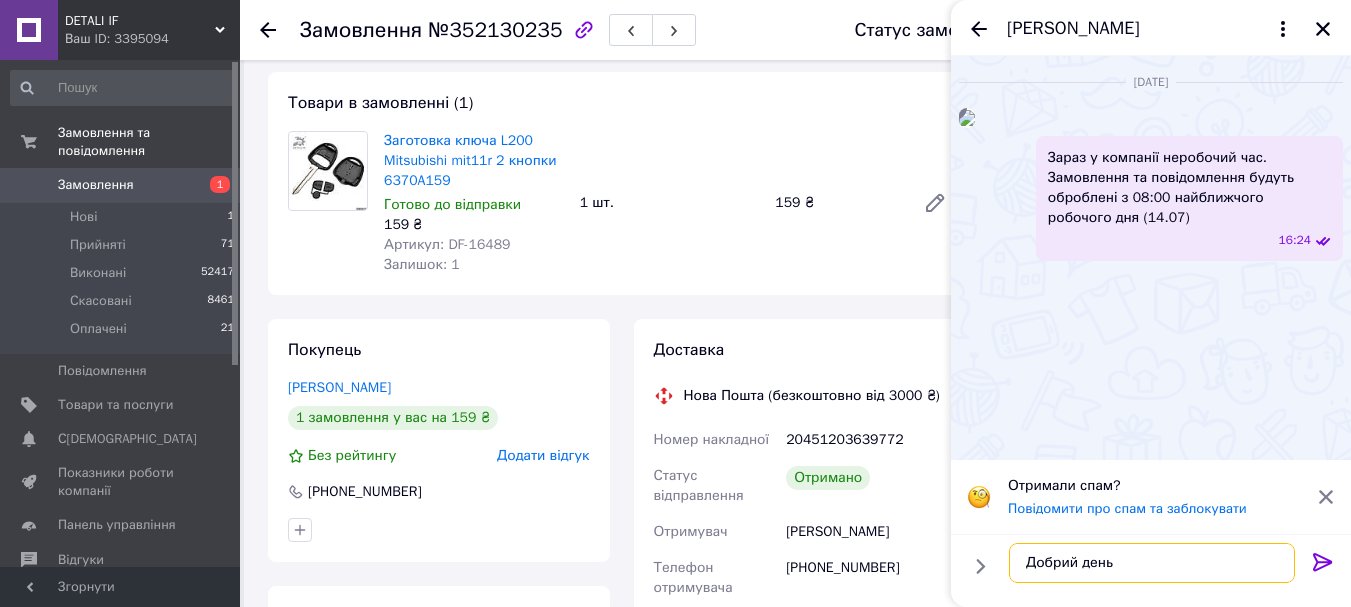 scroll, scrollTop: 12, scrollLeft: 0, axis: vertical 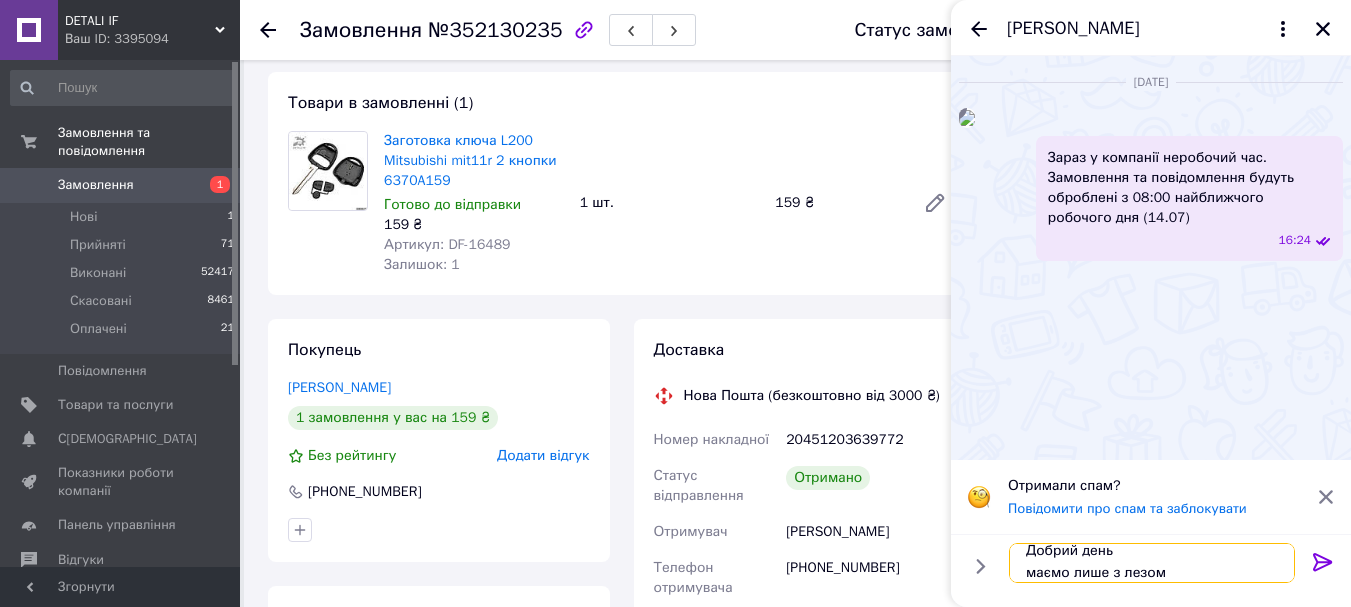 paste on "mit11r 2 кнопки" 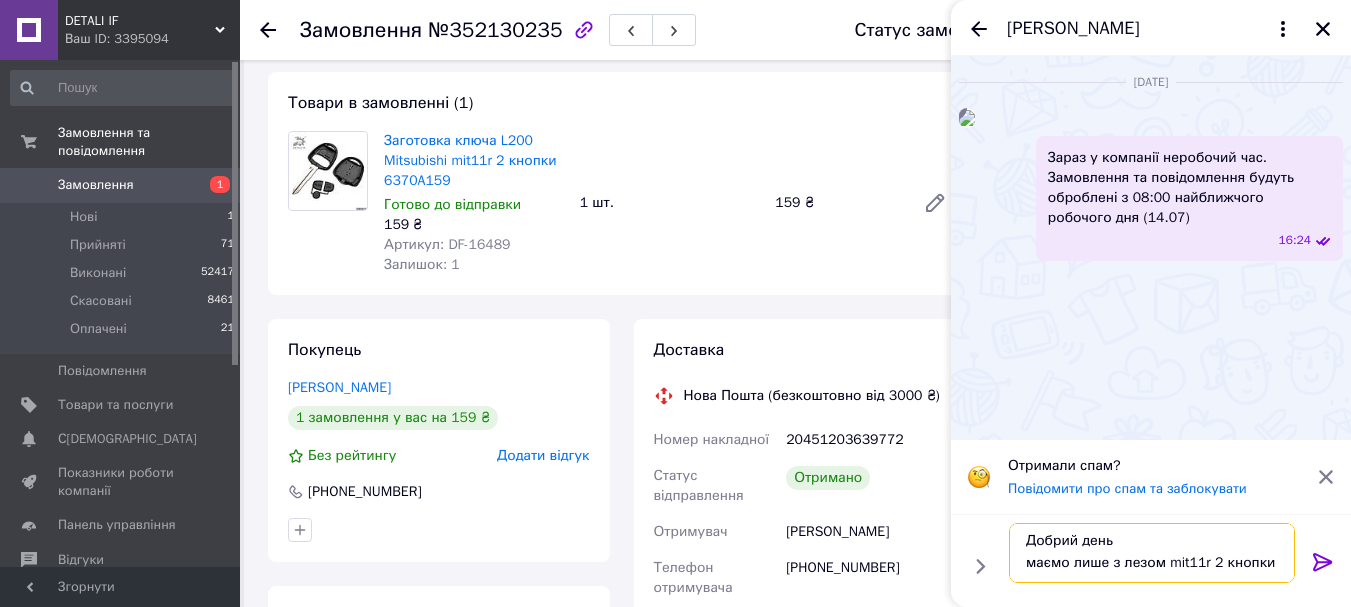 scroll, scrollTop: 2, scrollLeft: 0, axis: vertical 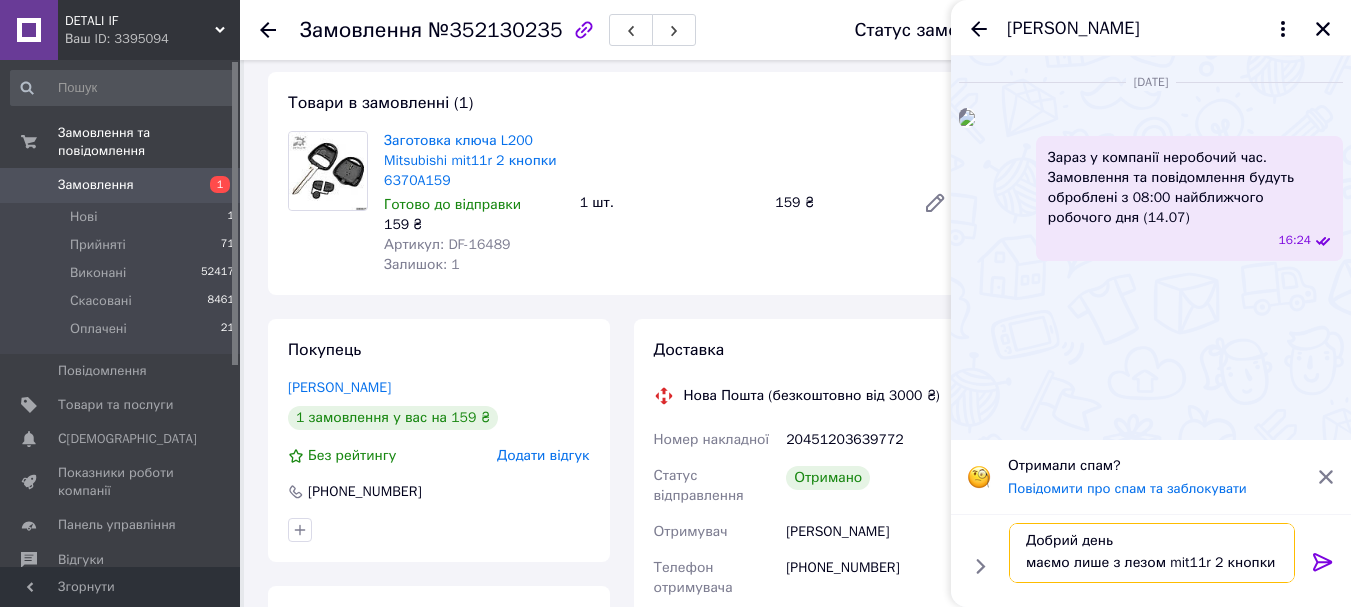 drag, startPoint x: 1241, startPoint y: 560, endPoint x: 1296, endPoint y: 560, distance: 55 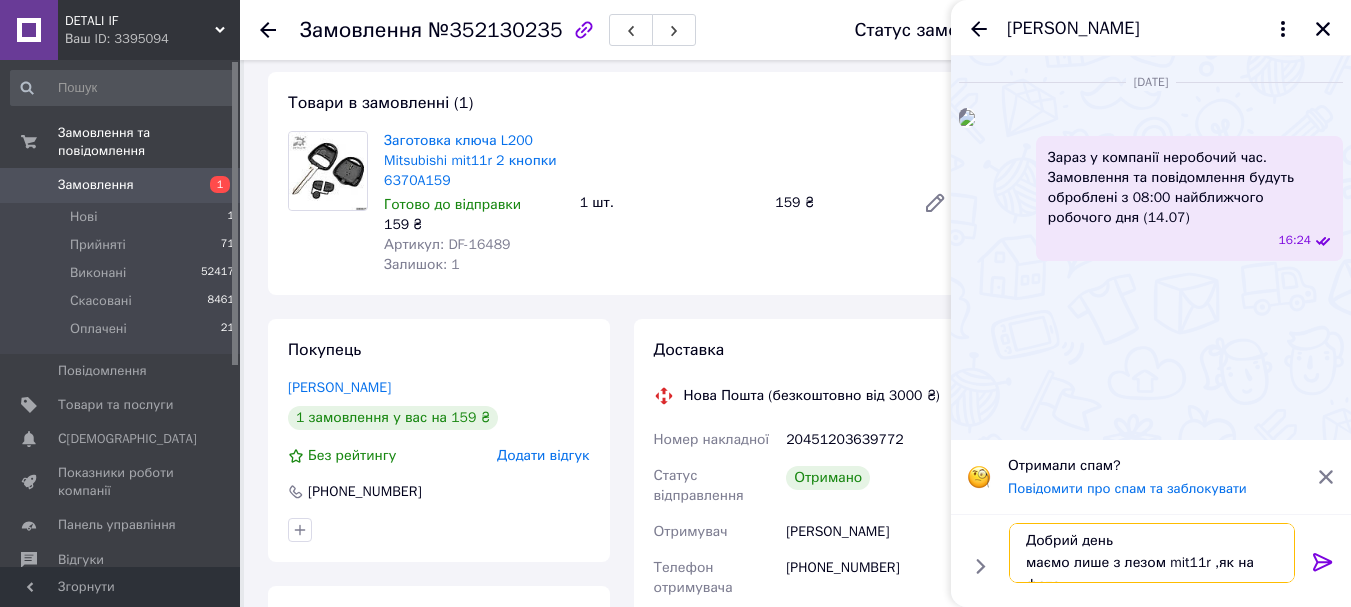 scroll, scrollTop: 14, scrollLeft: 0, axis: vertical 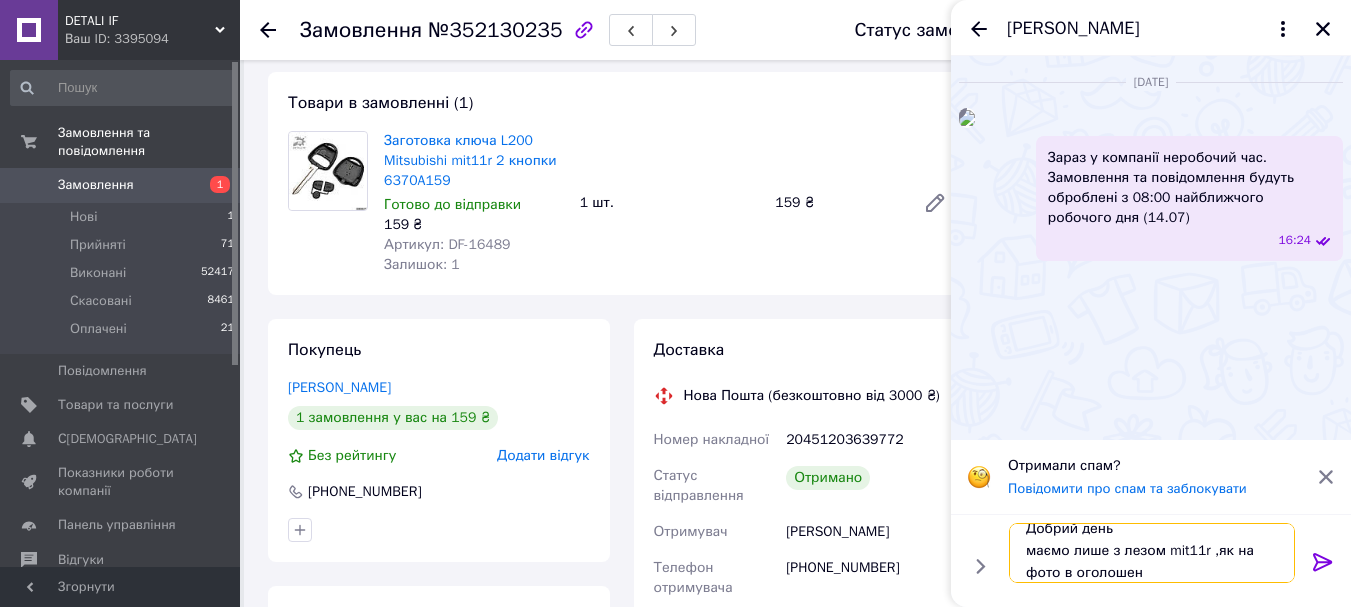 type on "Добрий день
маємо лише з лезом mit11r ,як на фото в оголошені" 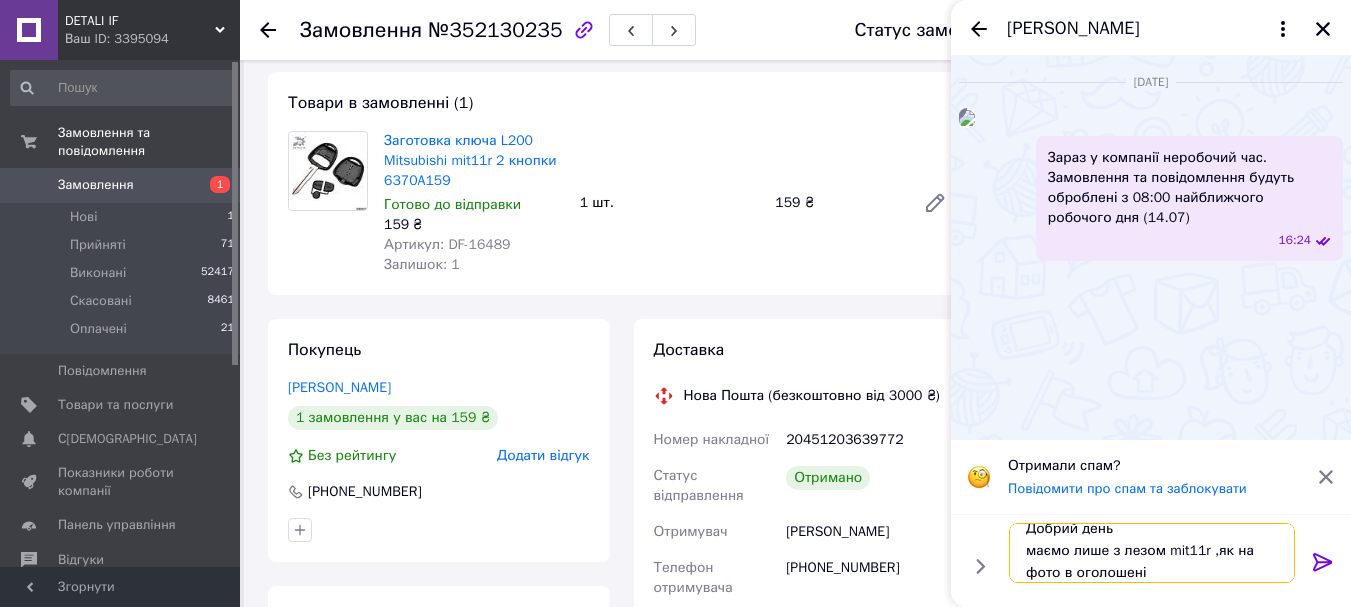 type 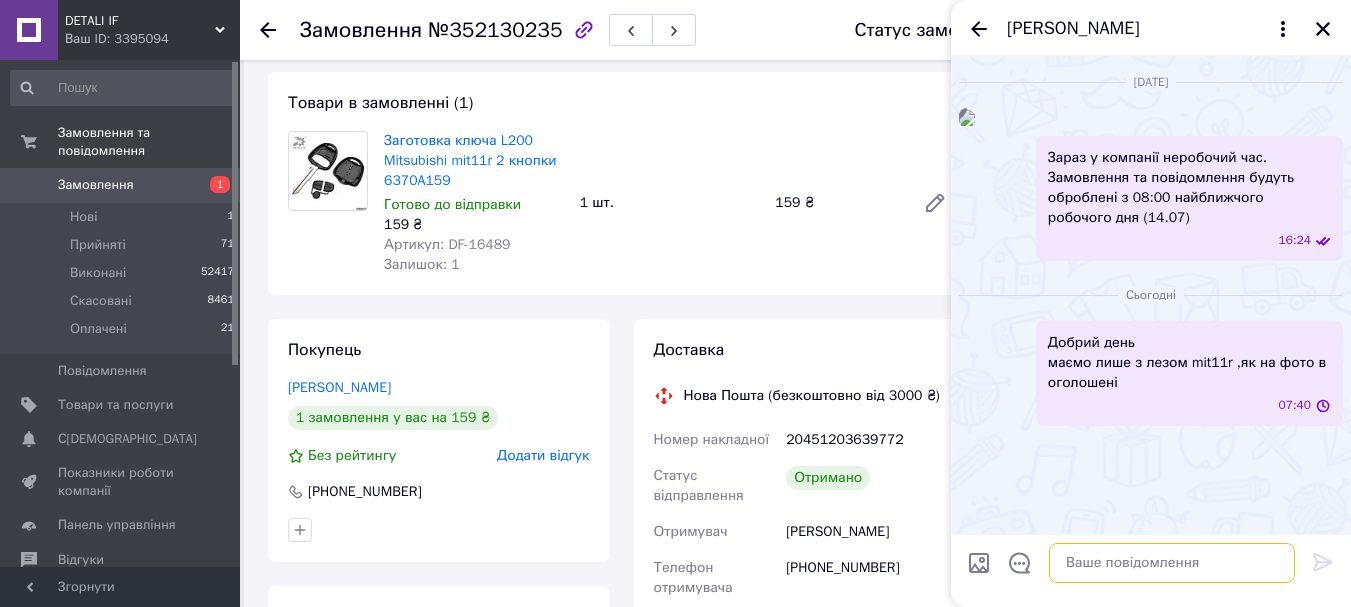 scroll, scrollTop: 0, scrollLeft: 0, axis: both 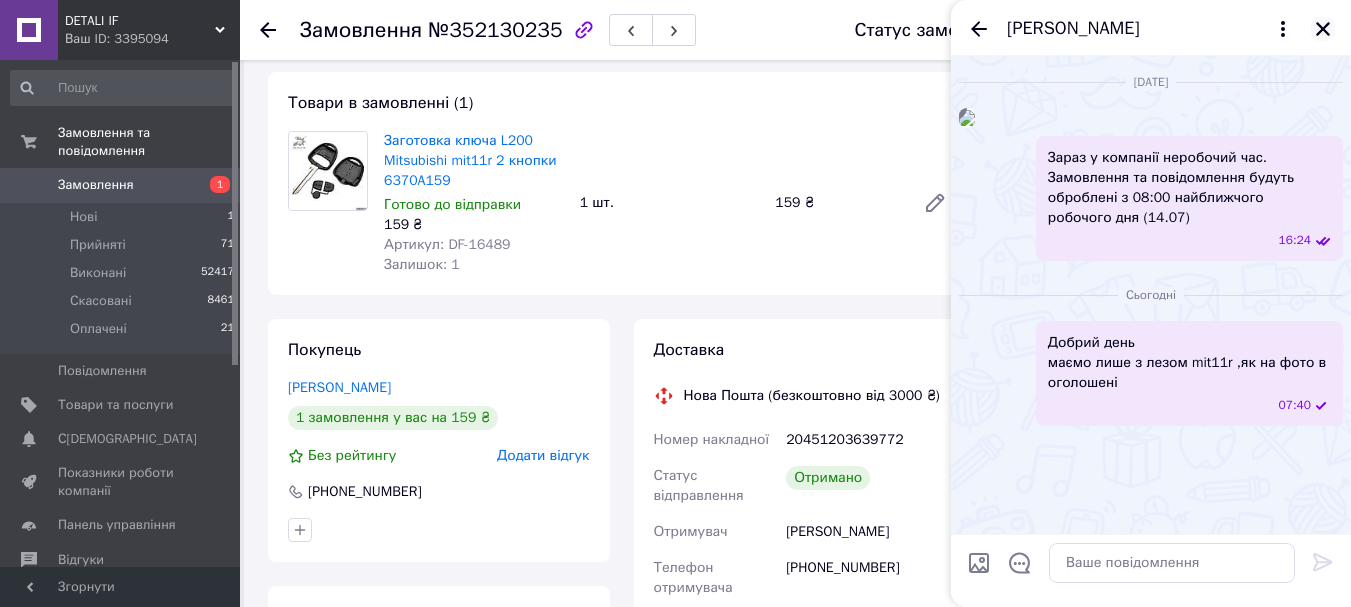 click 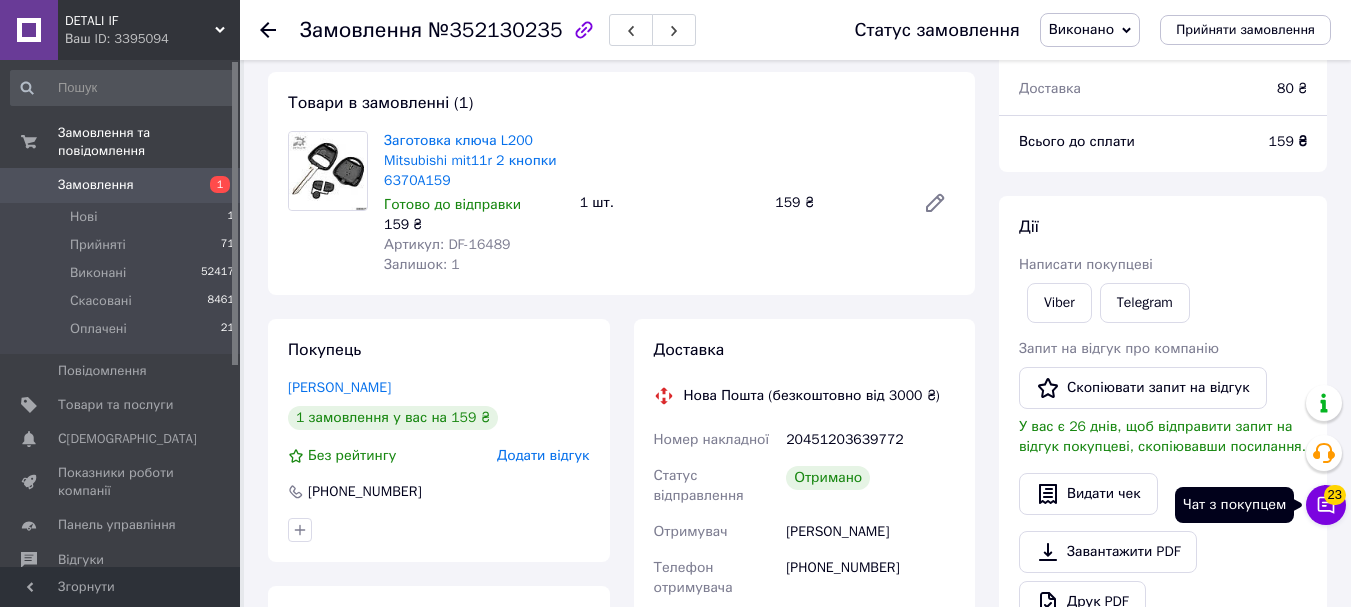 click 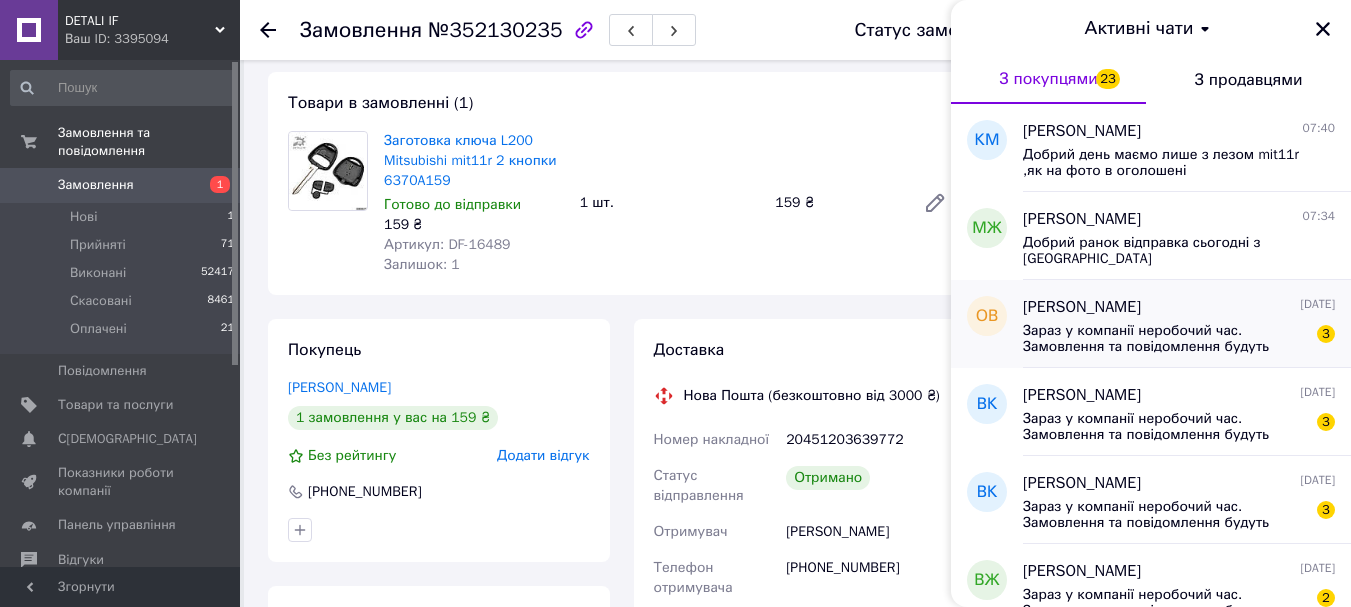 click on "Олексій Витовтов 13.07.2025" at bounding box center [1179, 307] 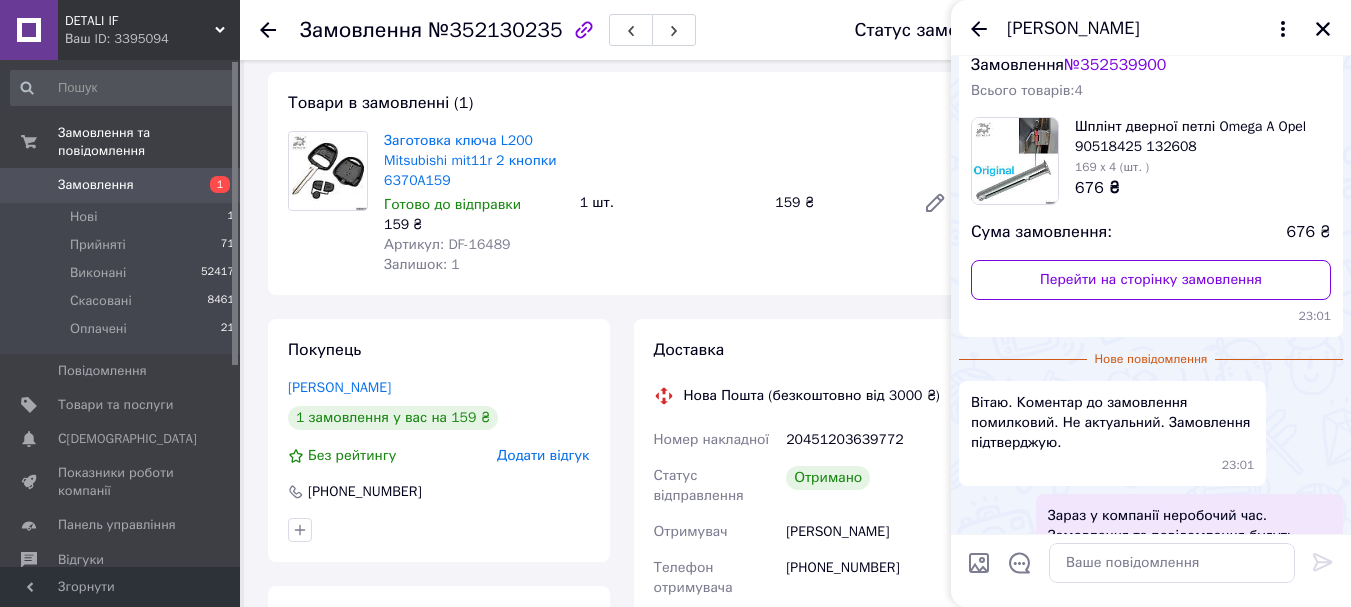 scroll, scrollTop: 0, scrollLeft: 0, axis: both 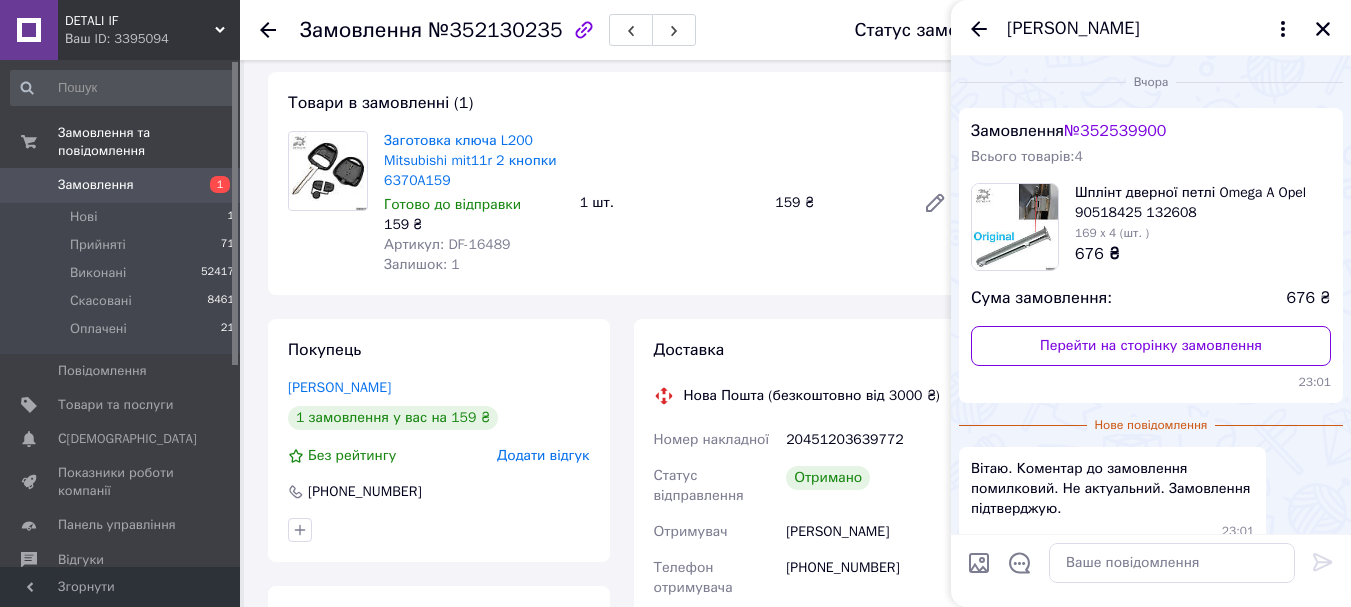 click on "№ 352539900" at bounding box center [1115, 131] 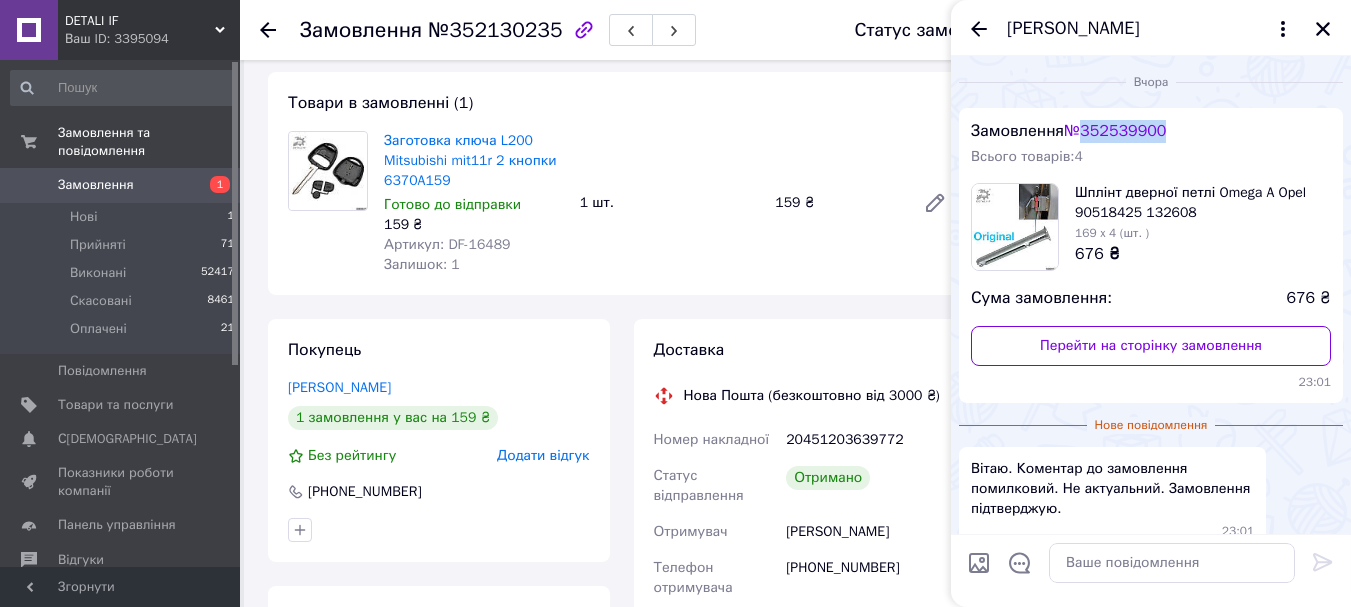 click on "№ 352539900" at bounding box center [1115, 131] 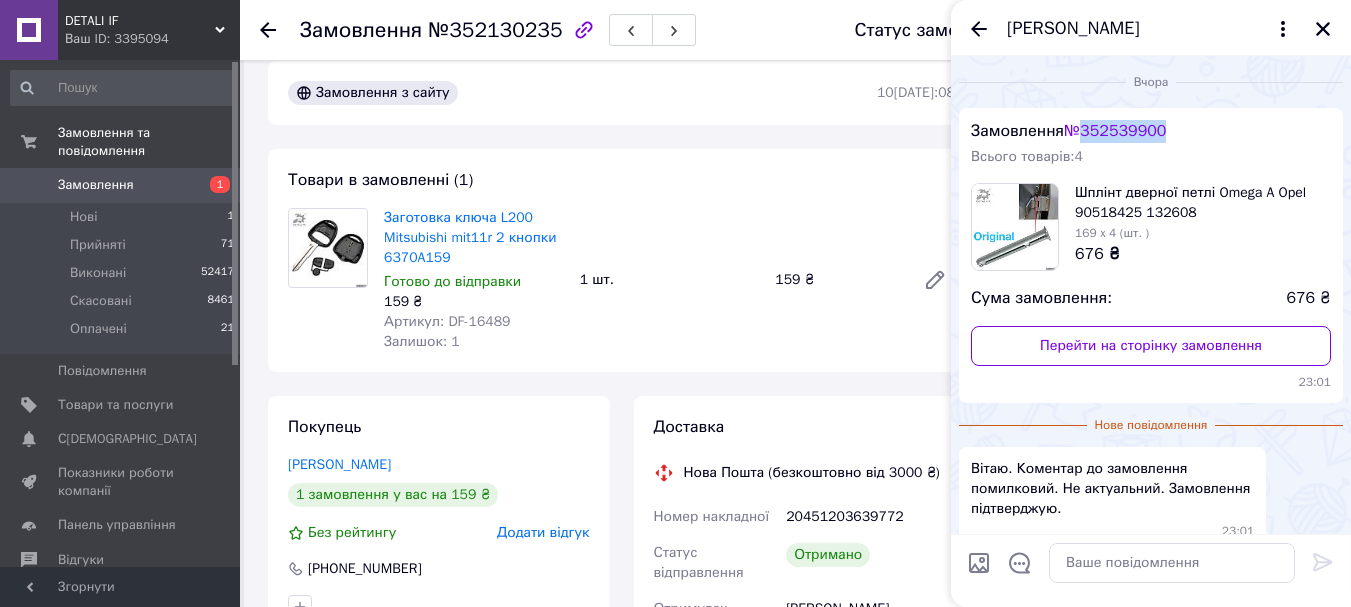 scroll, scrollTop: 0, scrollLeft: 0, axis: both 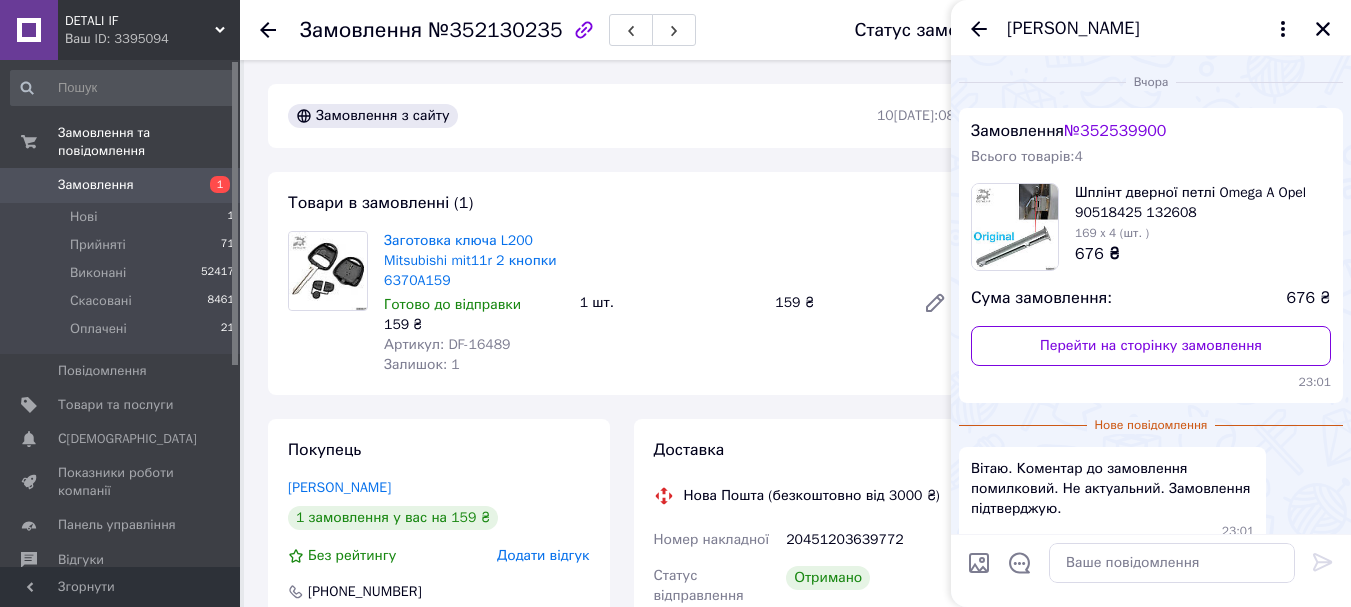 click 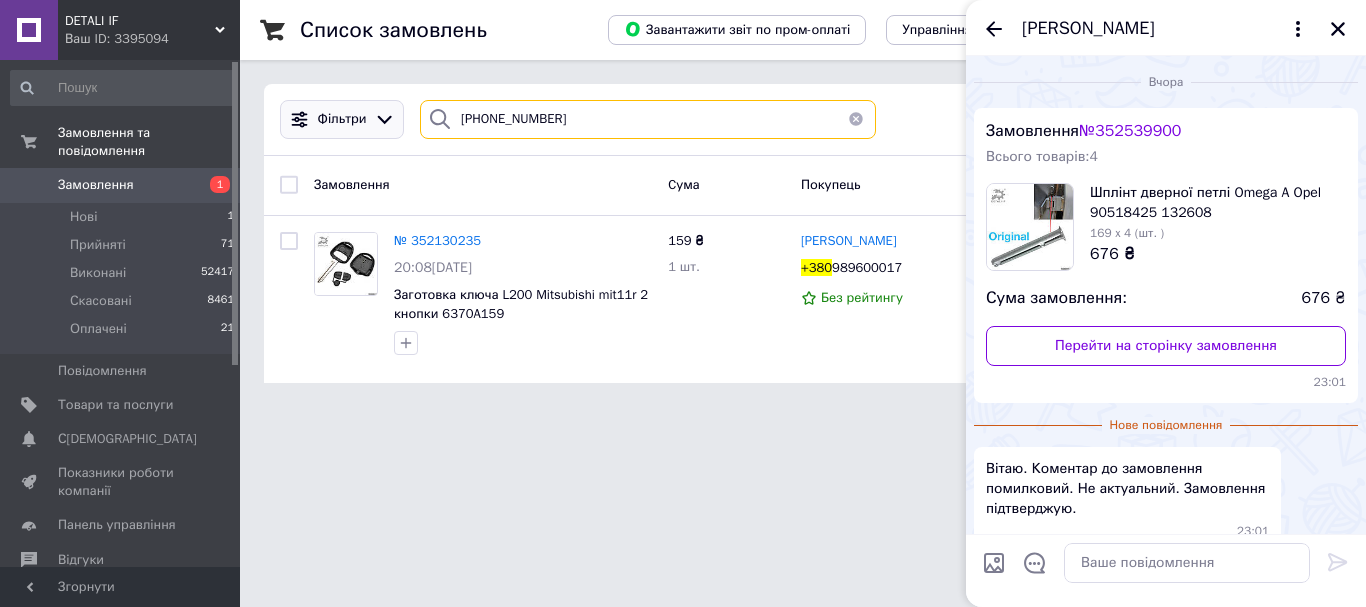 drag, startPoint x: 606, startPoint y: 130, endPoint x: 364, endPoint y: 108, distance: 242.99794 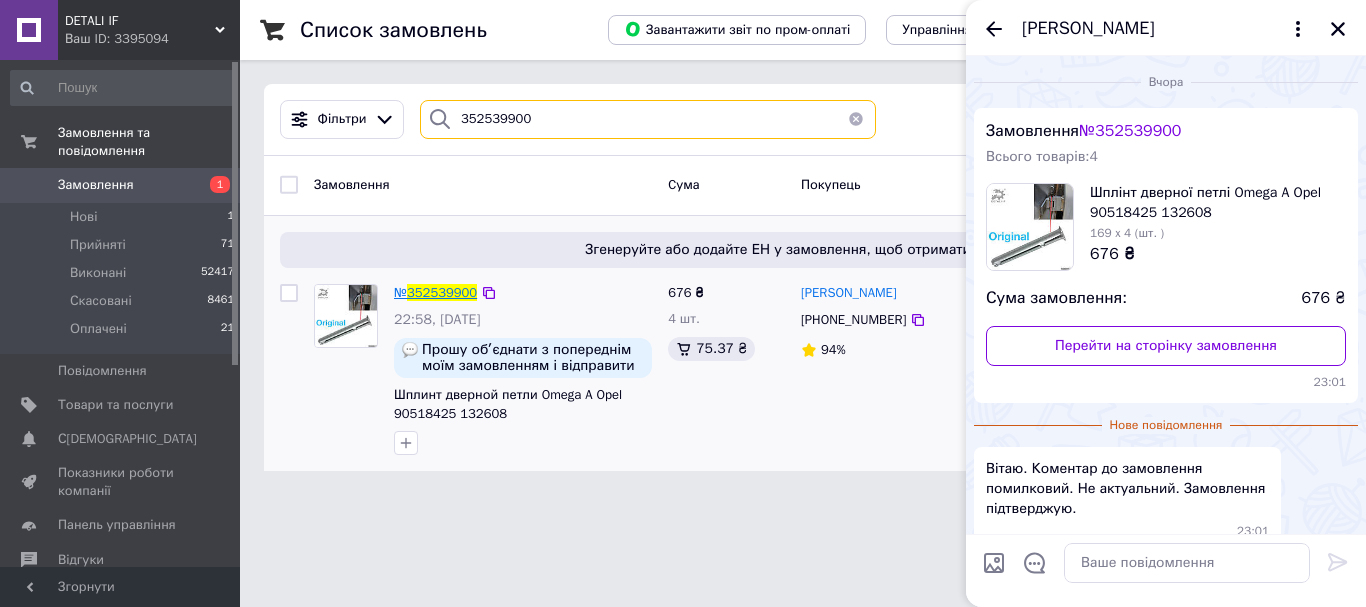 type on "352539900" 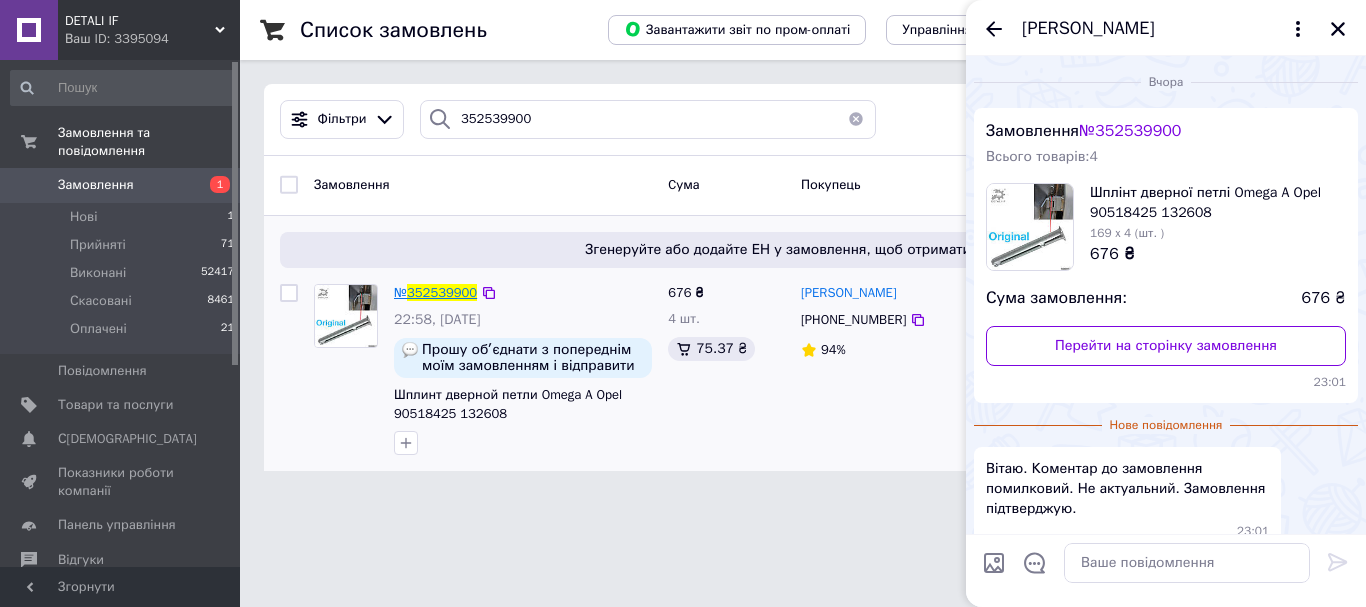click on "352539900" at bounding box center (442, 292) 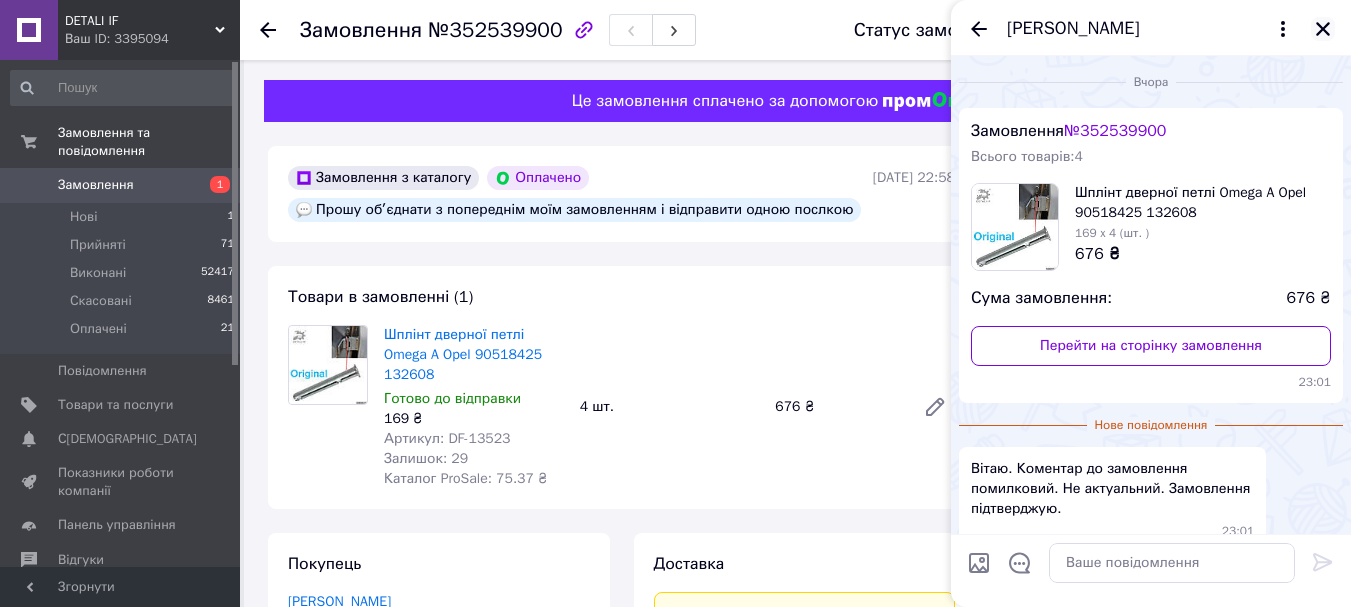click 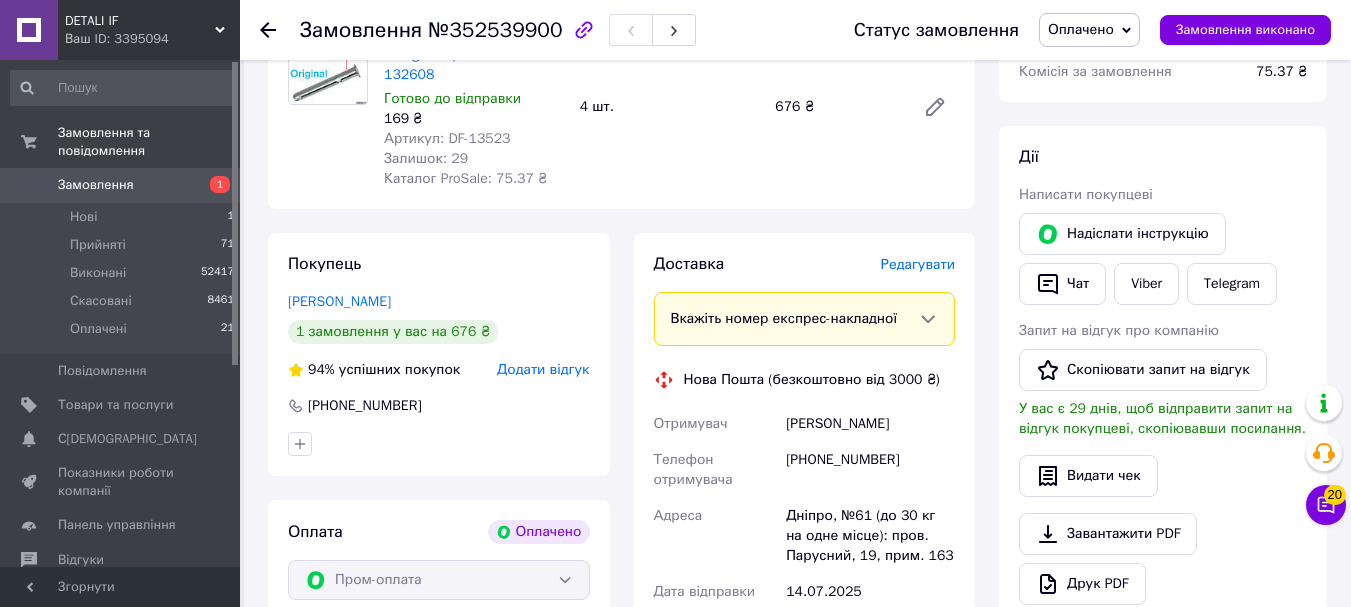 scroll, scrollTop: 400, scrollLeft: 0, axis: vertical 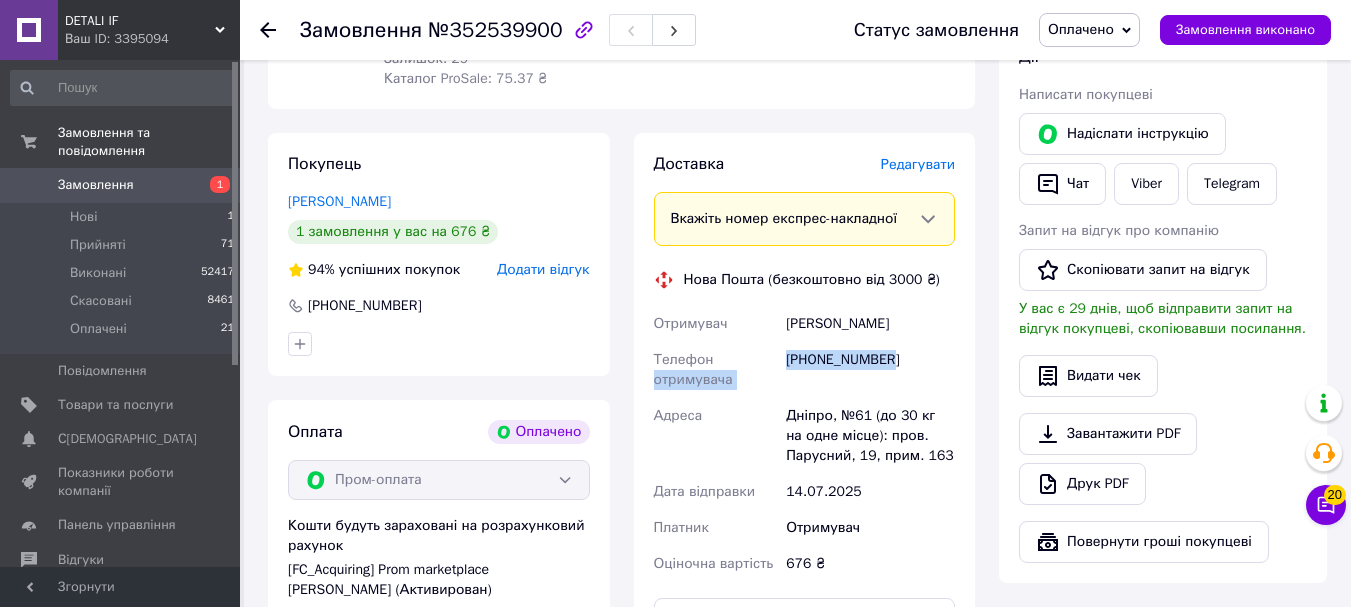 drag, startPoint x: 913, startPoint y: 378, endPoint x: 781, endPoint y: 378, distance: 132 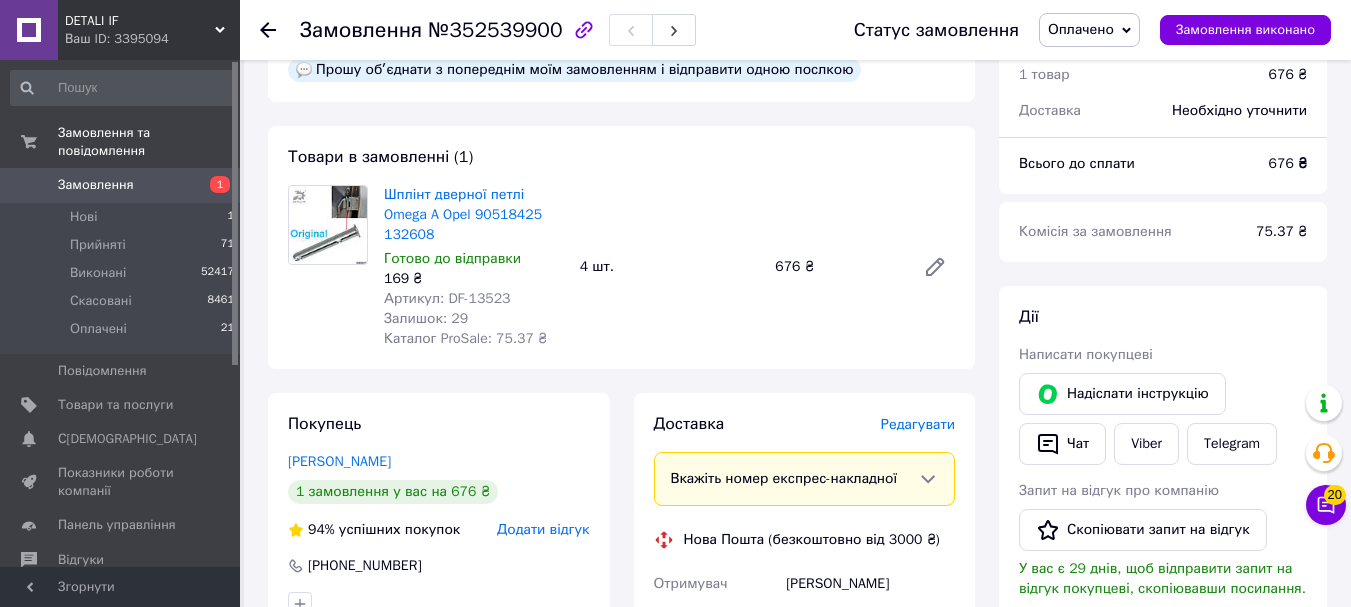 scroll, scrollTop: 0, scrollLeft: 0, axis: both 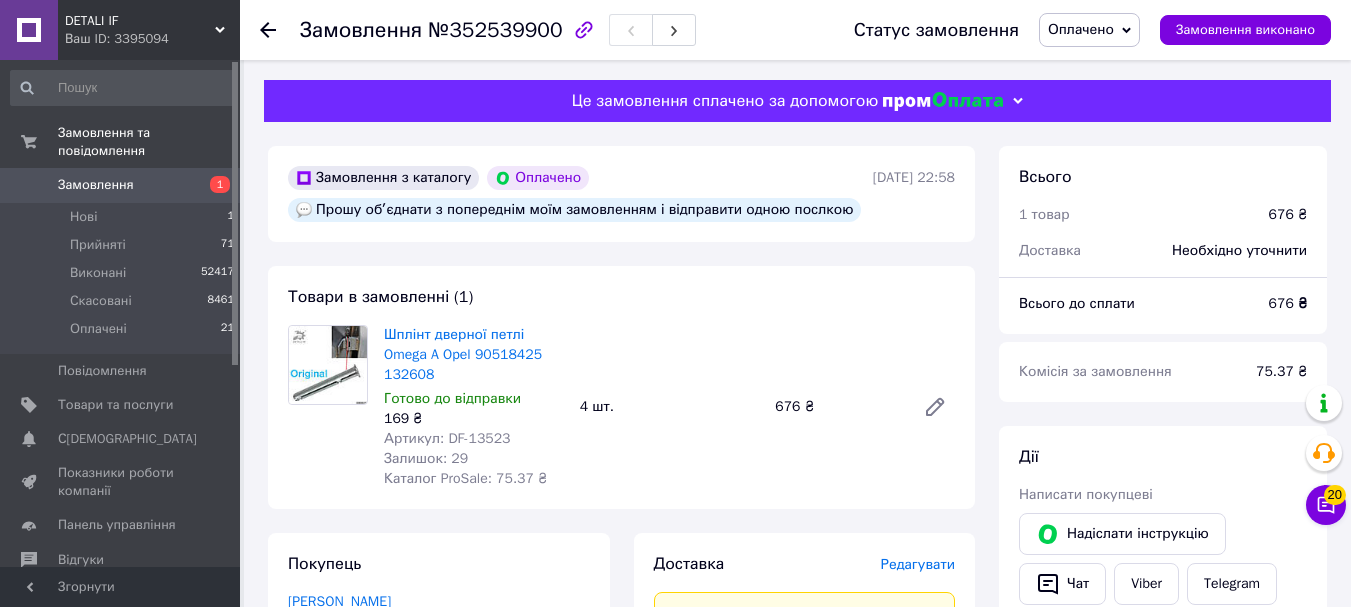 click 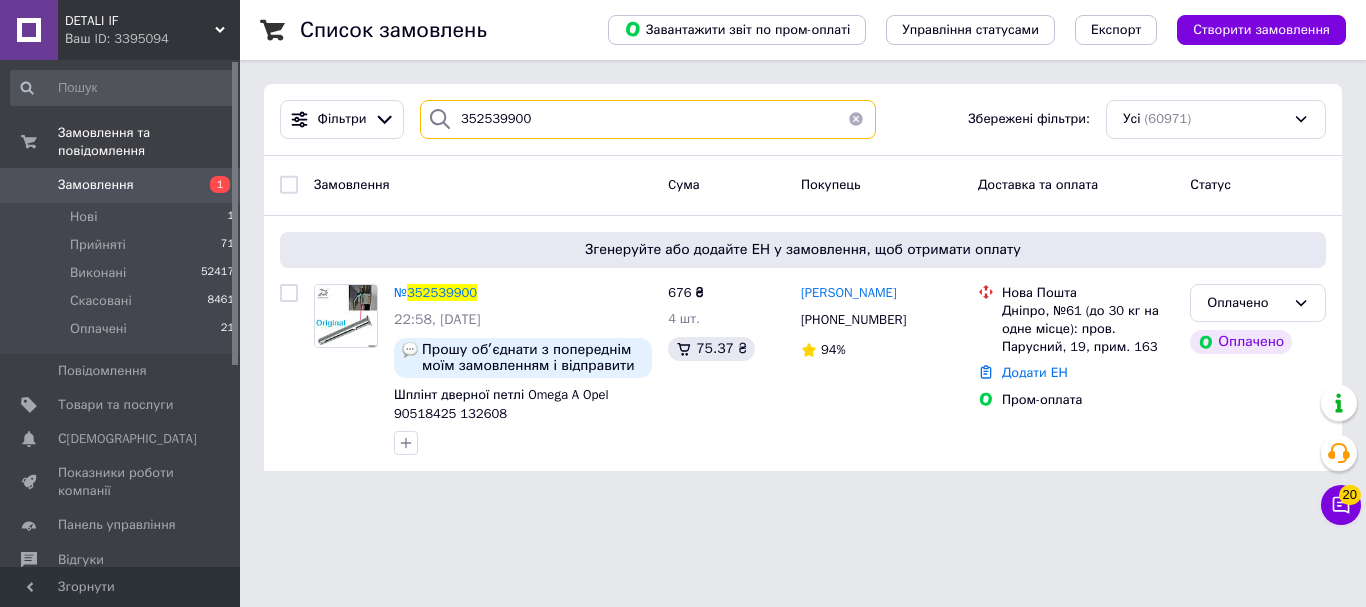drag, startPoint x: 515, startPoint y: 115, endPoint x: 261, endPoint y: 104, distance: 254.23808 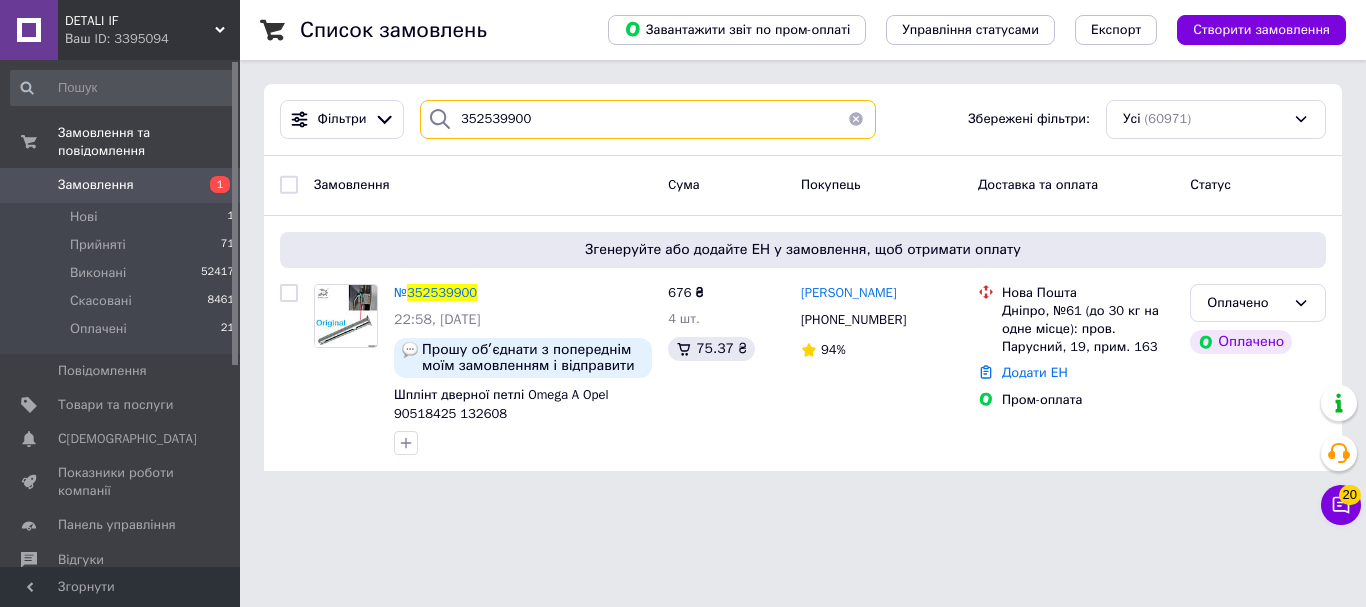 click on "Фільтри 352539900 Збережені фільтри: Усі (60971)" at bounding box center [803, 120] 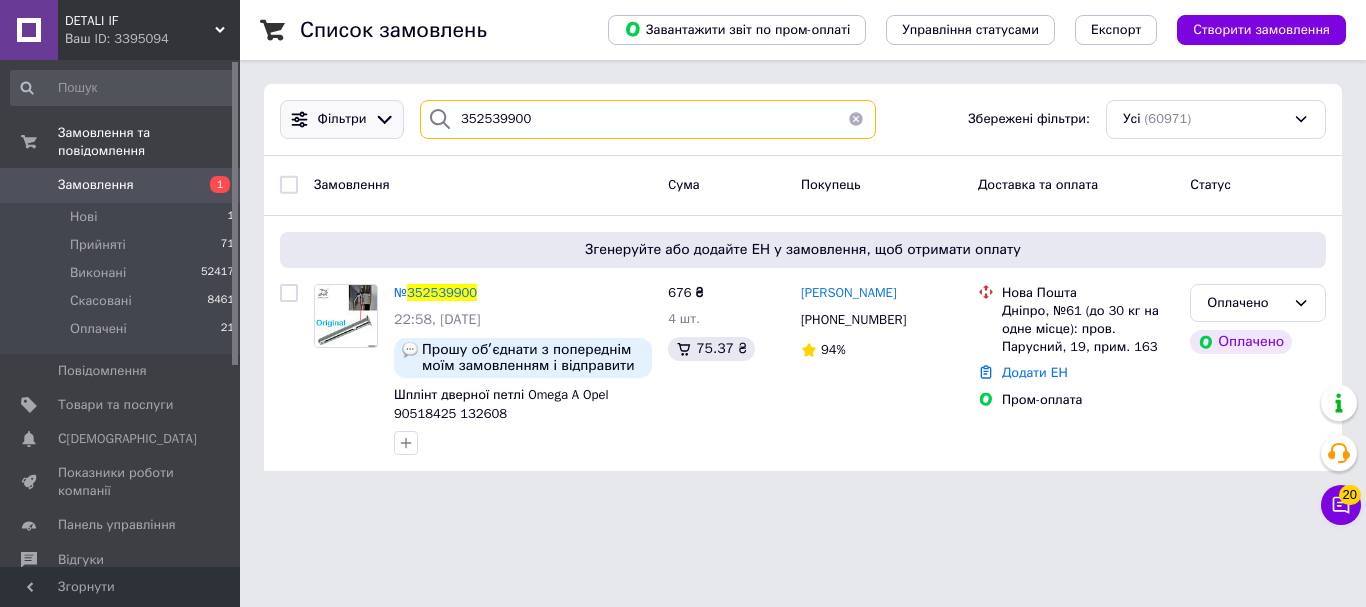 paste on "отримувача +380680404914" 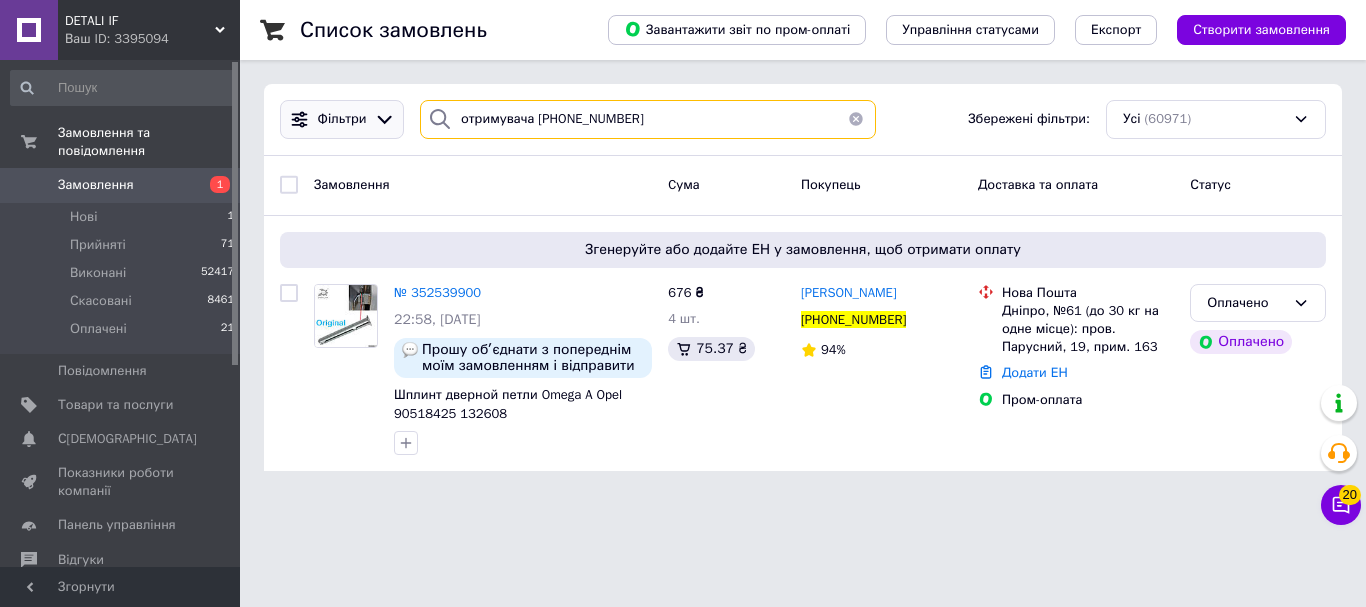 drag, startPoint x: 535, startPoint y: 116, endPoint x: 345, endPoint y: 116, distance: 190 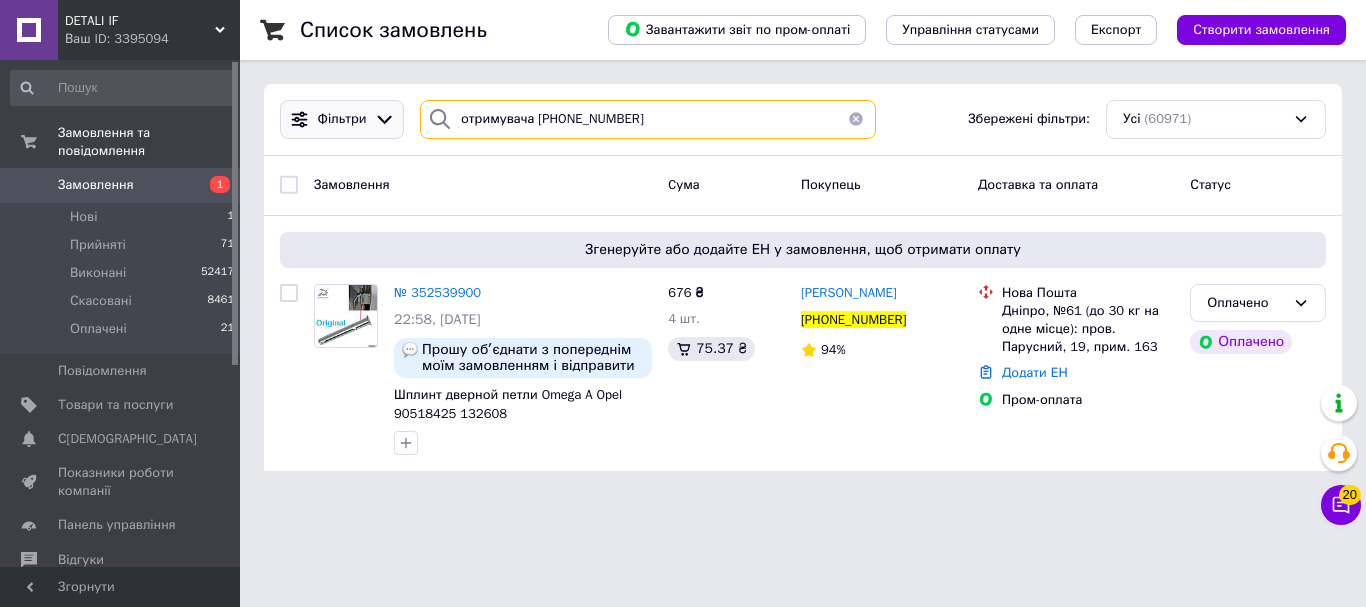 click on "Фільтри отримувача +380680404914 Збережені фільтри: Усі (60971)" at bounding box center [803, 119] 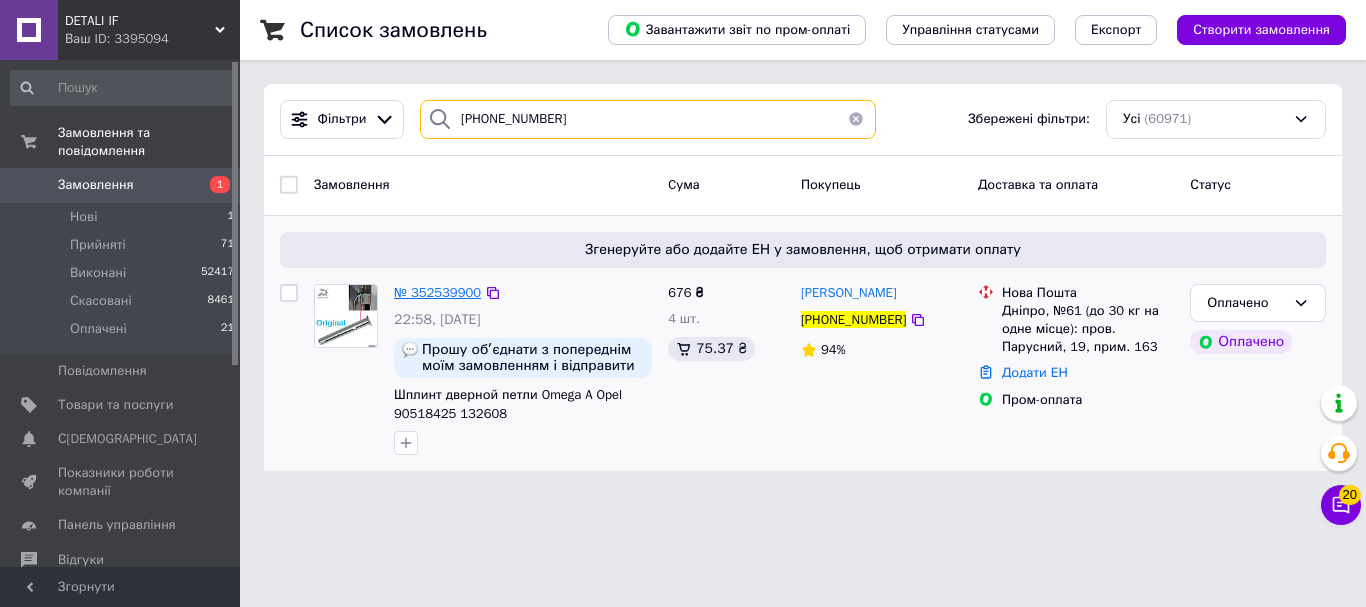 type on "[PHONE_NUMBER]" 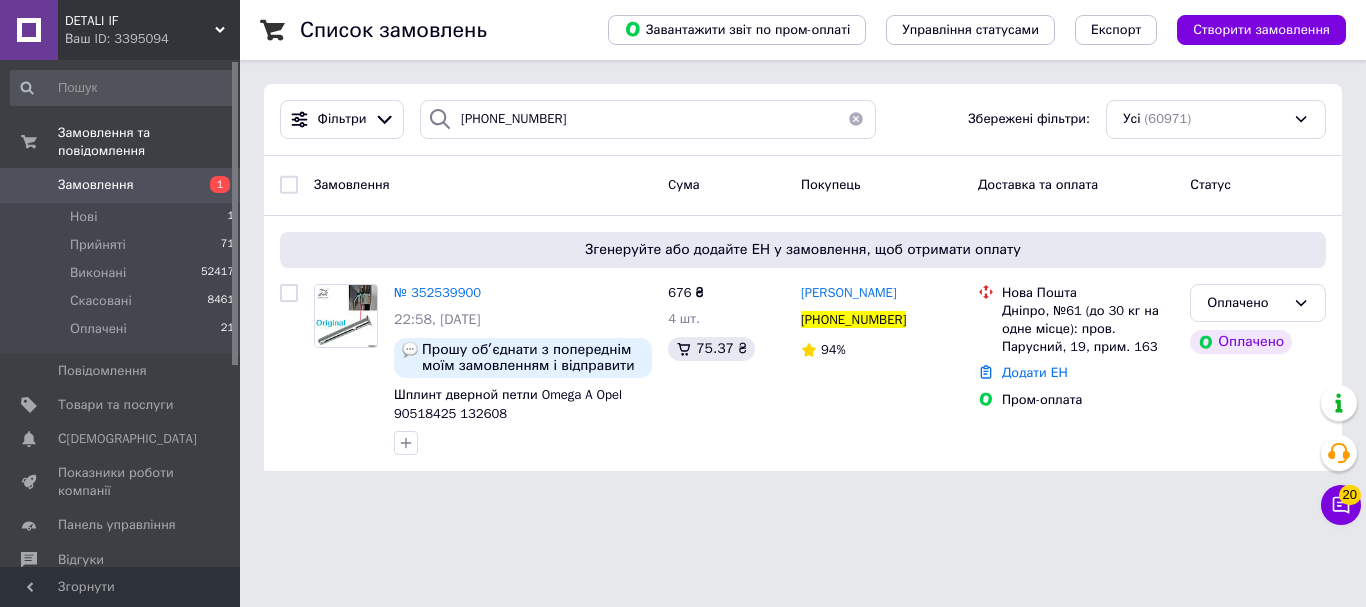 click at bounding box center (856, 119) 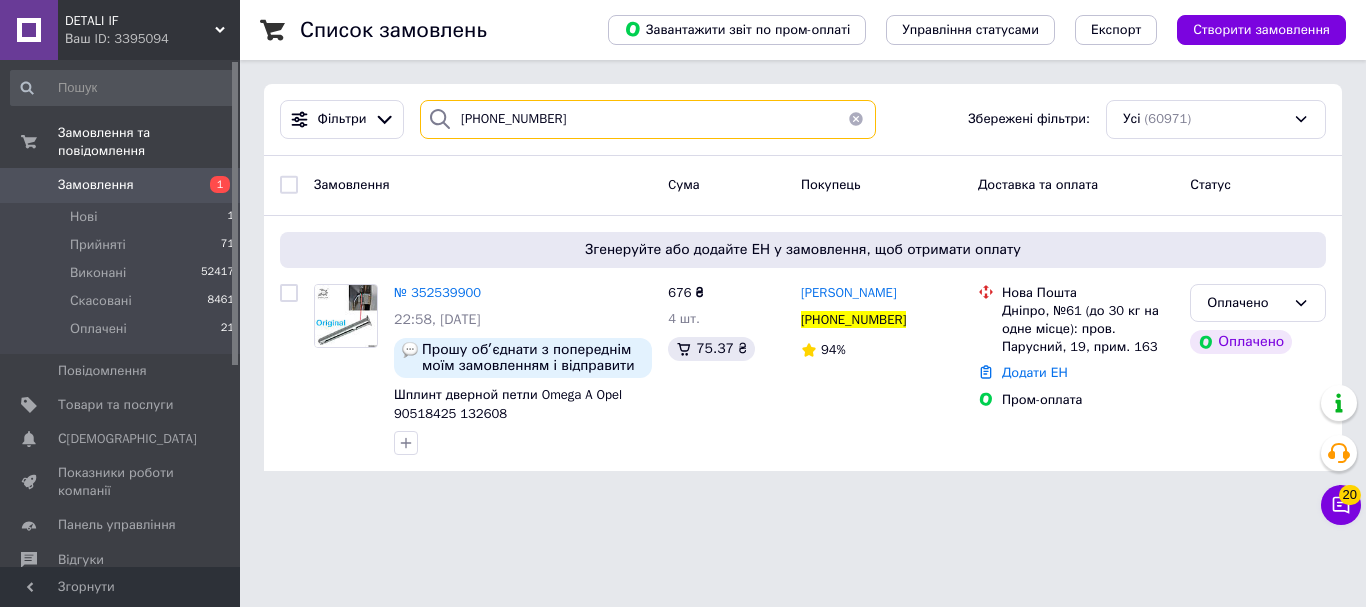 type 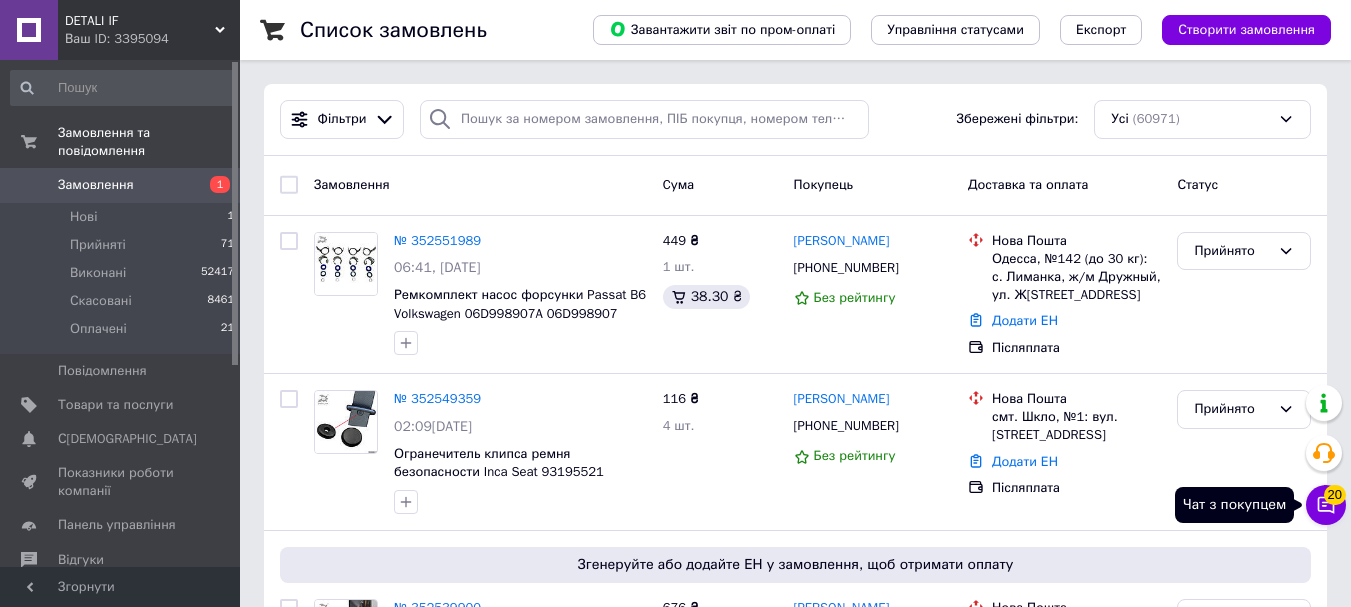 click on "Чат з покупцем 20" at bounding box center (1326, 505) 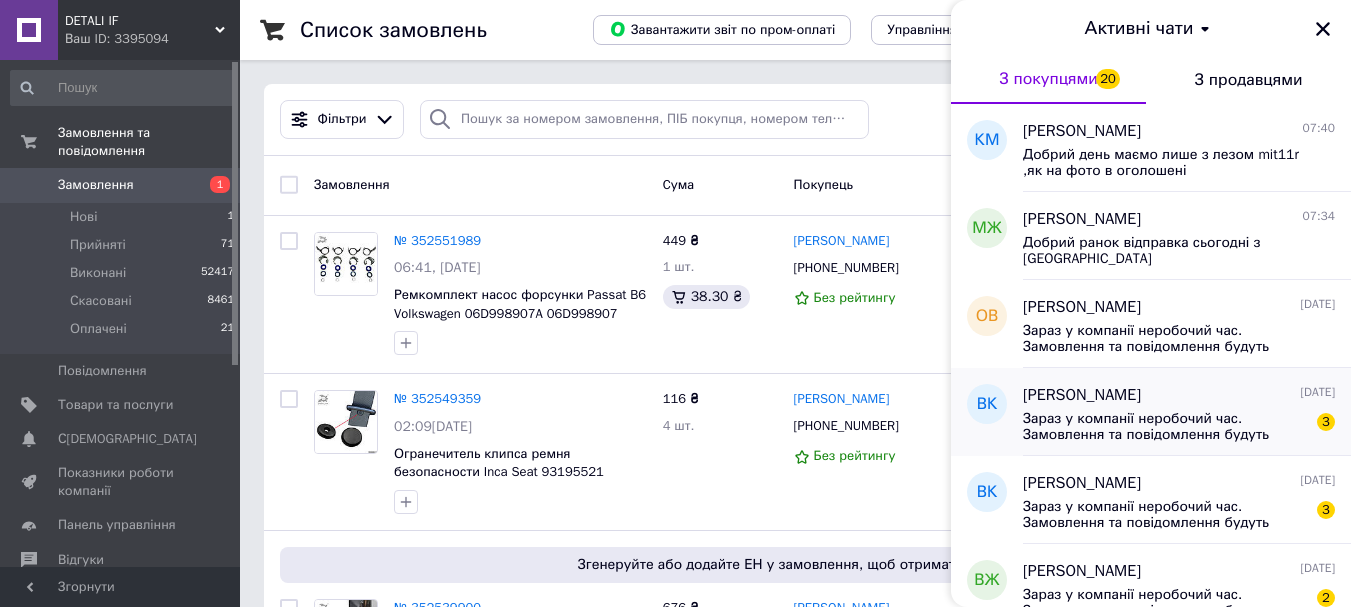 click on "Зараз у компанії неробочий час. Замовлення та повідомлення будуть оброблені з 08:00 найближчого робочого дня (завтра, 14.07)" at bounding box center (1165, 427) 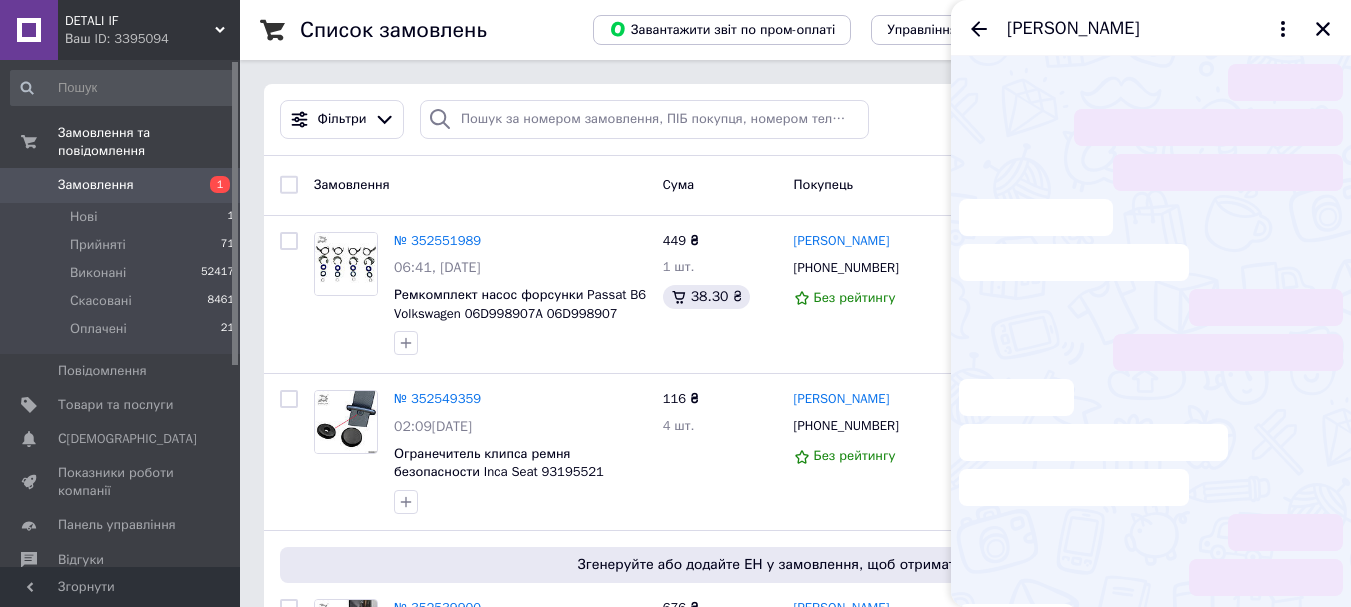scroll, scrollTop: 41, scrollLeft: 0, axis: vertical 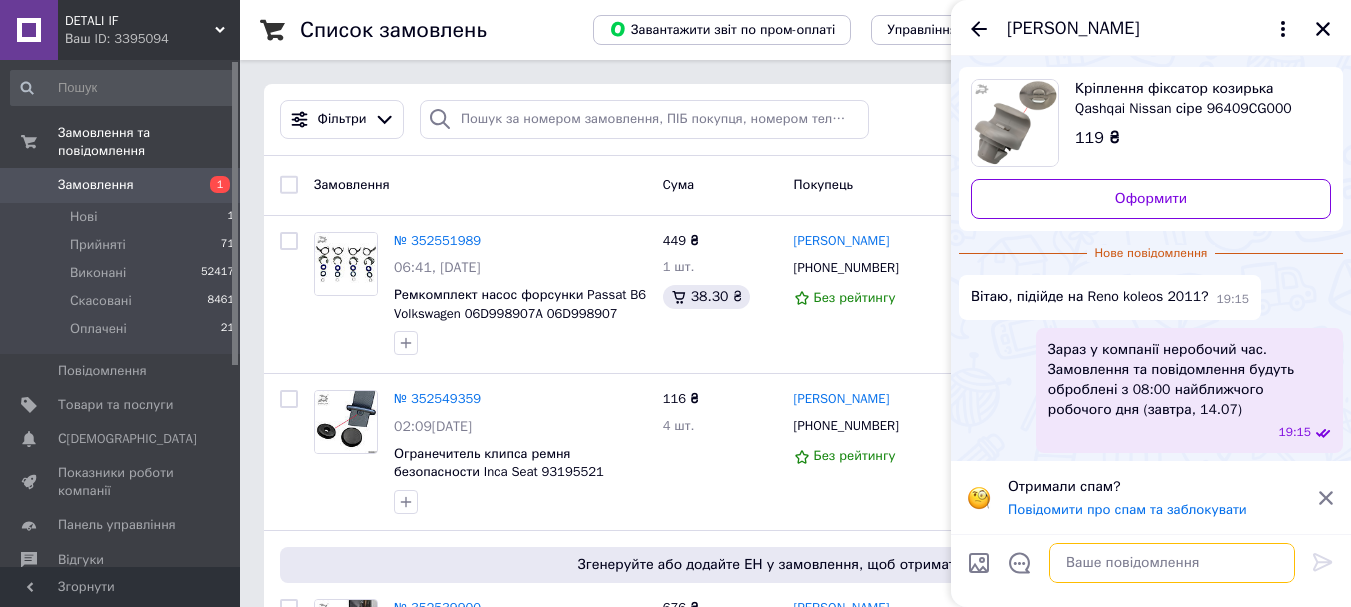 click at bounding box center (1172, 563) 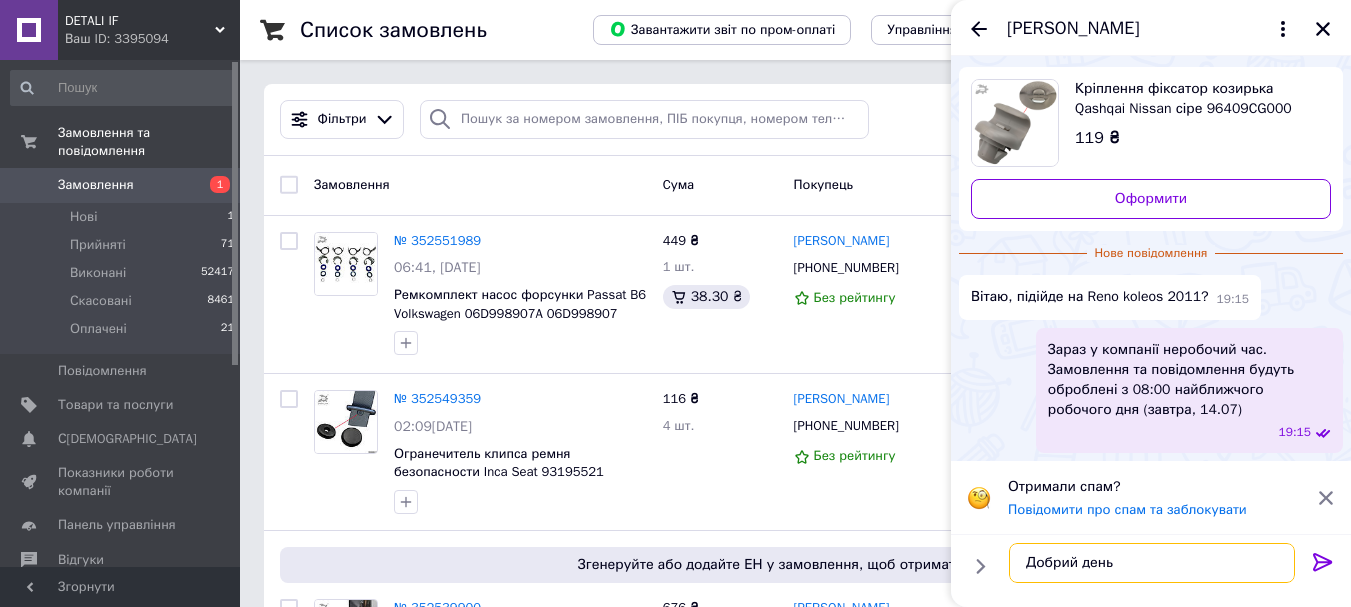 scroll, scrollTop: 12, scrollLeft: 0, axis: vertical 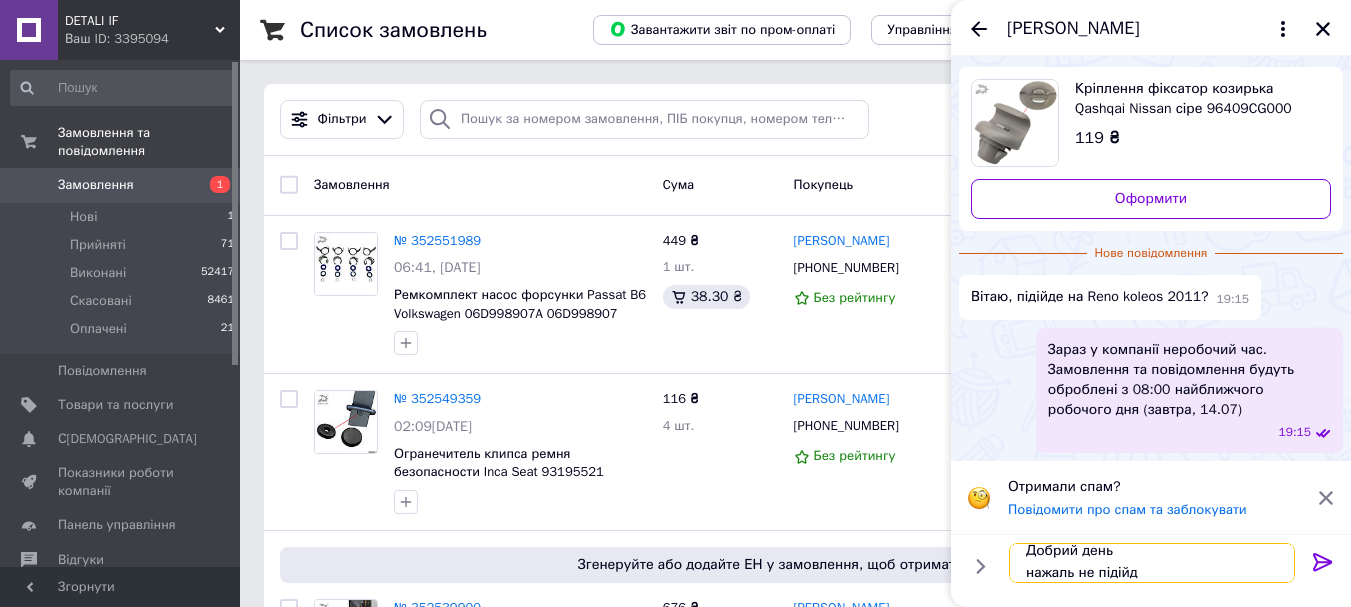 type on "Добрий день
нажаль не підійде" 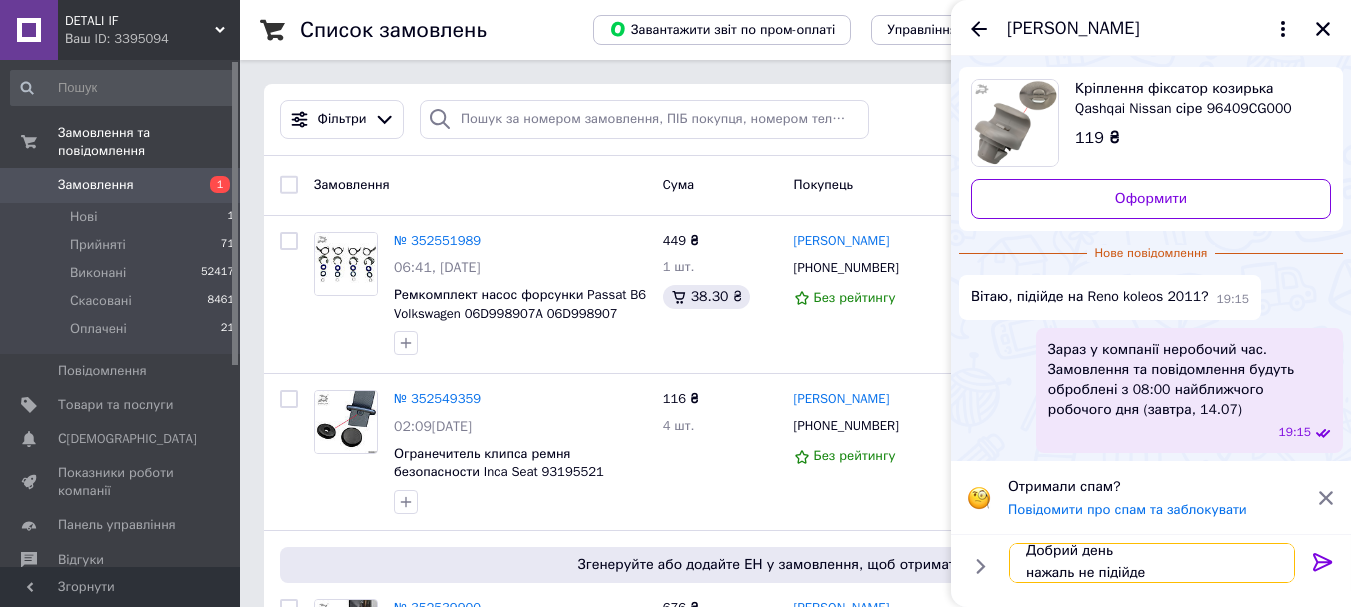 type 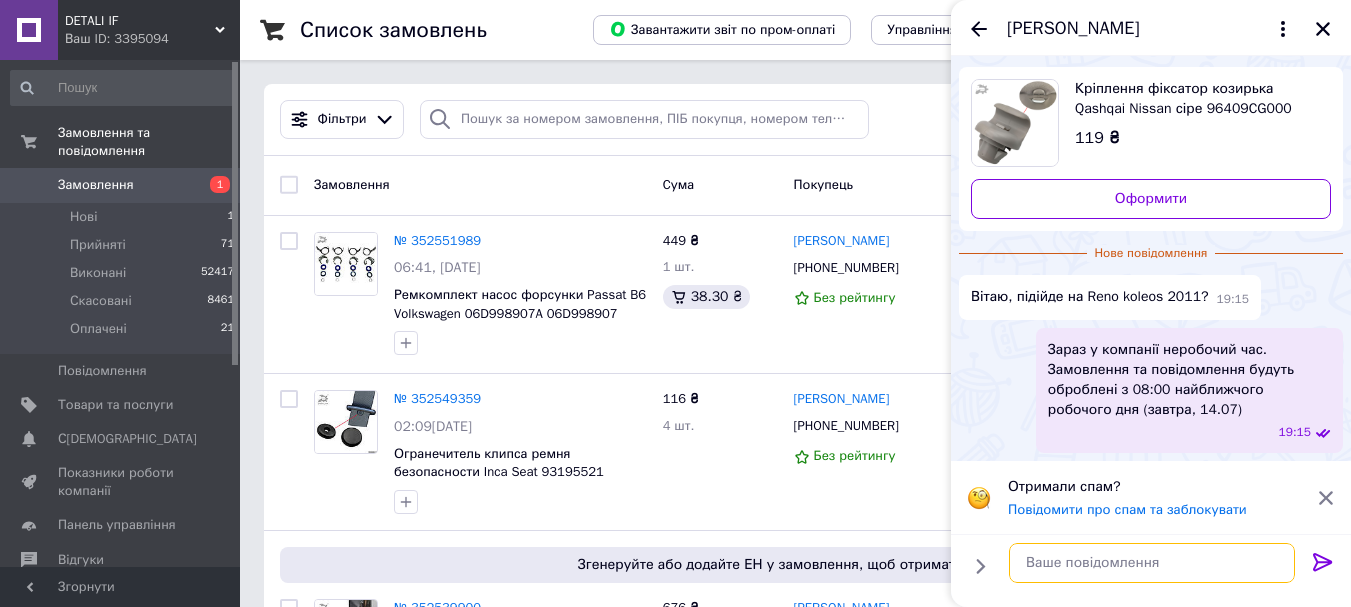 scroll, scrollTop: 0, scrollLeft: 0, axis: both 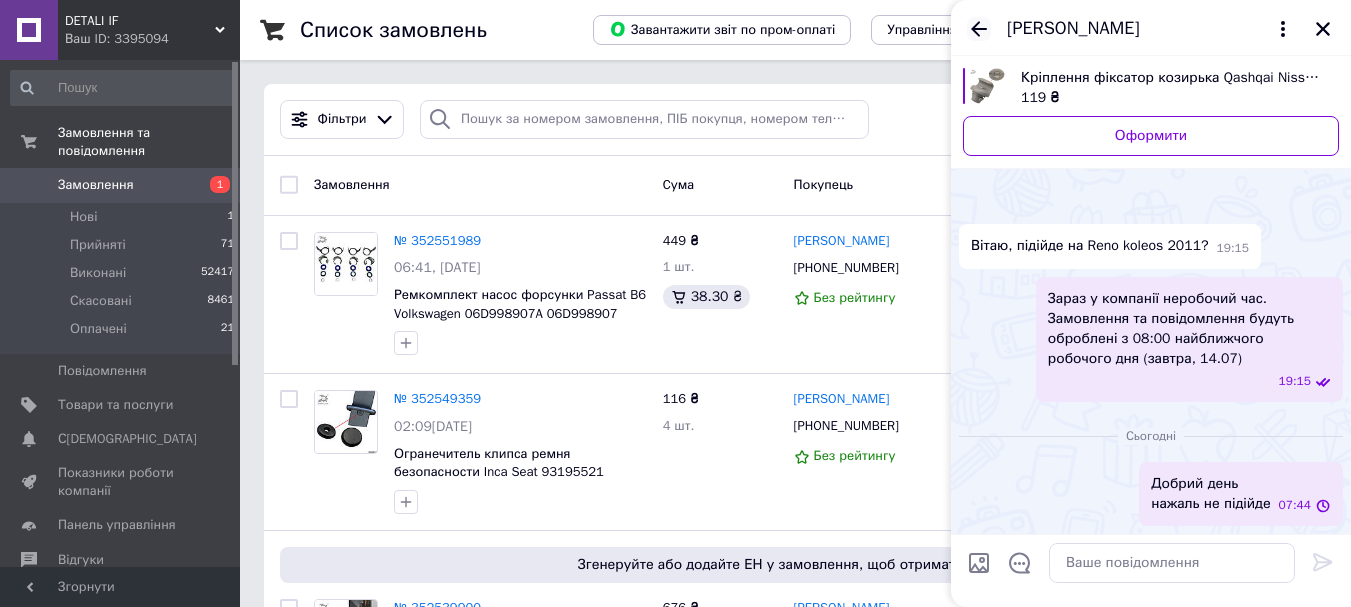 click 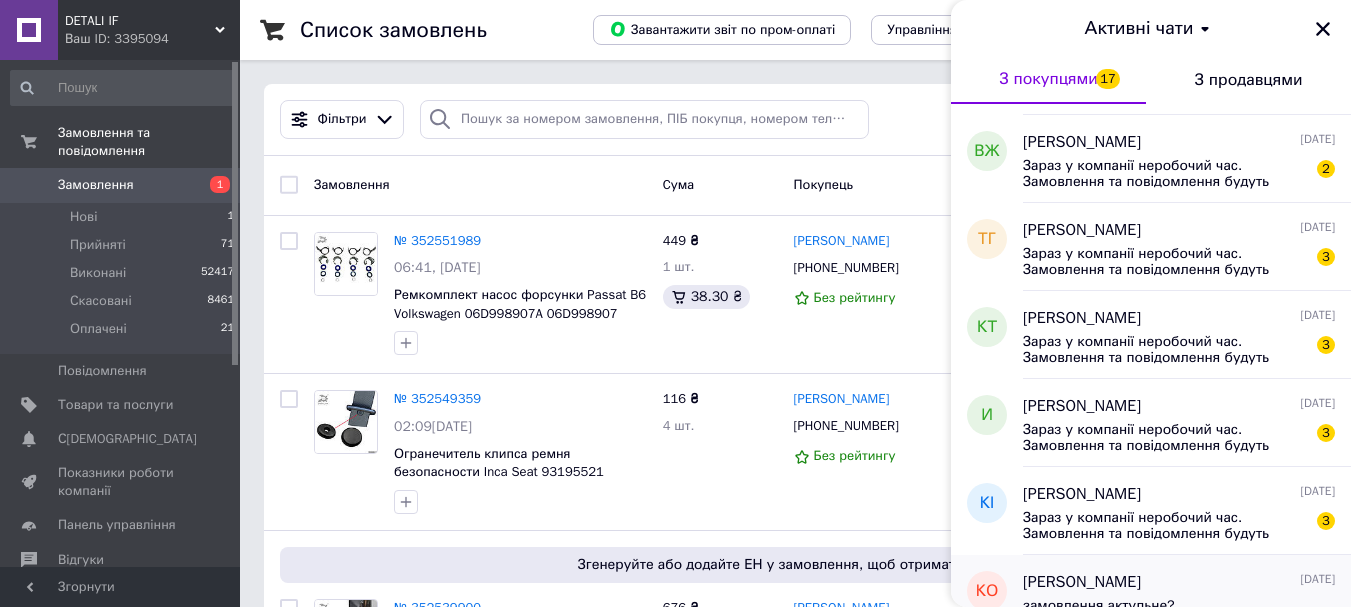 scroll, scrollTop: 600, scrollLeft: 0, axis: vertical 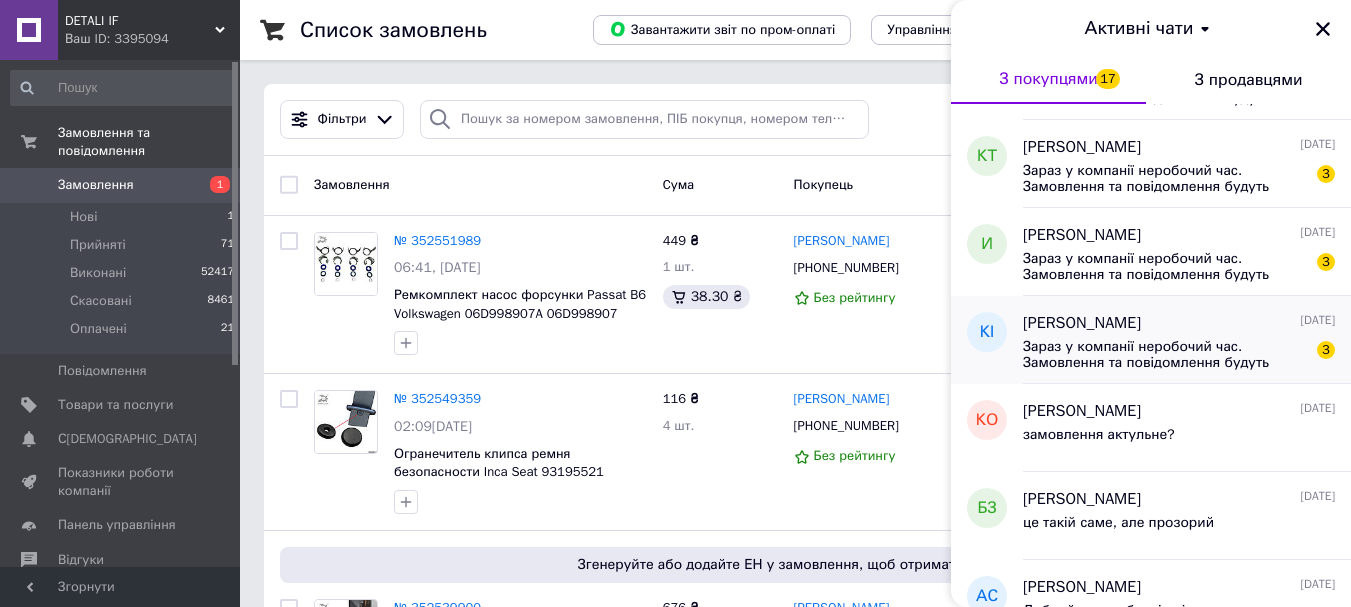 click on "кл Іллющенко 12.07.2025" at bounding box center (1179, 323) 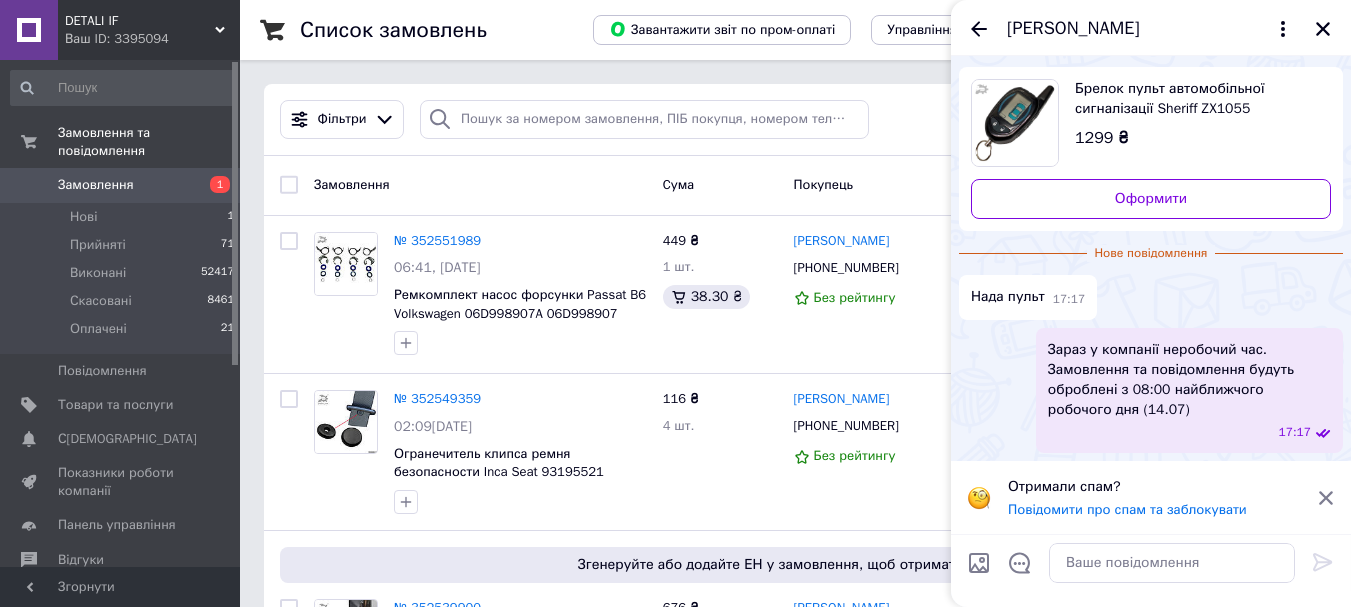 scroll, scrollTop: 0, scrollLeft: 0, axis: both 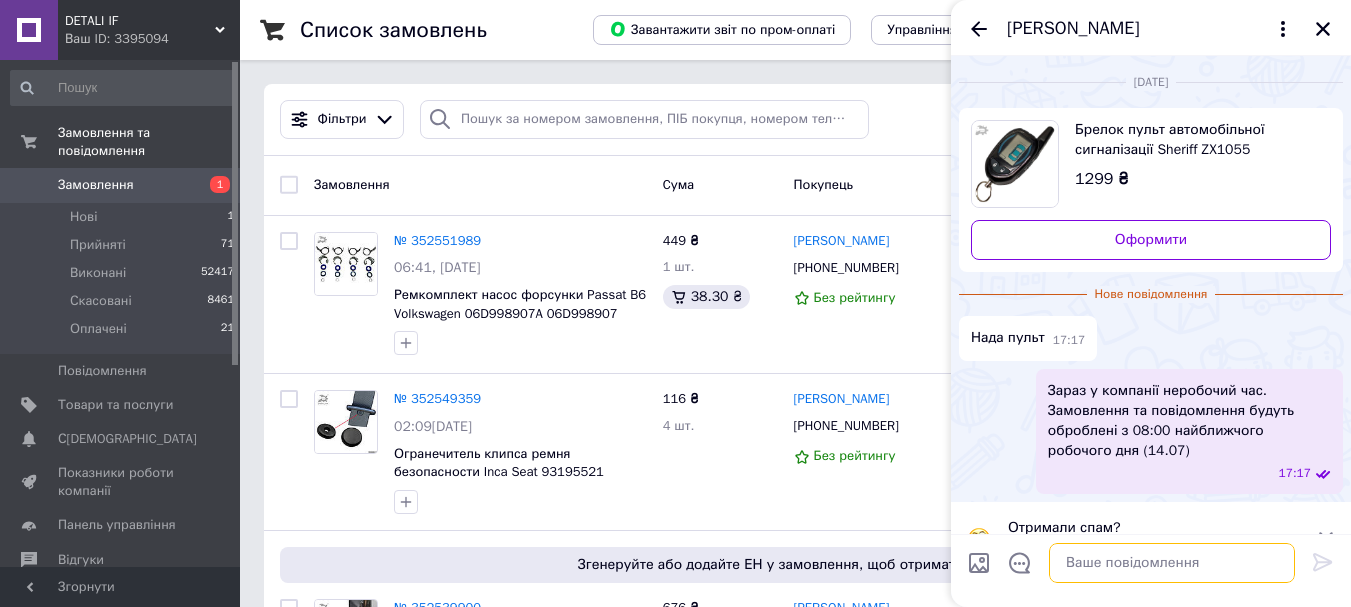 click at bounding box center (1172, 563) 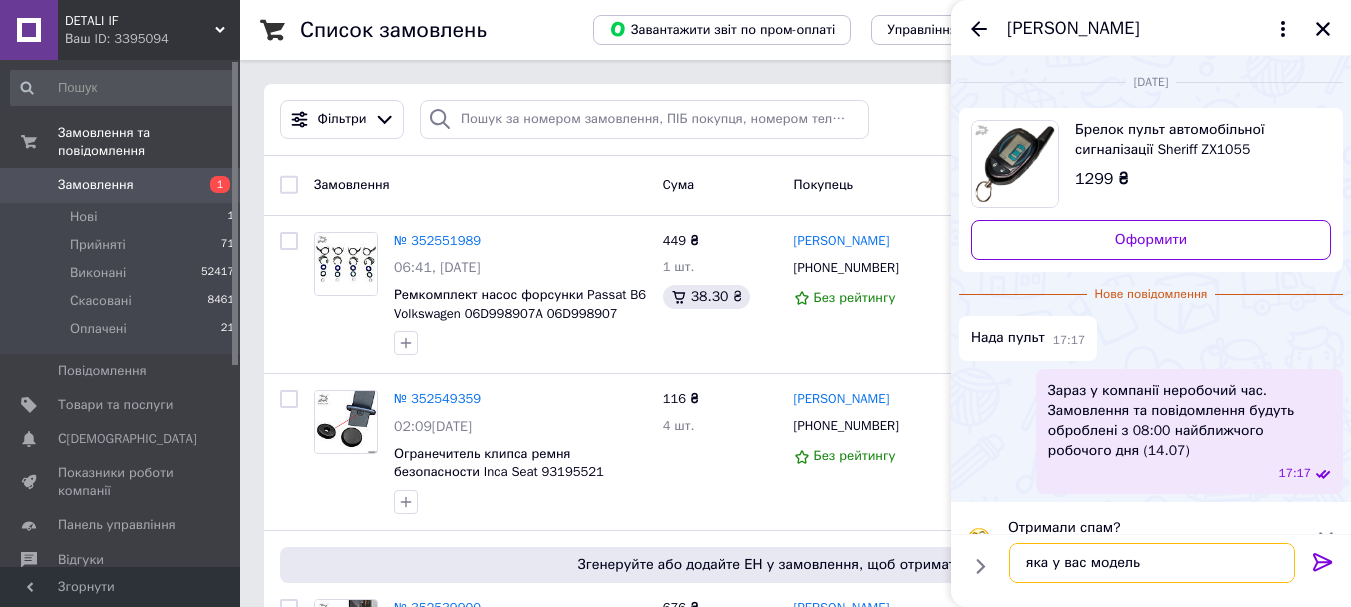 type on "яка у вас модель?" 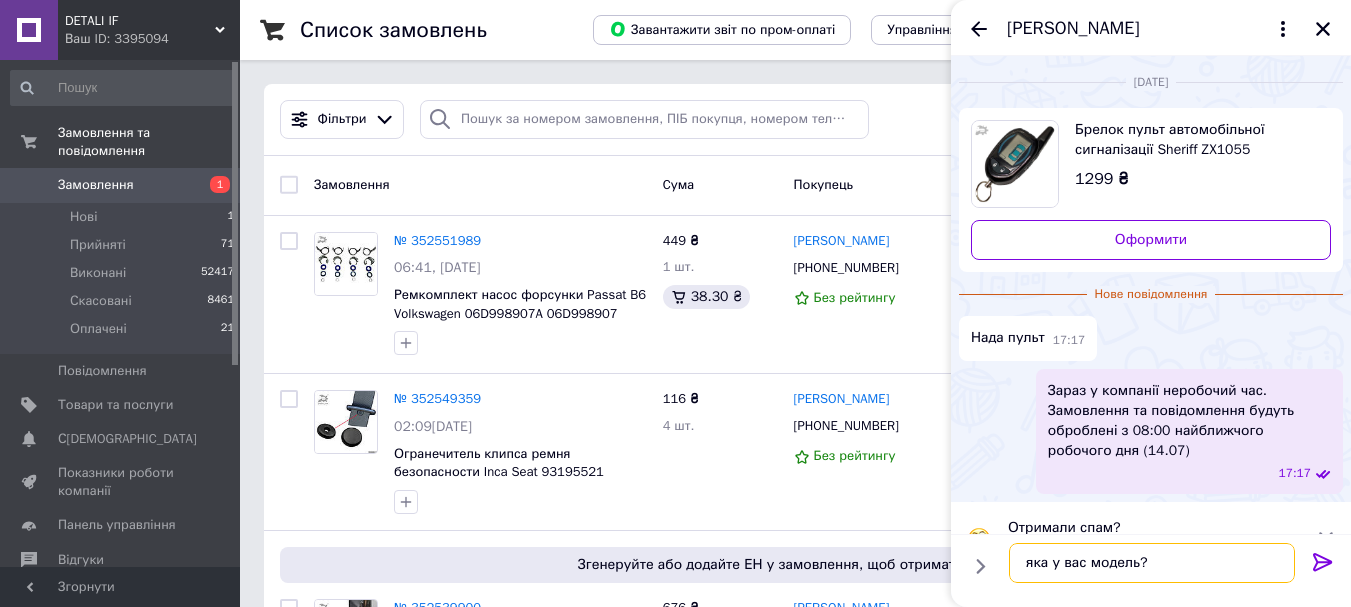 type 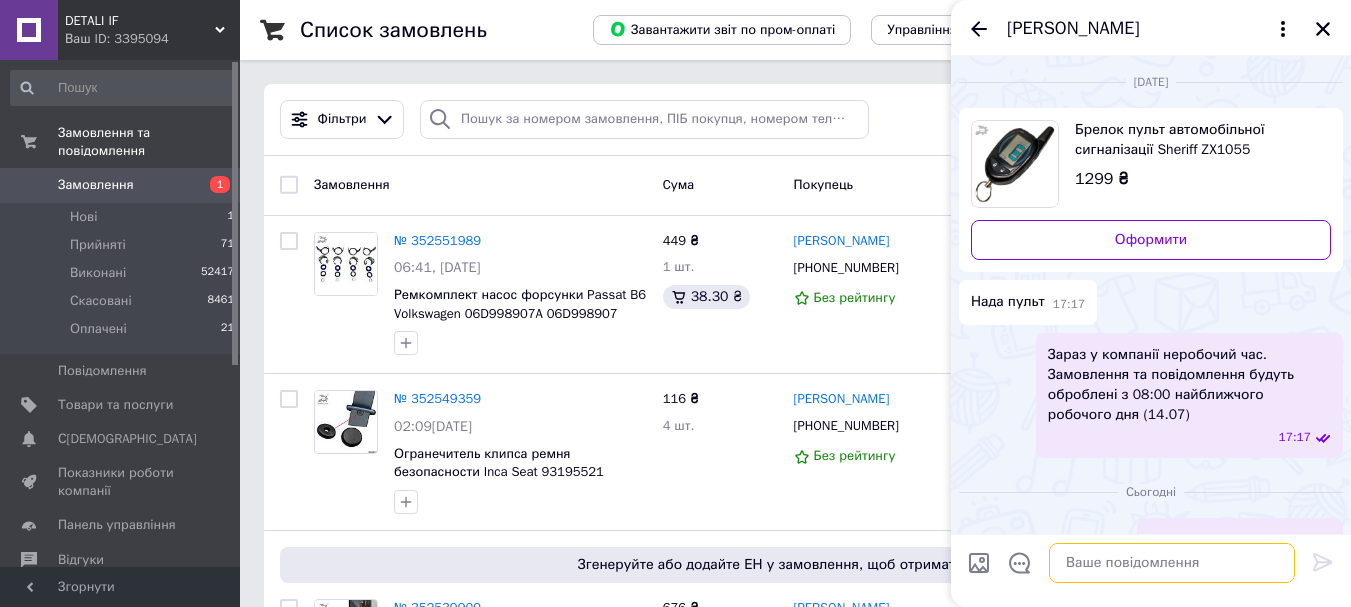 scroll, scrollTop: 37, scrollLeft: 0, axis: vertical 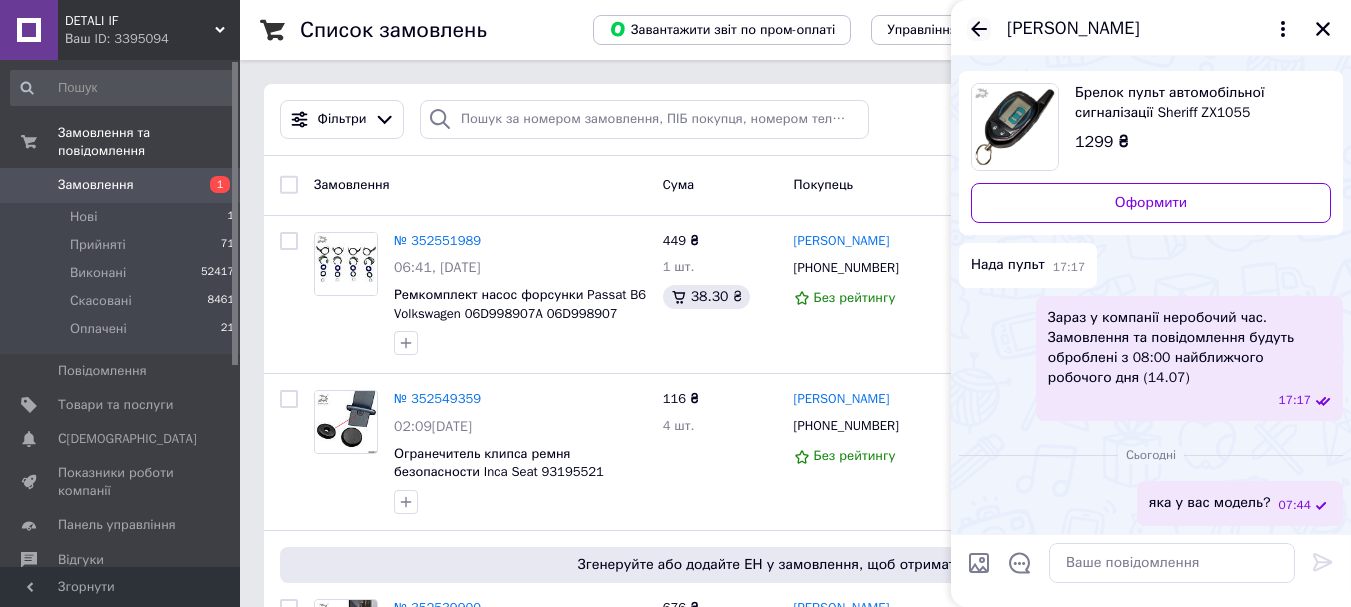 click 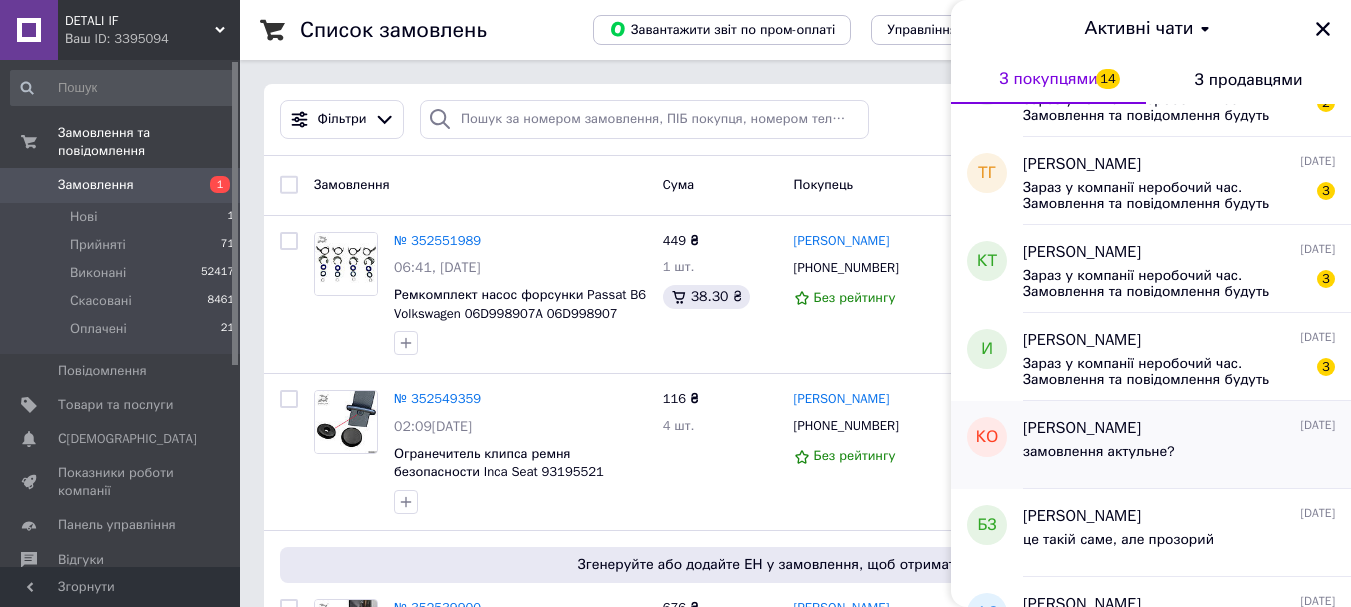 scroll, scrollTop: 700, scrollLeft: 0, axis: vertical 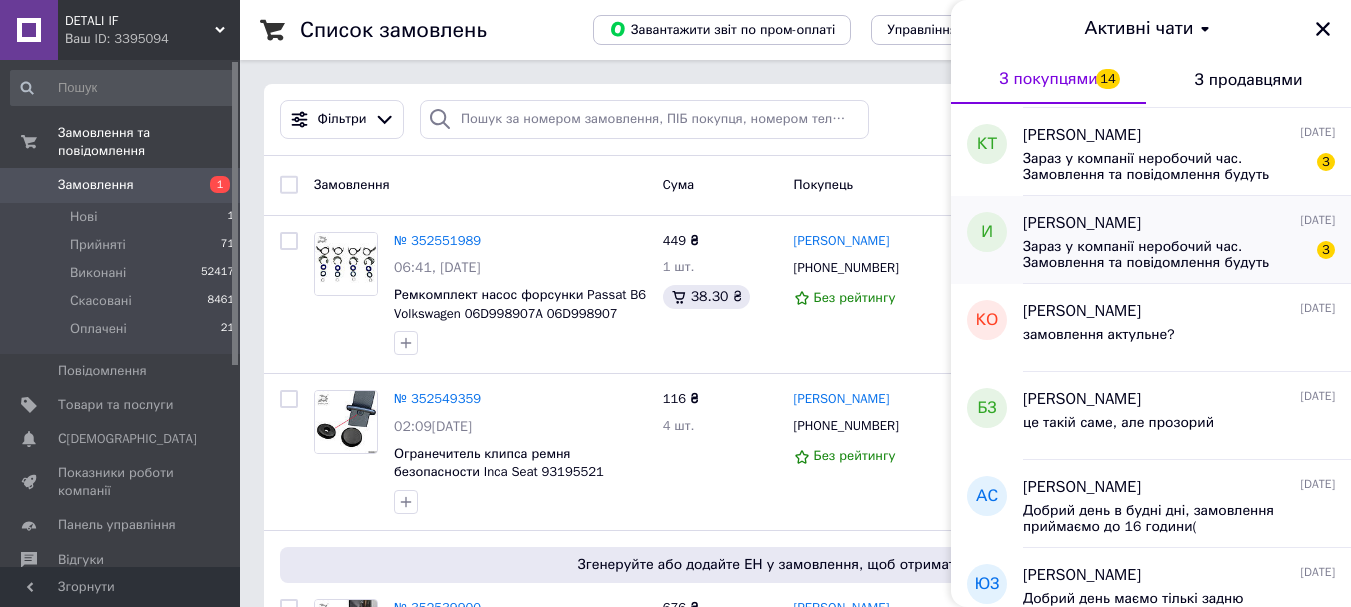 click on "Зараз у компанії неробочий час. Замовлення та повідомлення будуть оброблені з 08:00 найближчого робочого дня (14.07)" at bounding box center (1165, 255) 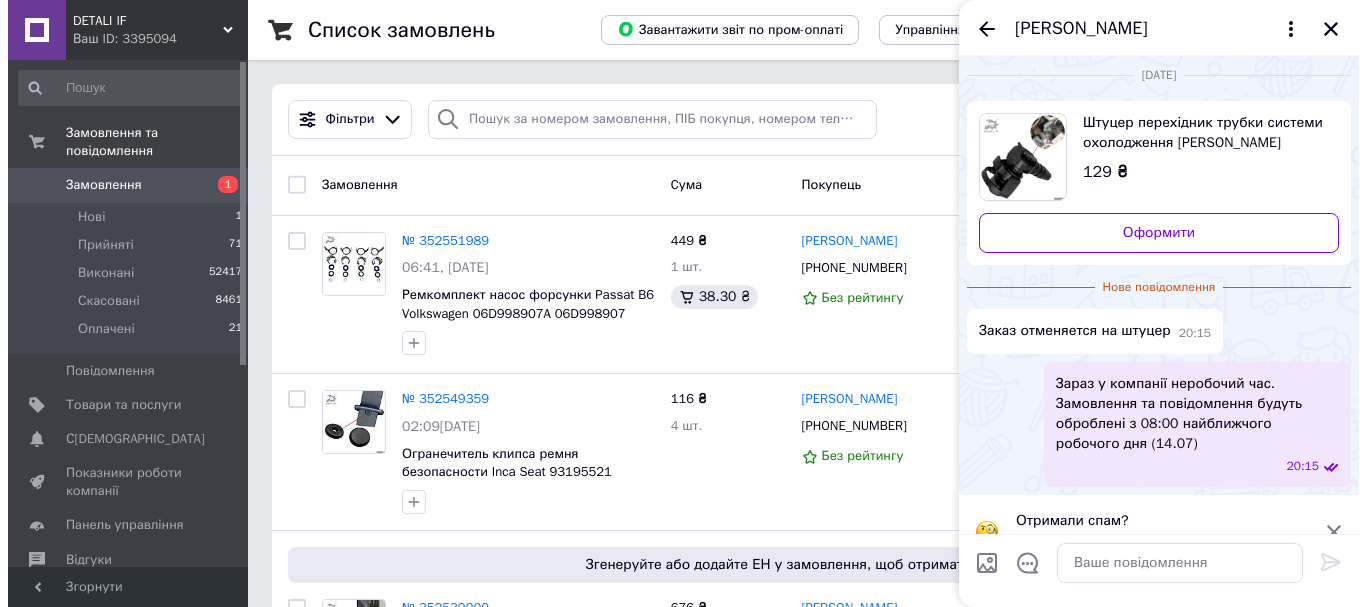 scroll, scrollTop: 0, scrollLeft: 0, axis: both 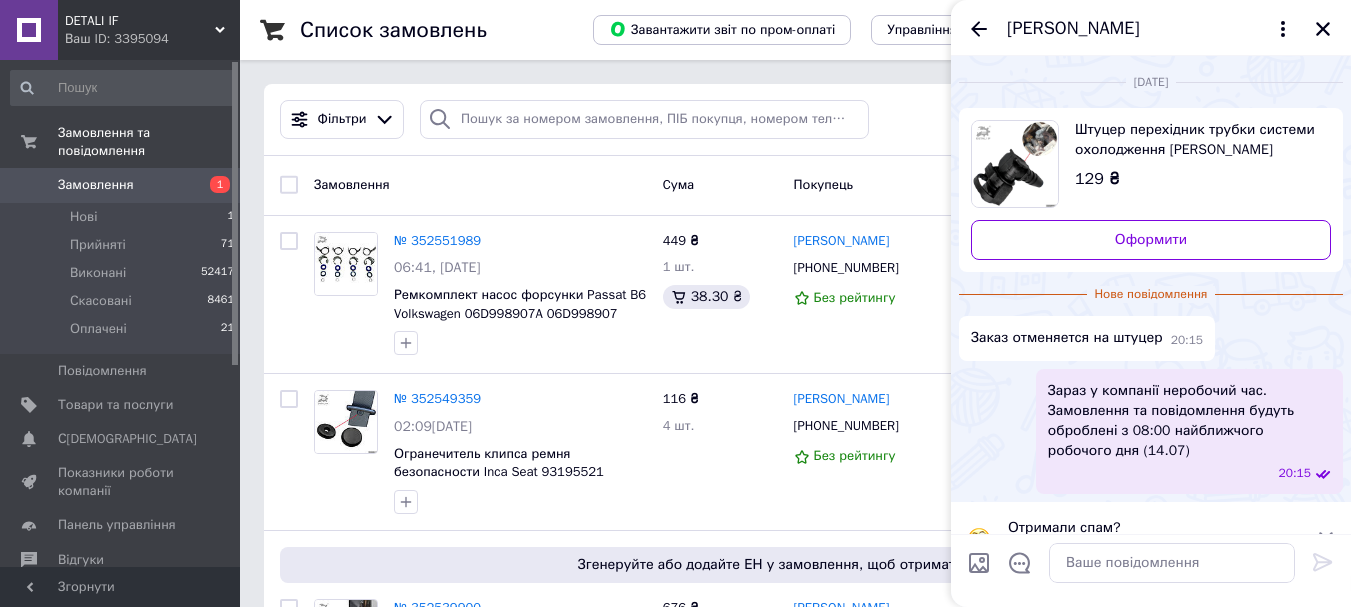 click on "Игорь  Гузаров" at bounding box center [1073, 29] 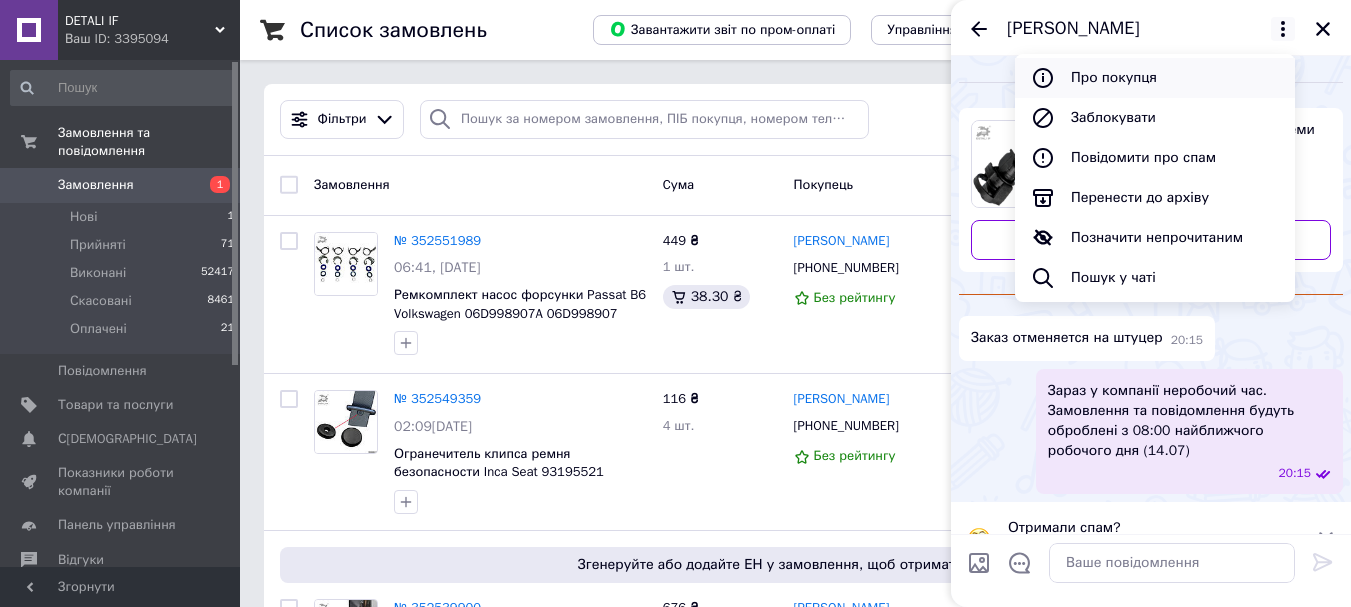 click on "Про покупця" at bounding box center (1155, 78) 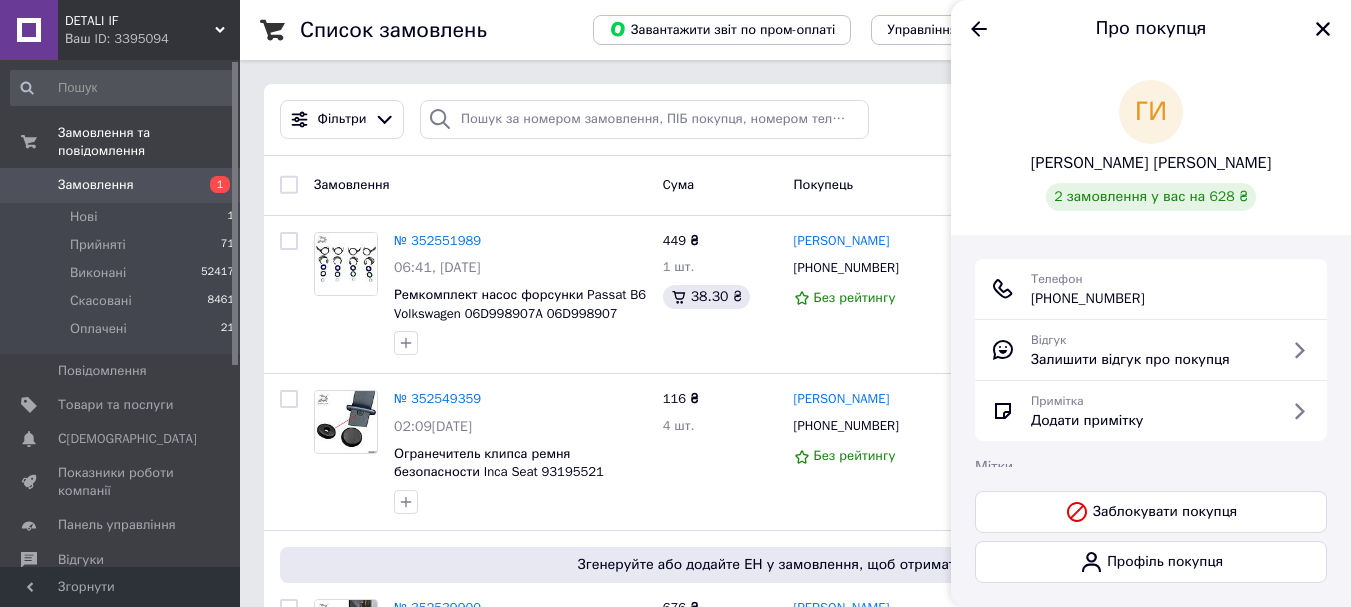drag, startPoint x: 1169, startPoint y: 290, endPoint x: 1035, endPoint y: 299, distance: 134.3019 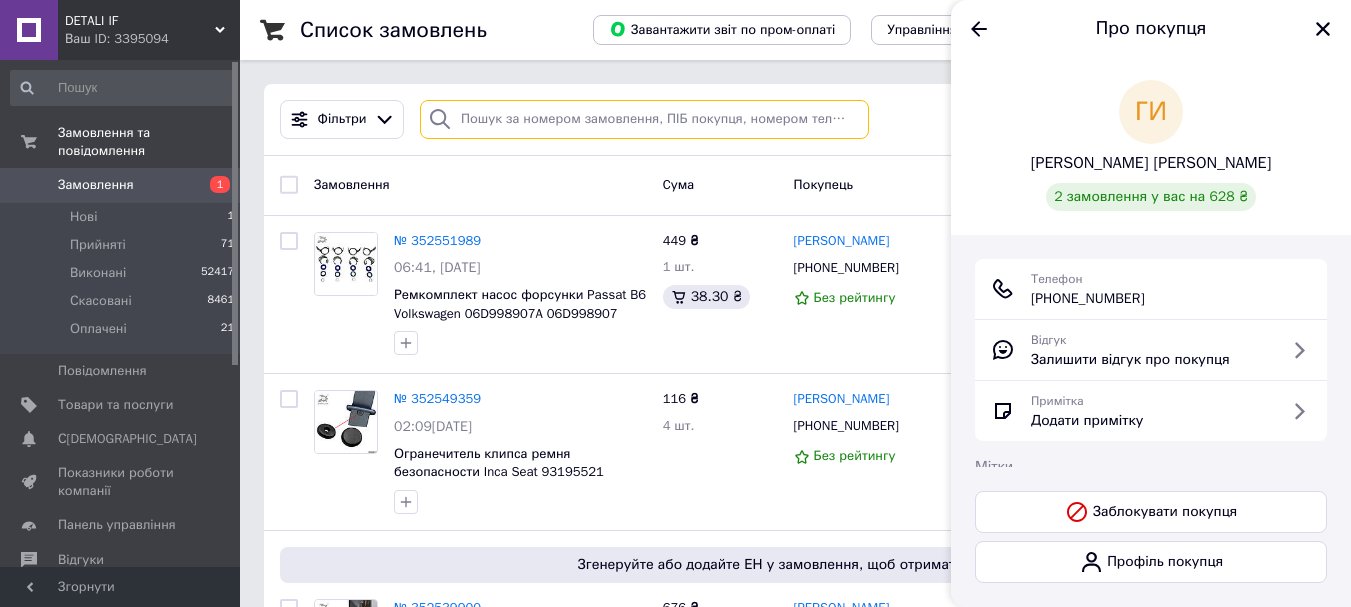 click at bounding box center [644, 119] 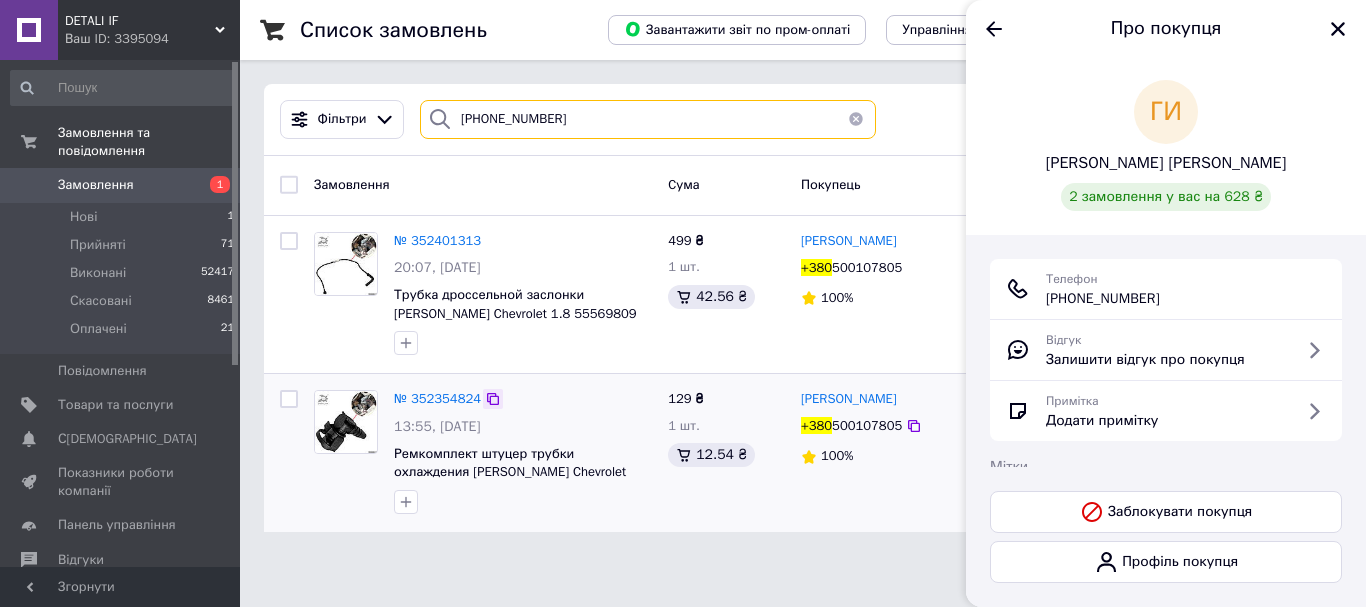type on "+380 (50) 010-78-05" 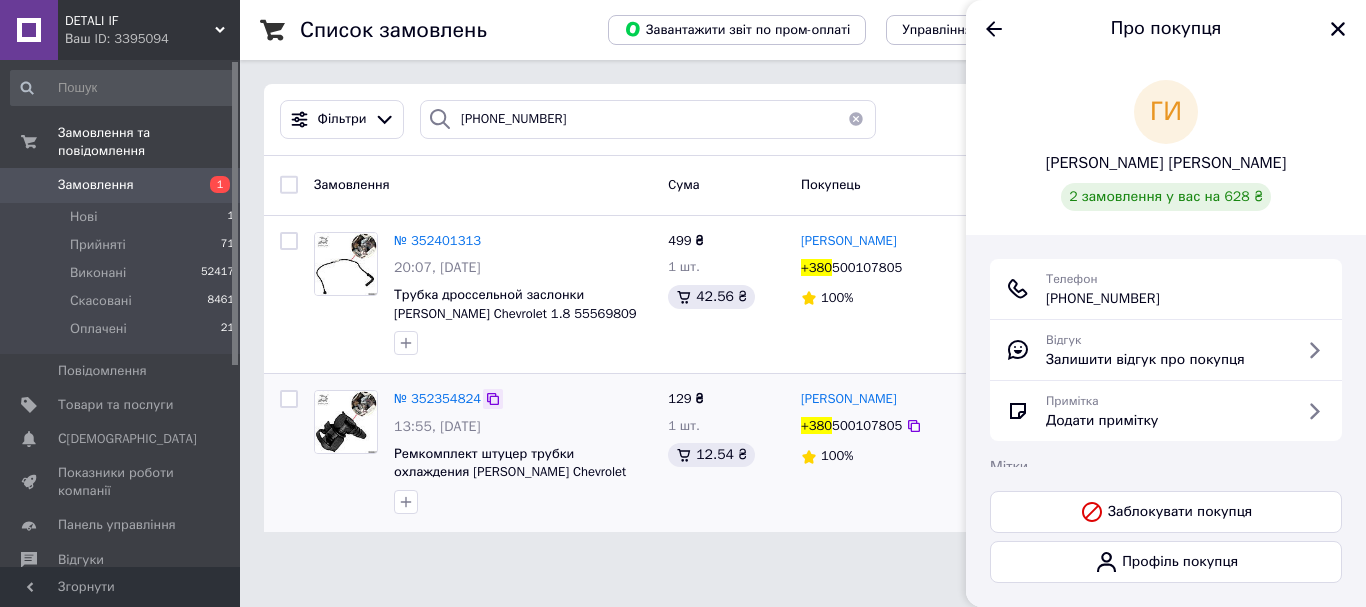 click 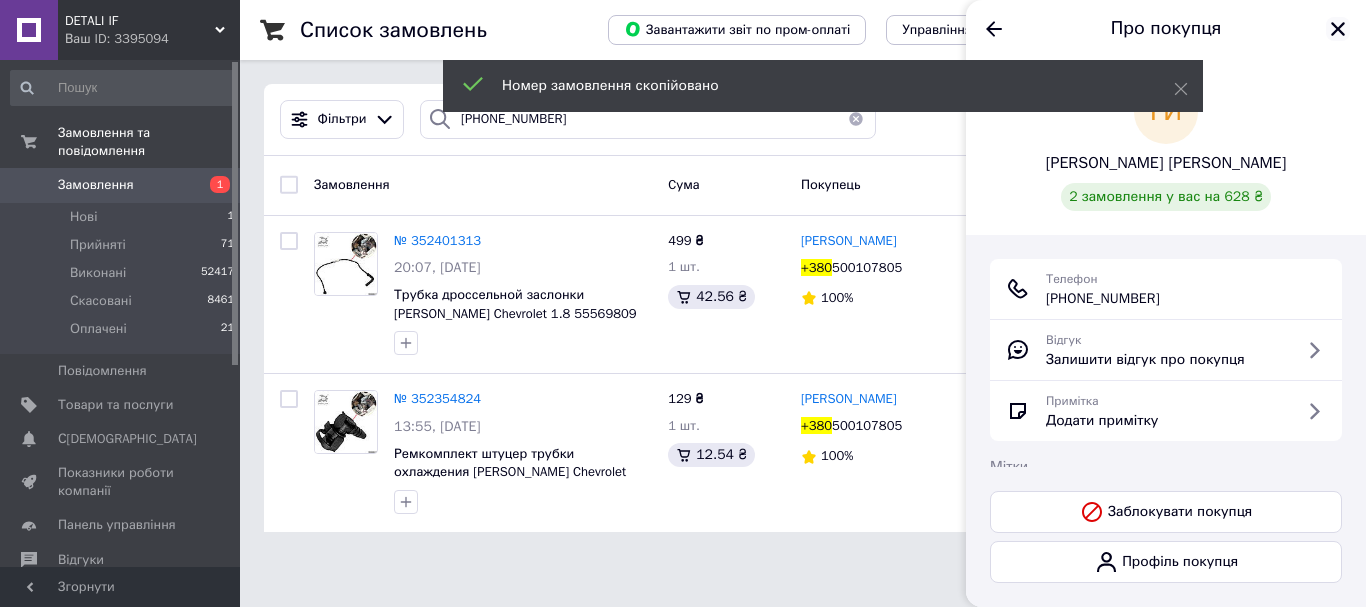 click 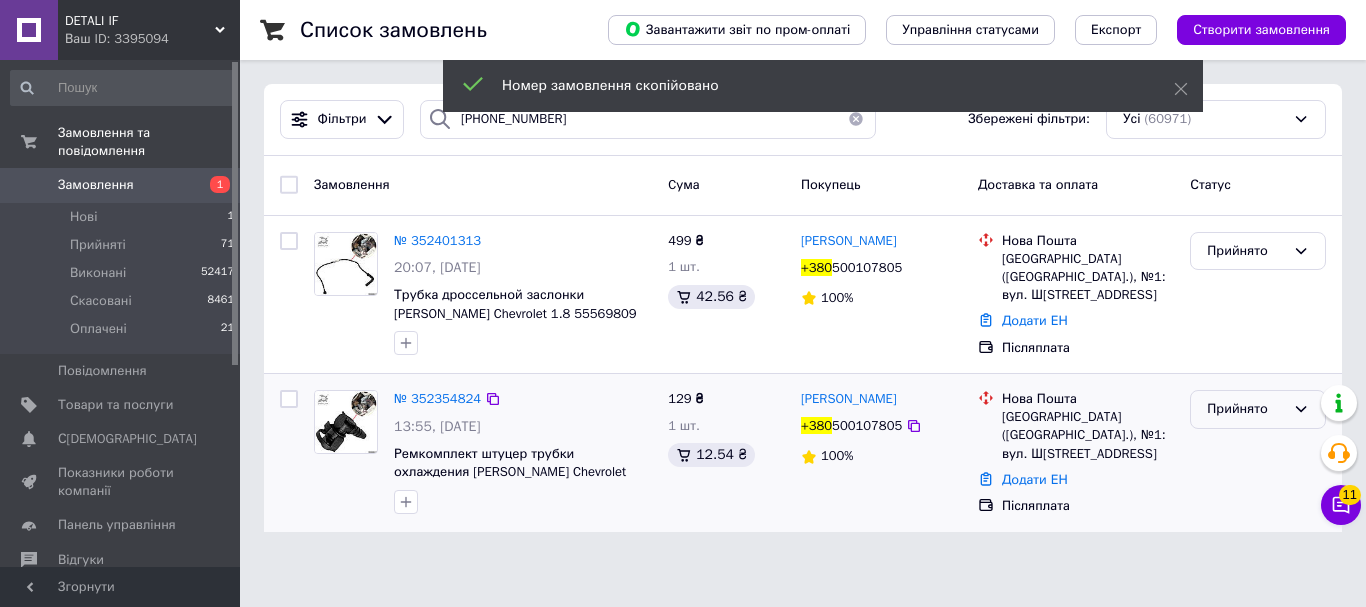 click on "Прийнято" at bounding box center (1246, 409) 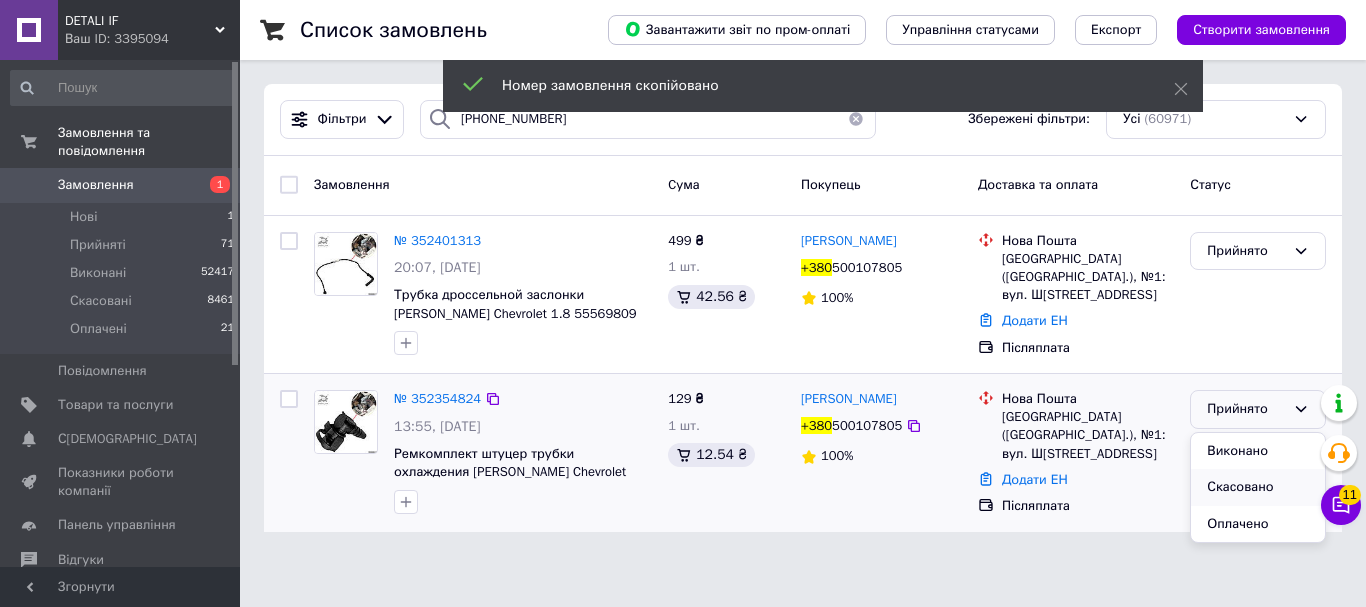 click on "Скасовано" at bounding box center (1258, 487) 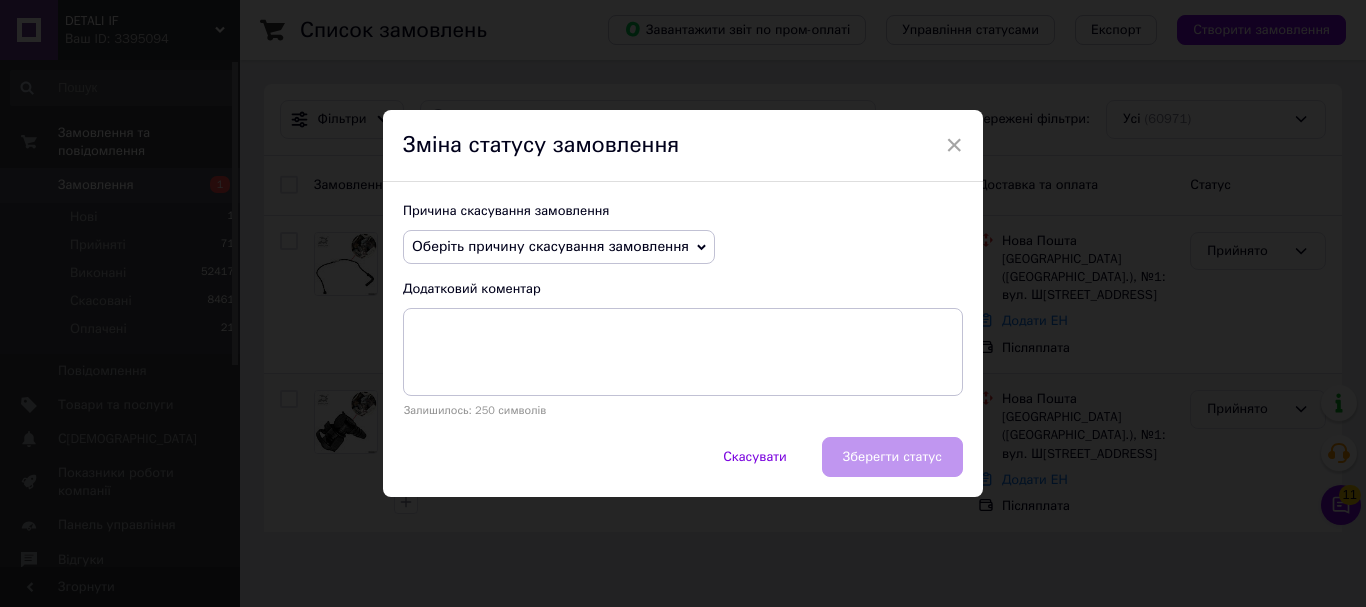 click on "Оберіть причину скасування замовлення" at bounding box center (550, 246) 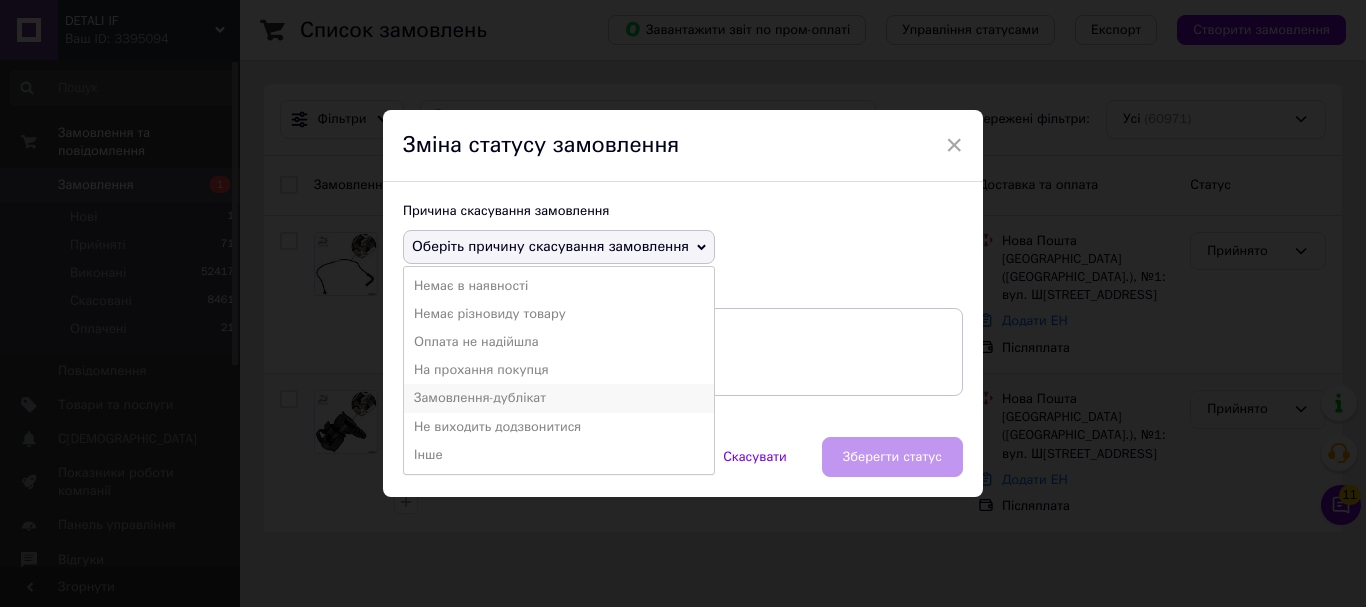 click on "Замовлення-дублікат" at bounding box center (559, 398) 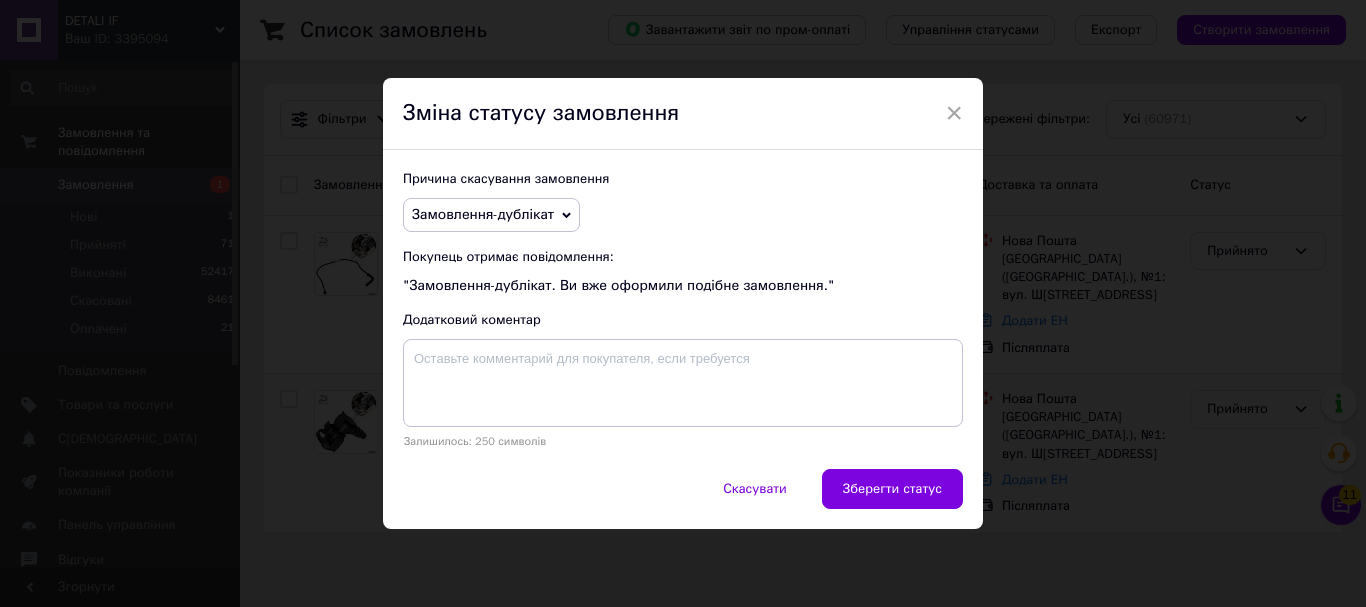 click on "Замовлення-дублікат" at bounding box center [491, 215] 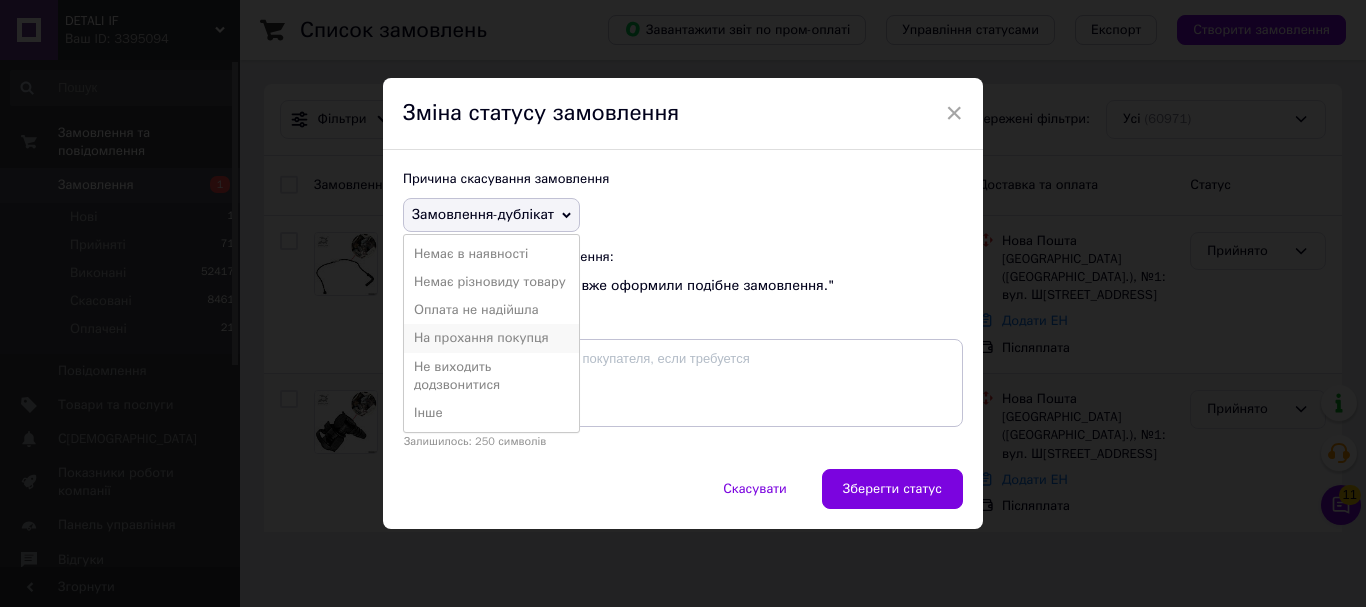 click on "На прохання покупця" at bounding box center (491, 338) 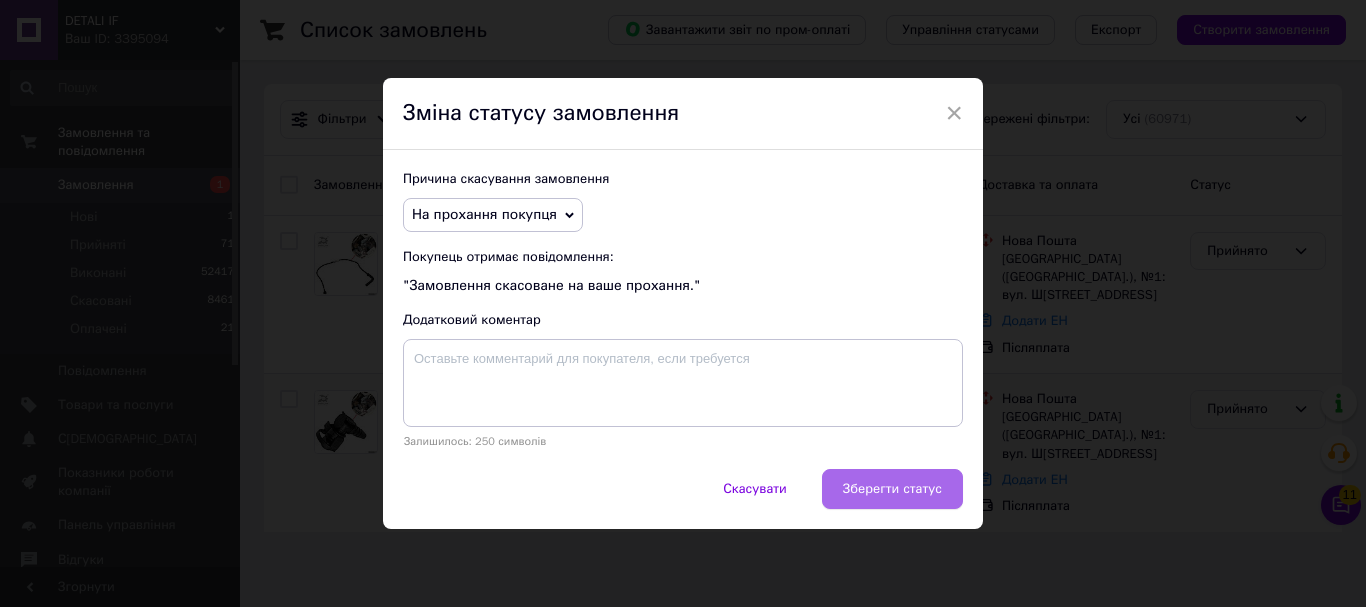 click on "Зберегти статус" at bounding box center (892, 489) 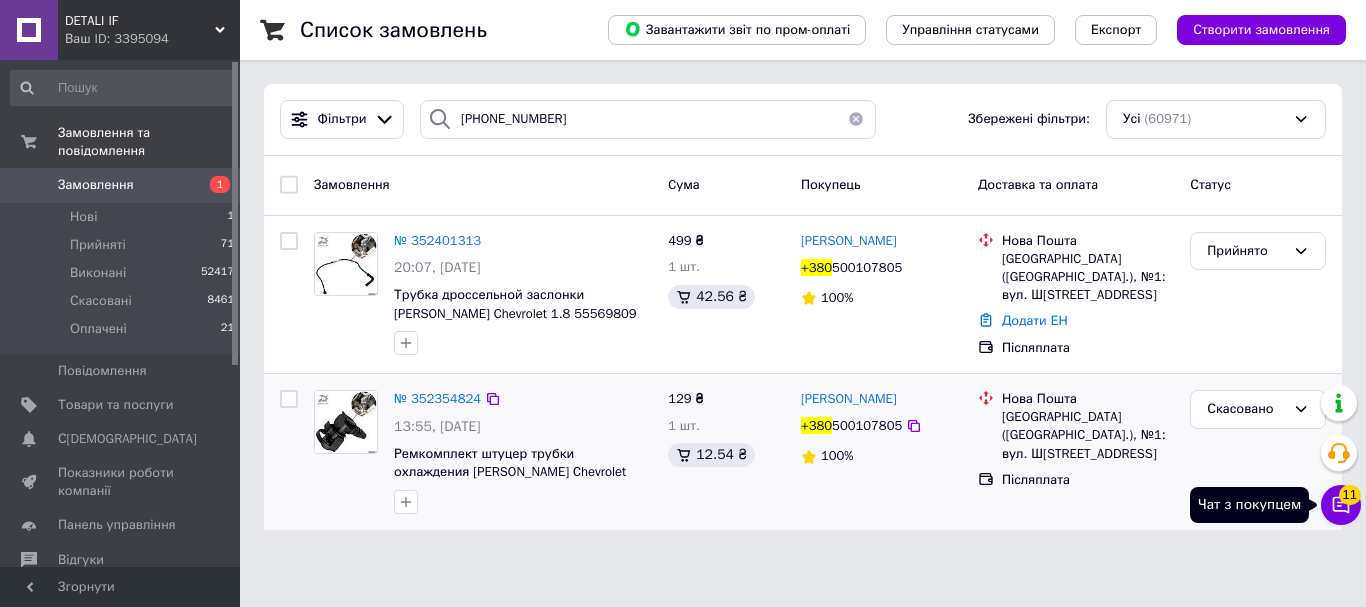 drag, startPoint x: 1346, startPoint y: 512, endPoint x: 1335, endPoint y: 498, distance: 17.804493 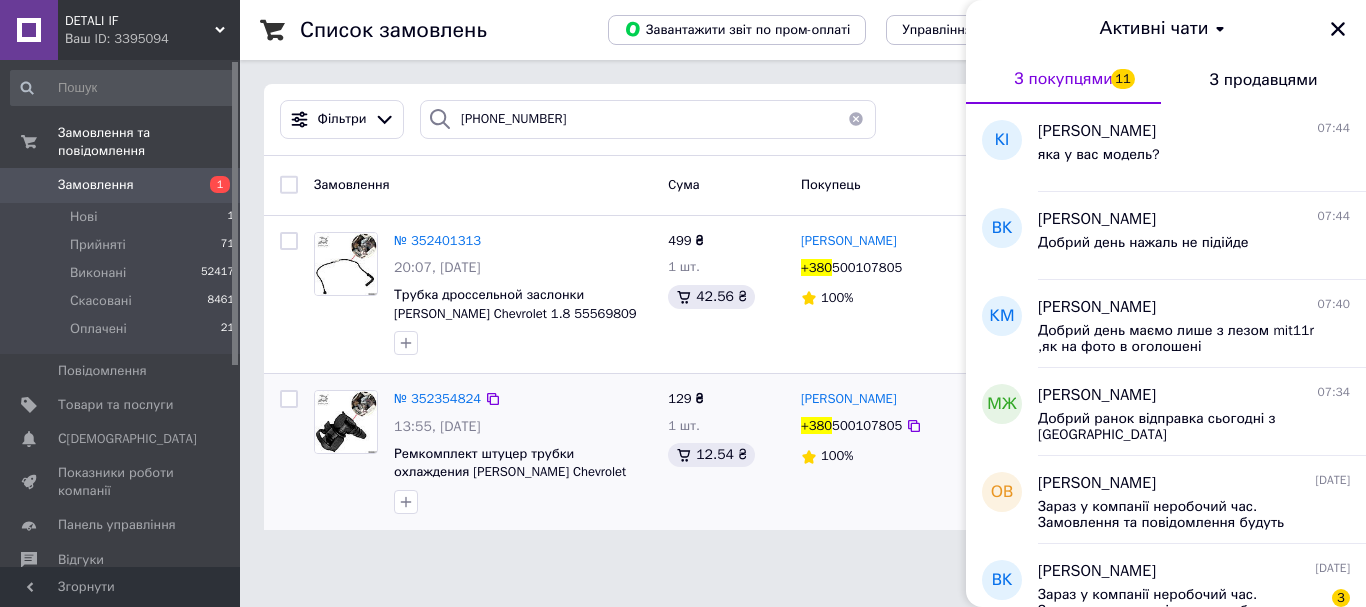 scroll, scrollTop: 400, scrollLeft: 0, axis: vertical 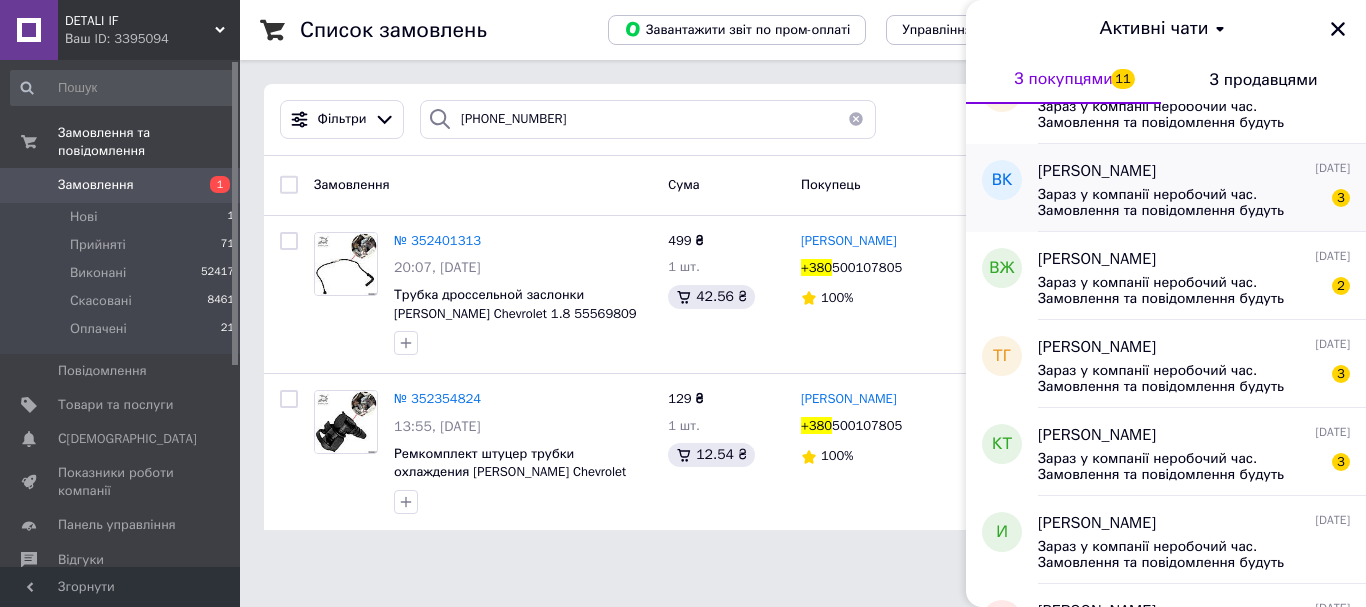 click on "Василь Кулинич 13.07.2025" at bounding box center (1194, 171) 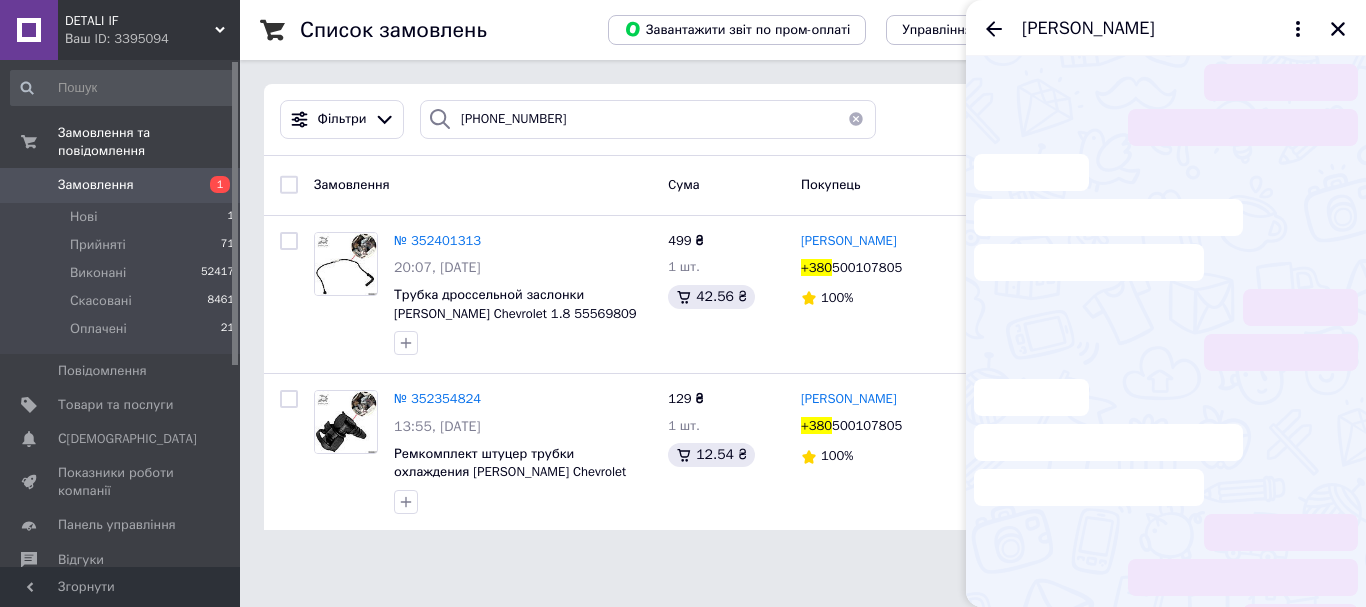 scroll, scrollTop: 81, scrollLeft: 0, axis: vertical 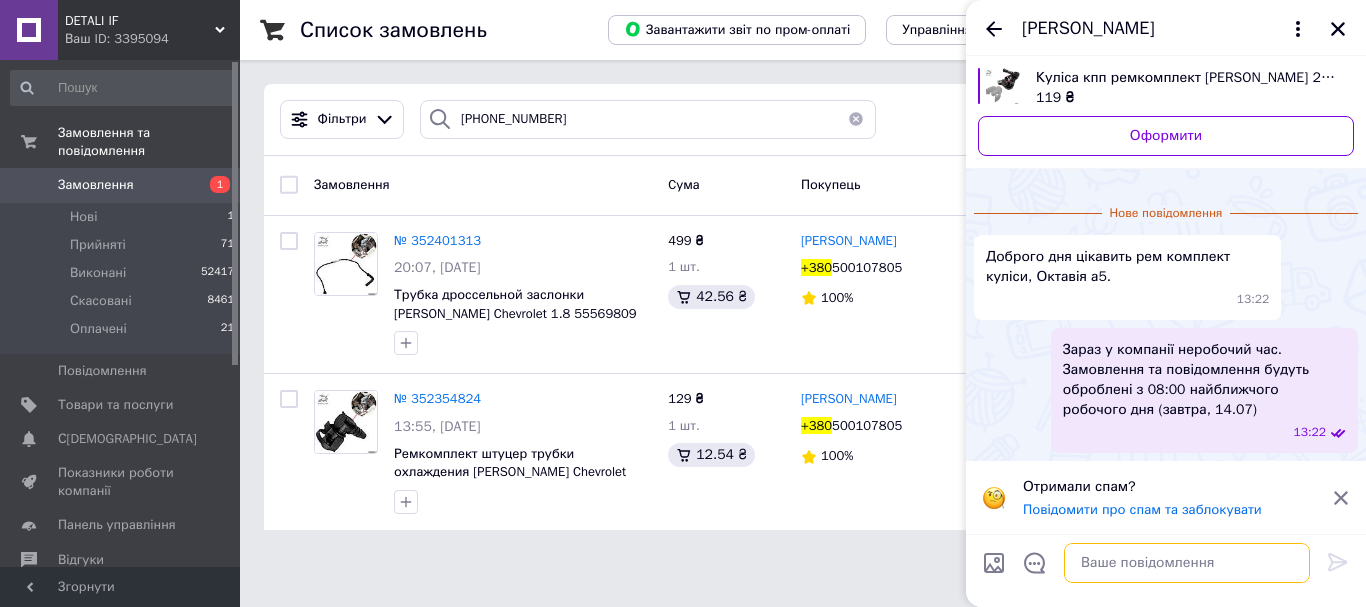 click at bounding box center (1187, 563) 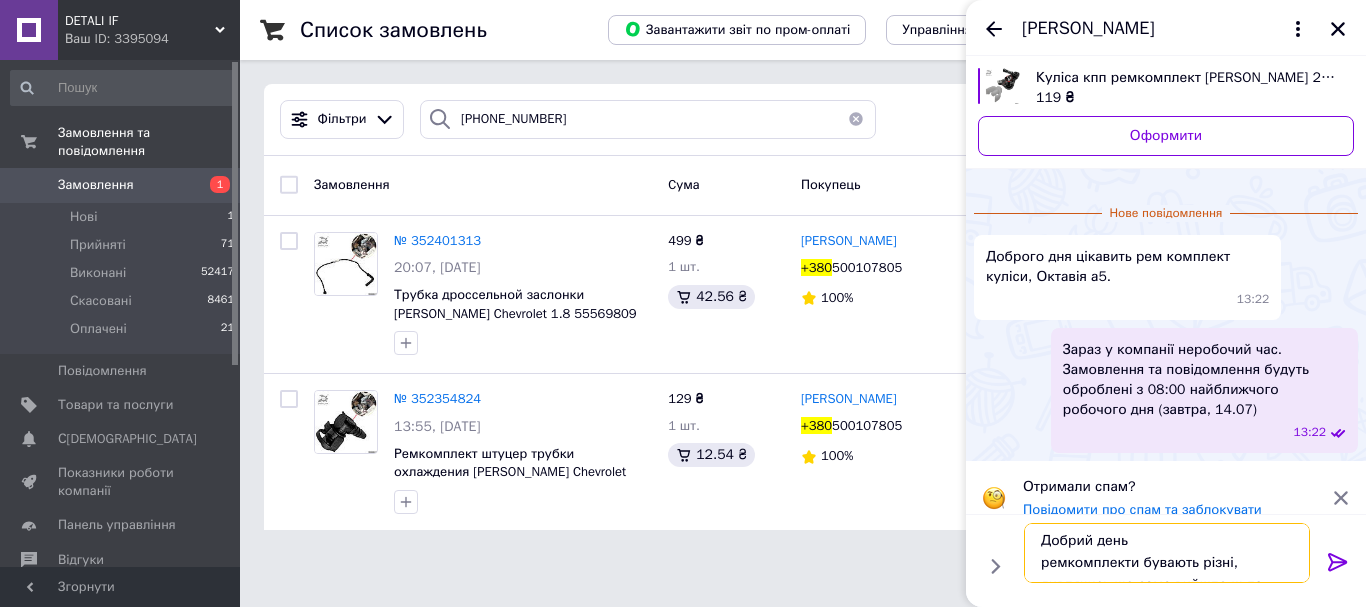 scroll, scrollTop: 14, scrollLeft: 0, axis: vertical 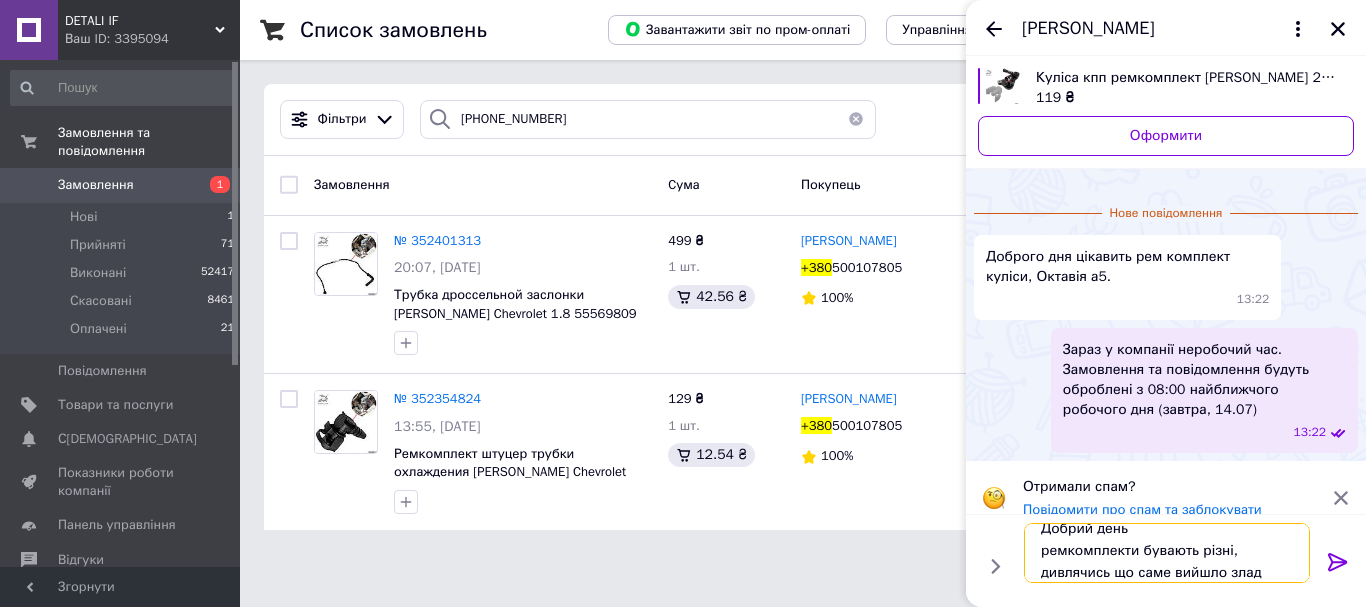 type on "Добрий день
ремкомплекти бувають різні, дивлячись що саме вийшло зладу" 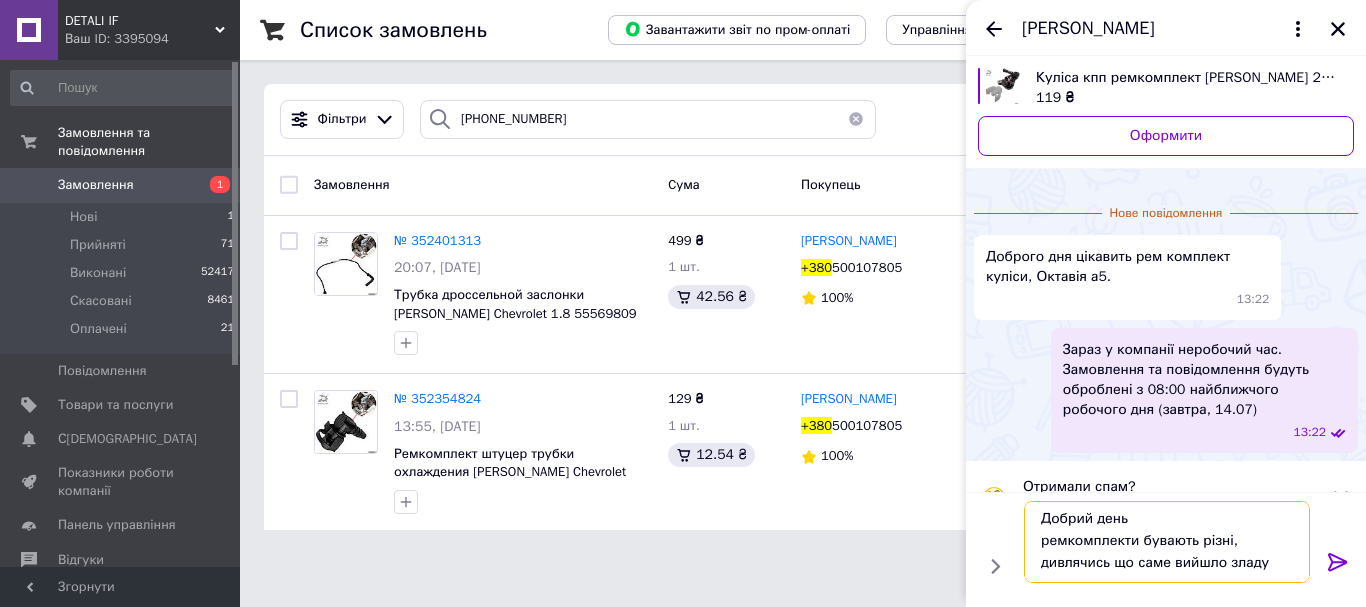 scroll, scrollTop: 2, scrollLeft: 0, axis: vertical 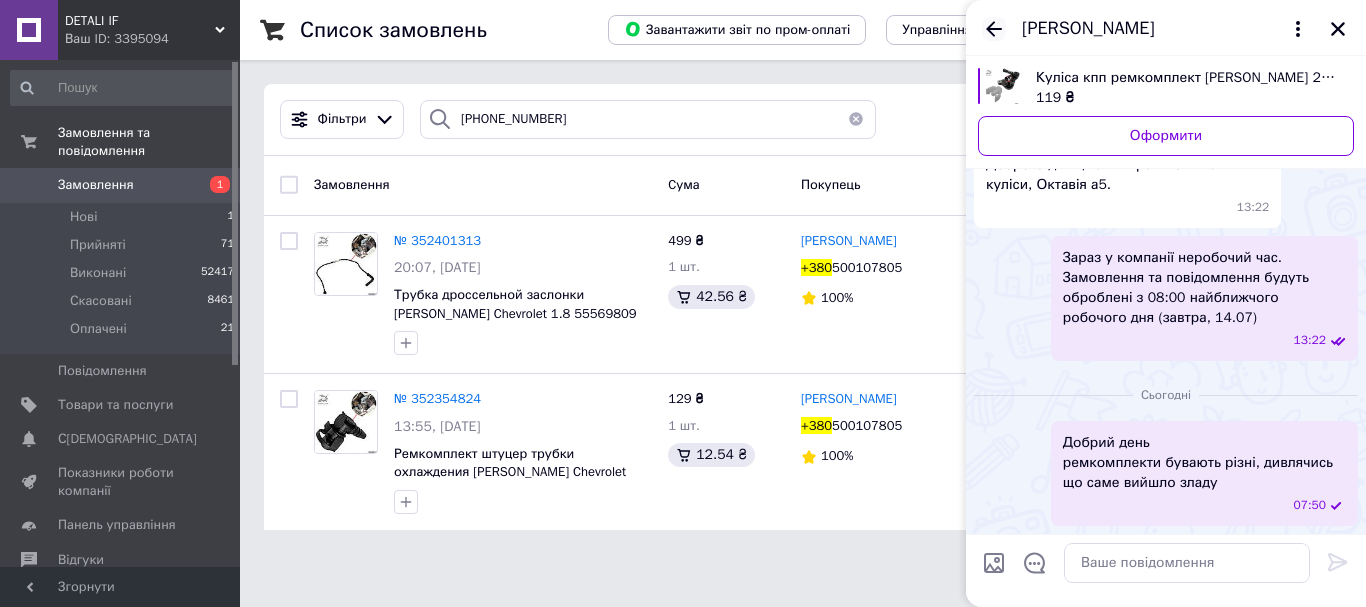 click 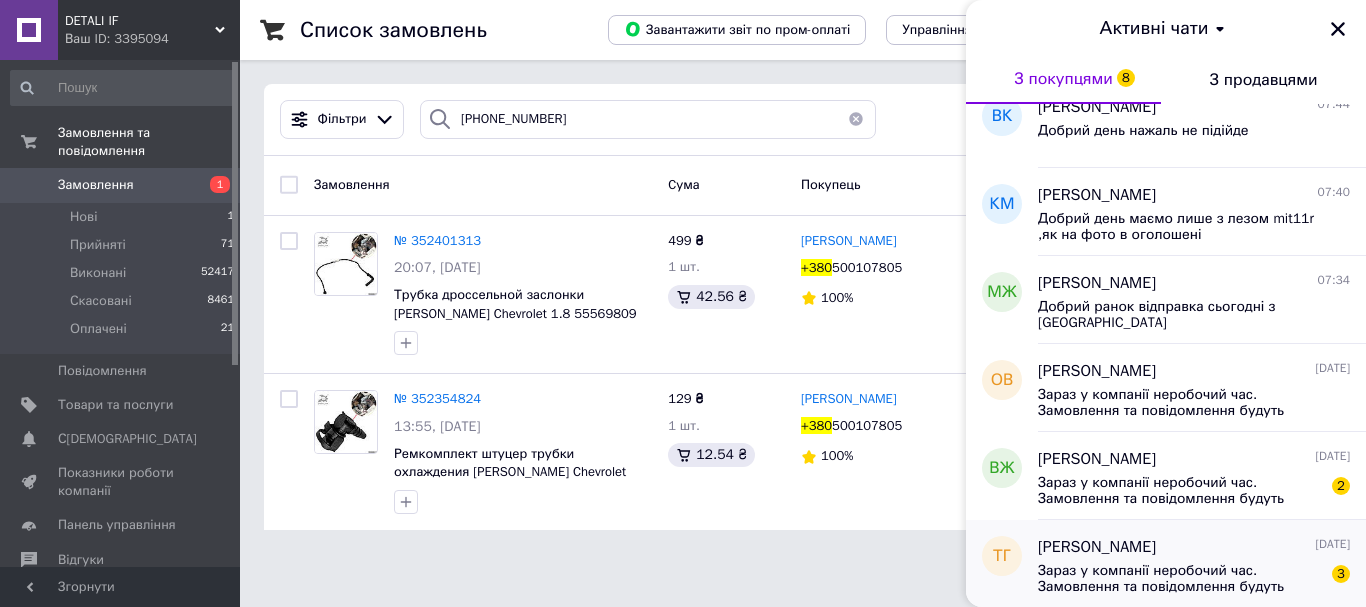 scroll, scrollTop: 500, scrollLeft: 0, axis: vertical 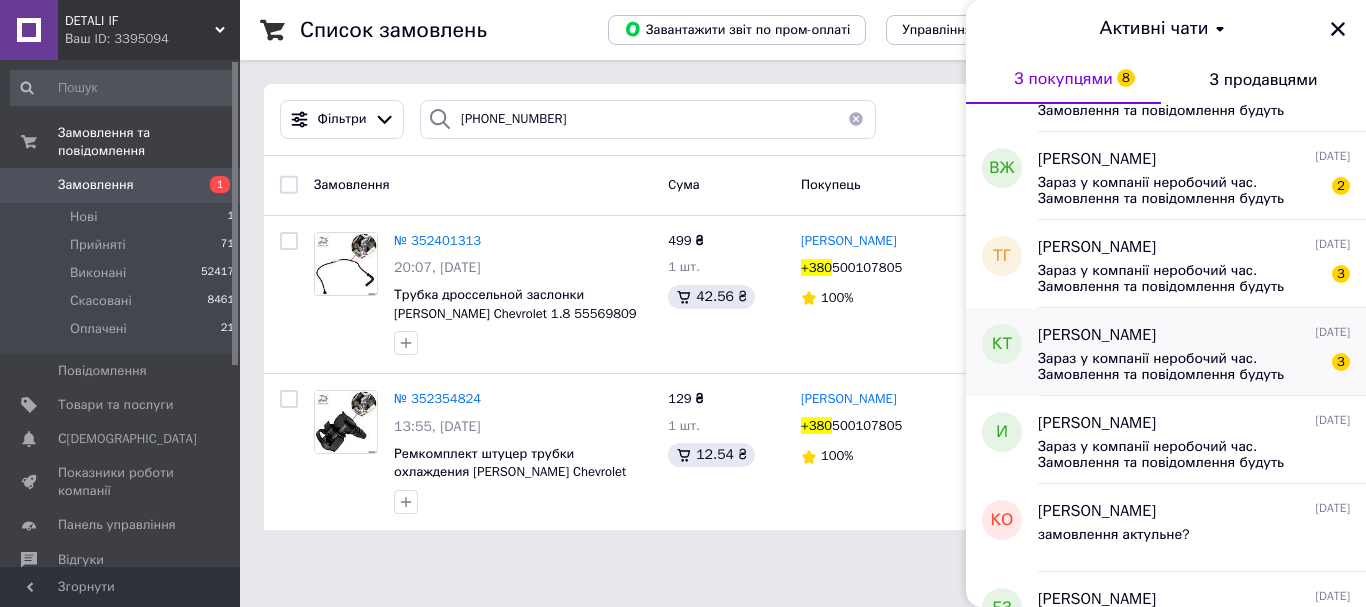 click on "Зараз у компанії неробочий час. Замовлення та повідомлення будуть оброблені з 08:00 найближчого робочого дня (завтра, 14.07)" at bounding box center (1180, 367) 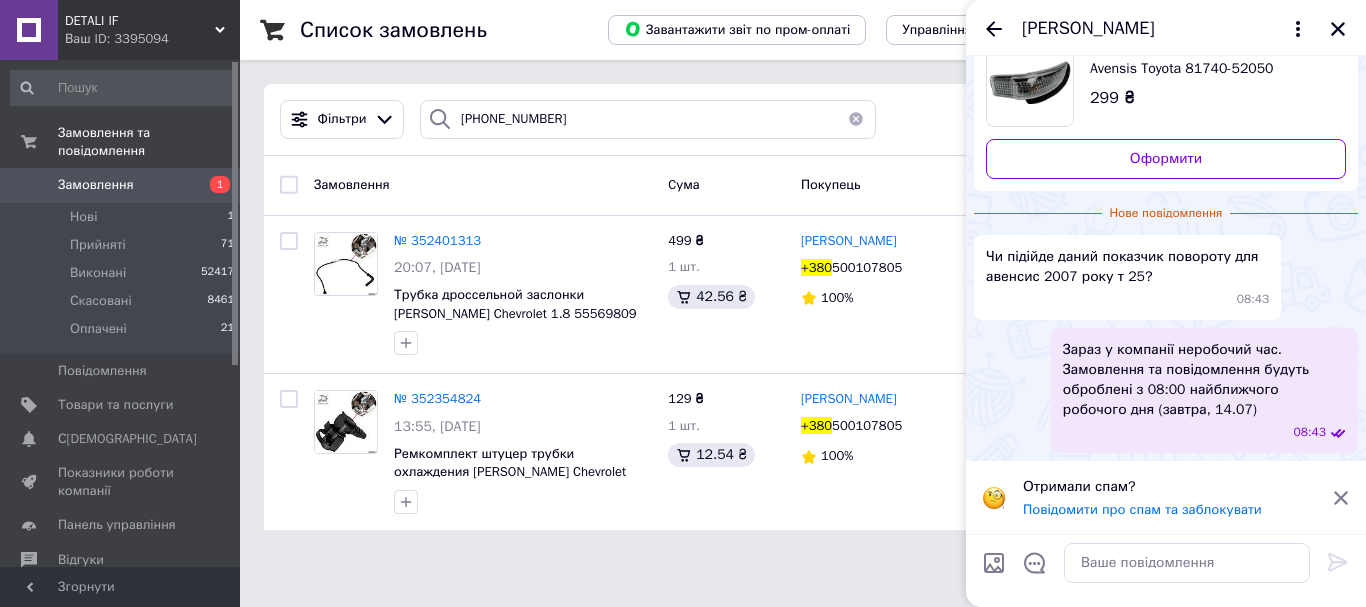 scroll, scrollTop: 0, scrollLeft: 0, axis: both 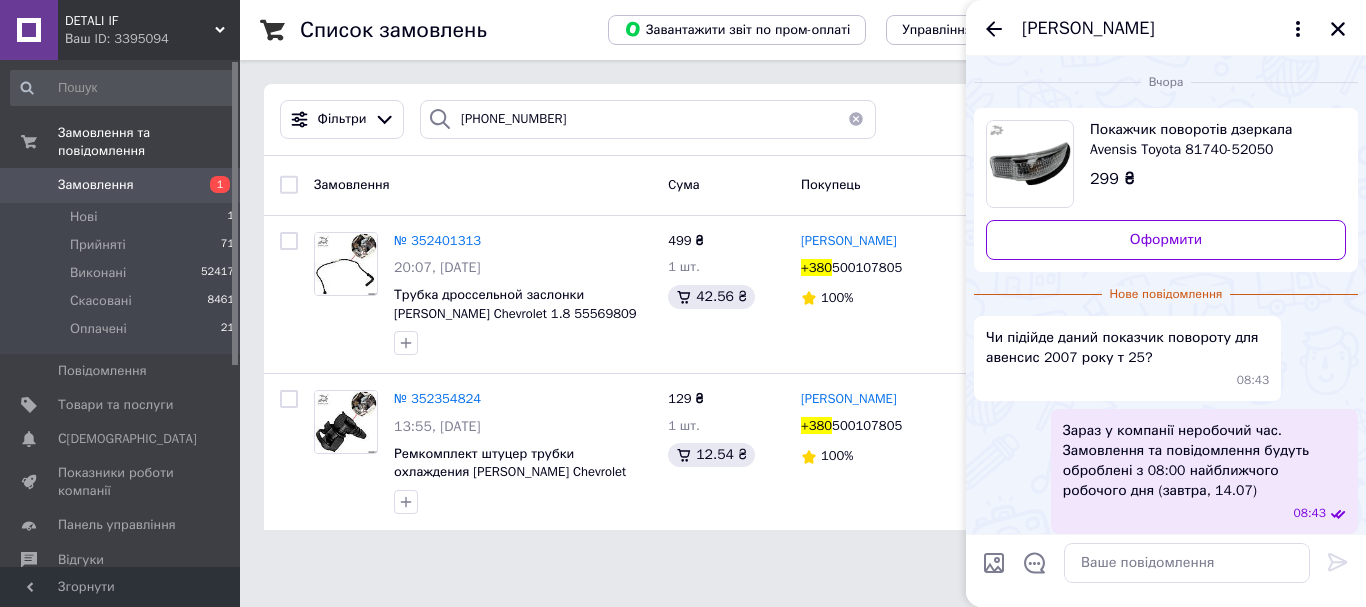 click on "Покажчик поворотів дзеркала Avensis Toyota 81740-52050 8174052050 лівий" at bounding box center [1210, 140] 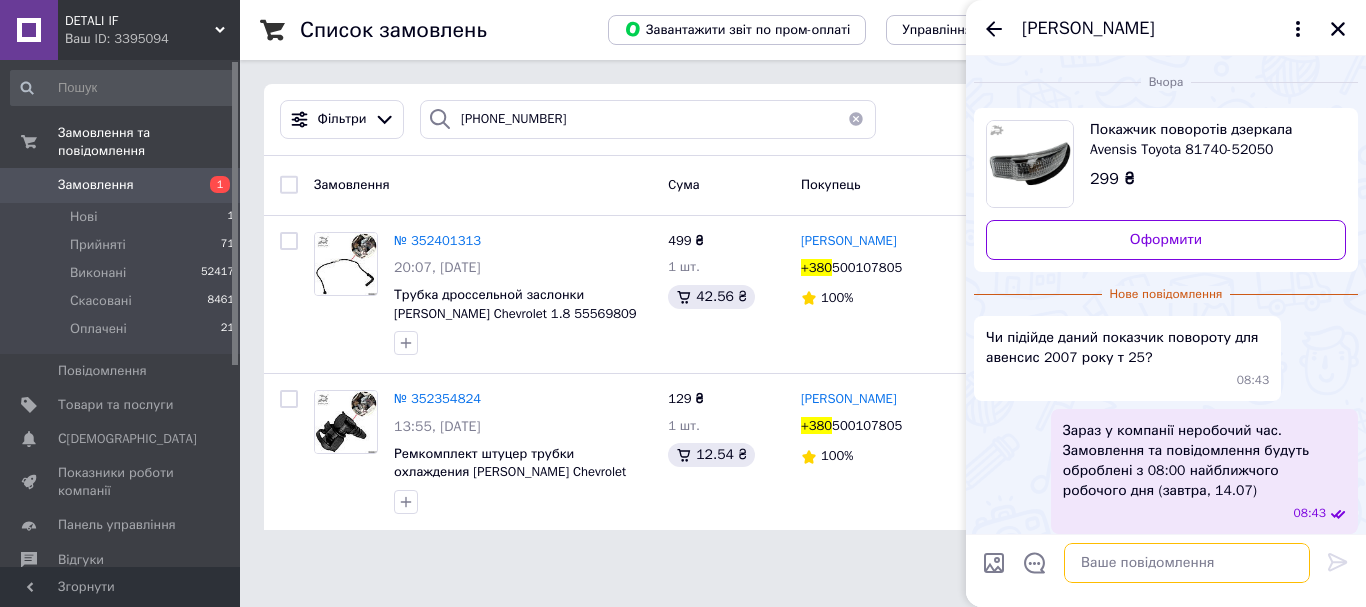 click at bounding box center (1187, 563) 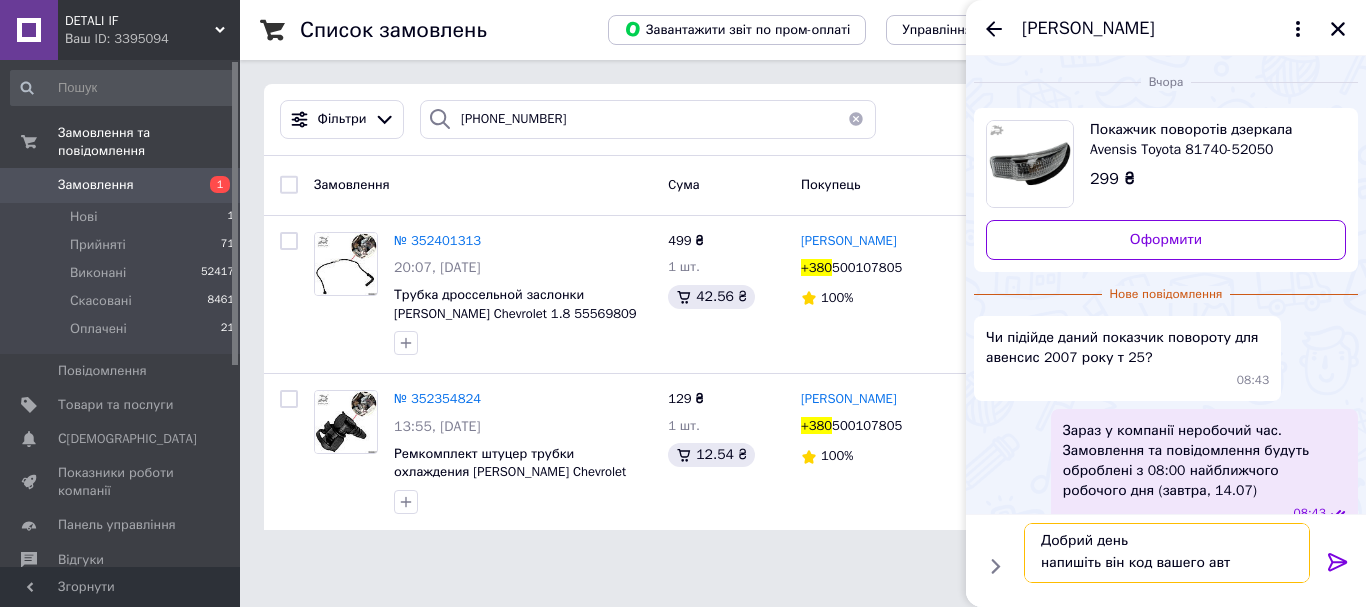 scroll, scrollTop: 2, scrollLeft: 0, axis: vertical 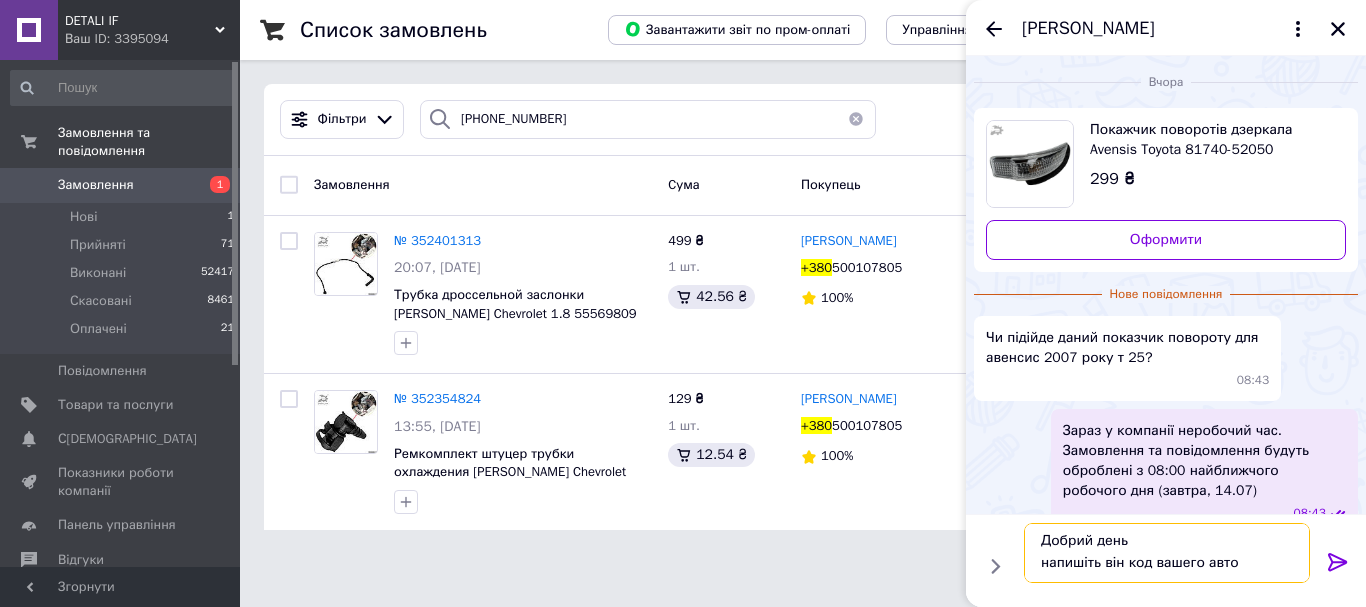 type 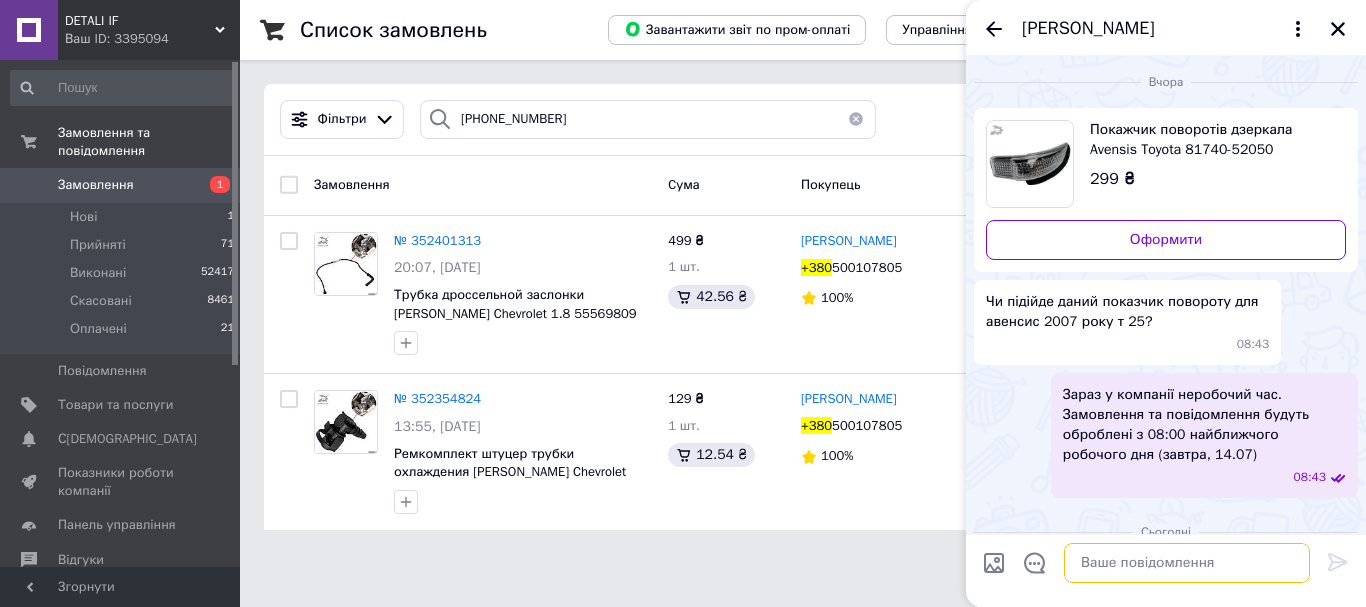 scroll, scrollTop: 0, scrollLeft: 0, axis: both 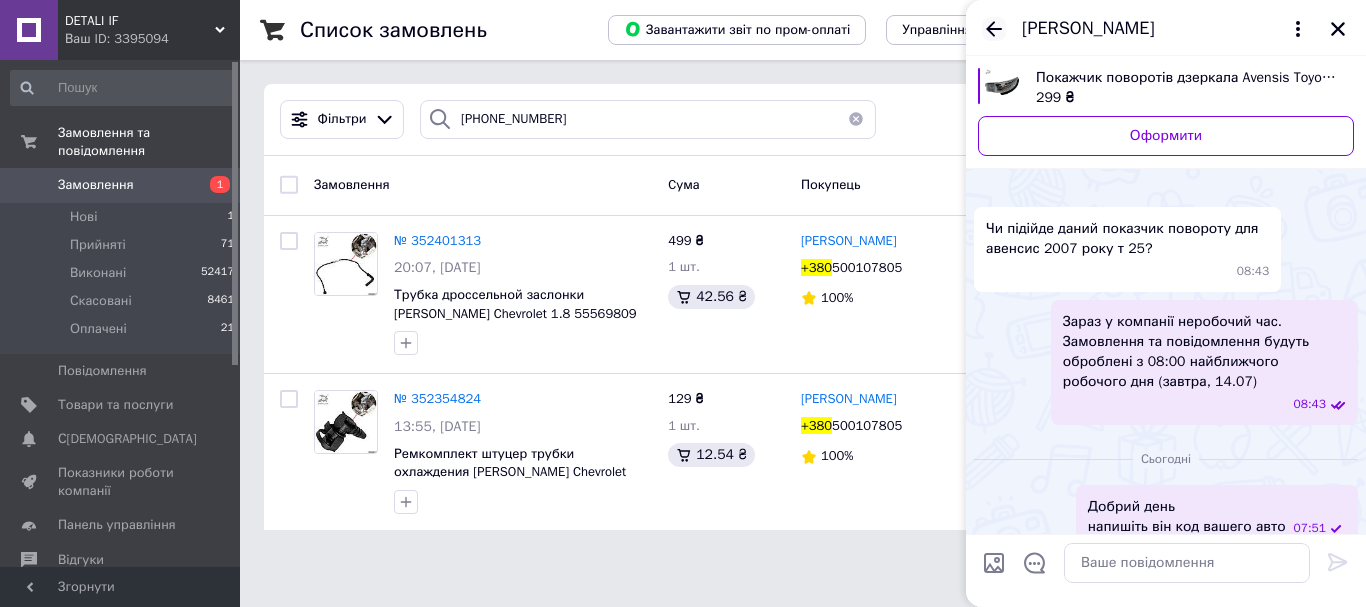 click 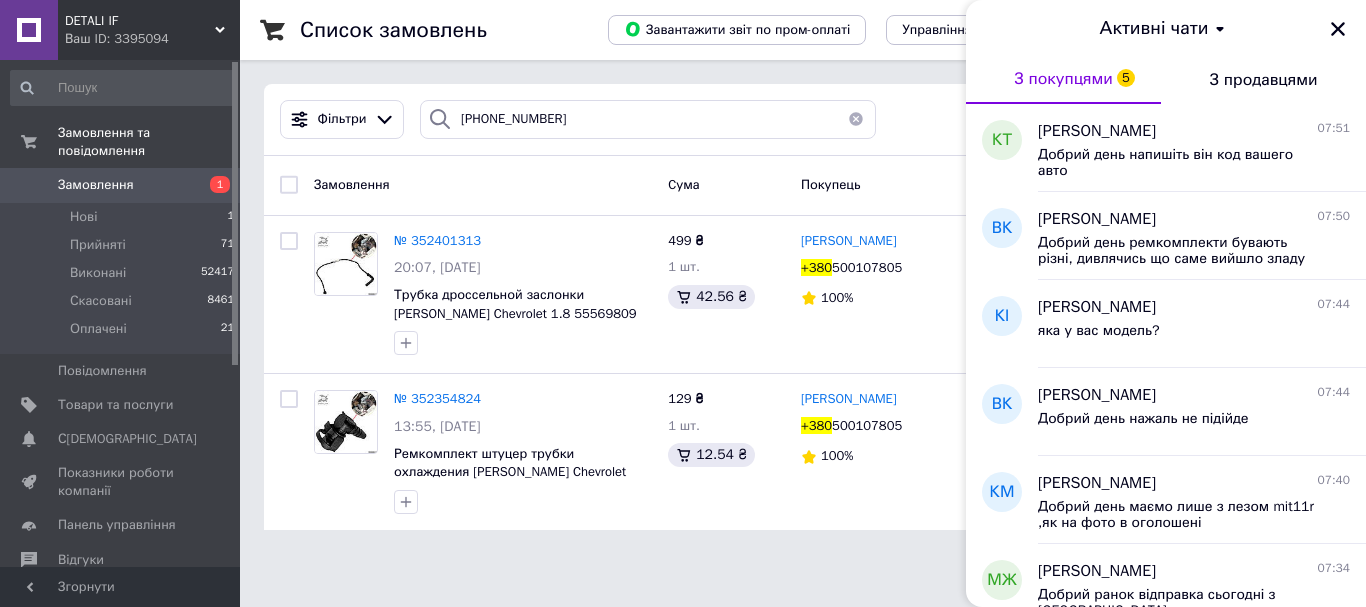 scroll, scrollTop: 400, scrollLeft: 0, axis: vertical 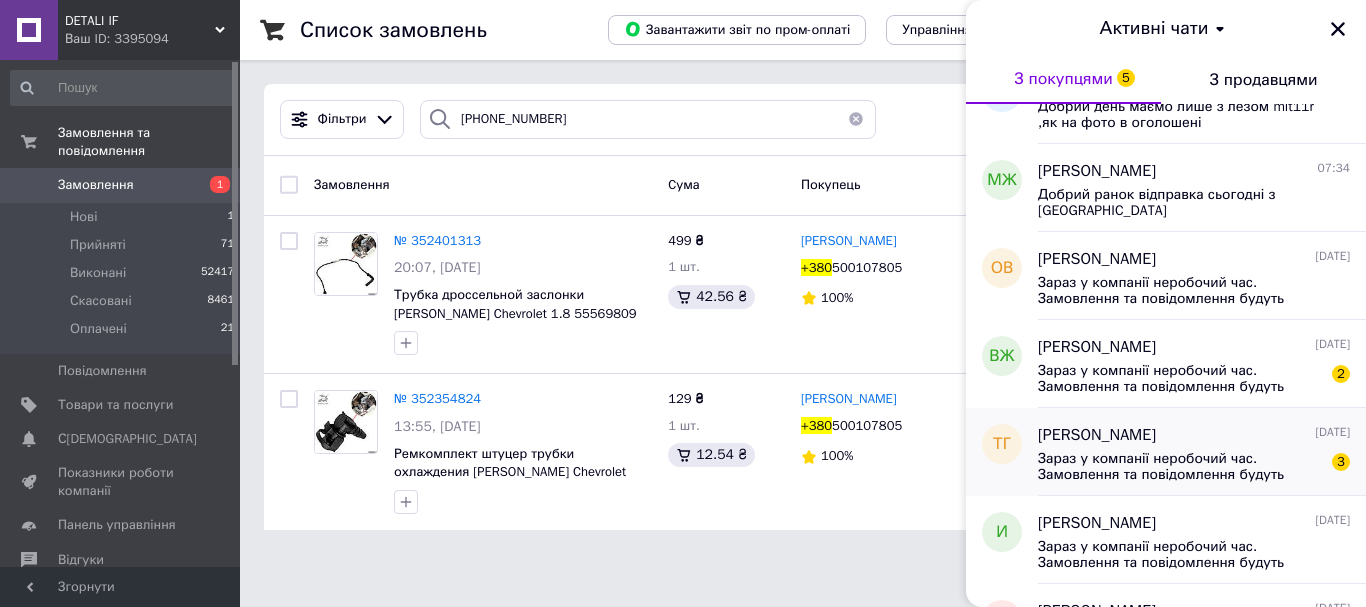 click on "Зараз у компанії неробочий час. Замовлення та повідомлення будуть оброблені з 08:00 найближчого робочого дня (завтра, 14.07)" at bounding box center (1180, 467) 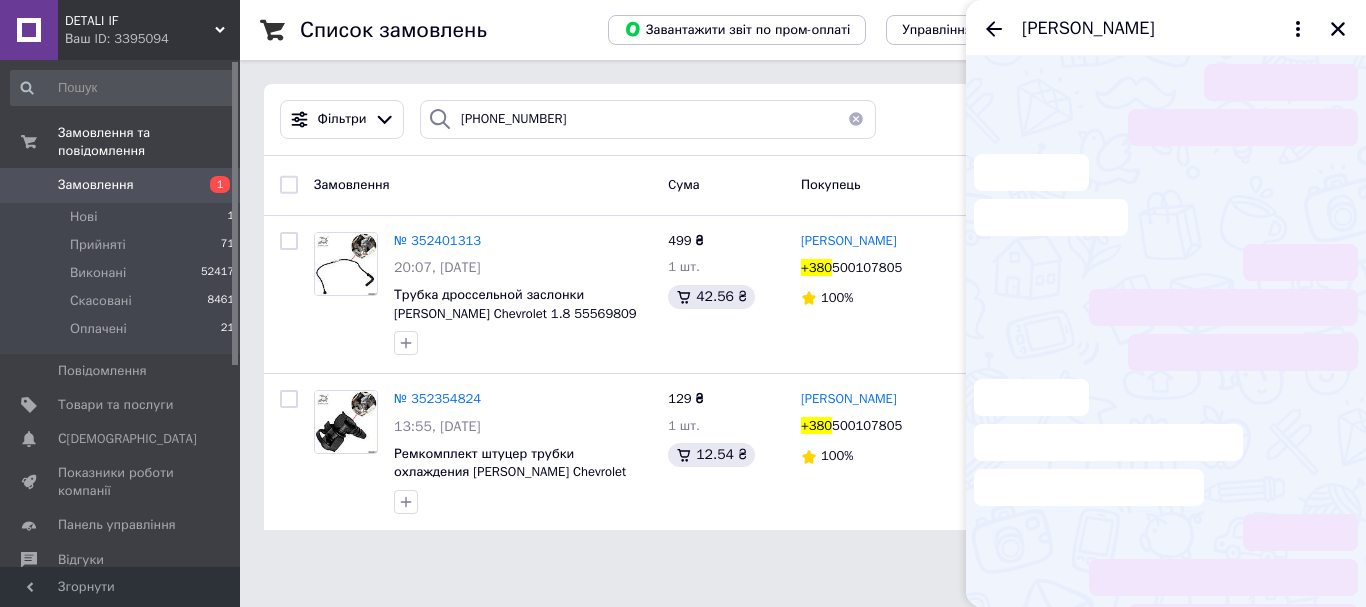 scroll, scrollTop: 81, scrollLeft: 0, axis: vertical 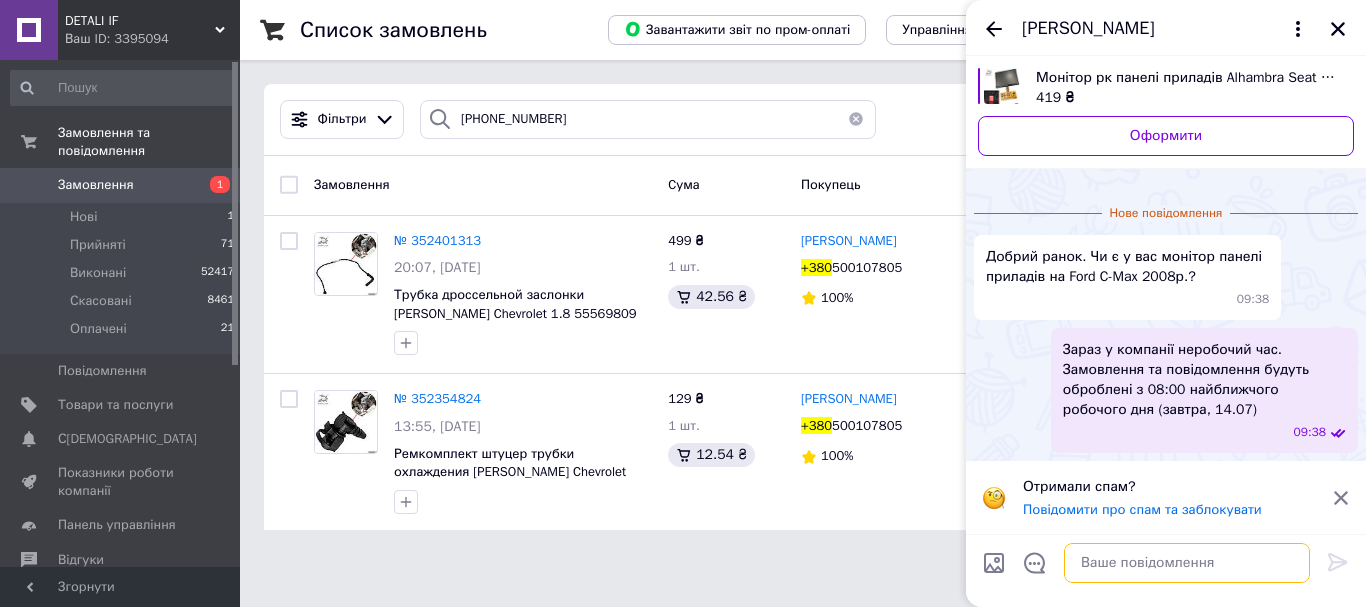 click at bounding box center (1187, 563) 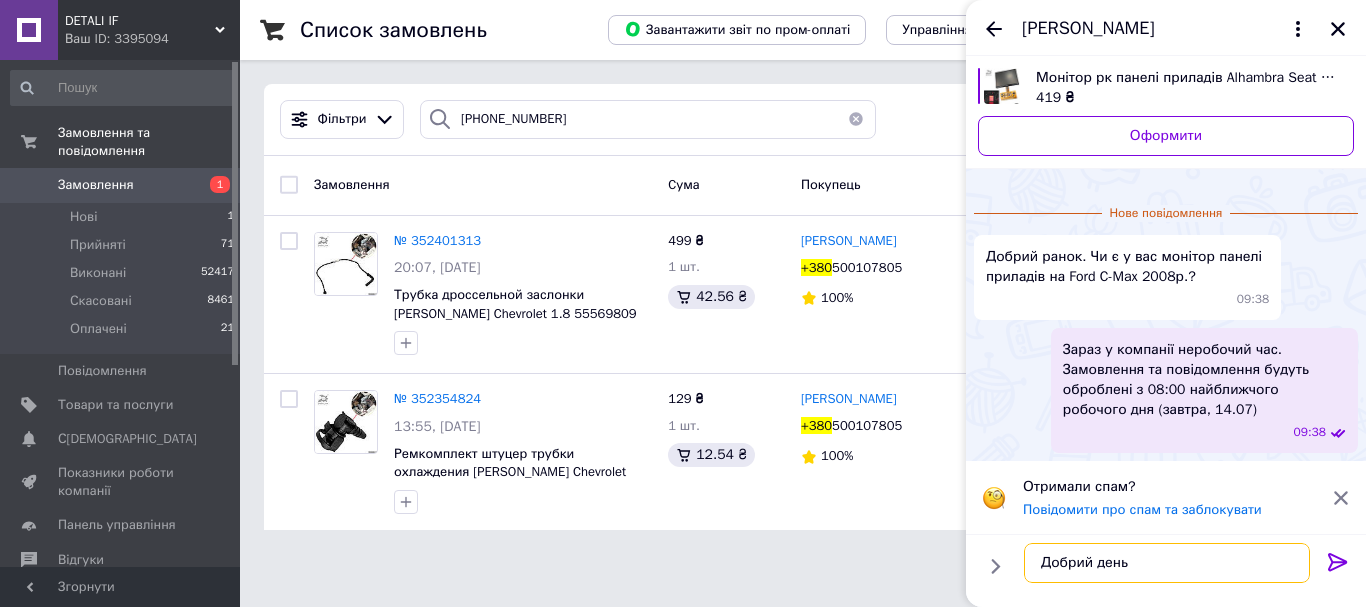 scroll, scrollTop: 12, scrollLeft: 0, axis: vertical 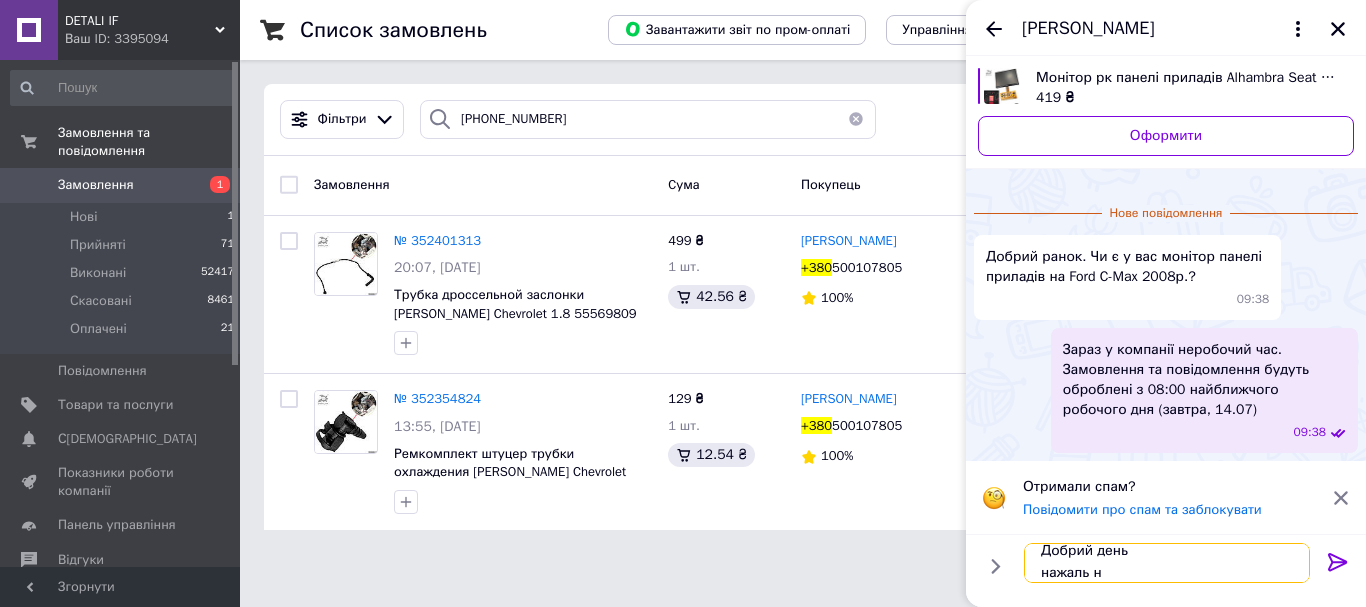 type on "Добрий день
нажаль ні" 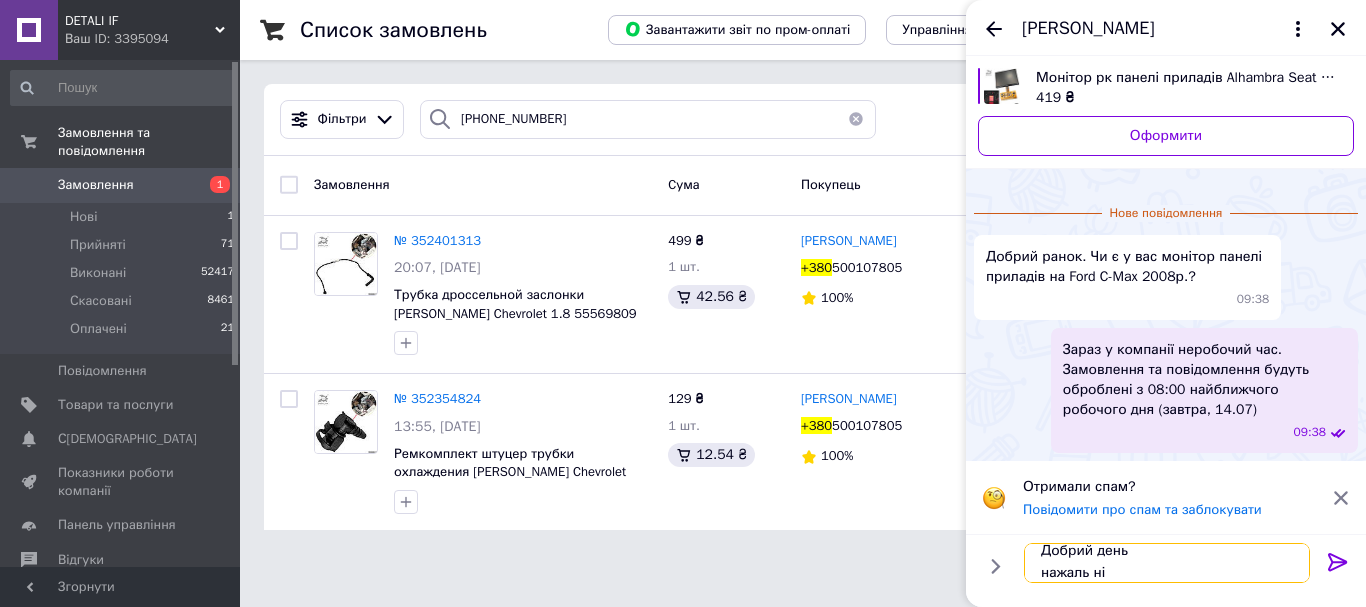 type 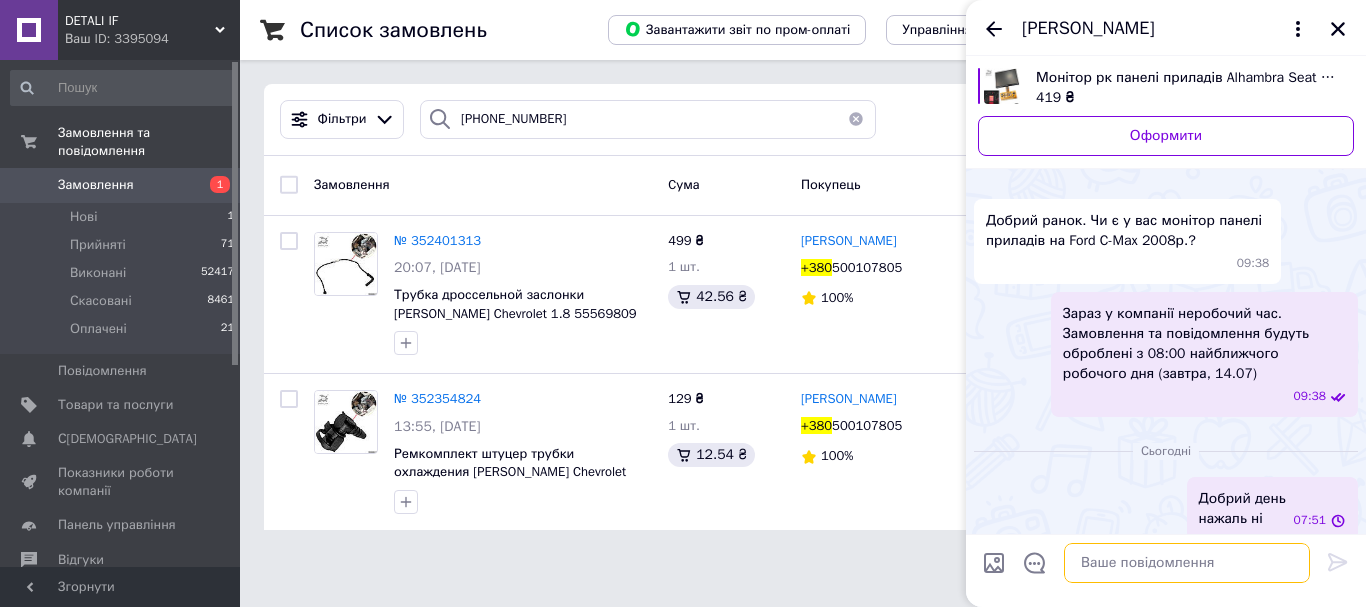 scroll, scrollTop: 0, scrollLeft: 0, axis: both 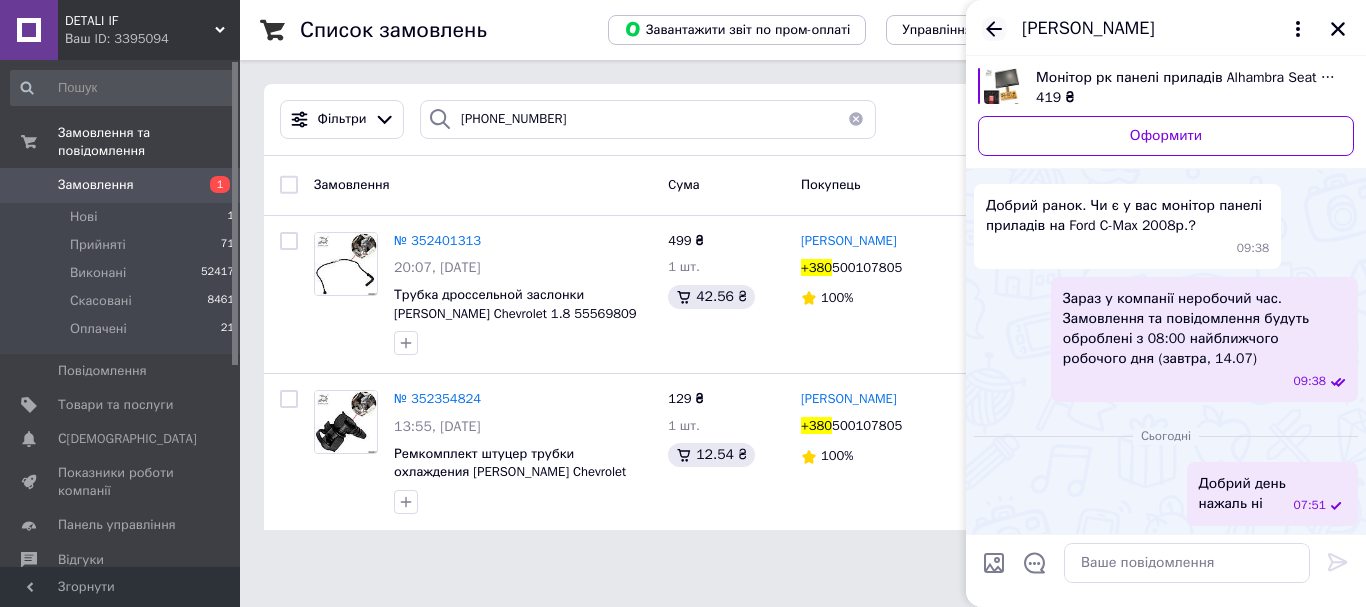 click 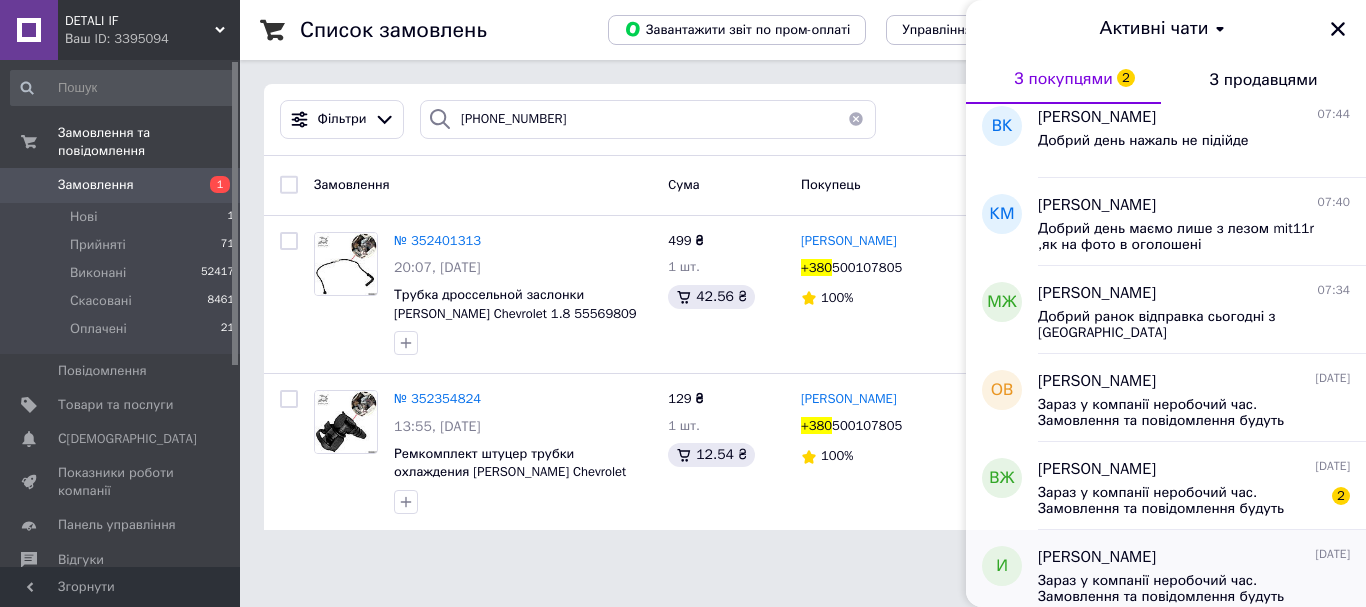 scroll, scrollTop: 500, scrollLeft: 0, axis: vertical 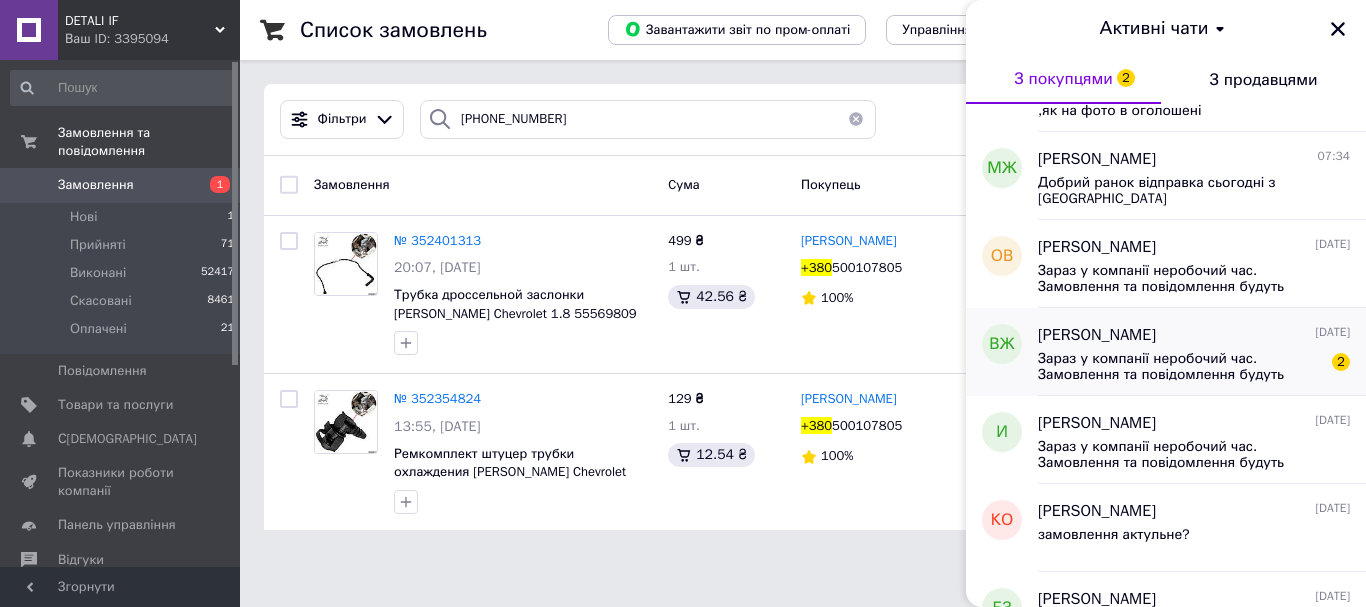 click on "Зараз у компанії неробочий час. Замовлення та повідомлення будуть оброблені з 08:00 найближчого робочого дня (завтра, 14.07)" at bounding box center [1180, 367] 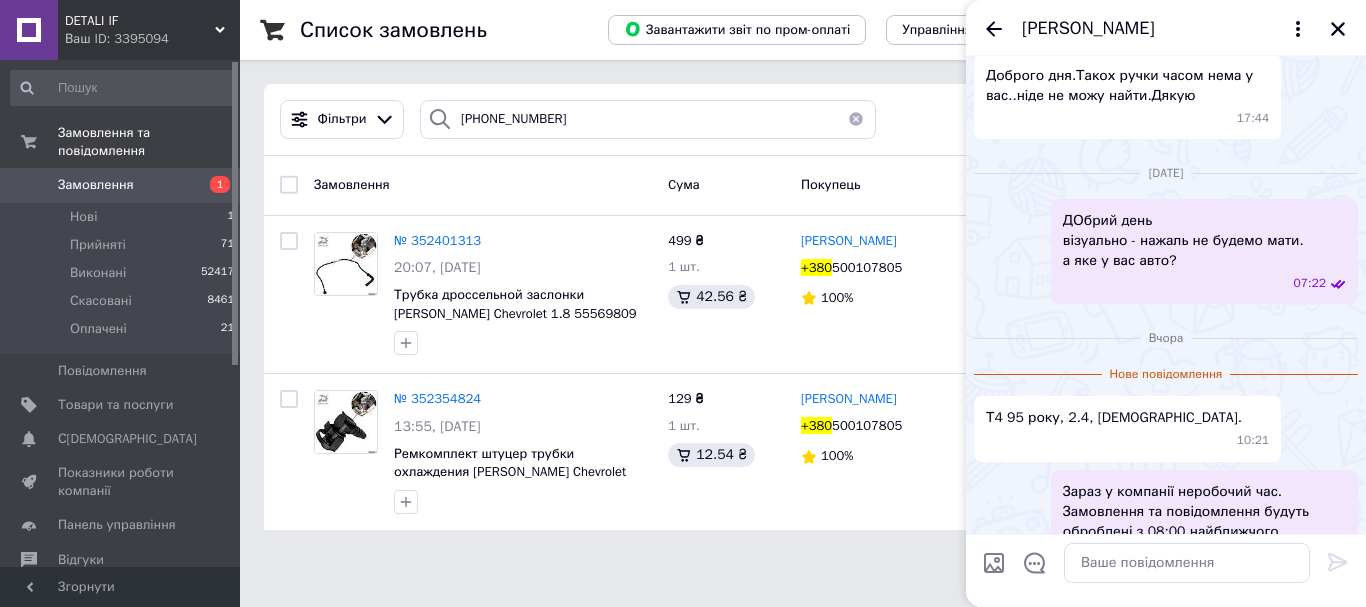 scroll, scrollTop: 600, scrollLeft: 0, axis: vertical 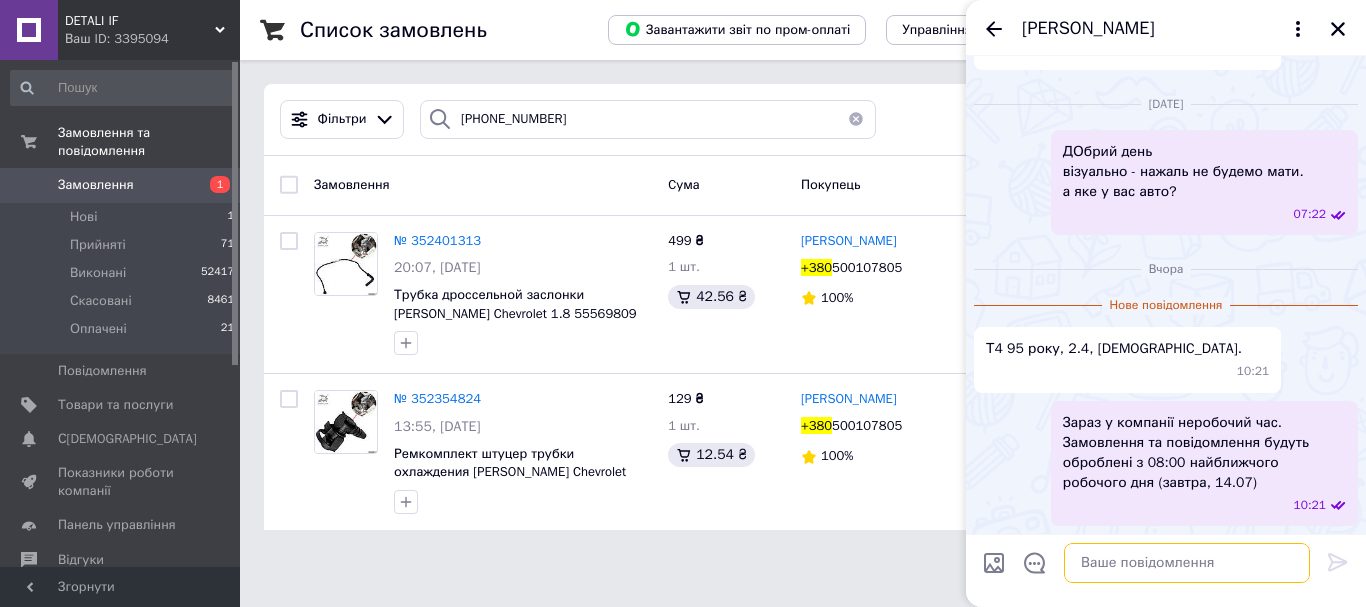 click at bounding box center (1187, 563) 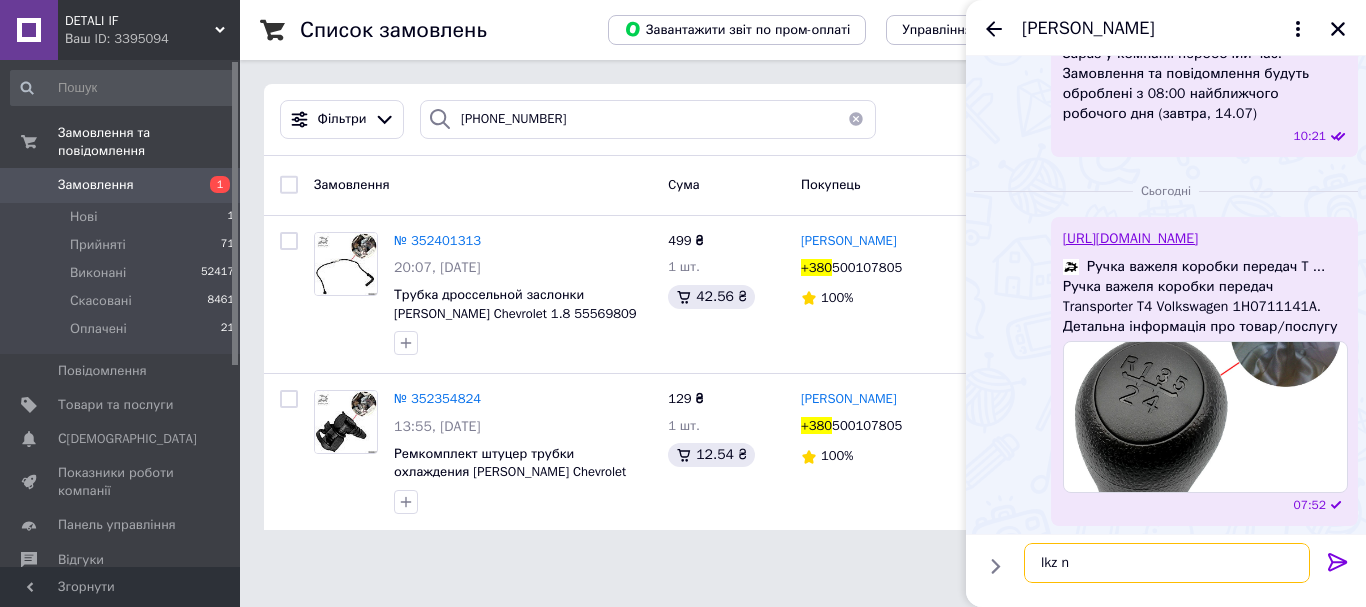 scroll, scrollTop: 1209, scrollLeft: 0, axis: vertical 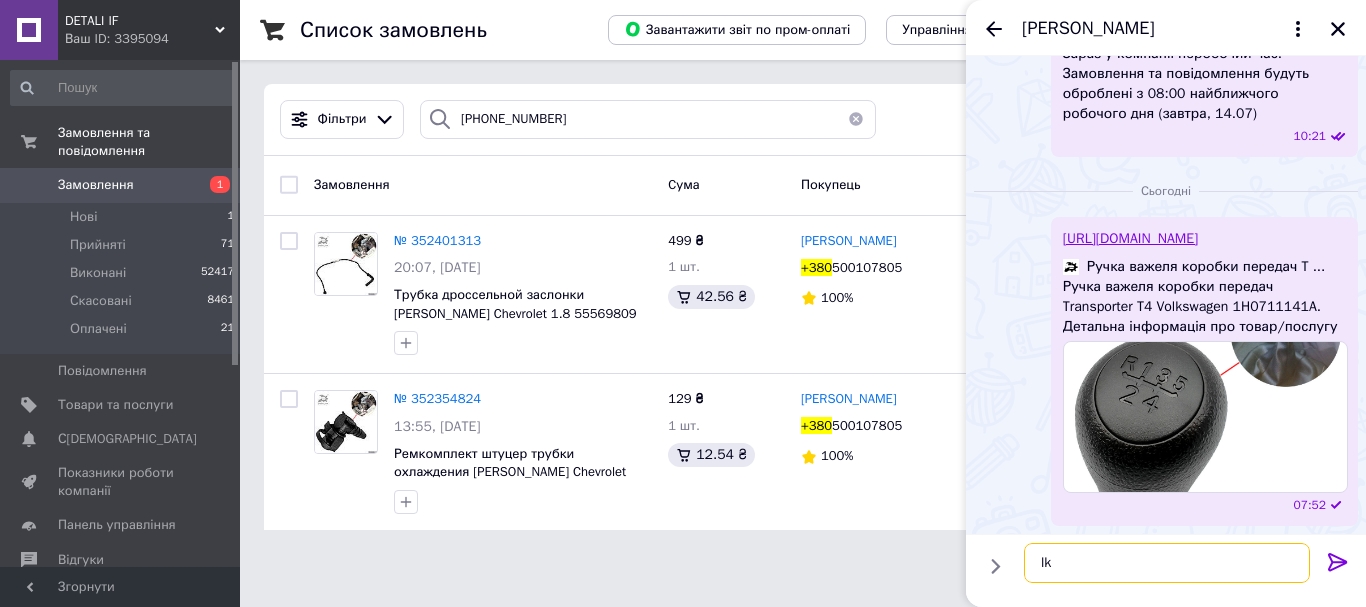 type on "l" 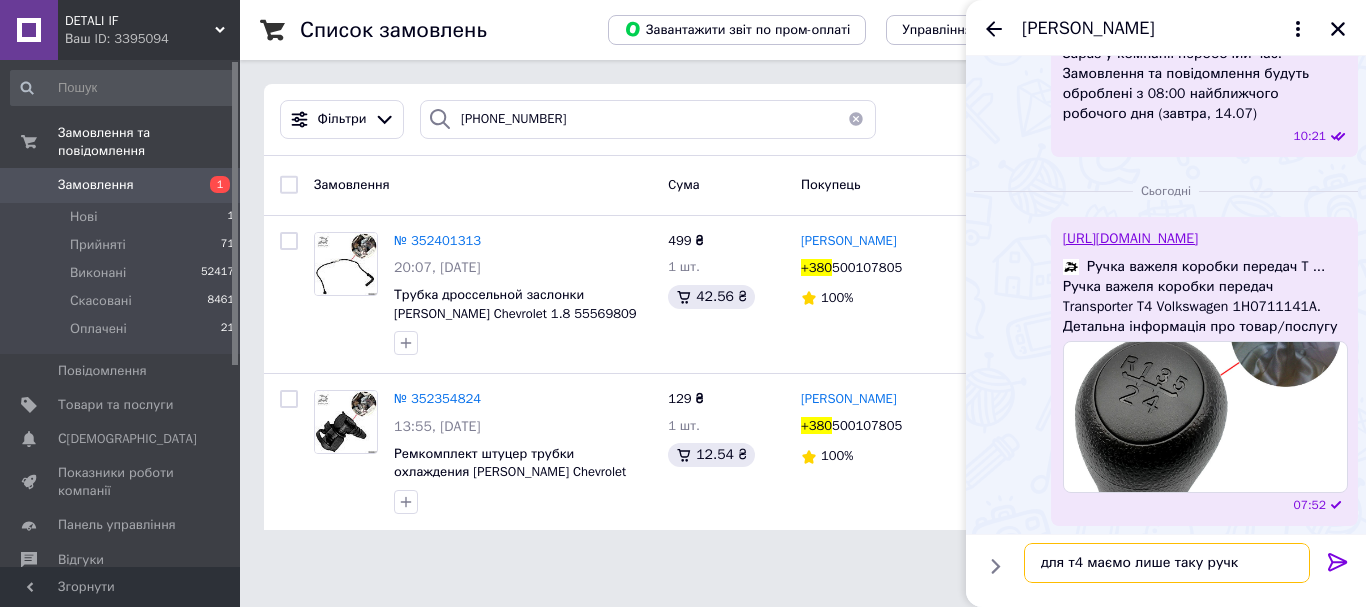 type on "для т4 маємо лише таку ручку" 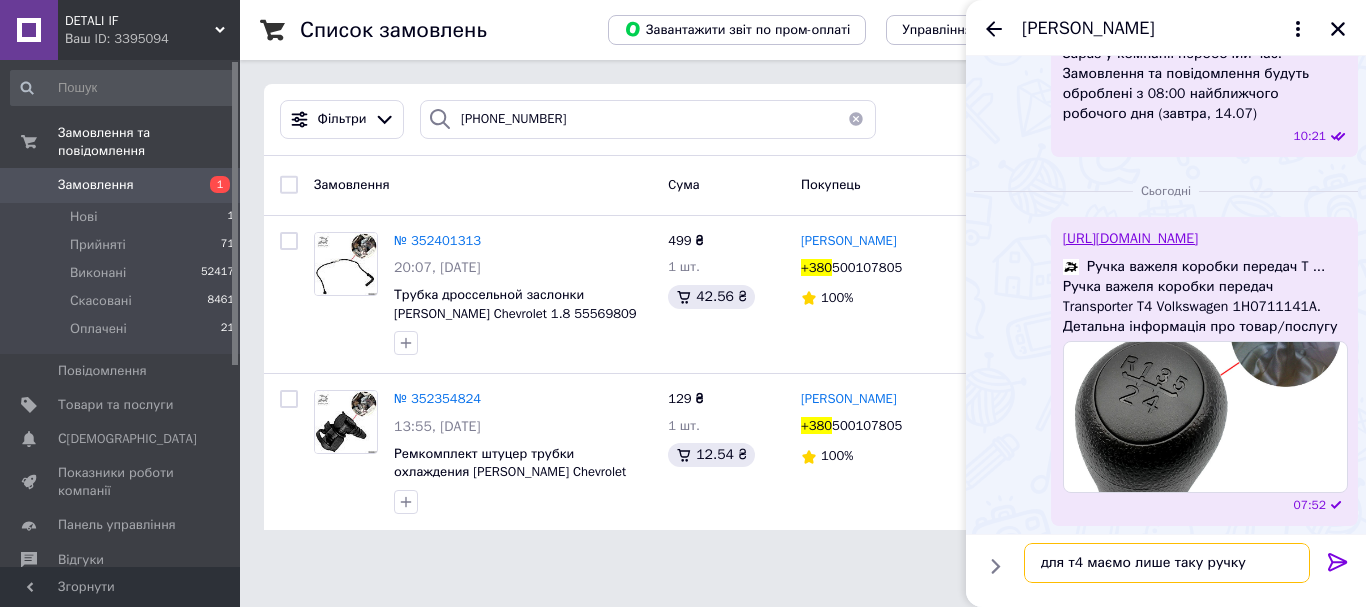 type 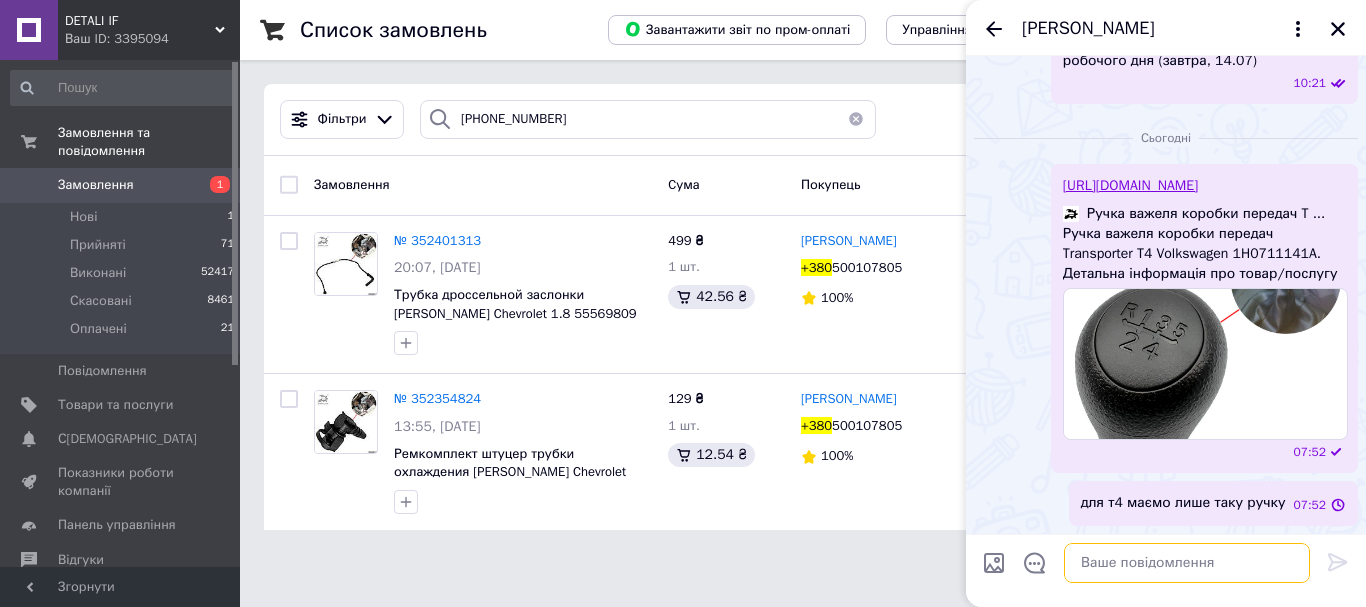 scroll, scrollTop: 1262, scrollLeft: 0, axis: vertical 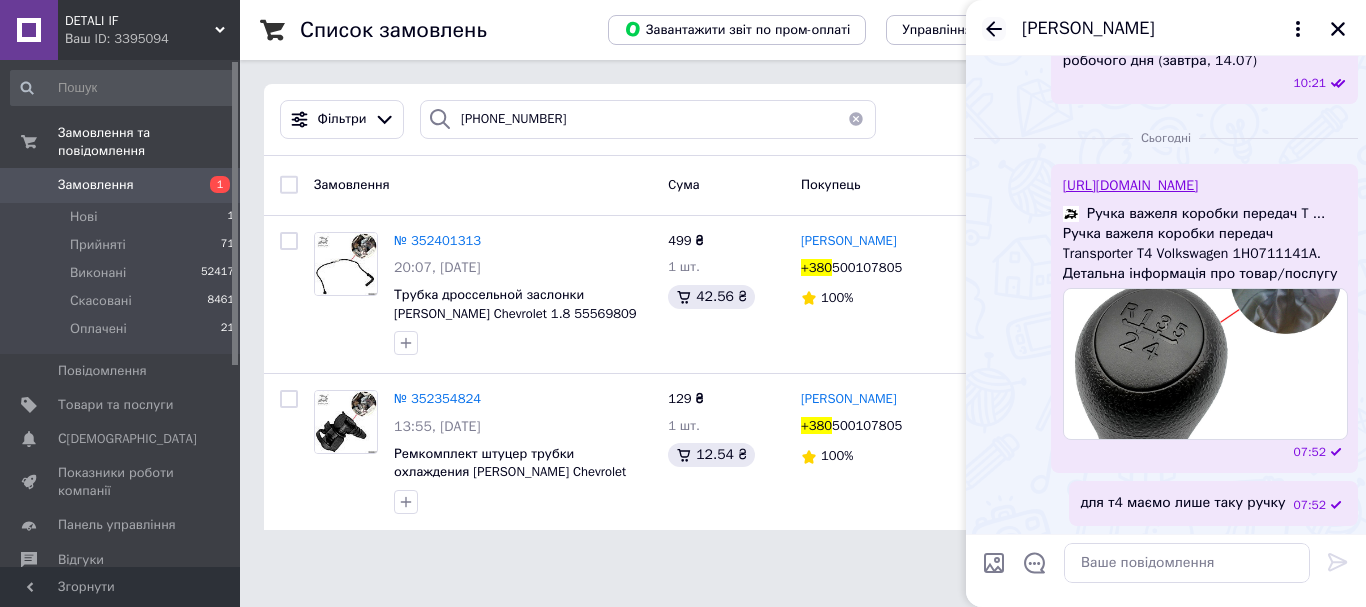 click 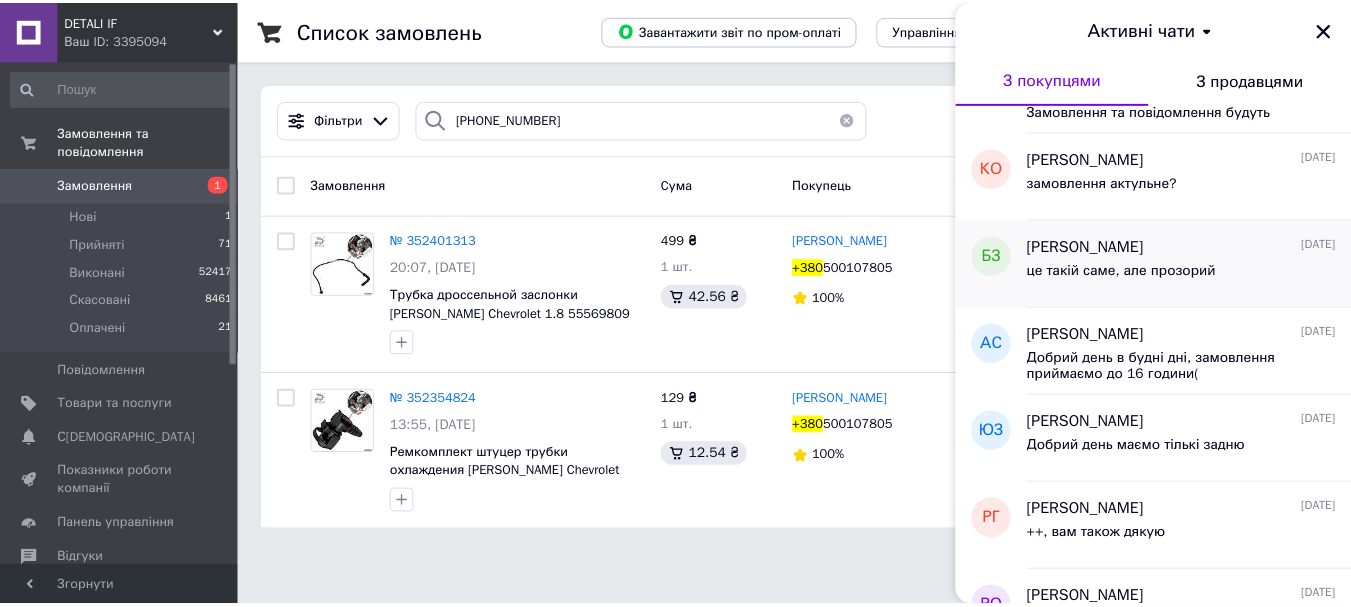 scroll, scrollTop: 1000, scrollLeft: 0, axis: vertical 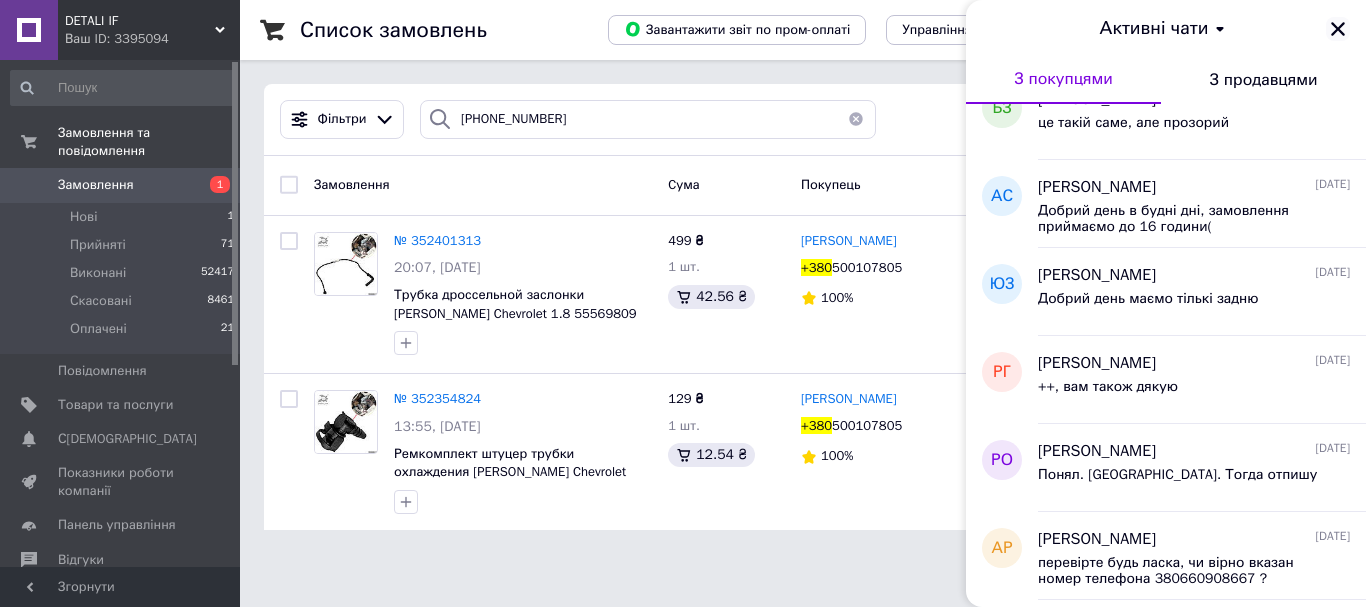 click 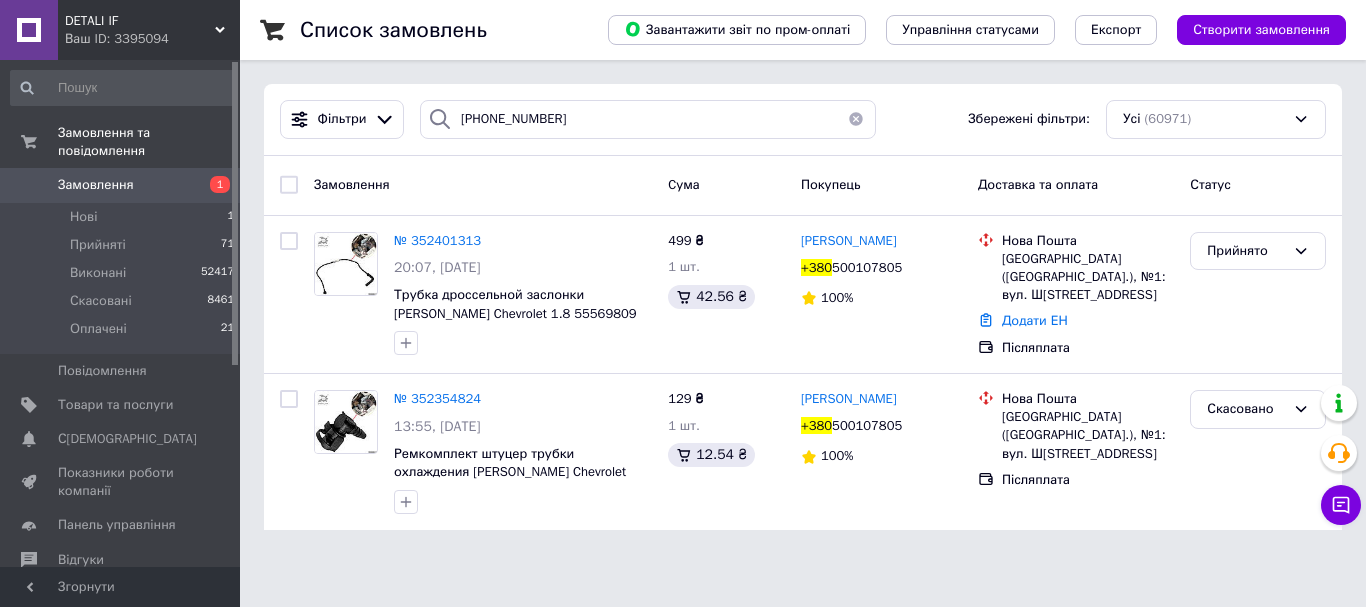 click at bounding box center [856, 119] 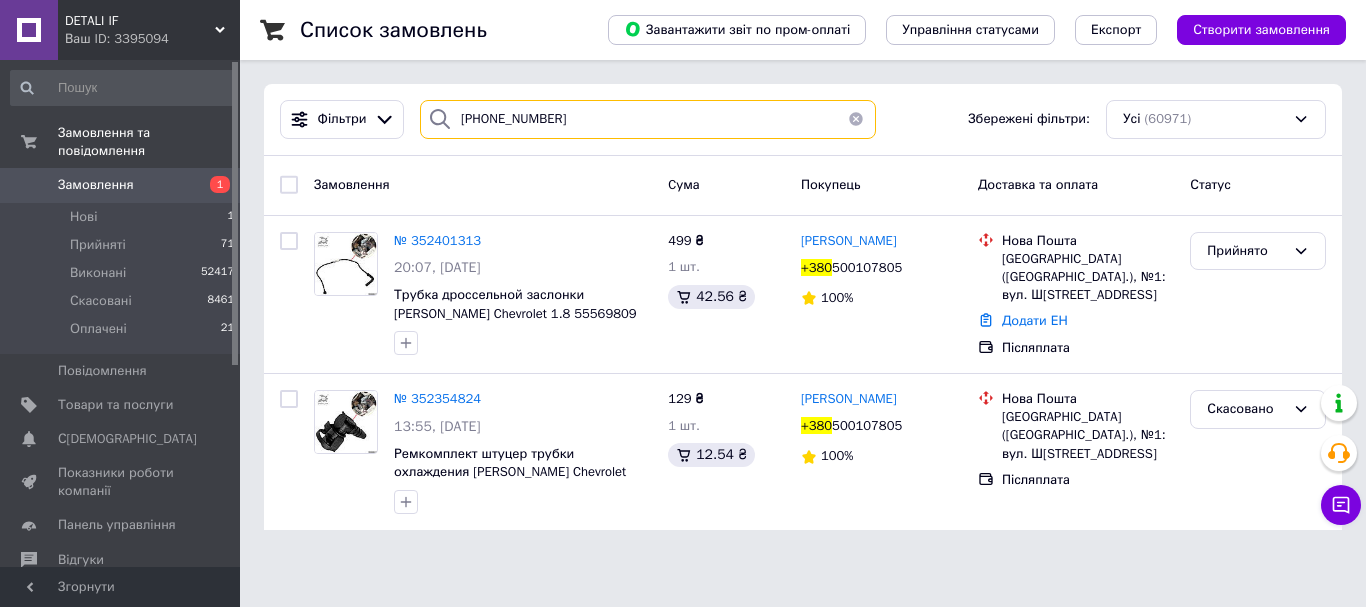 type 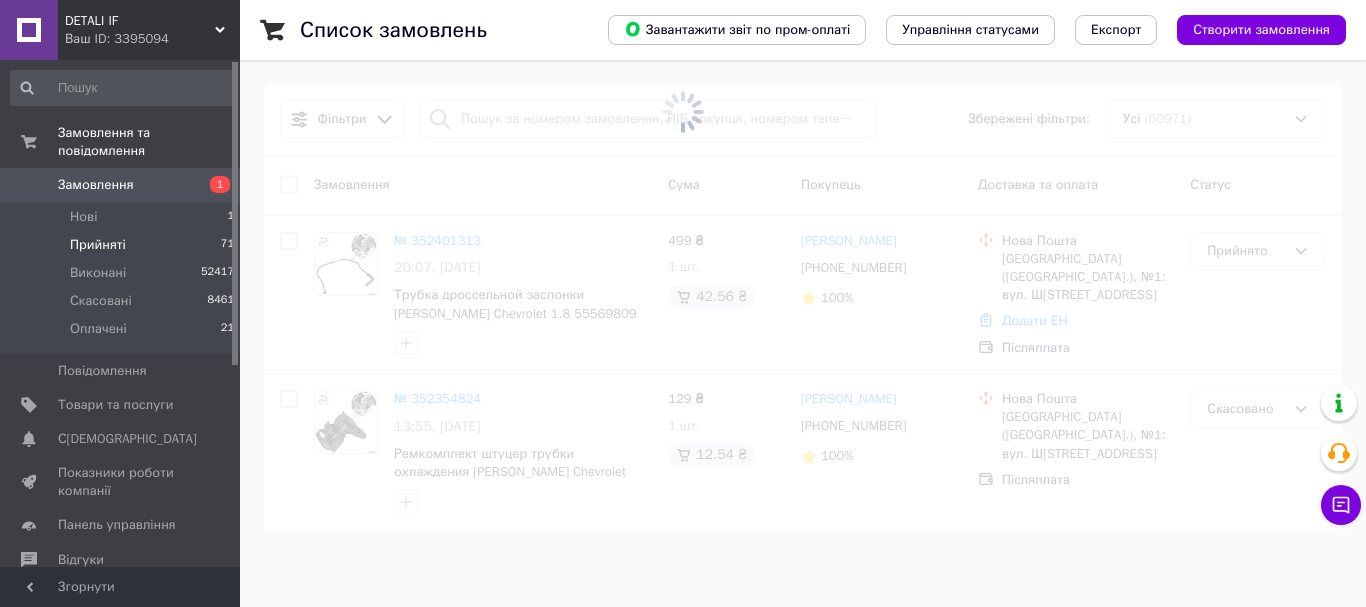 click on "Прийняті 71" at bounding box center [123, 245] 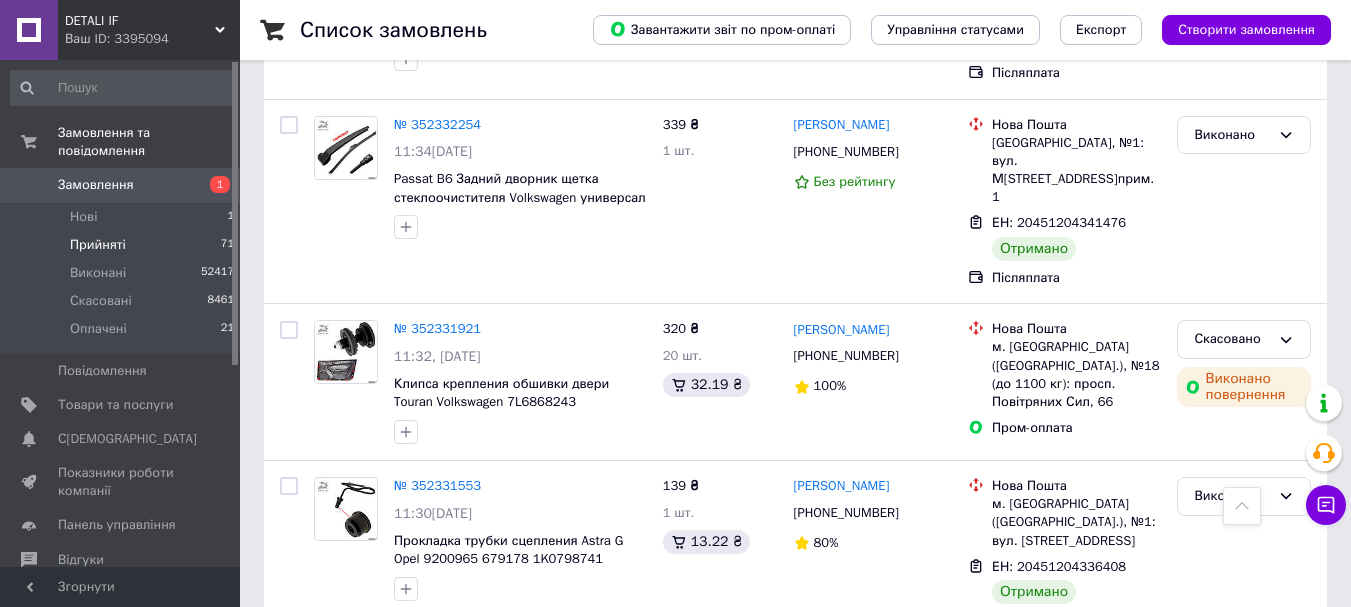 scroll, scrollTop: 17303, scrollLeft: 0, axis: vertical 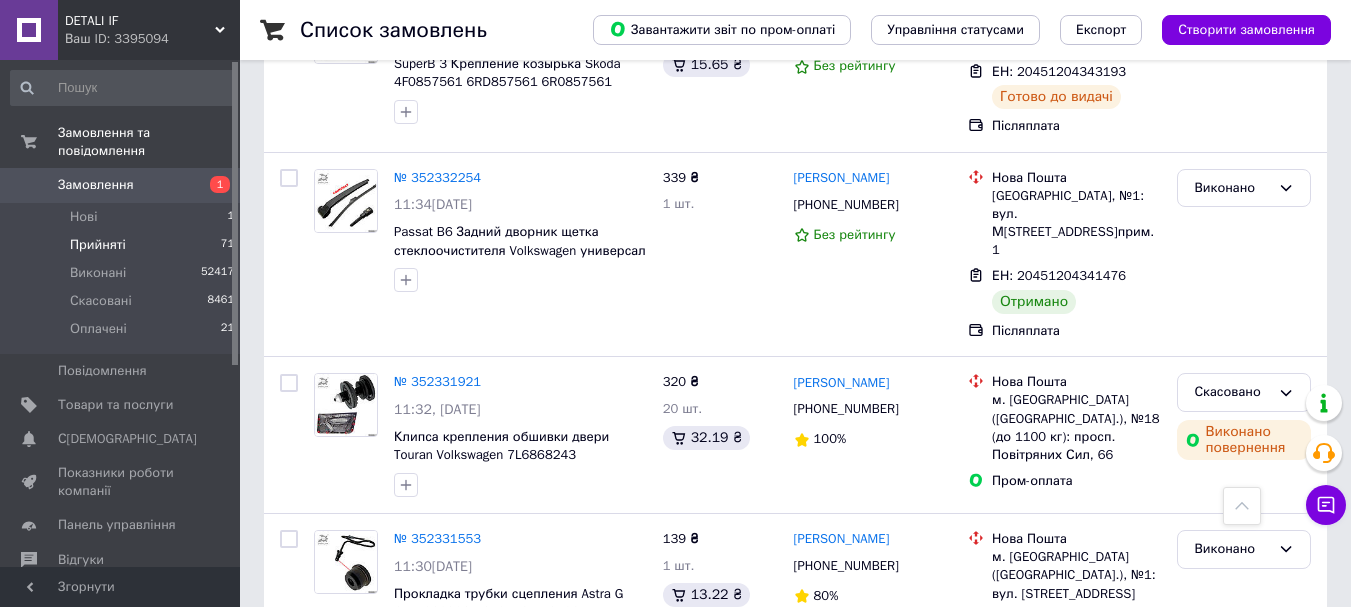 click on "Прийняті 71" at bounding box center [123, 245] 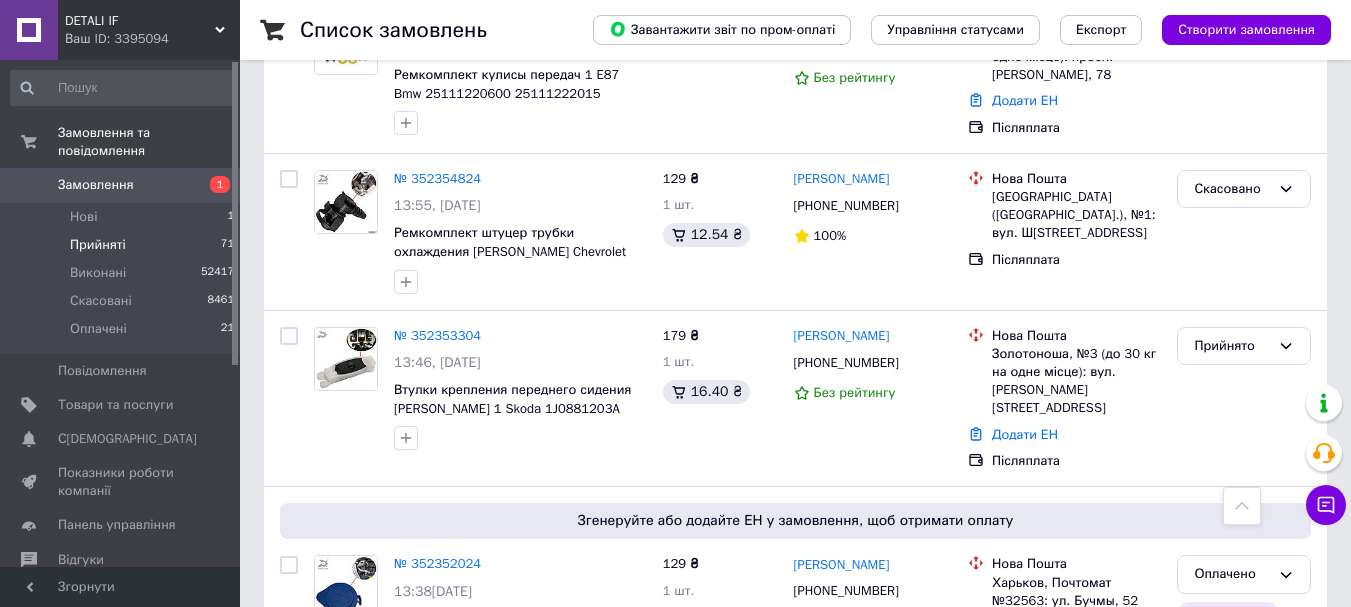scroll, scrollTop: 15603, scrollLeft: 0, axis: vertical 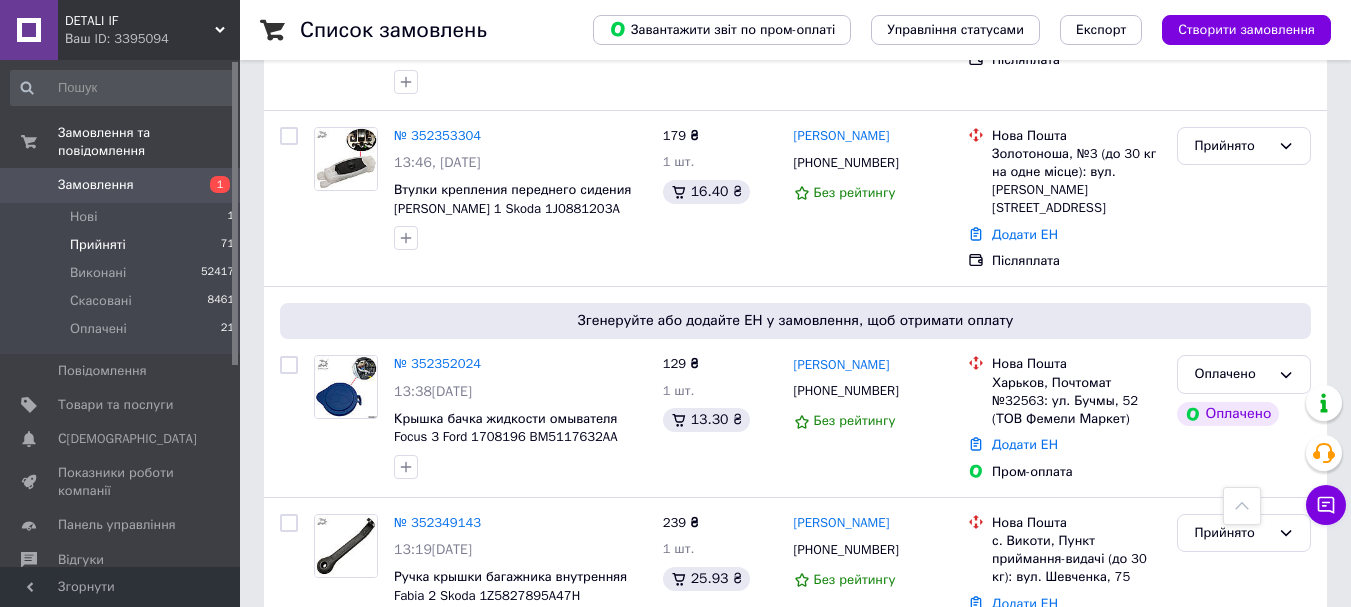 click on "Прийняті 71" at bounding box center (123, 245) 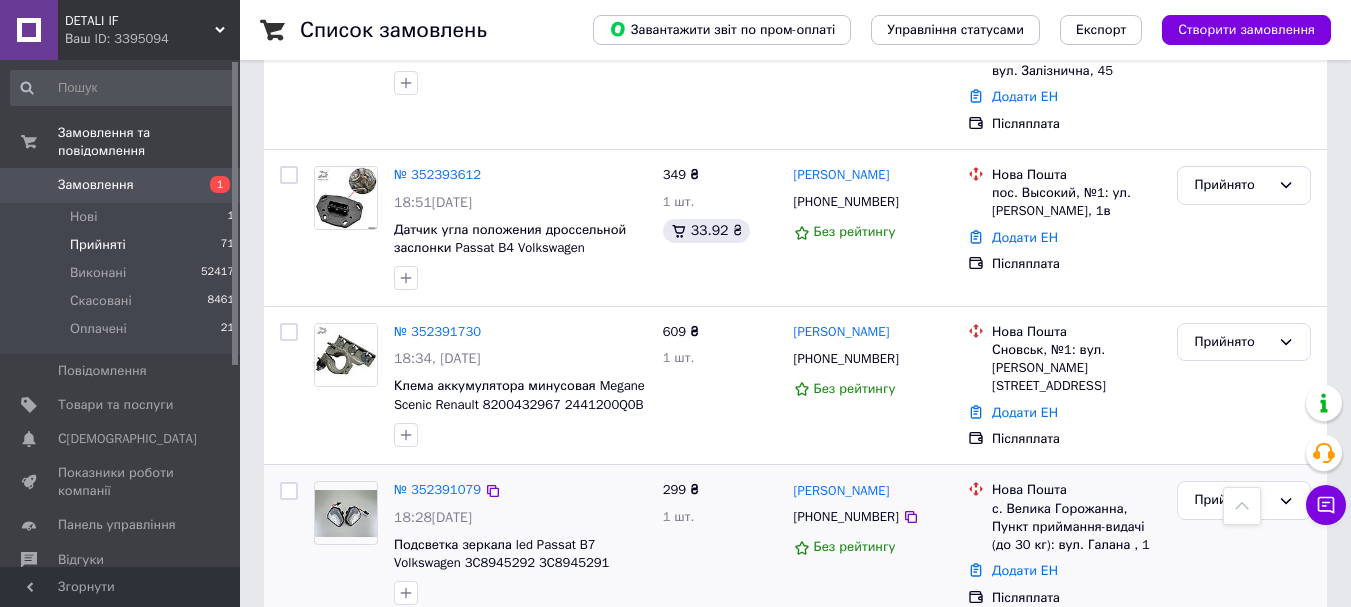 scroll, scrollTop: 12103, scrollLeft: 0, axis: vertical 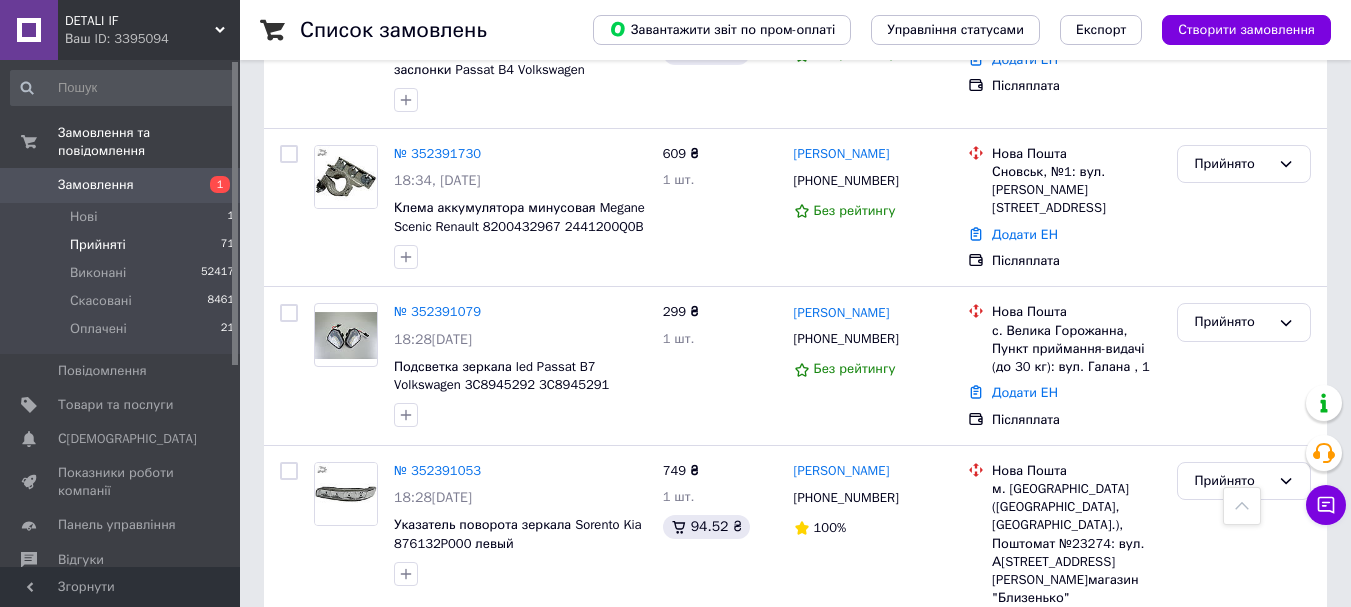 click on "Прийняті 71" at bounding box center (123, 245) 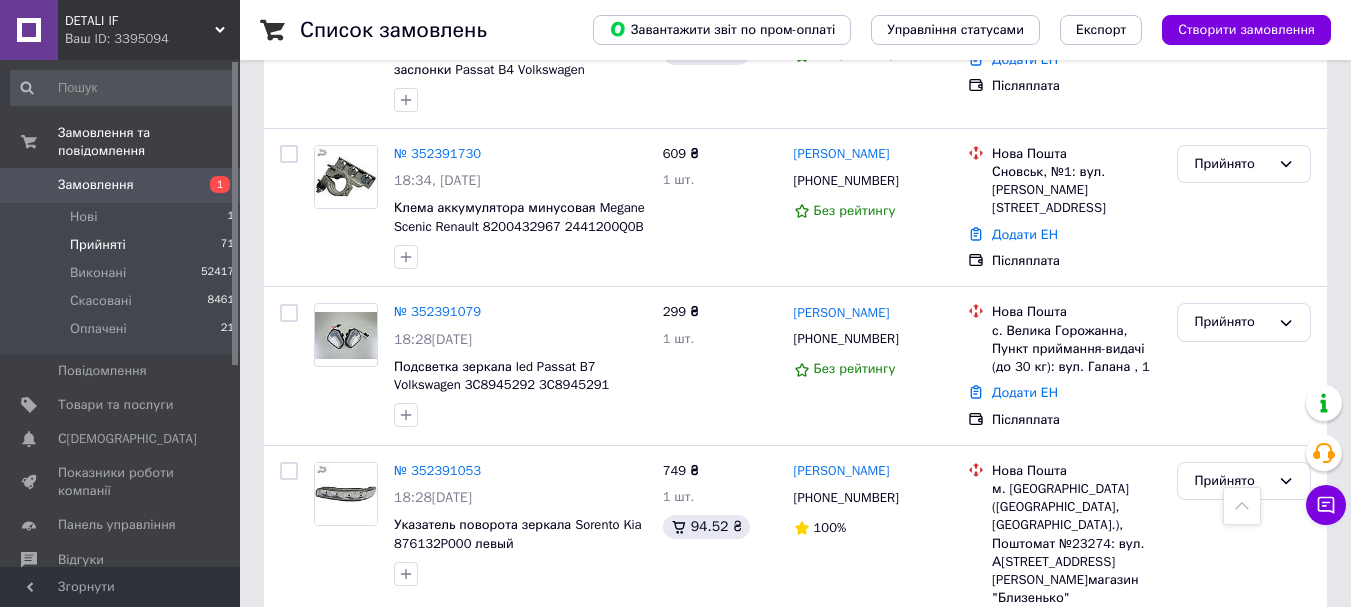 click on "DETALI IF" at bounding box center [140, 21] 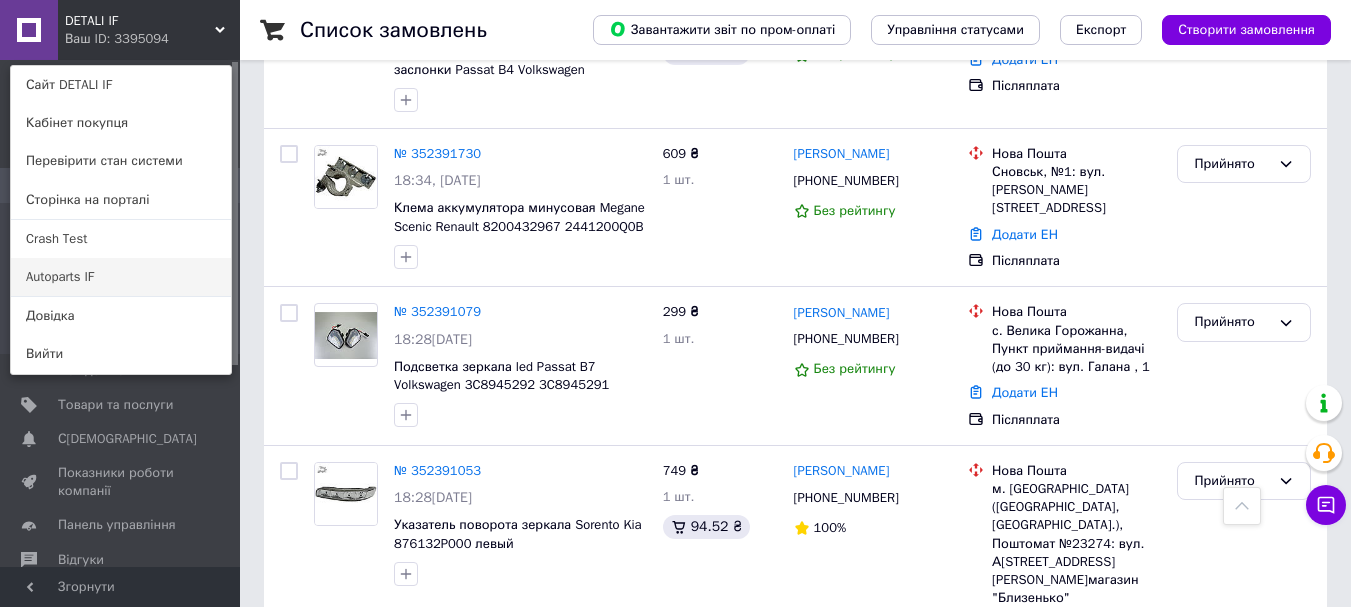 click on "Autoparts IF" at bounding box center [121, 277] 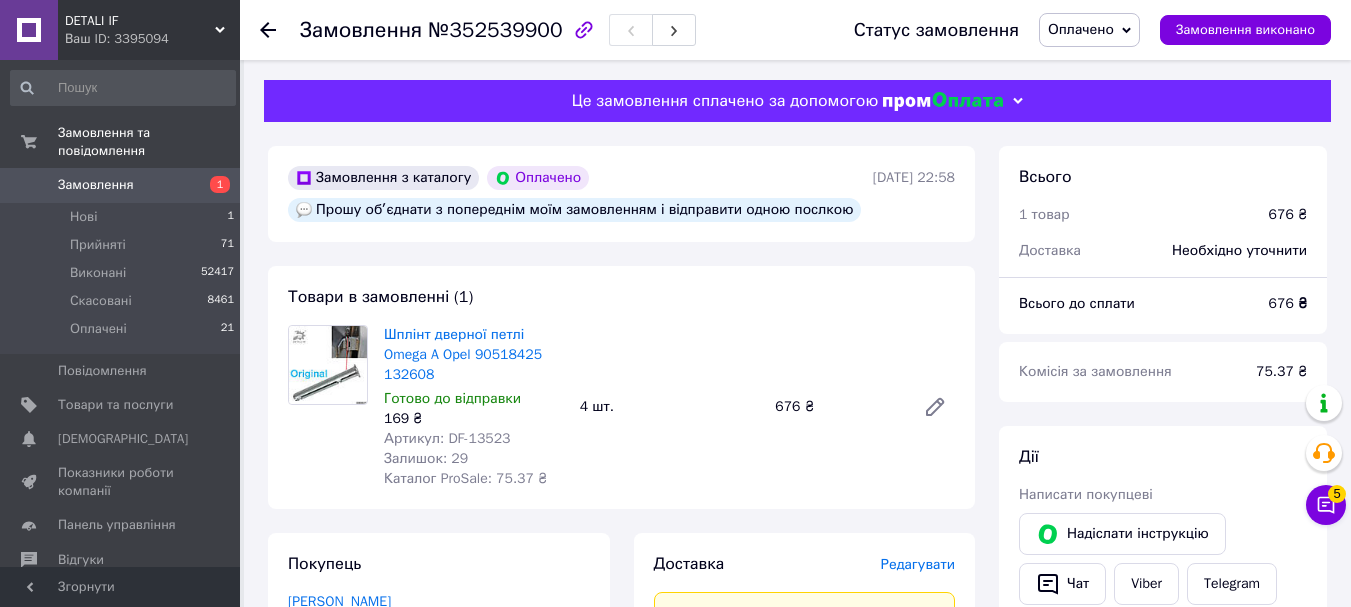 scroll, scrollTop: 0, scrollLeft: 0, axis: both 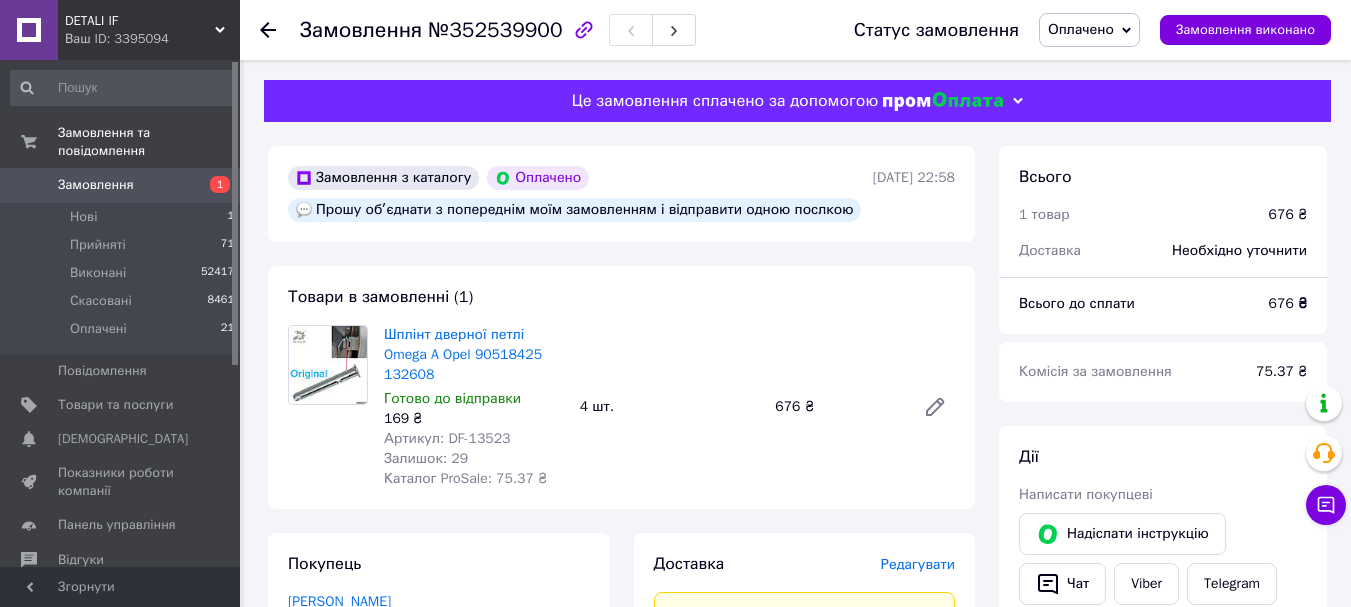 click on "№352539900" at bounding box center (495, 30) 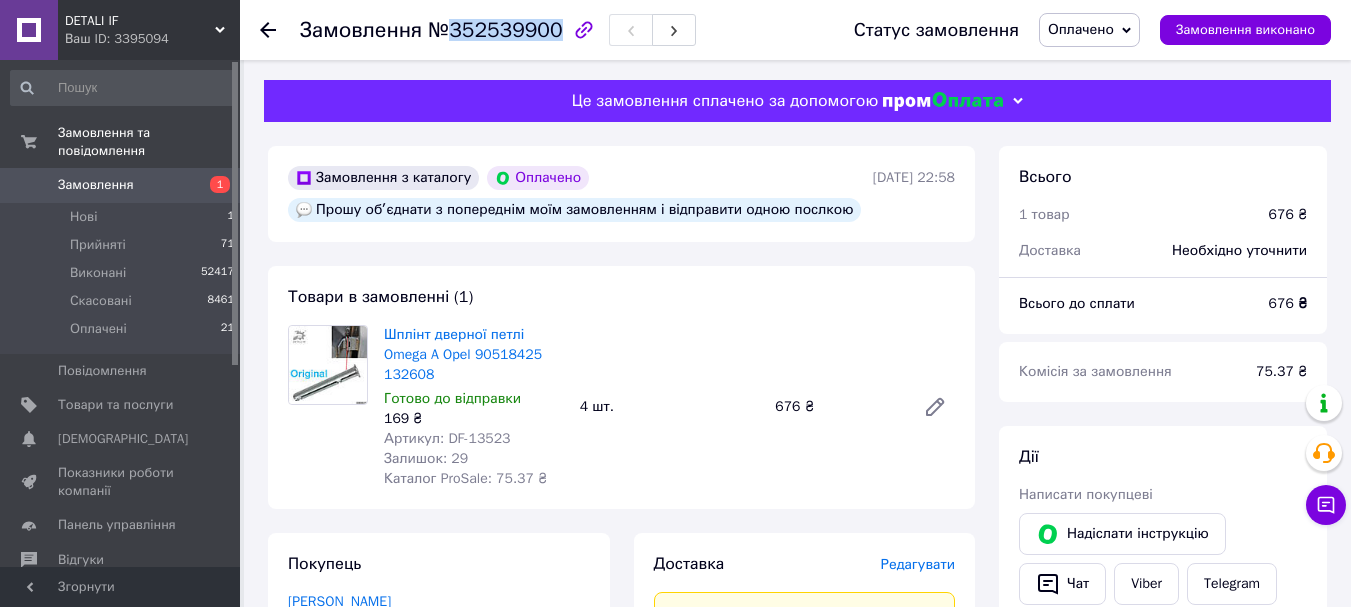 click on "№352539900" at bounding box center [495, 30] 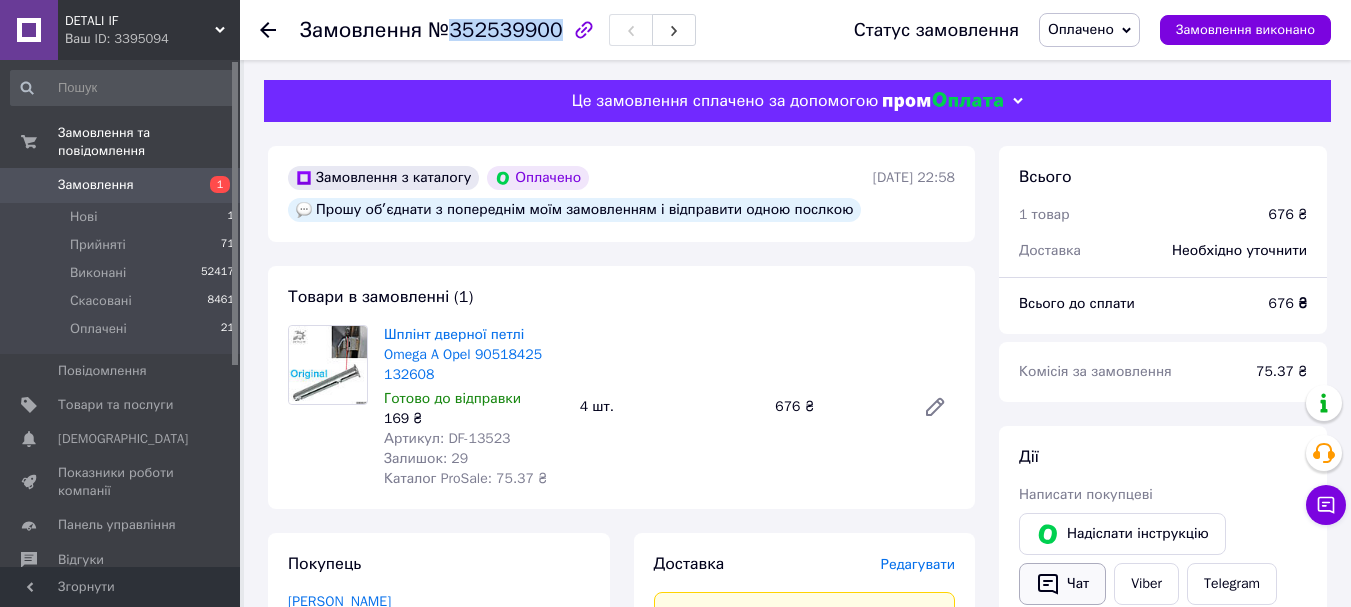 click on "Чат" at bounding box center [1062, 584] 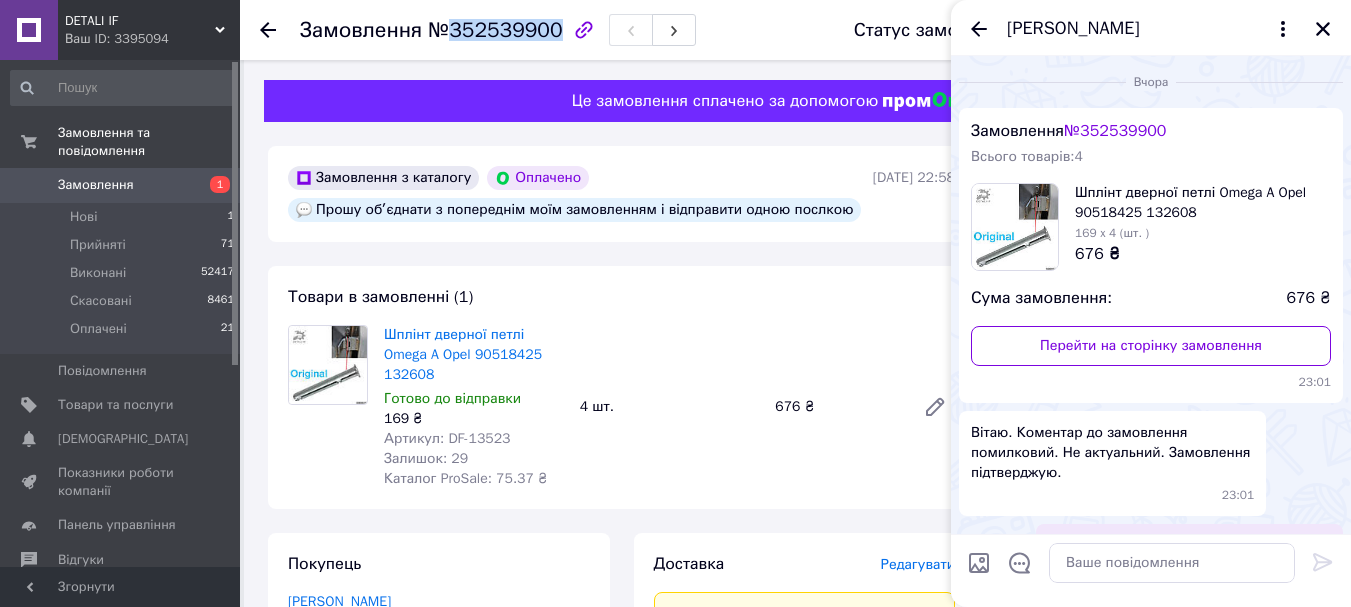 scroll, scrollTop: 196, scrollLeft: 0, axis: vertical 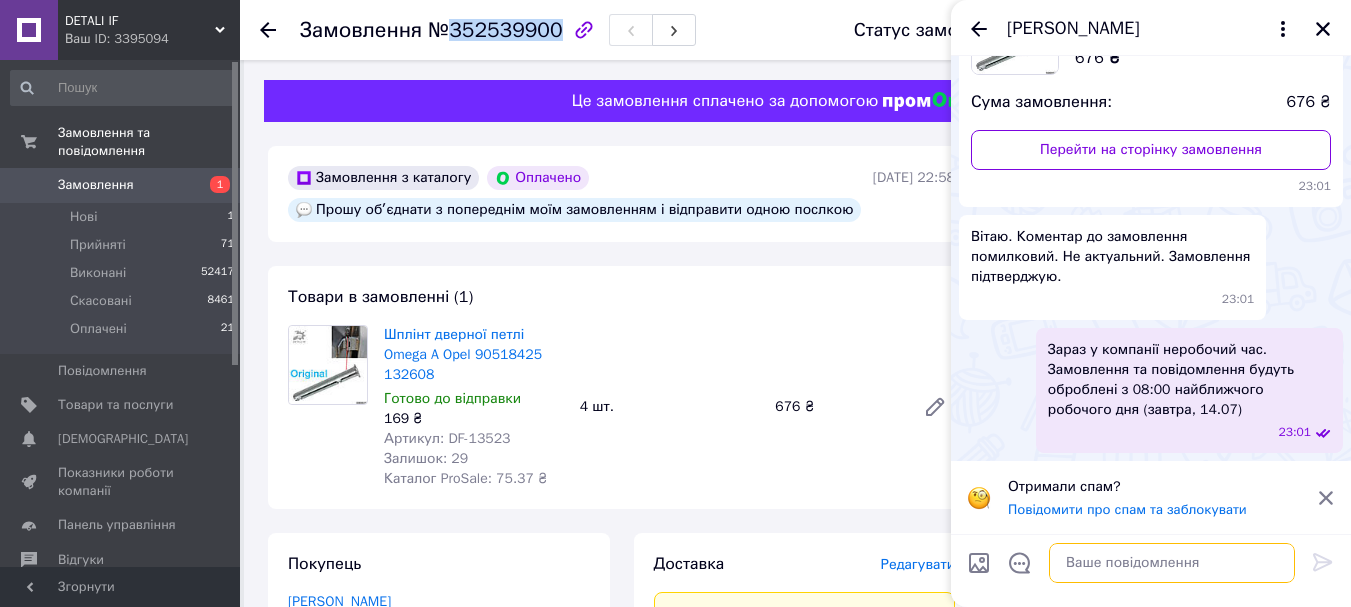 click at bounding box center (1172, 563) 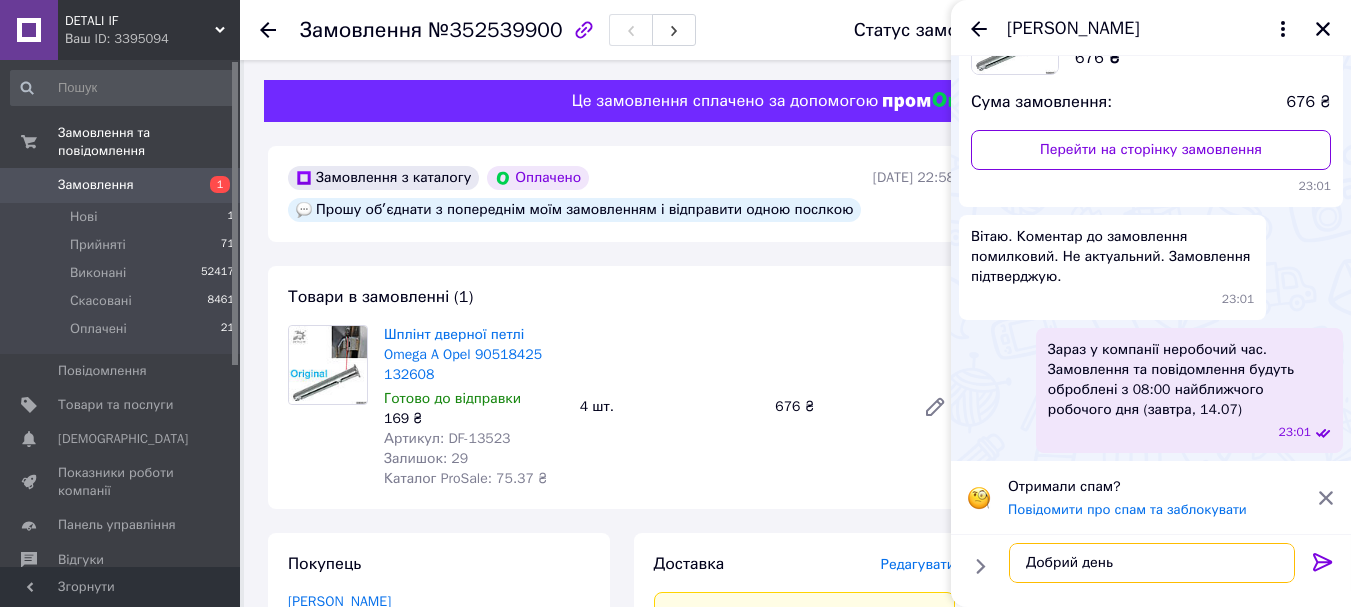 scroll, scrollTop: 12, scrollLeft: 0, axis: vertical 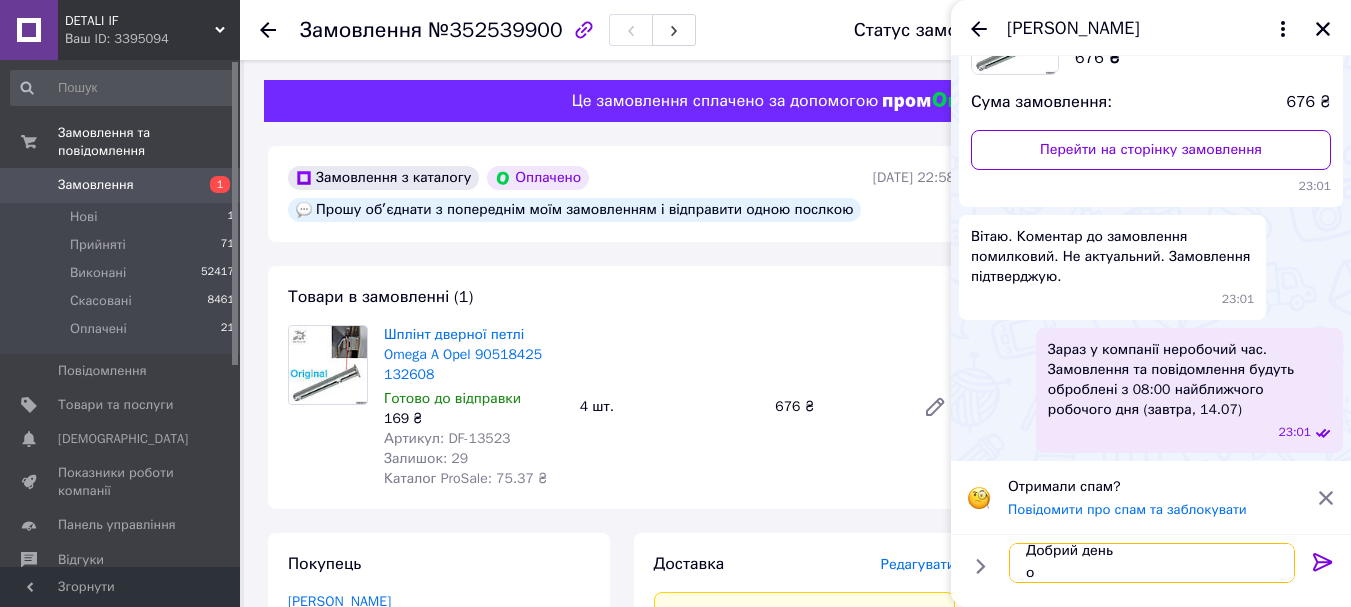 type on "Добрий день
ок" 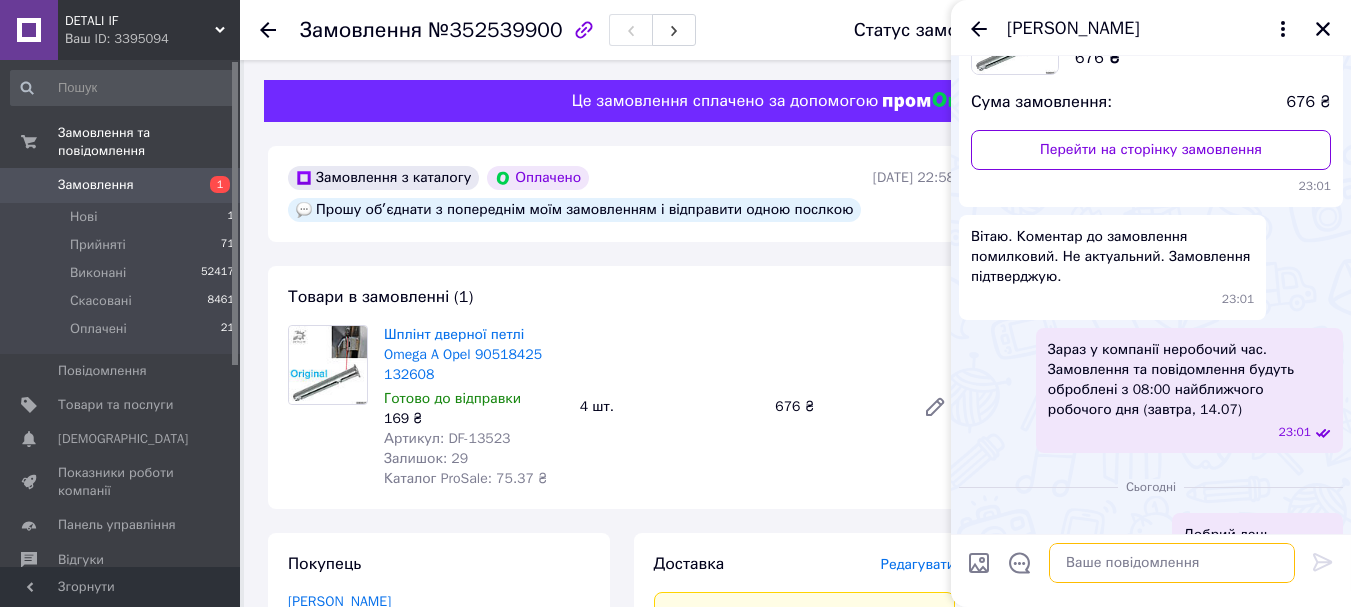 scroll, scrollTop: 0, scrollLeft: 0, axis: both 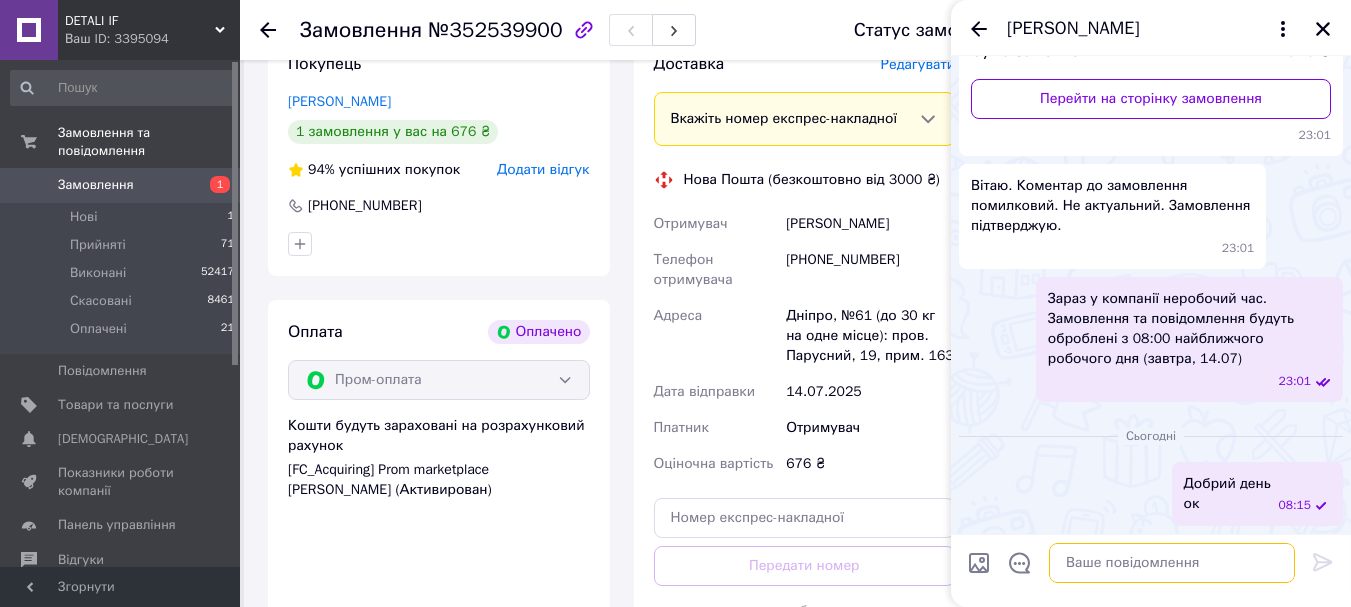 drag, startPoint x: 1150, startPoint y: 562, endPoint x: 1152, endPoint y: 552, distance: 10.198039 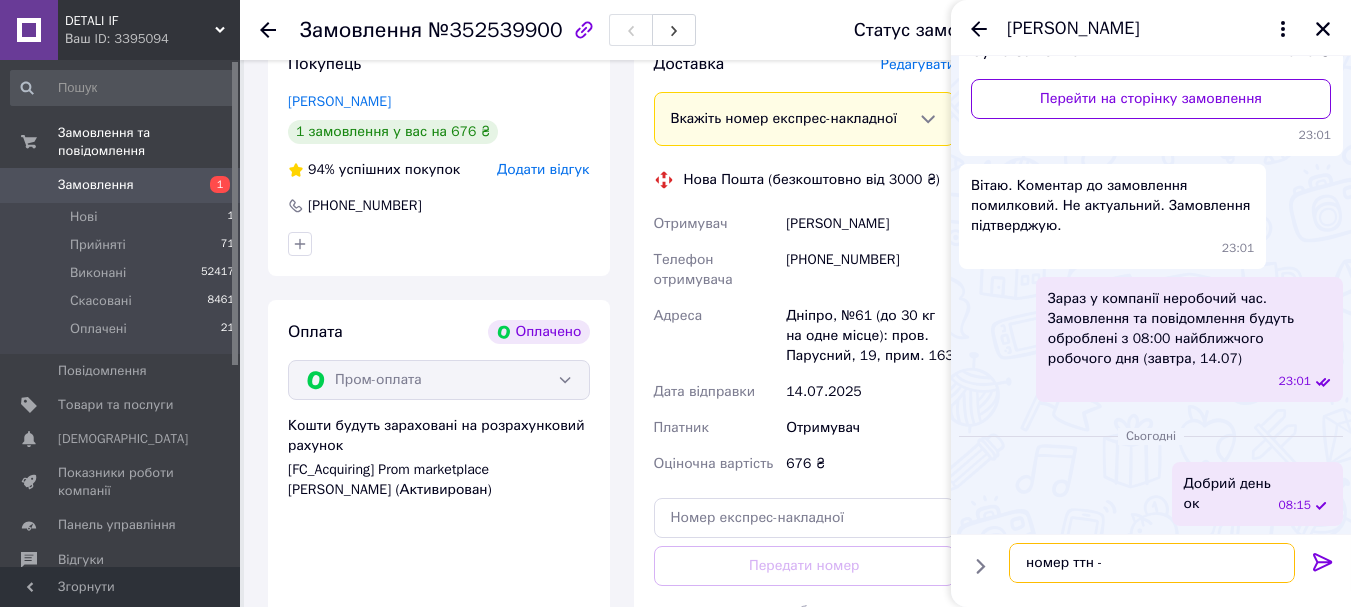 paste on "20451204976914" 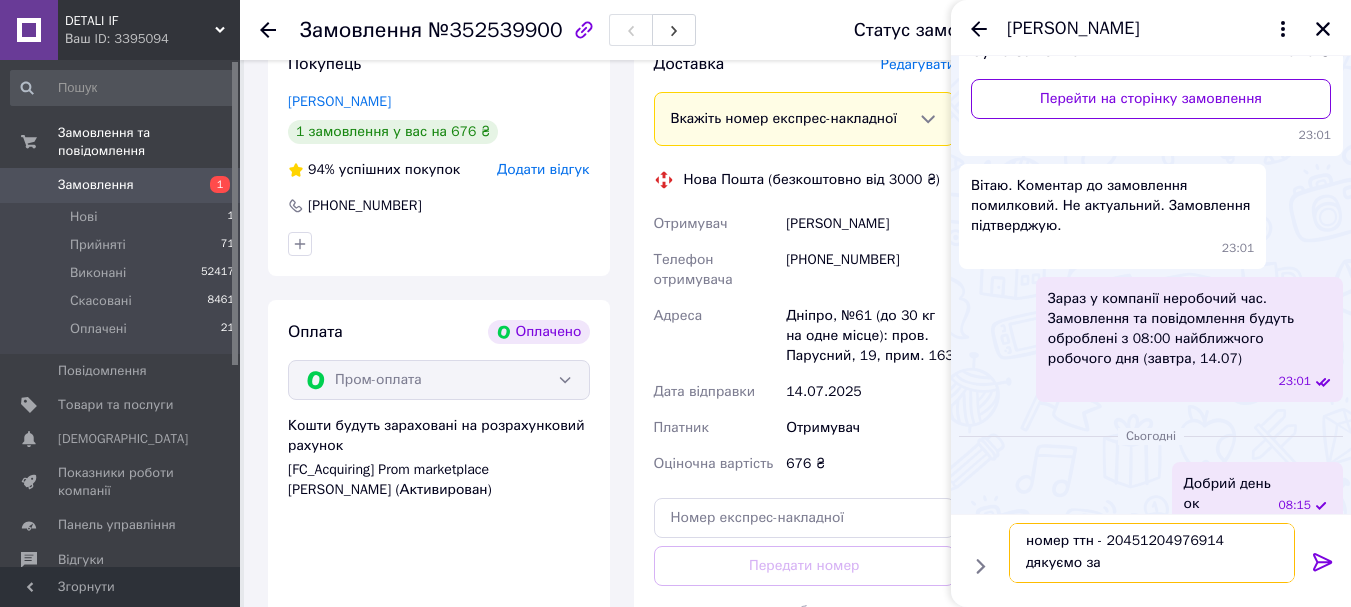 scroll, scrollTop: 2, scrollLeft: 0, axis: vertical 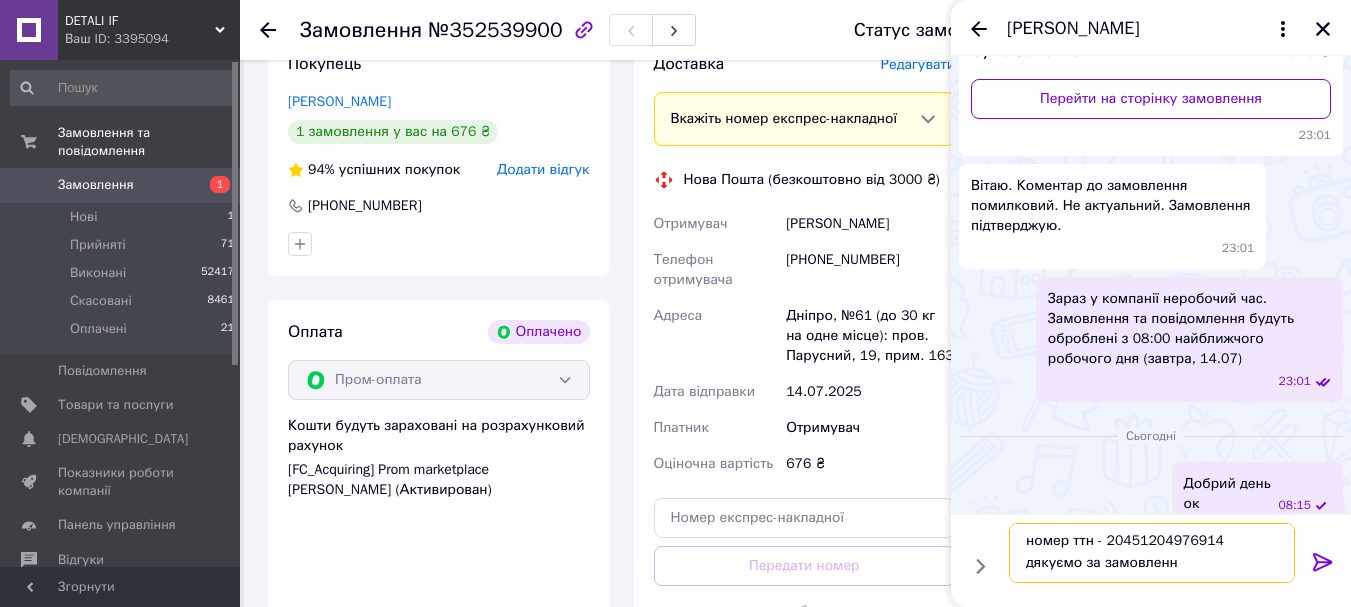 type on "номер ттн - 20451204976914
дякуємо за замовлення" 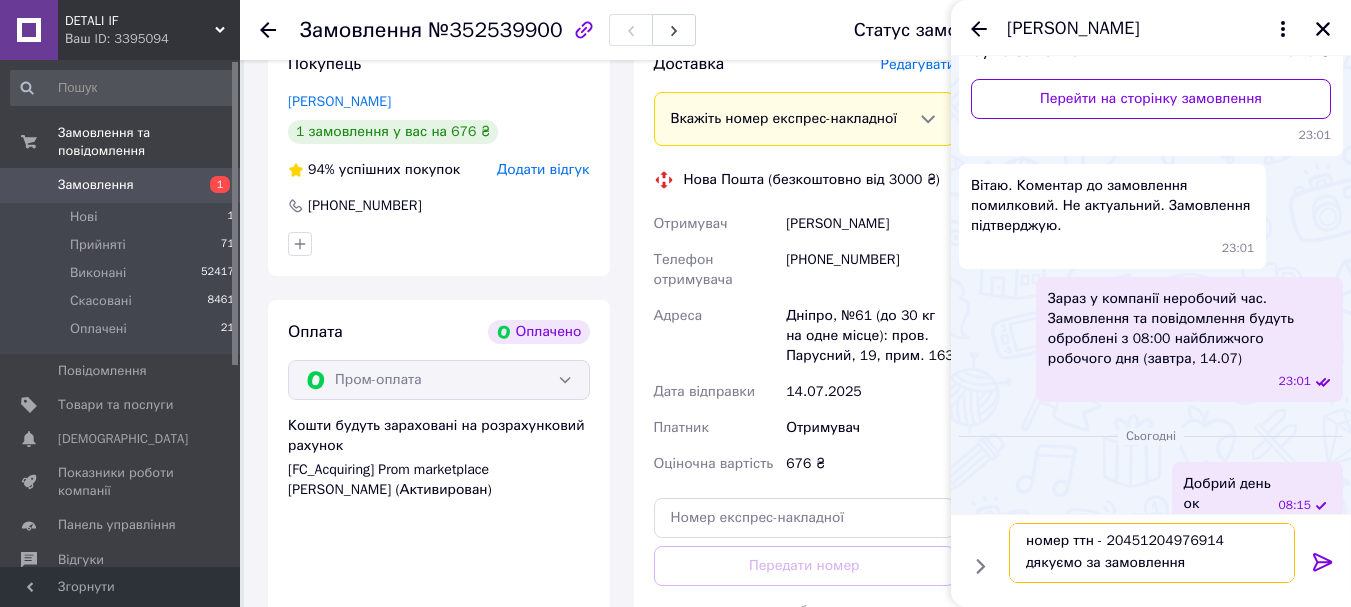 type 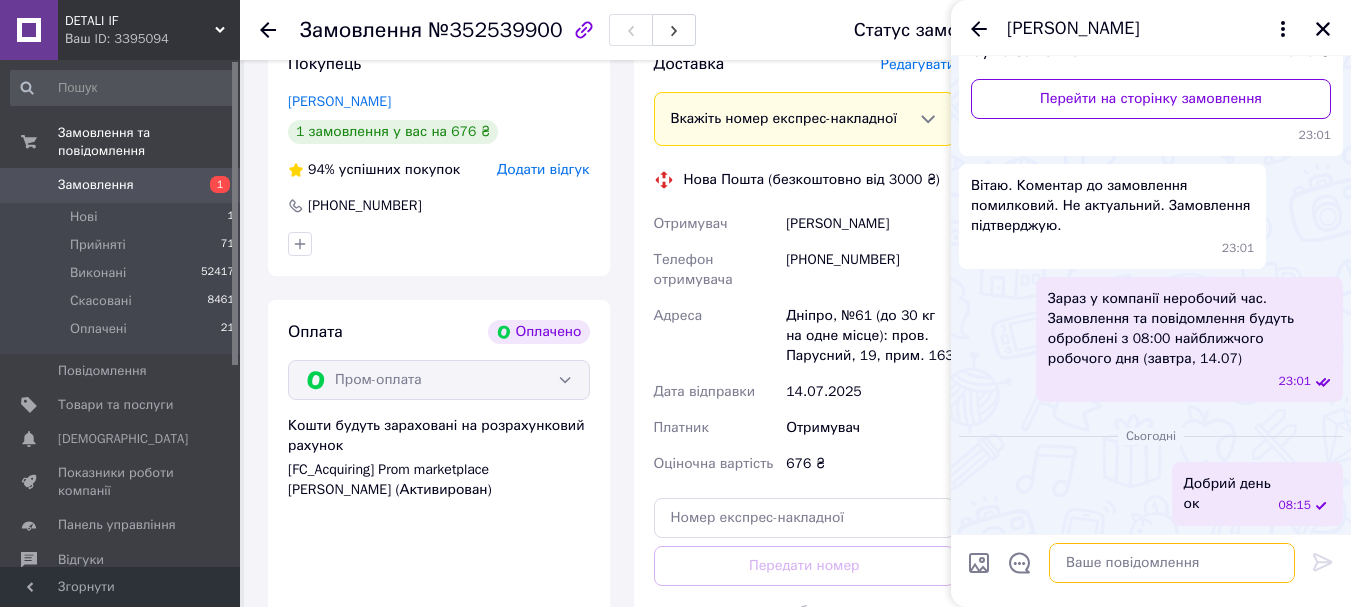 scroll, scrollTop: 0, scrollLeft: 0, axis: both 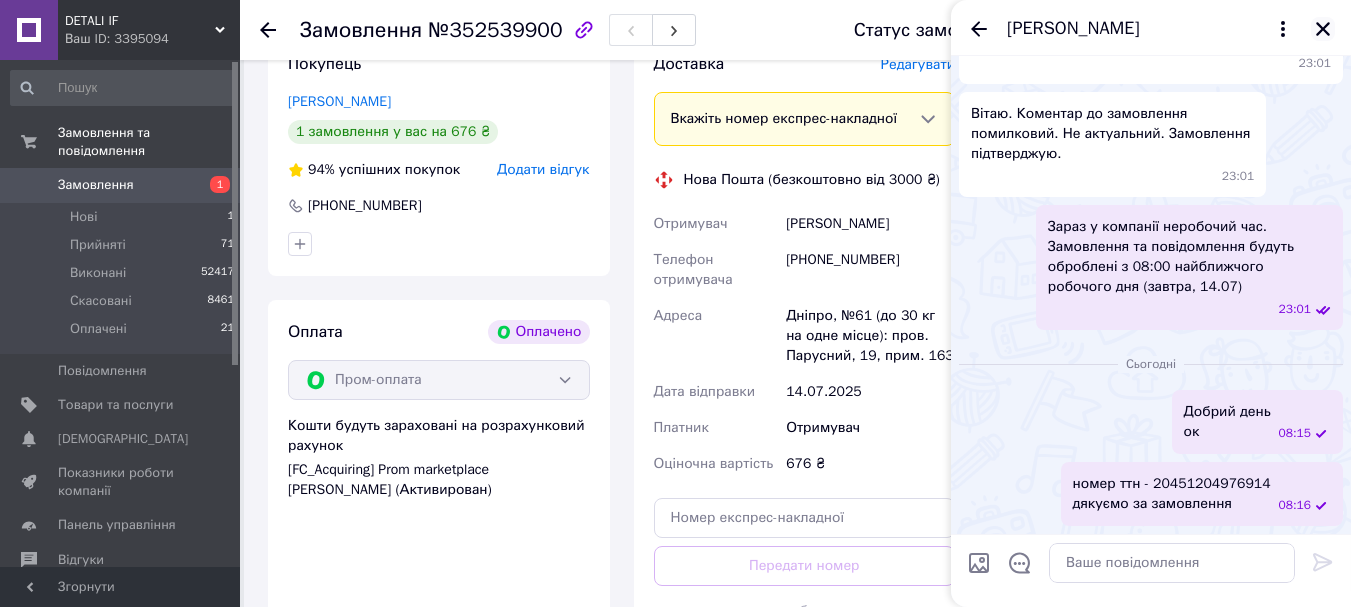 click 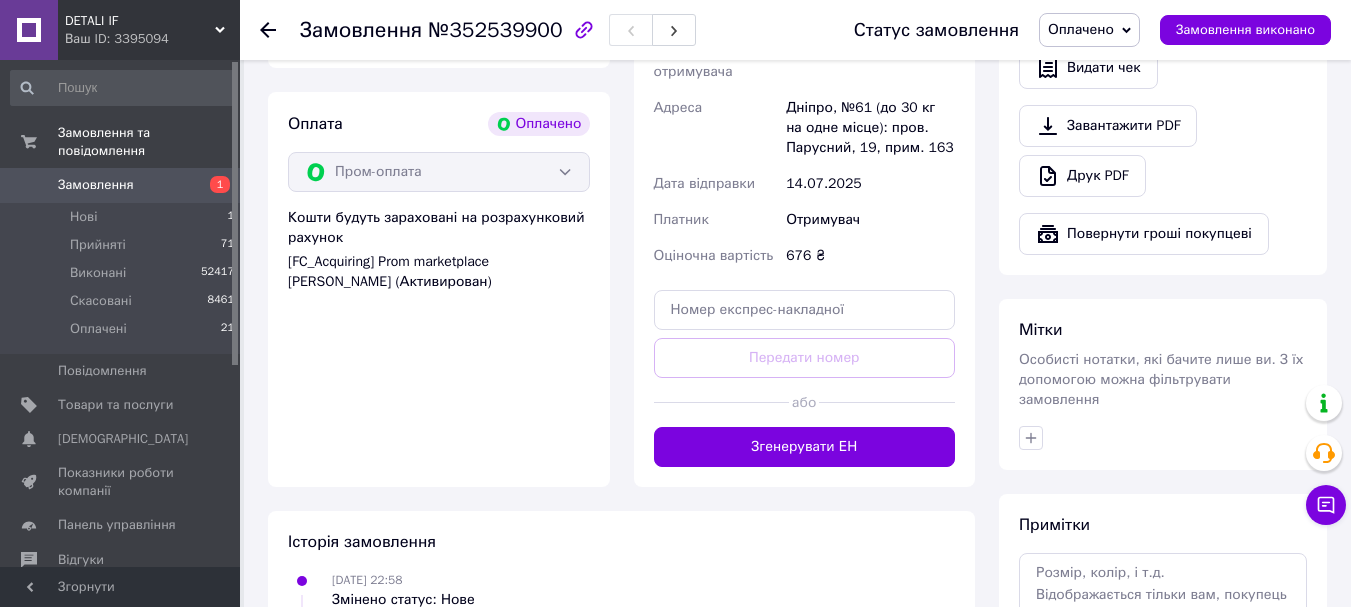 scroll, scrollTop: 800, scrollLeft: 0, axis: vertical 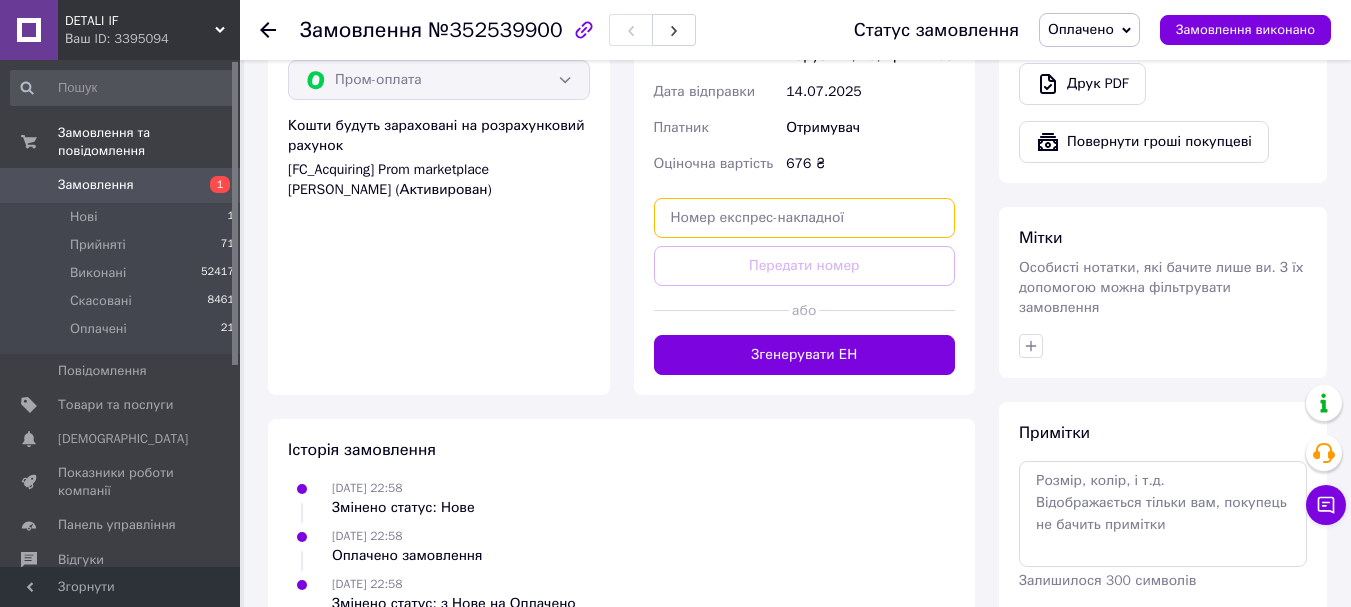 click at bounding box center (805, 218) 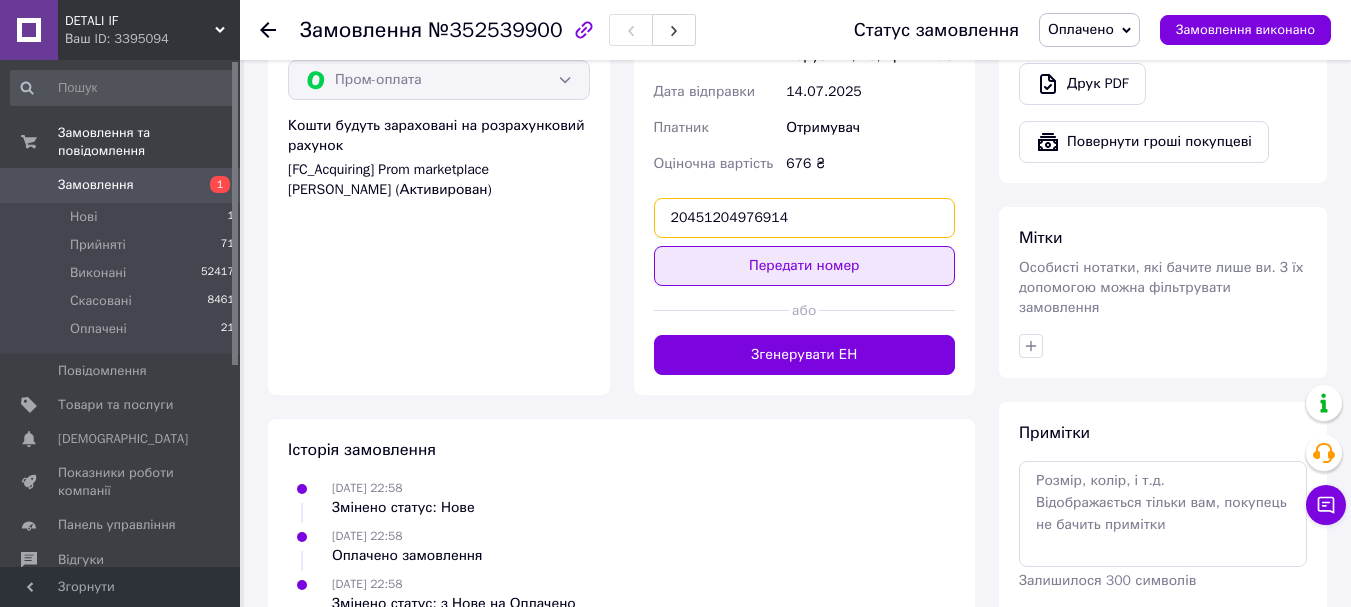 type on "20451204976914" 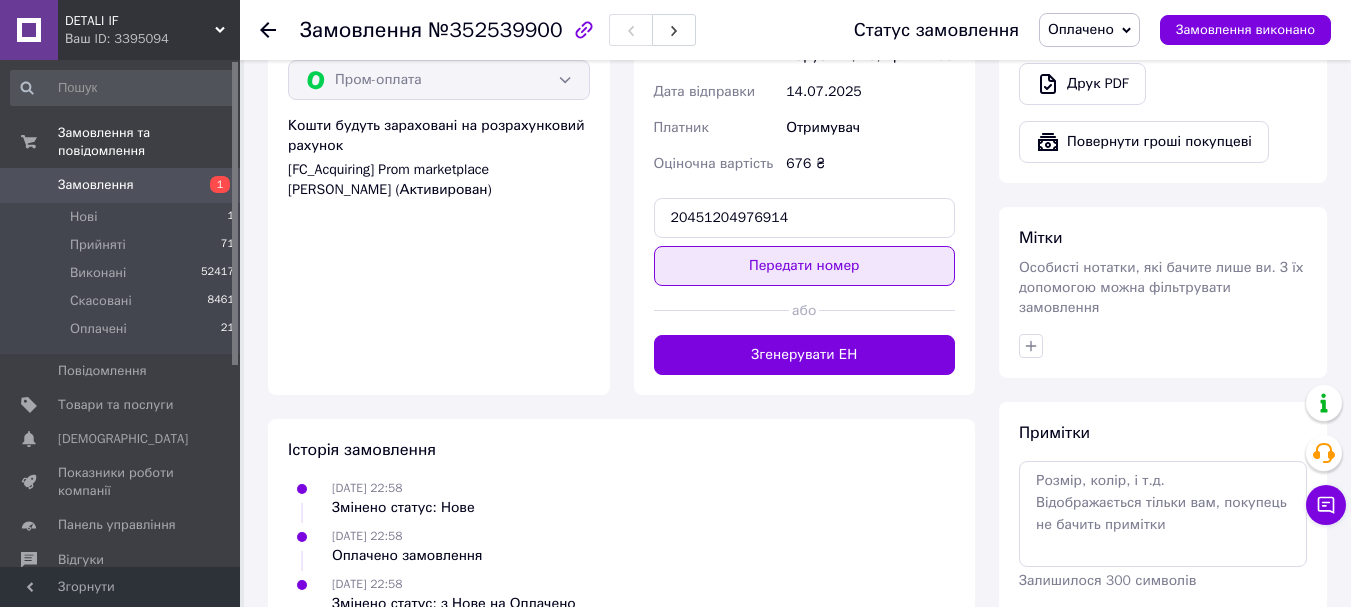 click on "Передати номер" at bounding box center [805, 266] 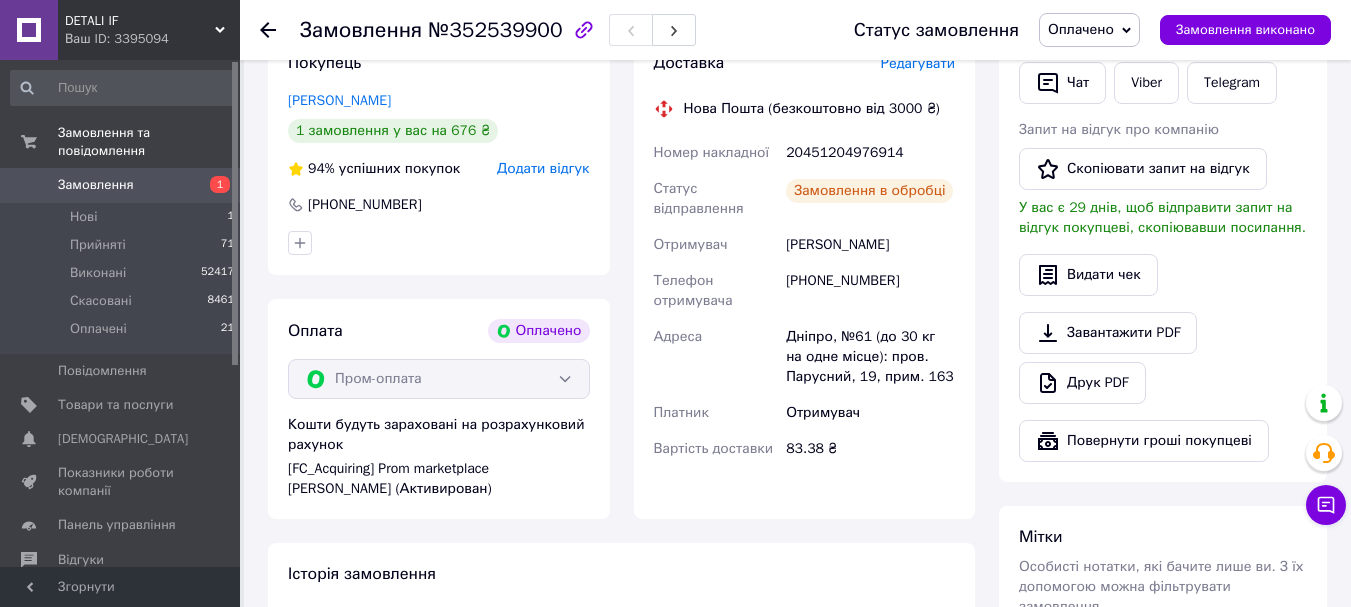scroll, scrollTop: 500, scrollLeft: 0, axis: vertical 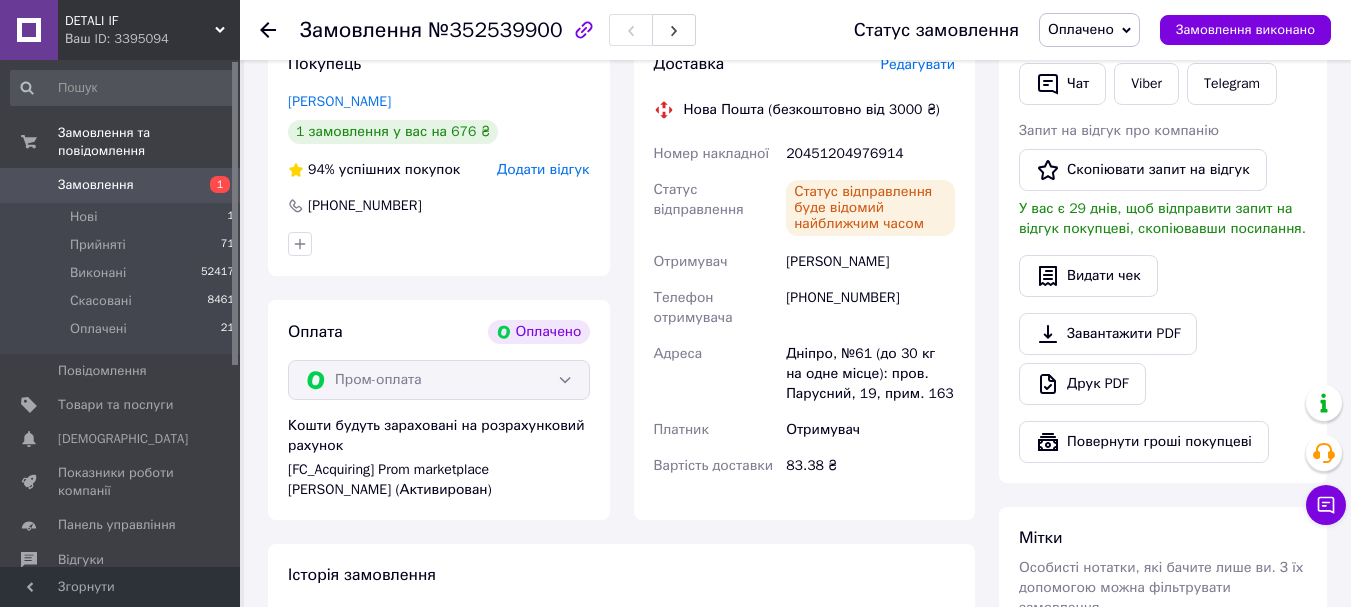 click on "Оплачено" at bounding box center (1089, 30) 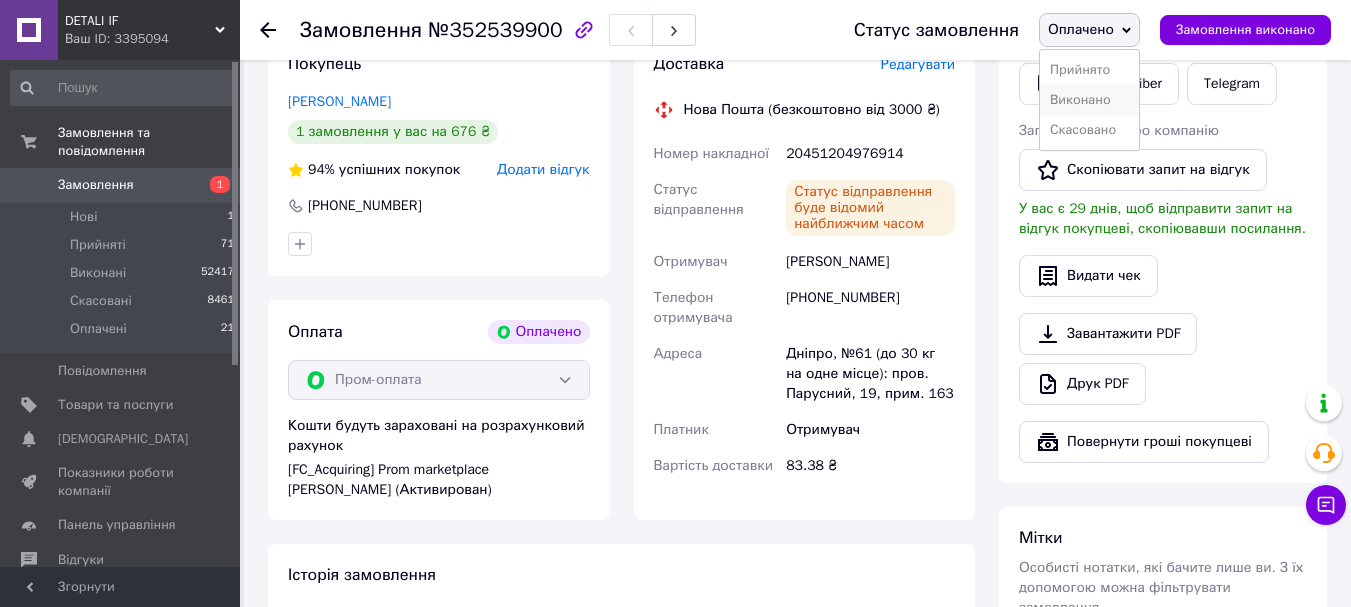 click on "Виконано" at bounding box center [1089, 100] 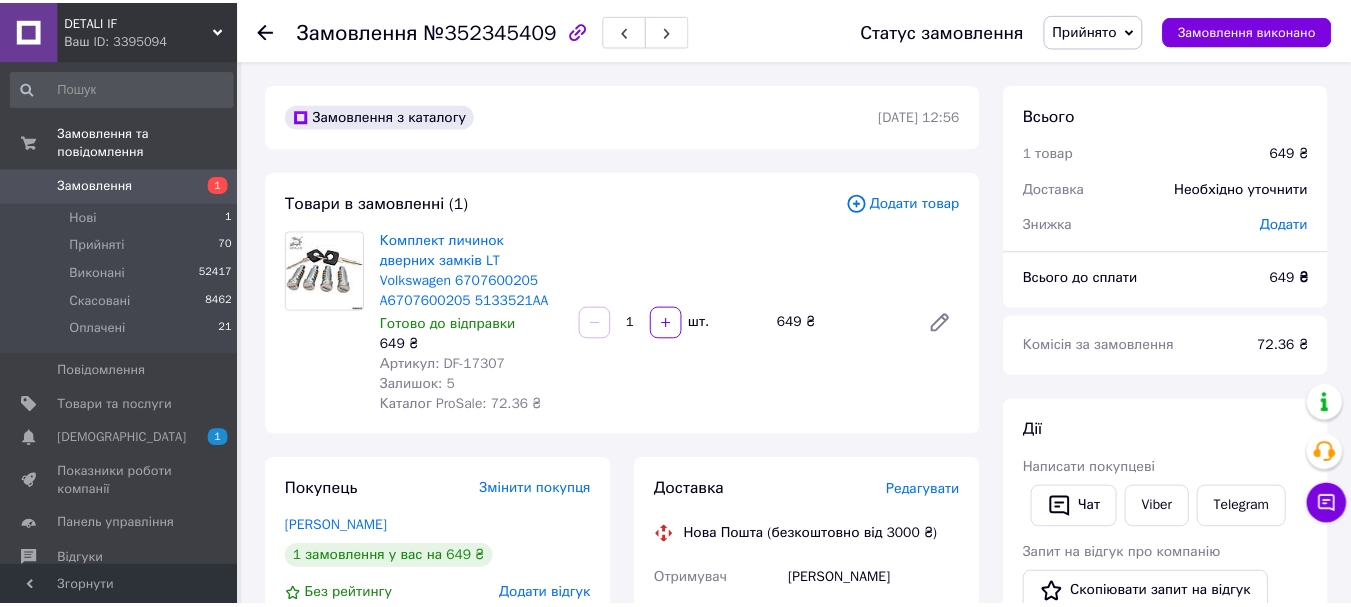 scroll, scrollTop: 0, scrollLeft: 0, axis: both 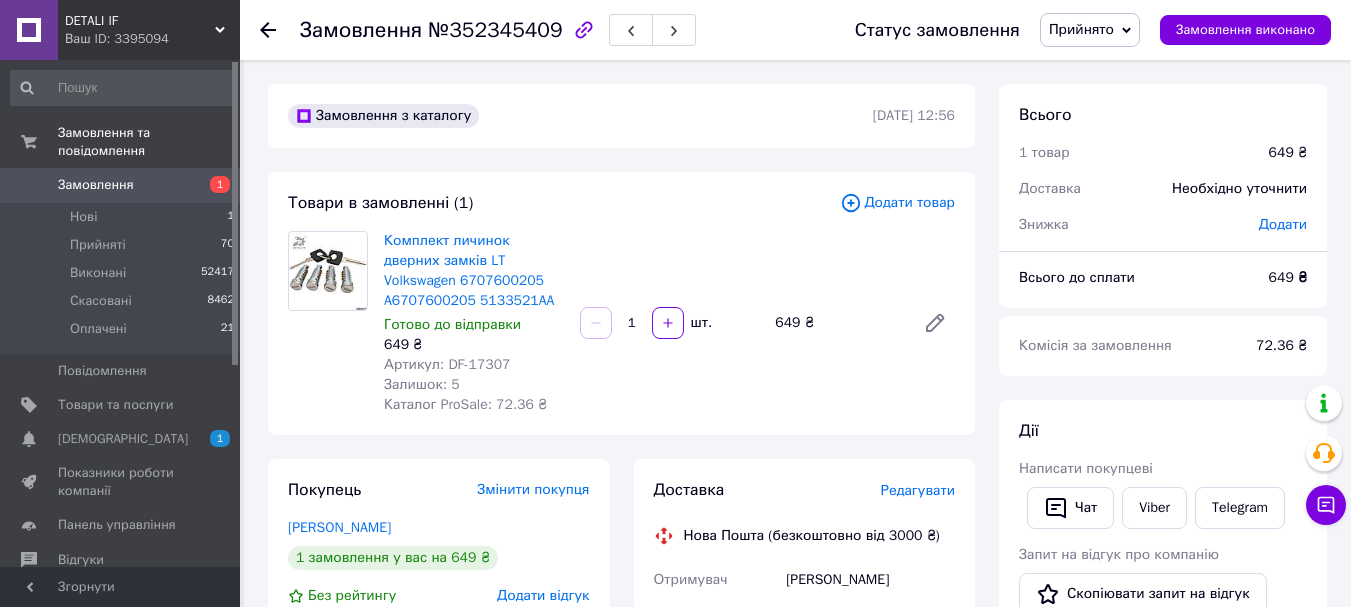 click on "№352345409" at bounding box center [495, 30] 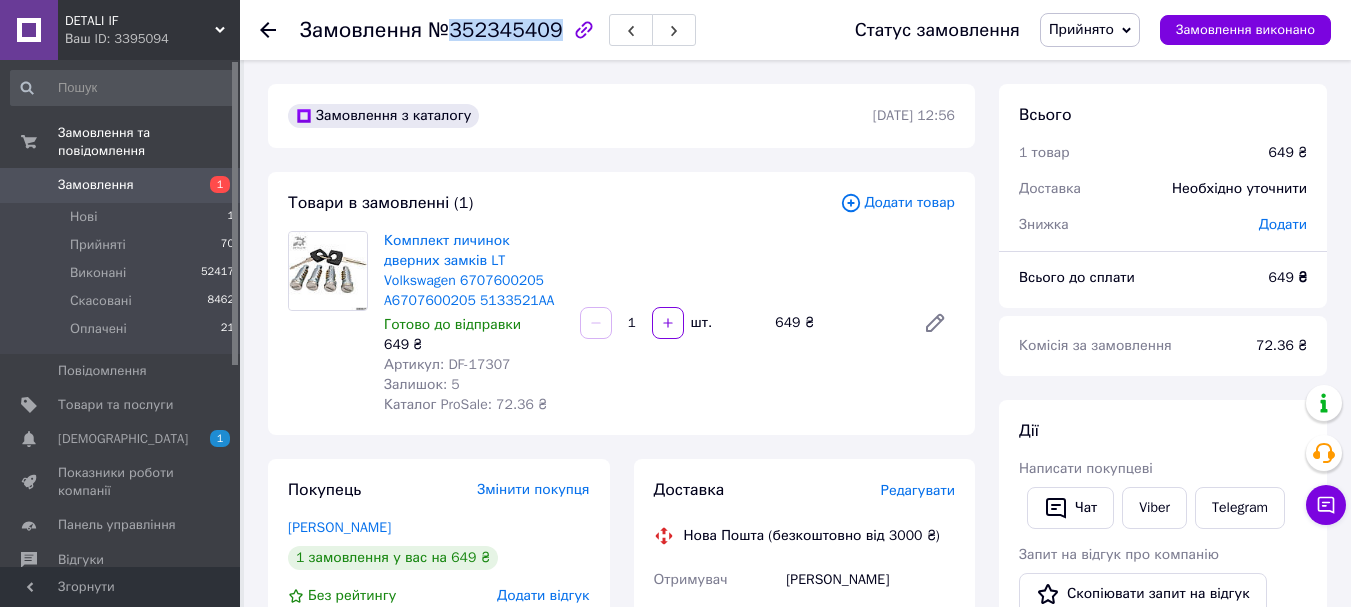 click on "№352345409" at bounding box center [495, 30] 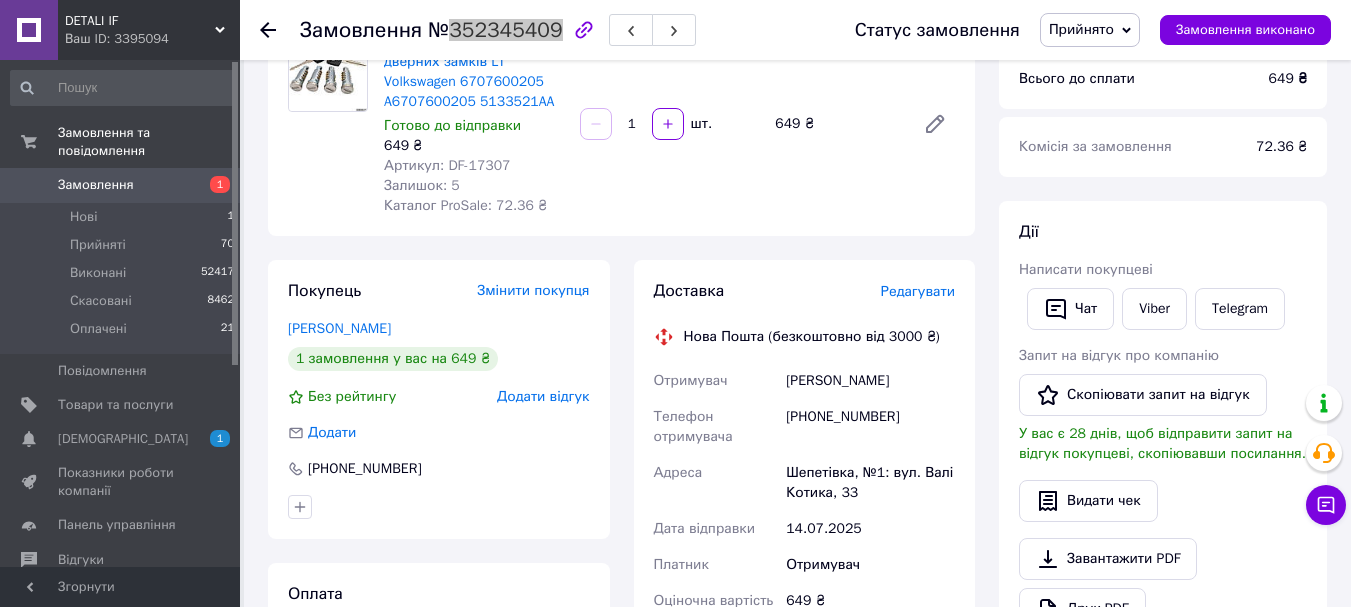 scroll, scrollTop: 600, scrollLeft: 0, axis: vertical 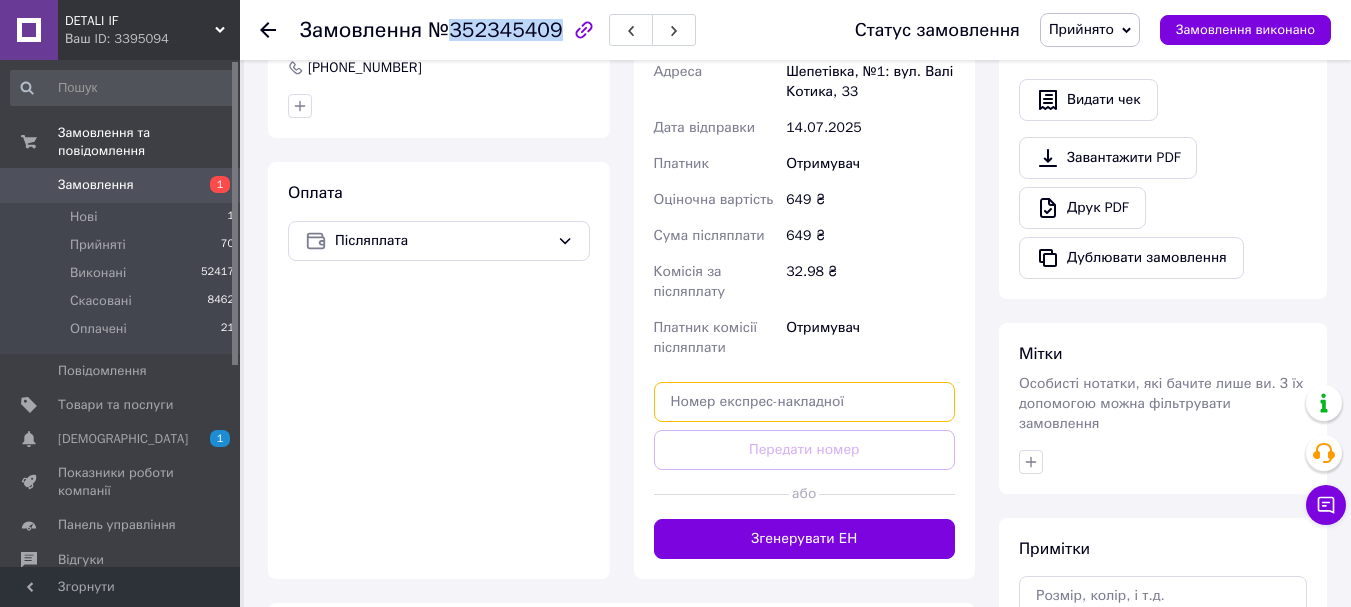 drag, startPoint x: 880, startPoint y: 406, endPoint x: 799, endPoint y: 430, distance: 84.48077 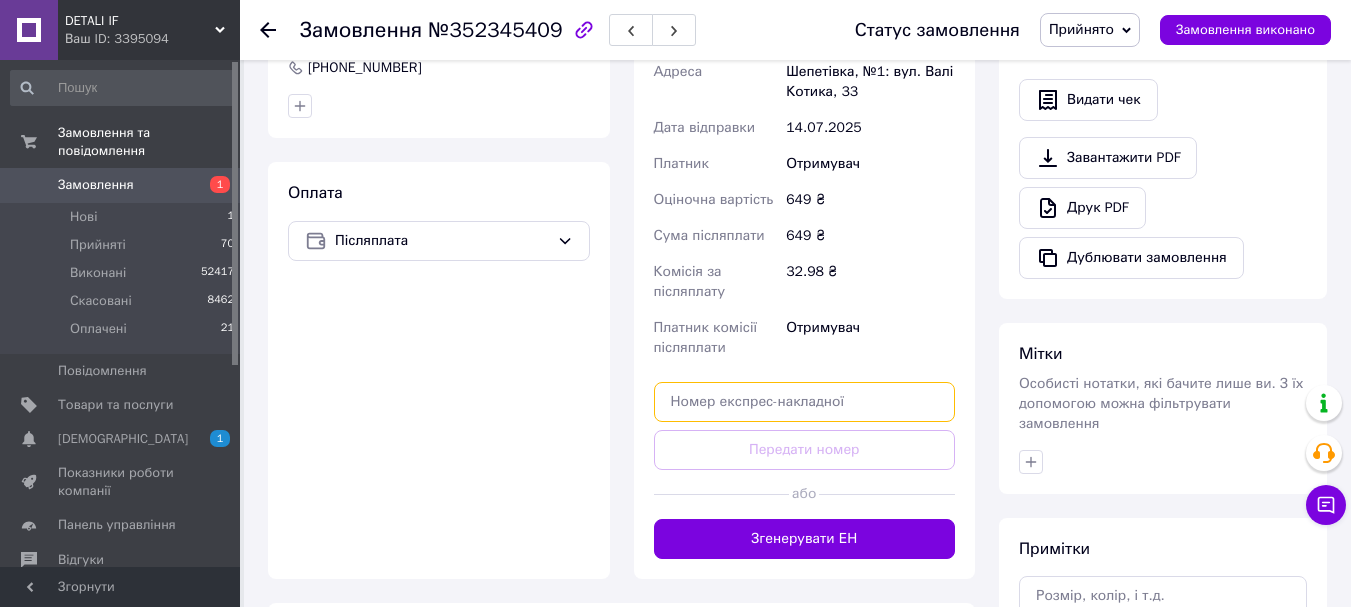 paste on "20451204976474" 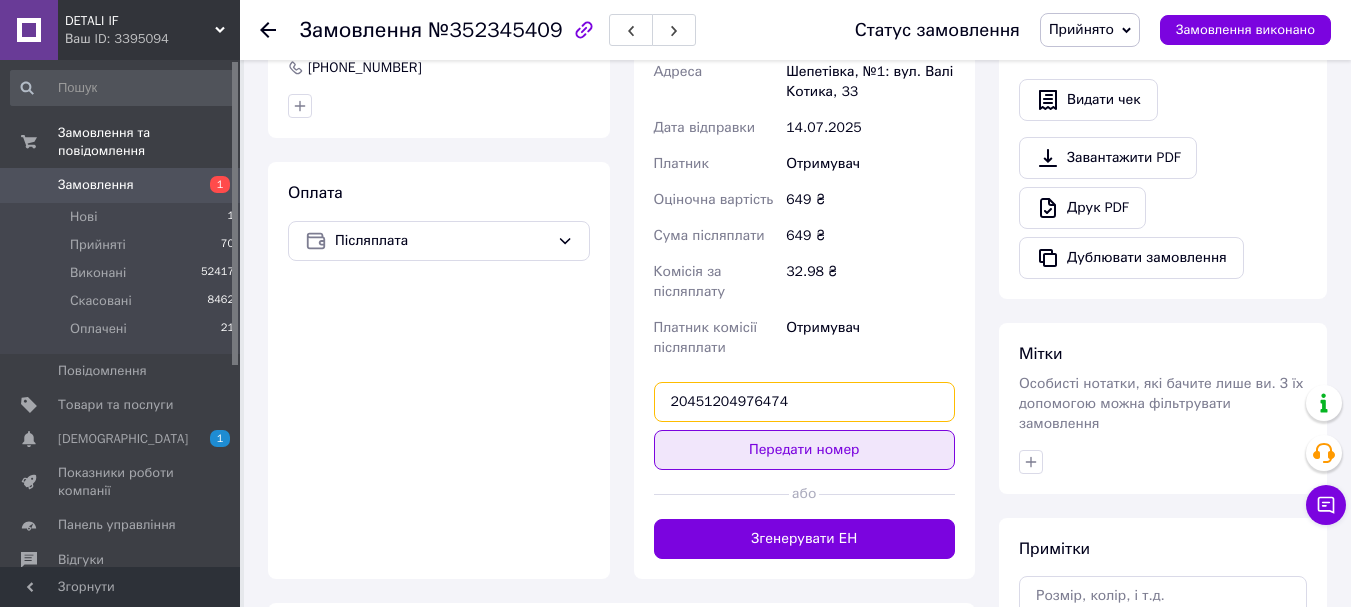 type on "20451204976474" 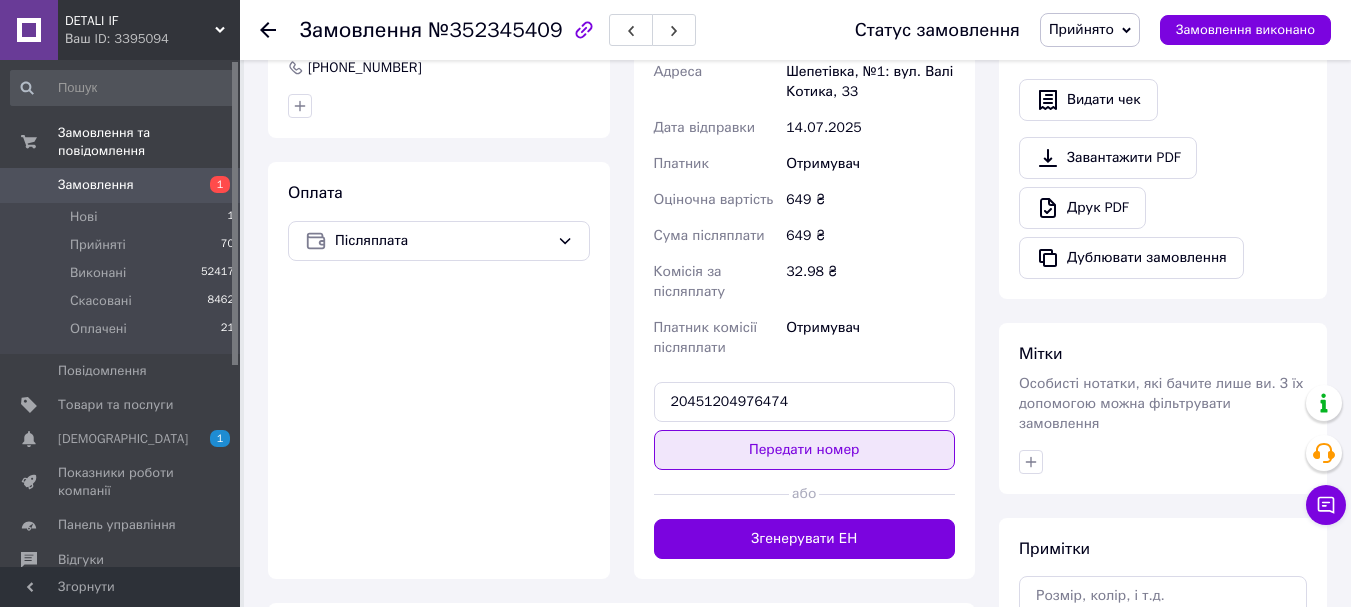 click on "Передати номер" at bounding box center [805, 450] 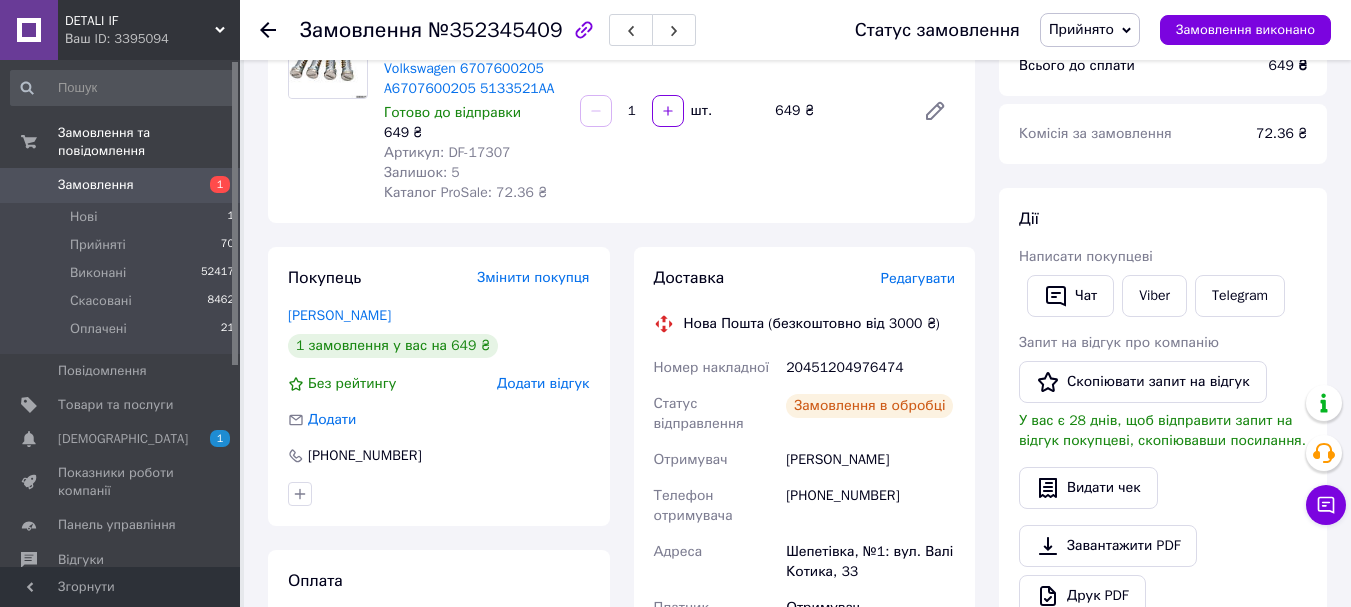 scroll, scrollTop: 200, scrollLeft: 0, axis: vertical 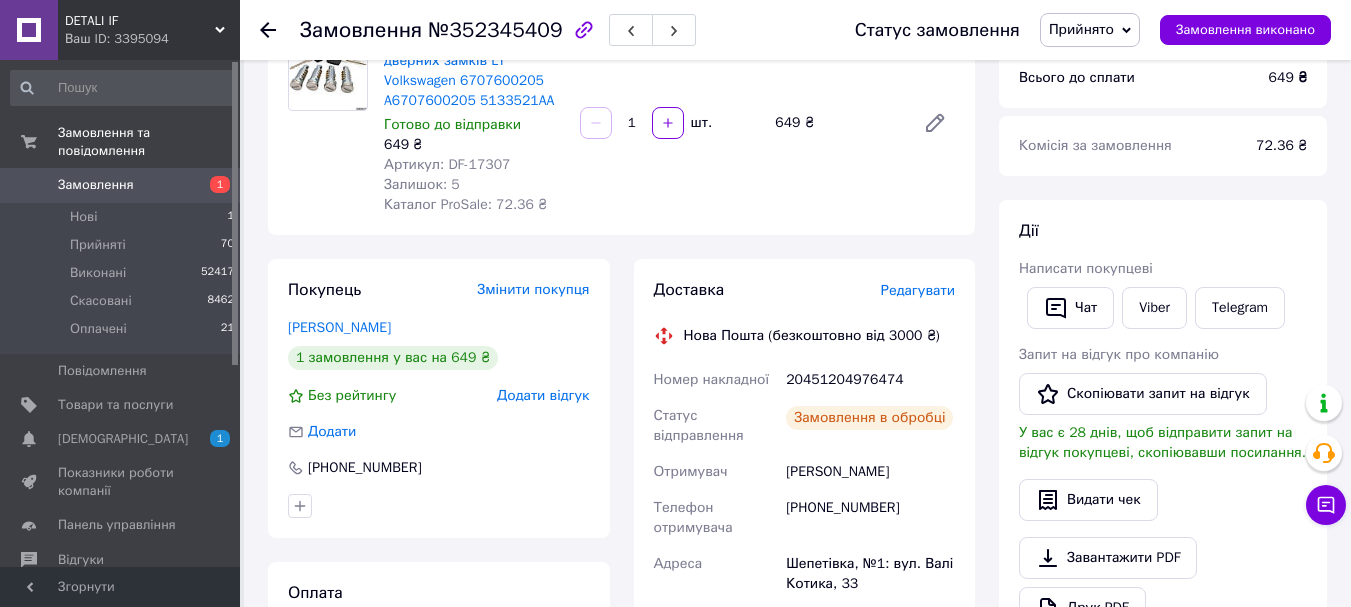 click on "Прийнято" at bounding box center (1081, 29) 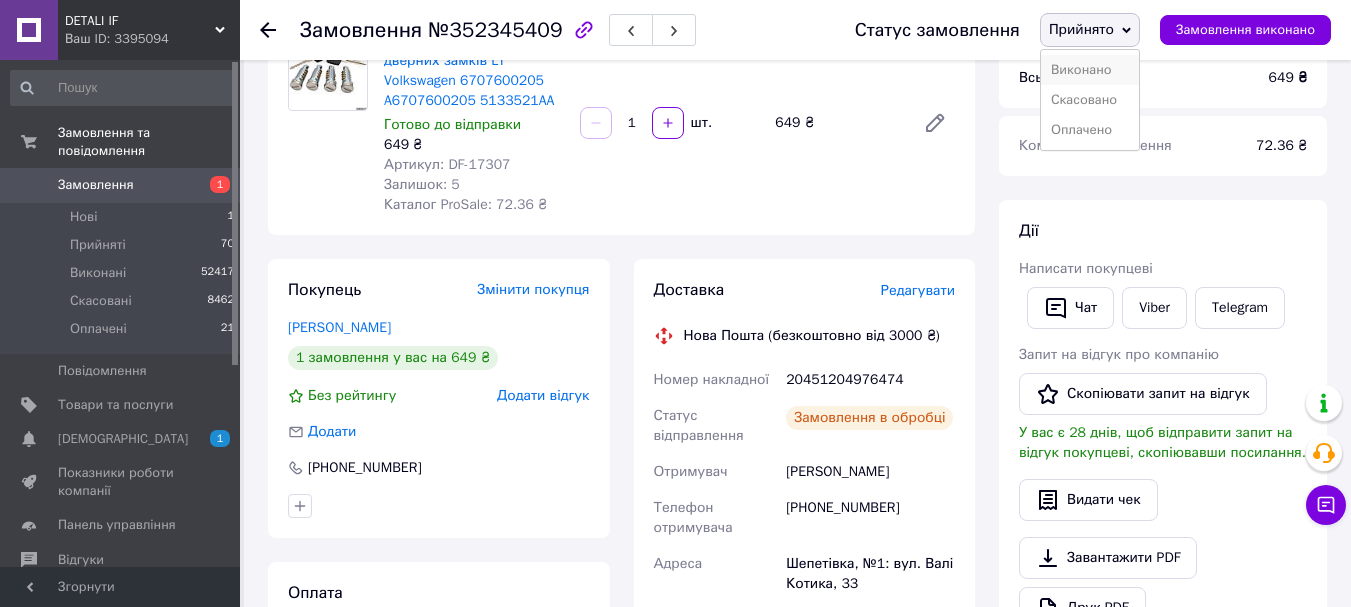 click on "Виконано" at bounding box center [1090, 70] 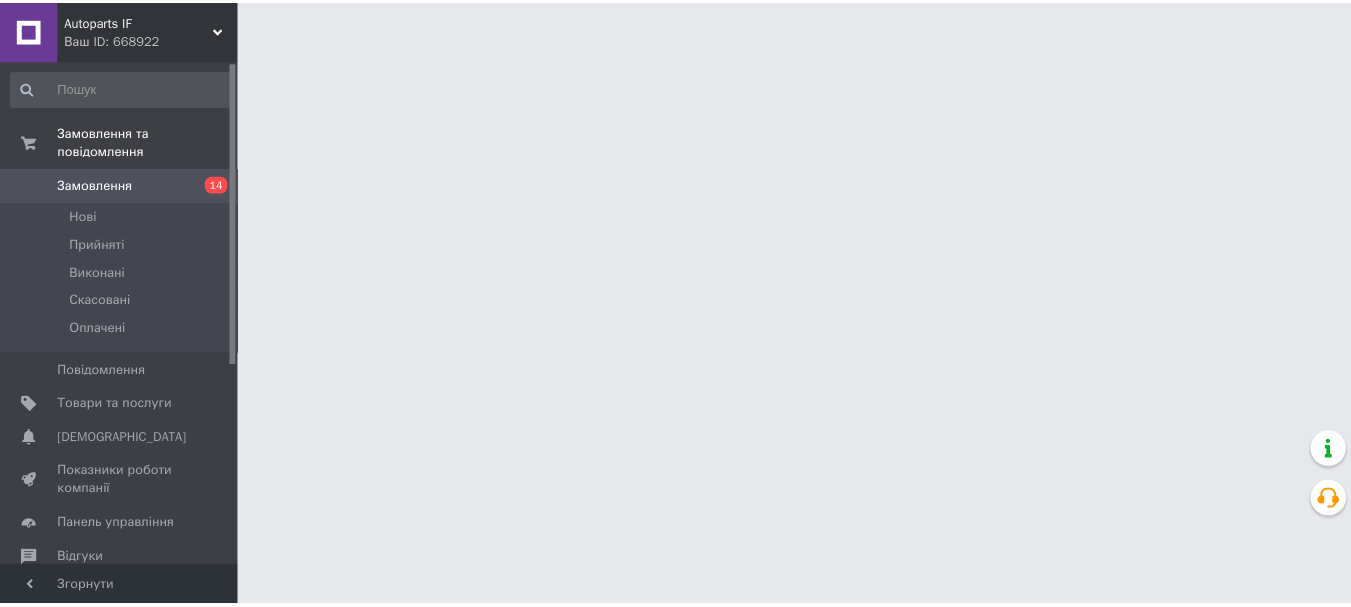 scroll, scrollTop: 0, scrollLeft: 0, axis: both 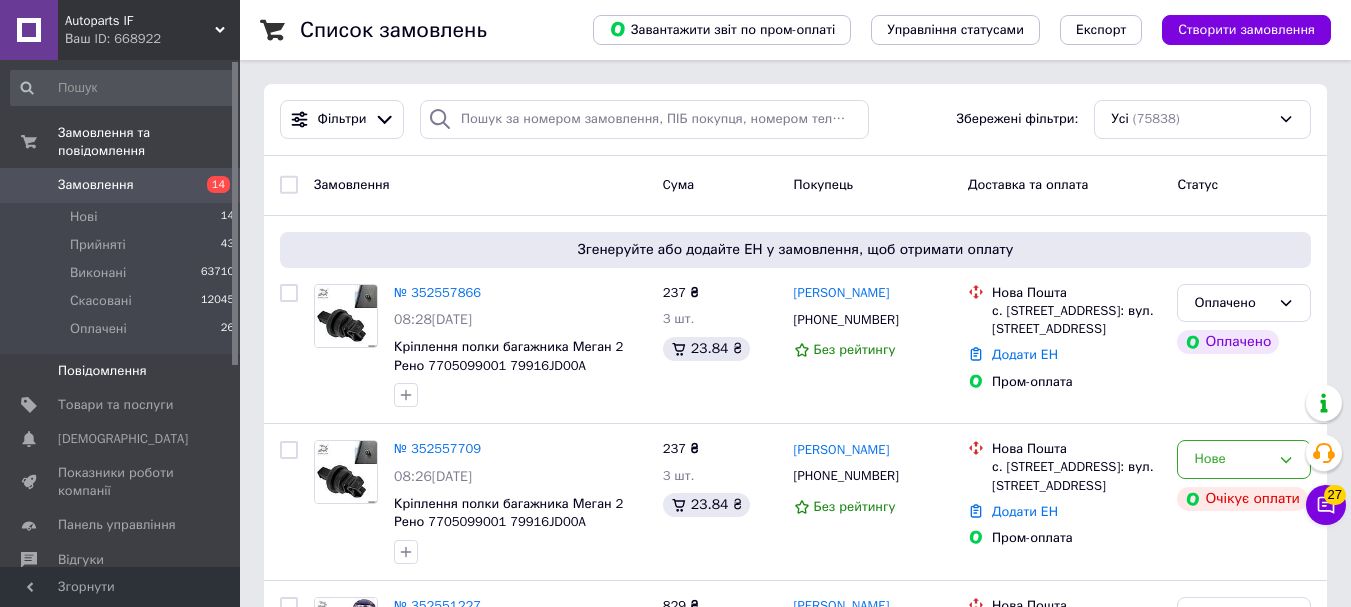 click on "Повідомлення" at bounding box center (102, 371) 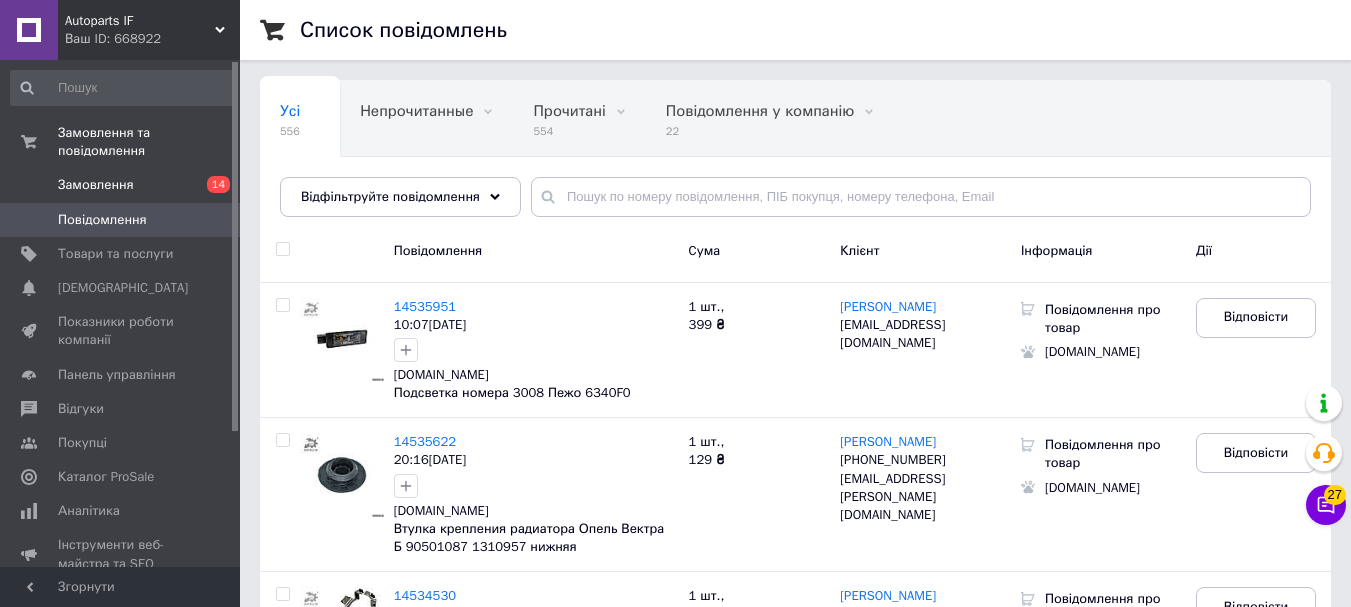 click on "Замовлення" at bounding box center (121, 185) 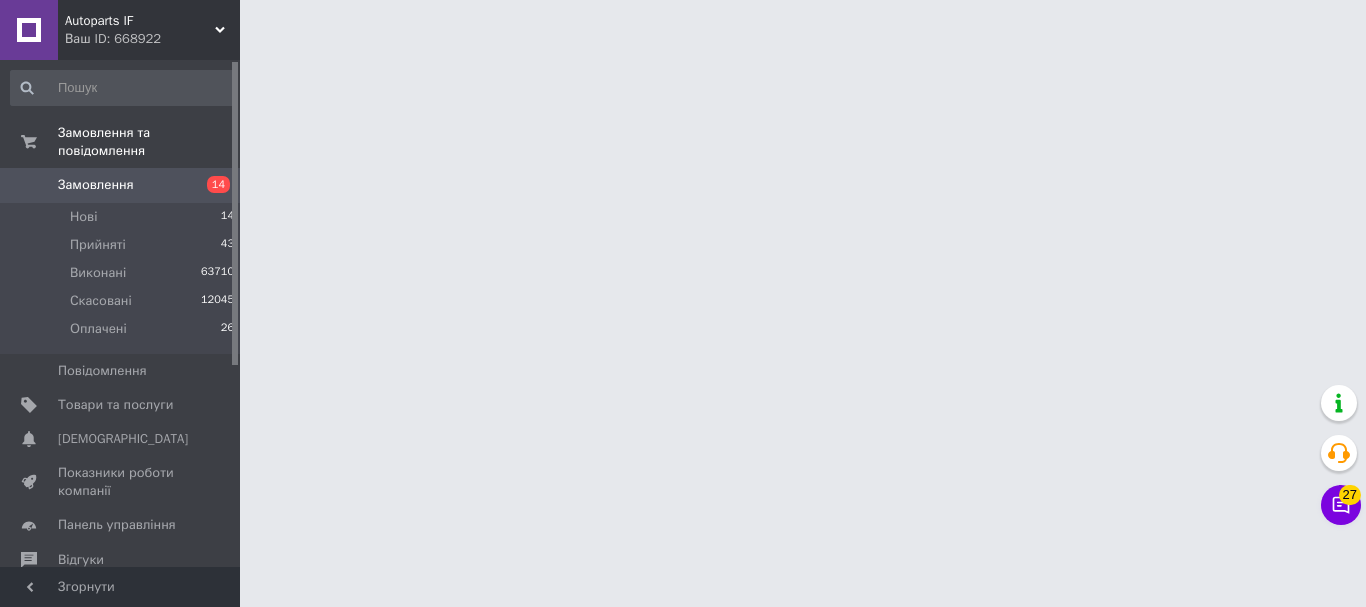 drag, startPoint x: 149, startPoint y: 227, endPoint x: 1279, endPoint y: 271, distance: 1130.8563 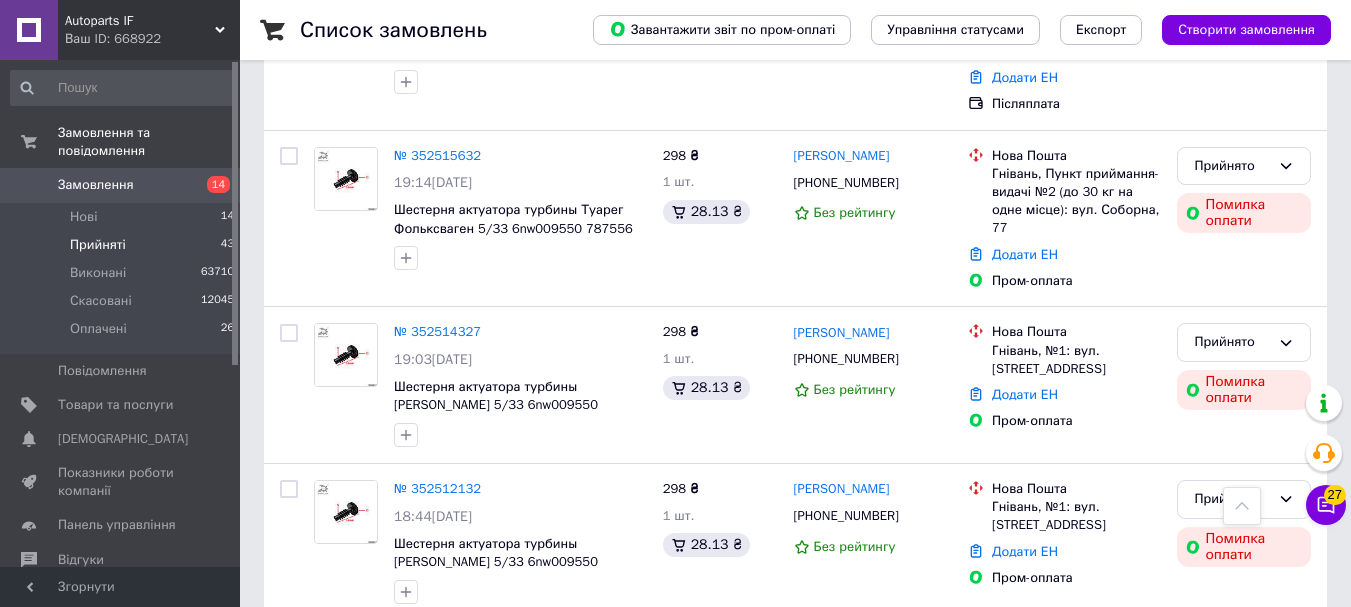 scroll, scrollTop: 1973, scrollLeft: 0, axis: vertical 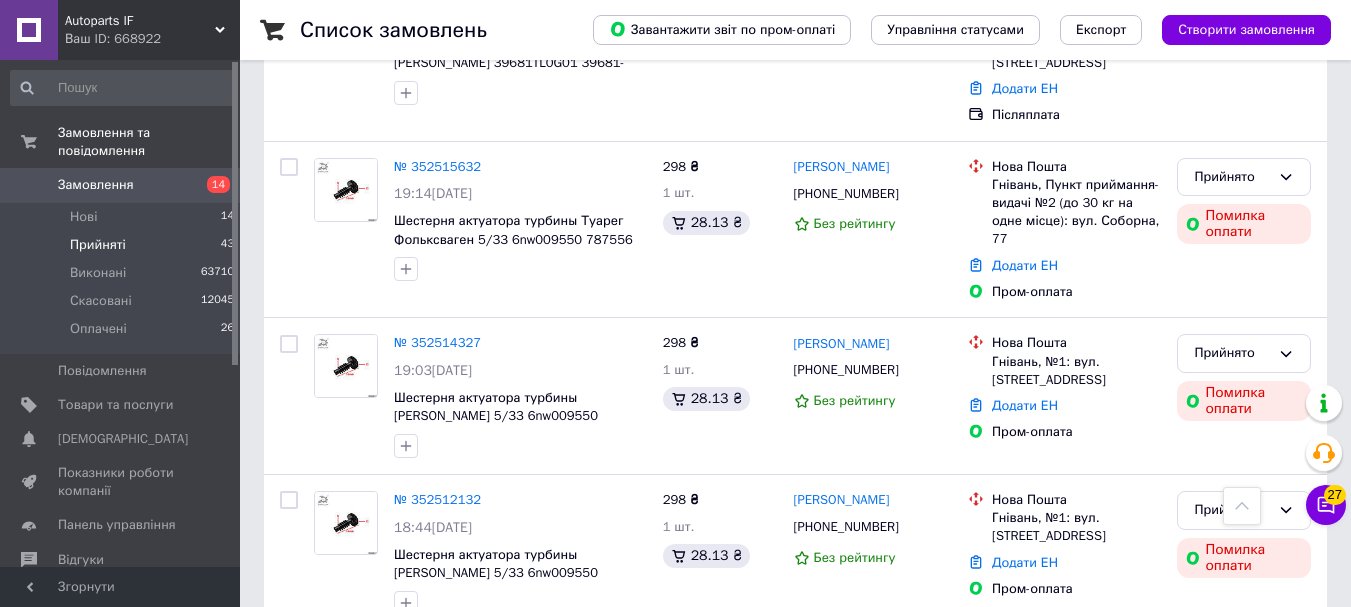 click on "Ваш ID: 668922" at bounding box center (152, 39) 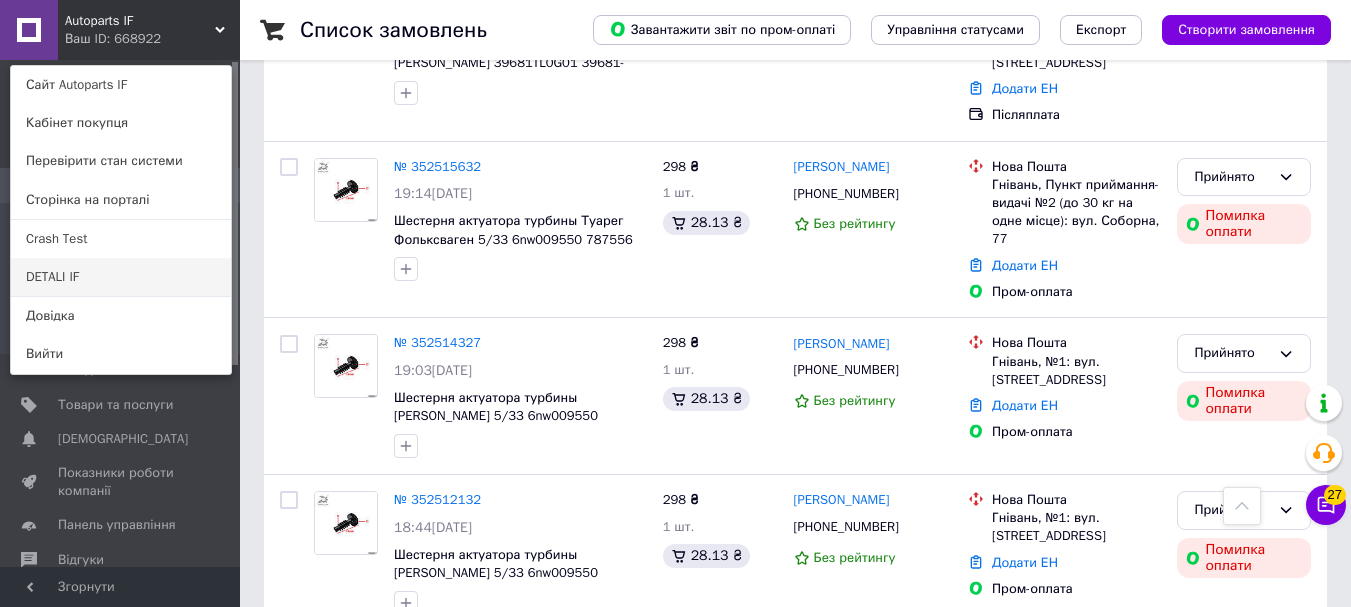 click on "DETALI IF" at bounding box center [121, 277] 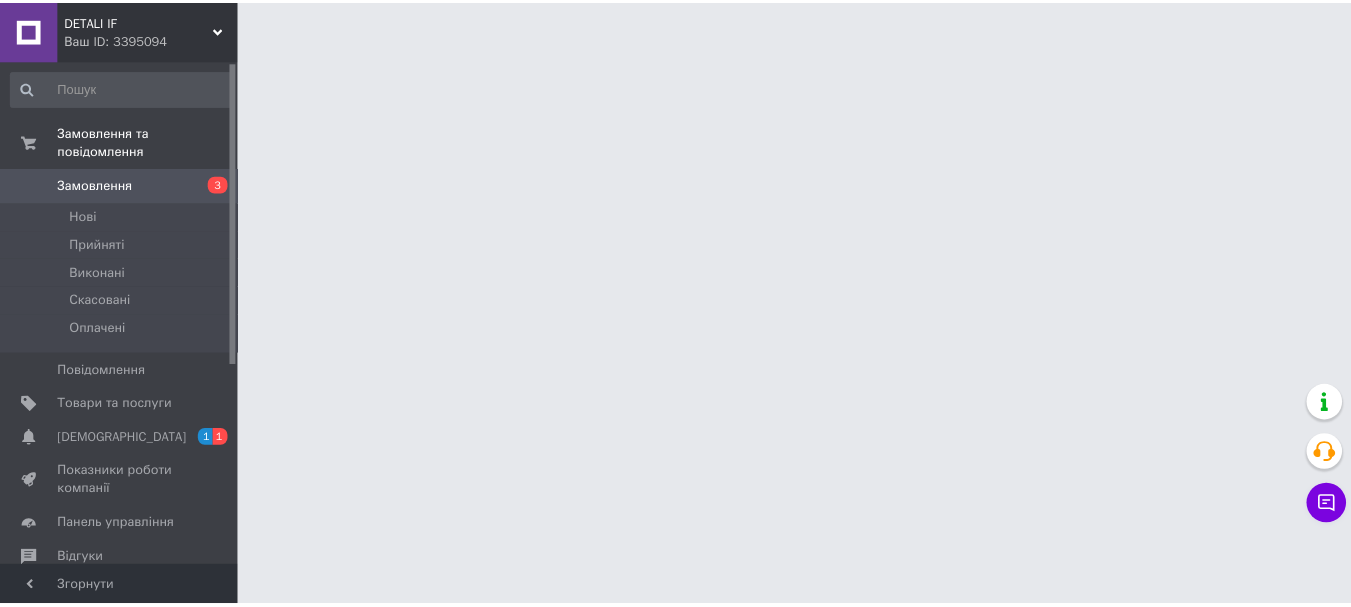 scroll, scrollTop: 0, scrollLeft: 0, axis: both 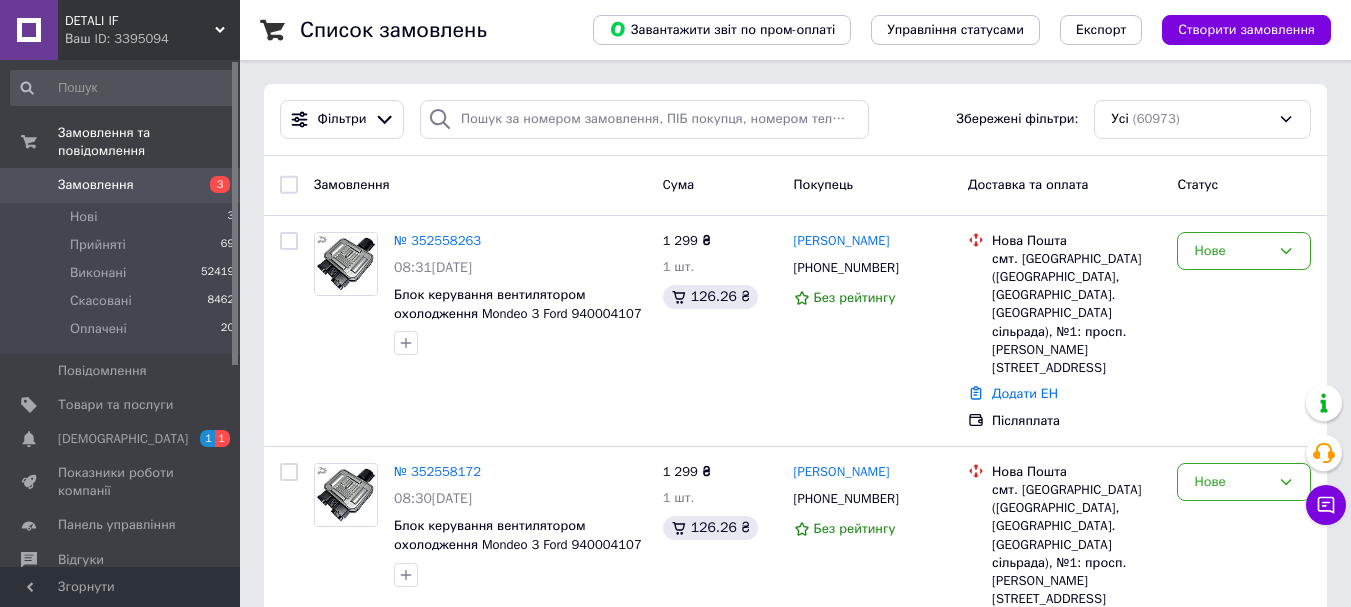 drag, startPoint x: 432, startPoint y: 237, endPoint x: 1286, endPoint y: 293, distance: 855.8341 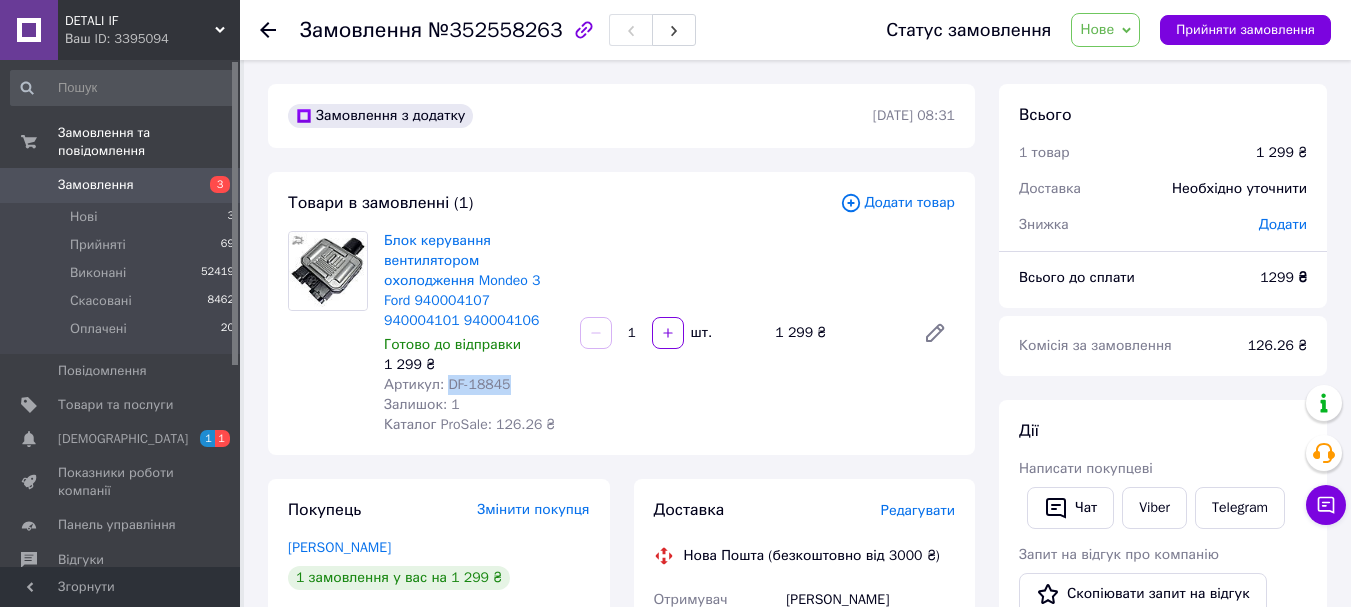 drag, startPoint x: 443, startPoint y: 379, endPoint x: 569, endPoint y: 381, distance: 126.01587 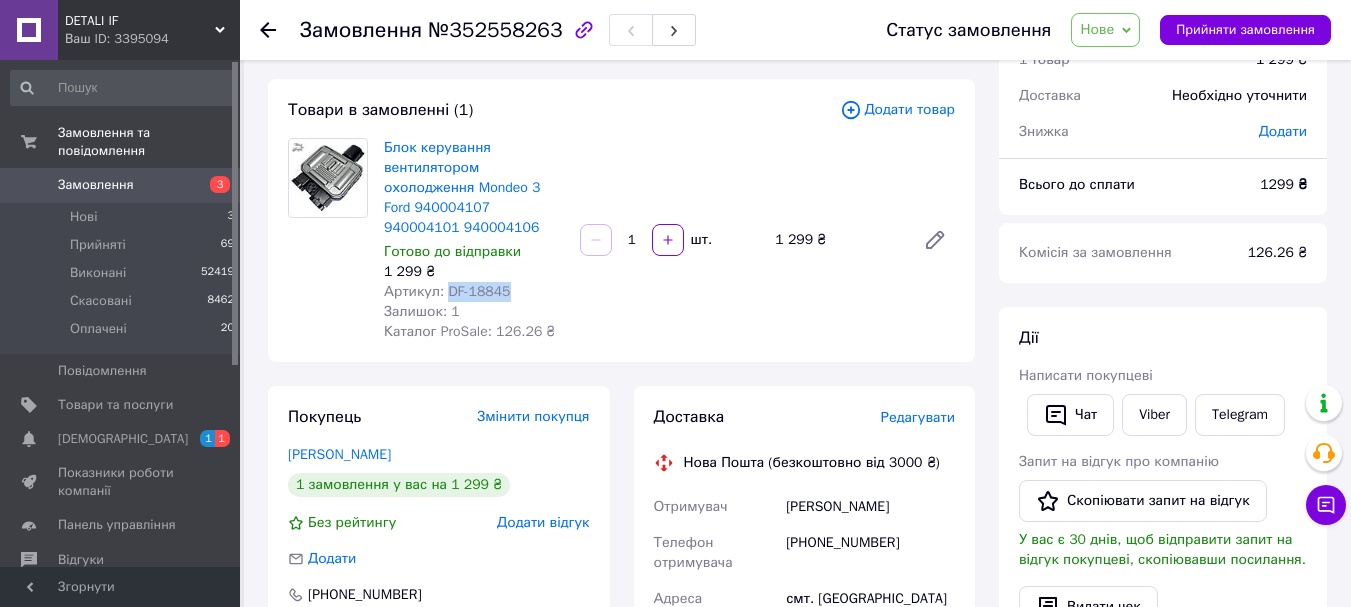 scroll, scrollTop: 200, scrollLeft: 0, axis: vertical 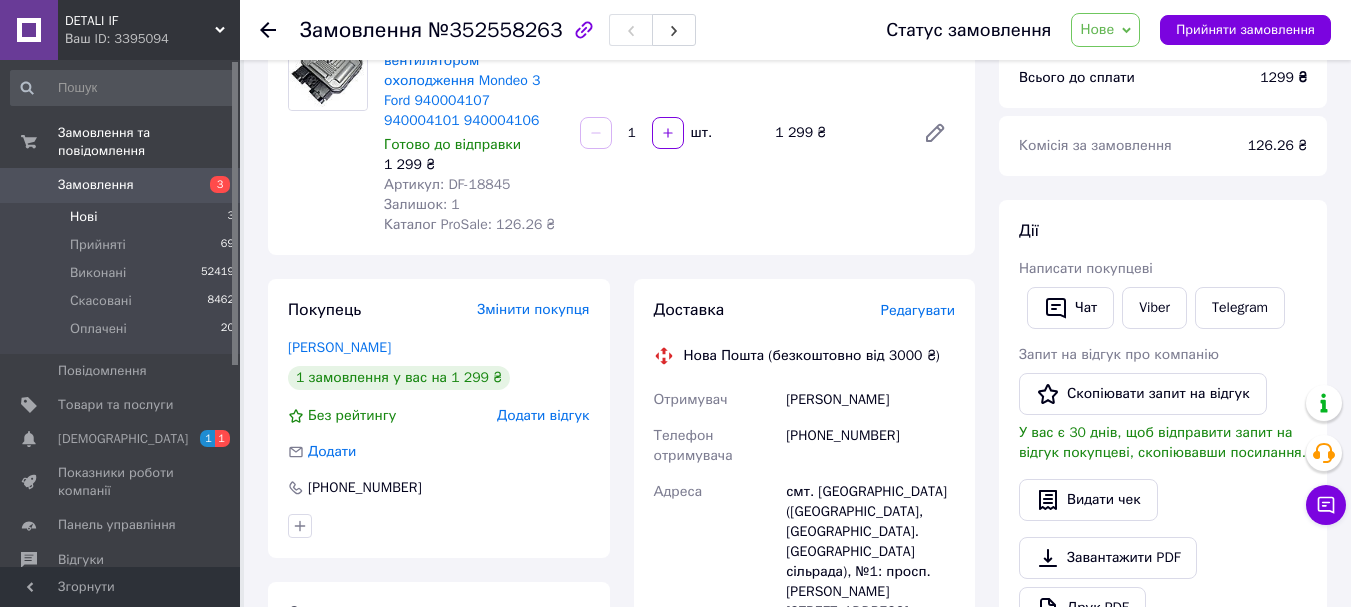 click on "Нові 3" at bounding box center (123, 217) 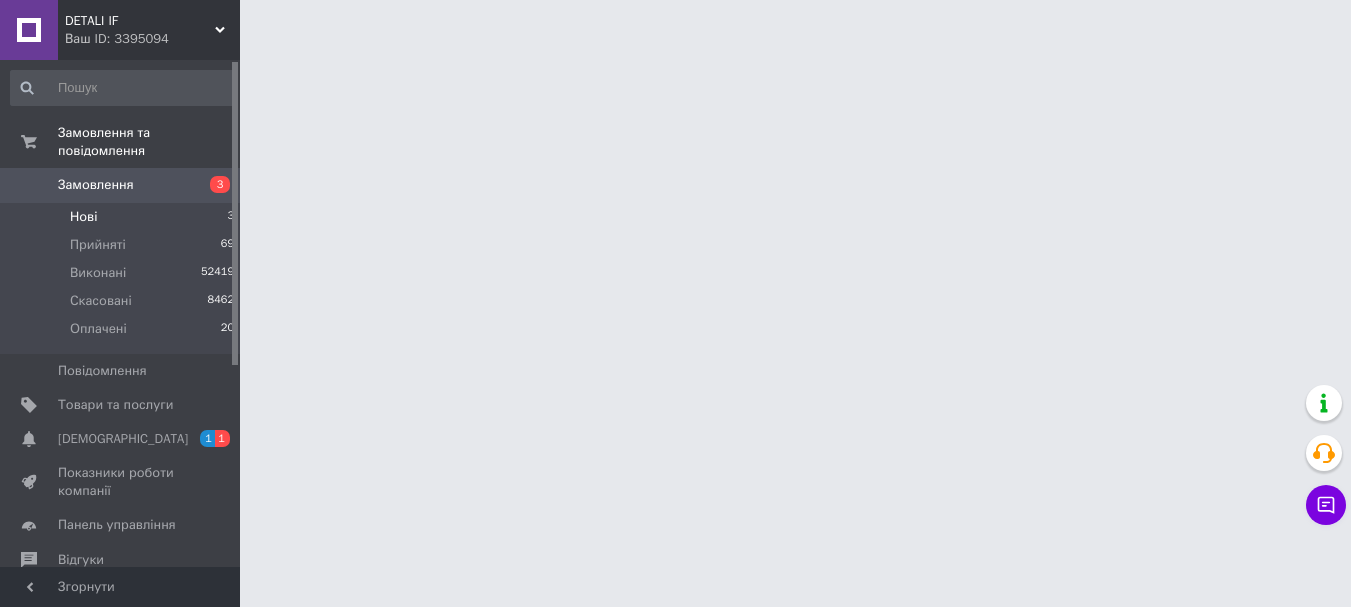 scroll, scrollTop: 0, scrollLeft: 0, axis: both 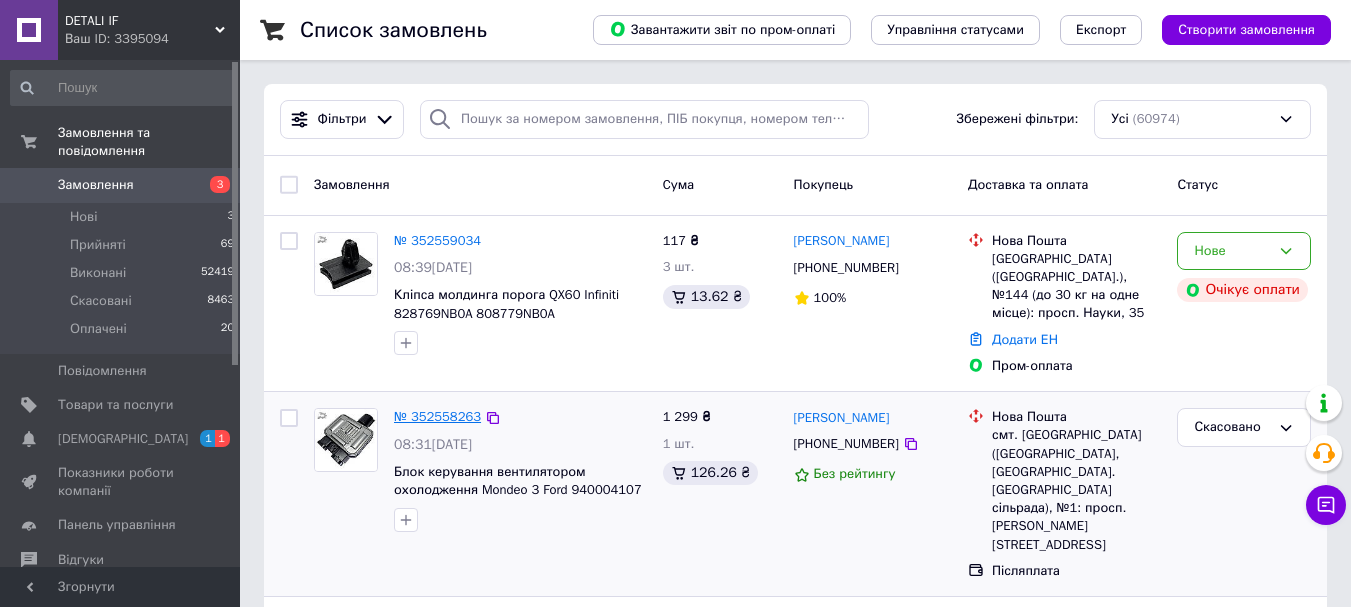 click on "№ 352558263" at bounding box center [437, 416] 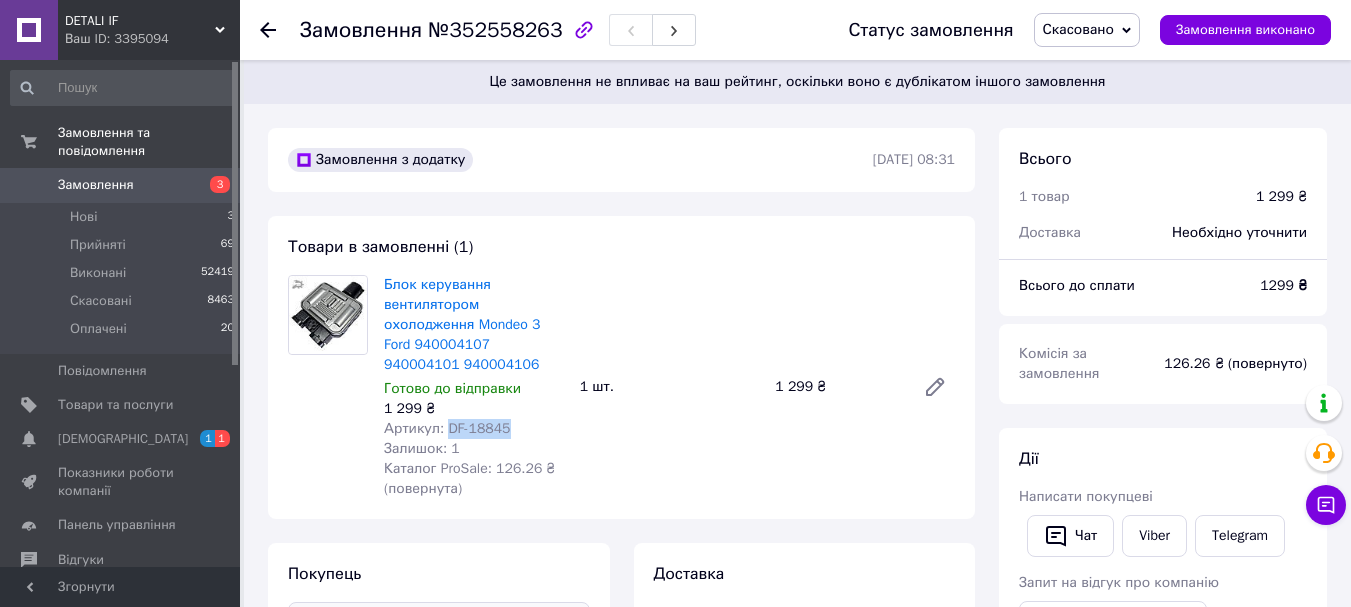 drag, startPoint x: 443, startPoint y: 422, endPoint x: 649, endPoint y: 426, distance: 206.03883 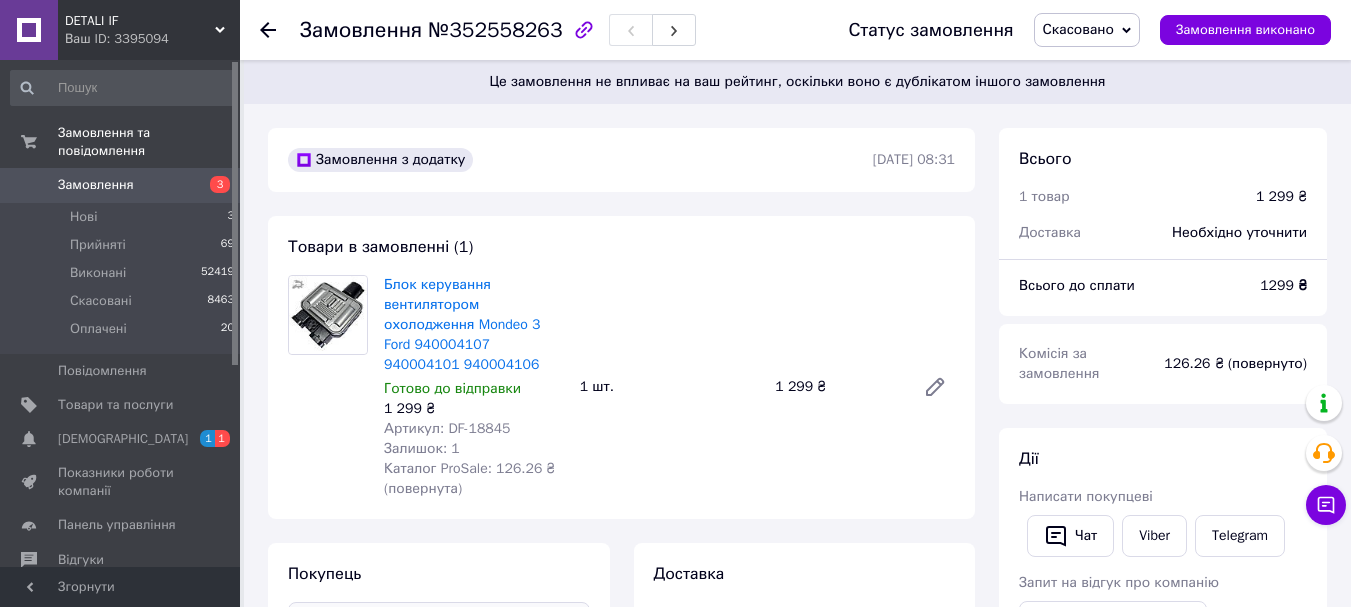 click on "№352558263" at bounding box center [495, 30] 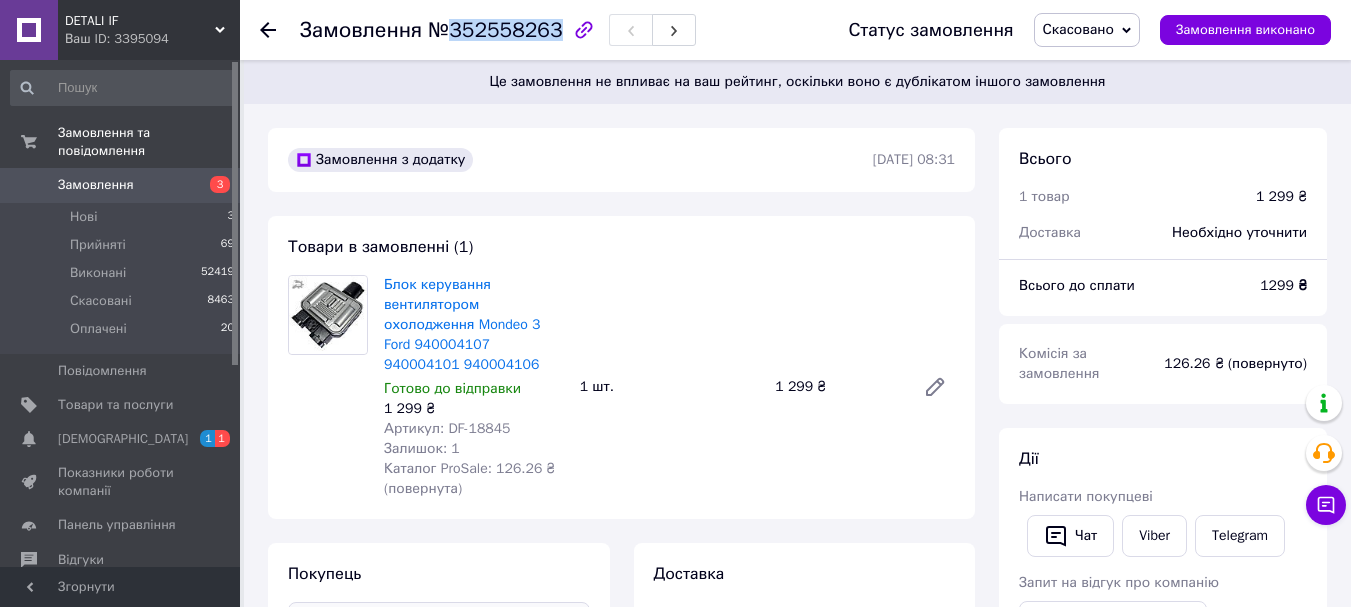 click on "№352558263" at bounding box center [495, 30] 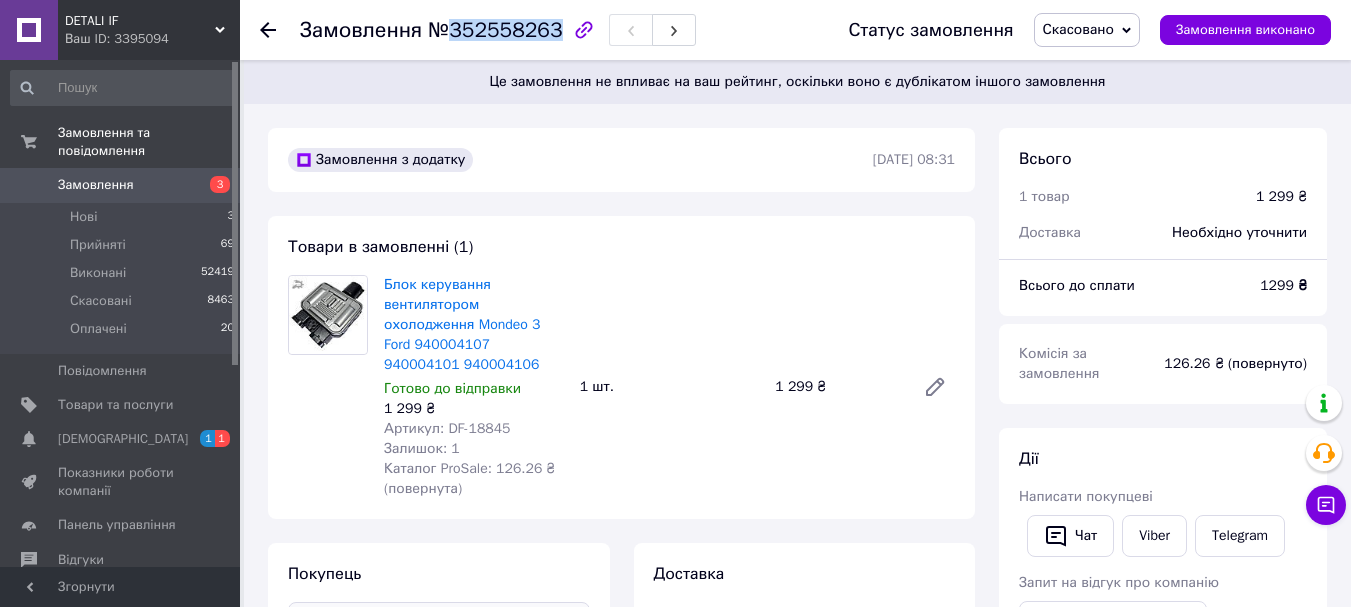 drag, startPoint x: 174, startPoint y: 219, endPoint x: 304, endPoint y: 226, distance: 130.18832 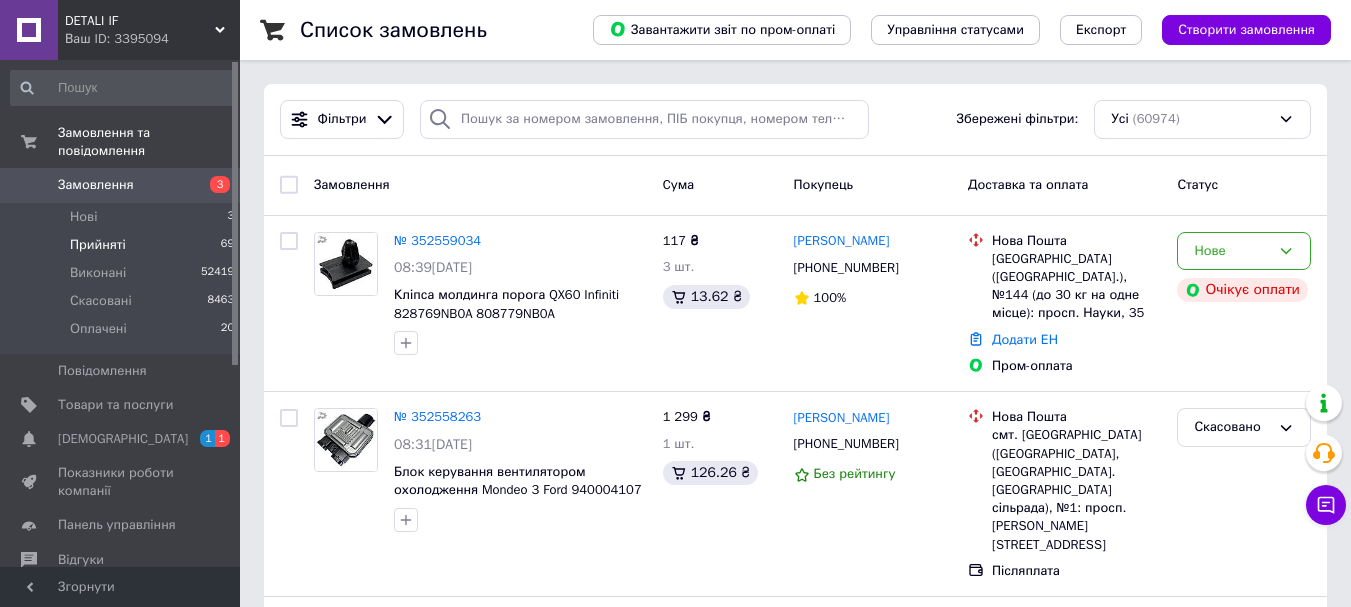 click on "Прийняті 69" at bounding box center (123, 245) 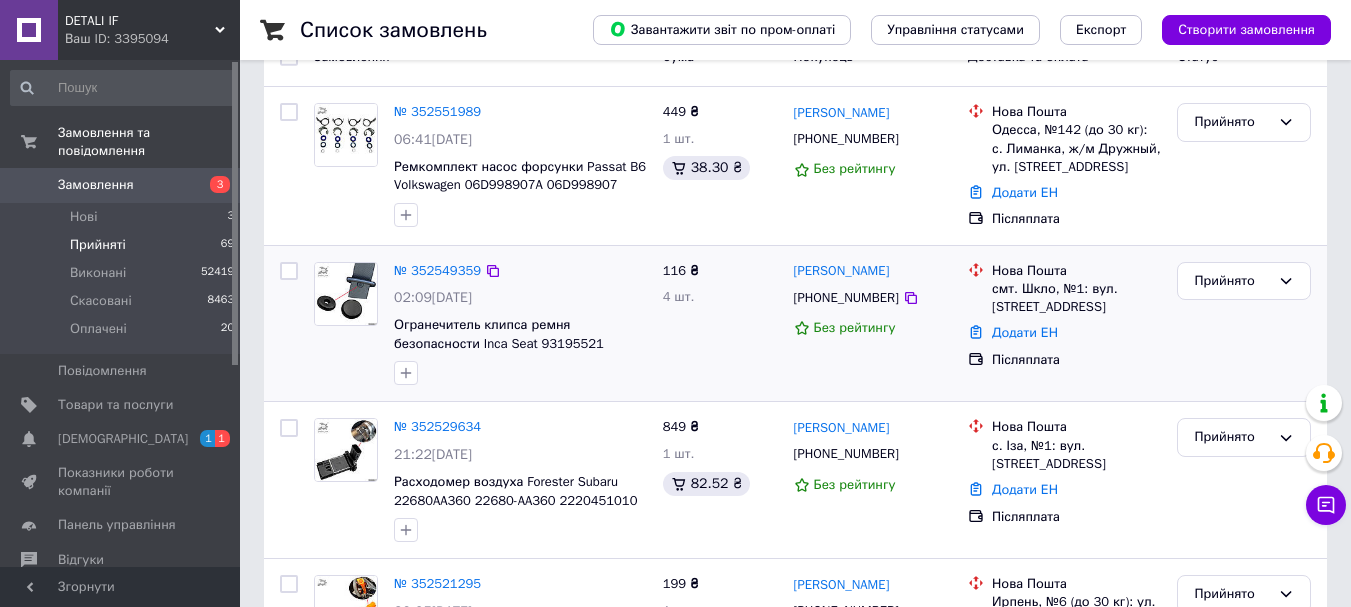 scroll, scrollTop: 0, scrollLeft: 0, axis: both 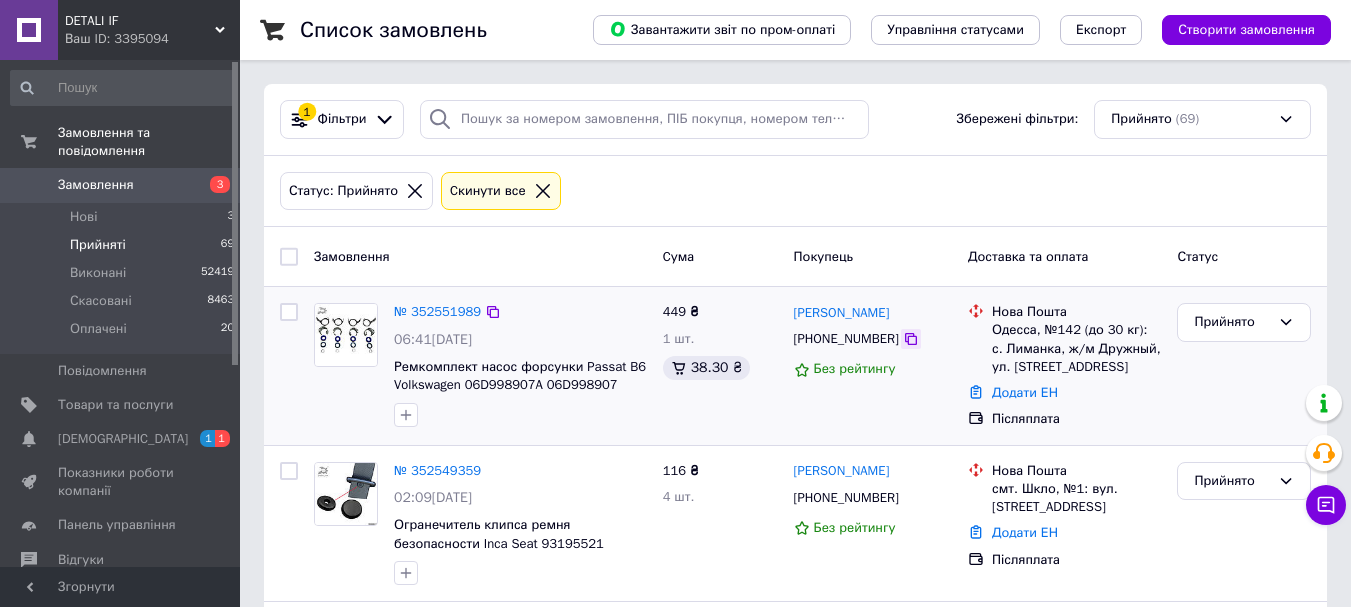 click 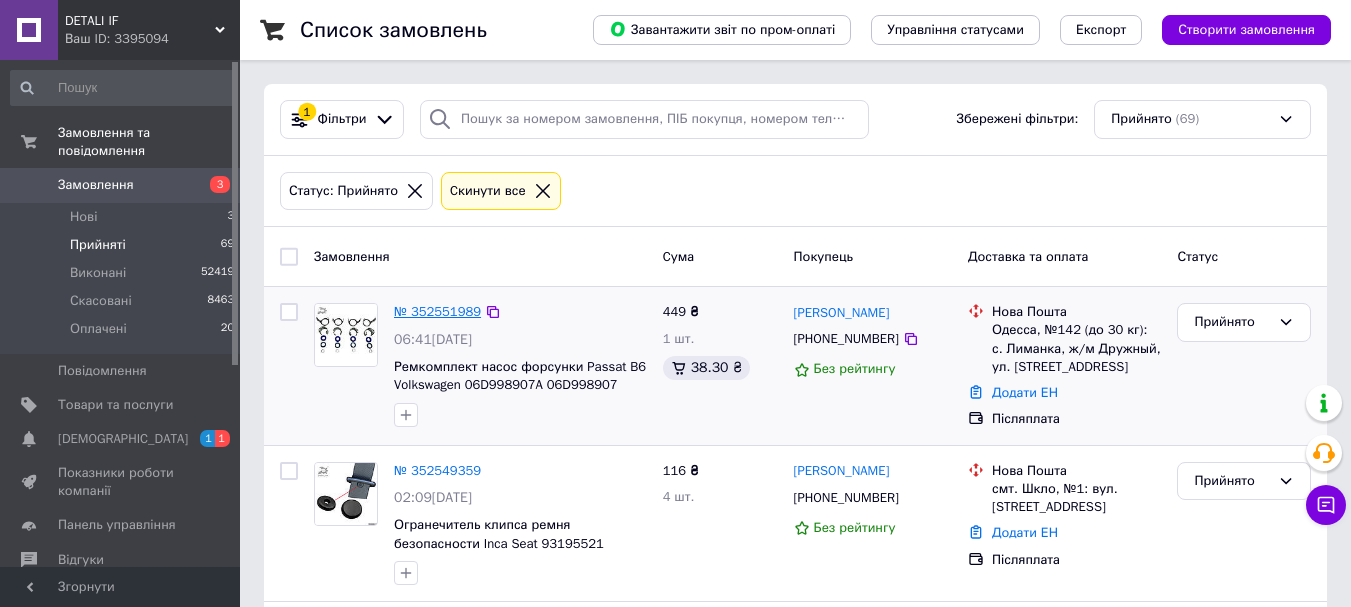 click on "№ 352551989" at bounding box center [437, 311] 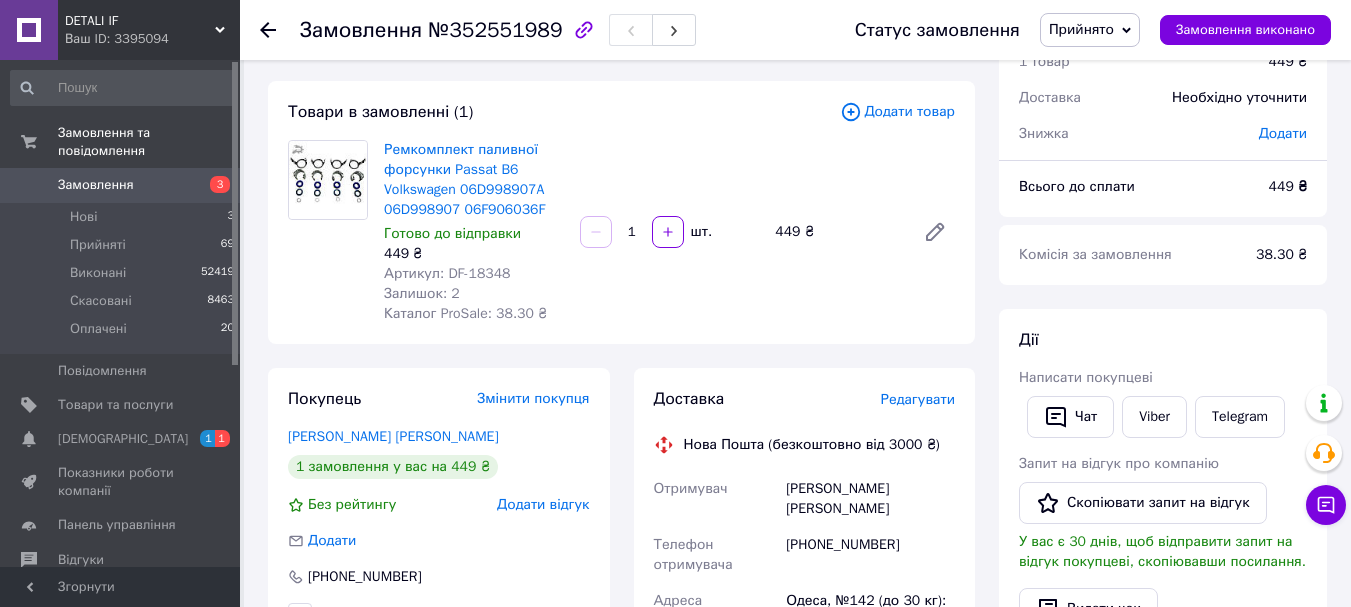 scroll, scrollTop: 0, scrollLeft: 0, axis: both 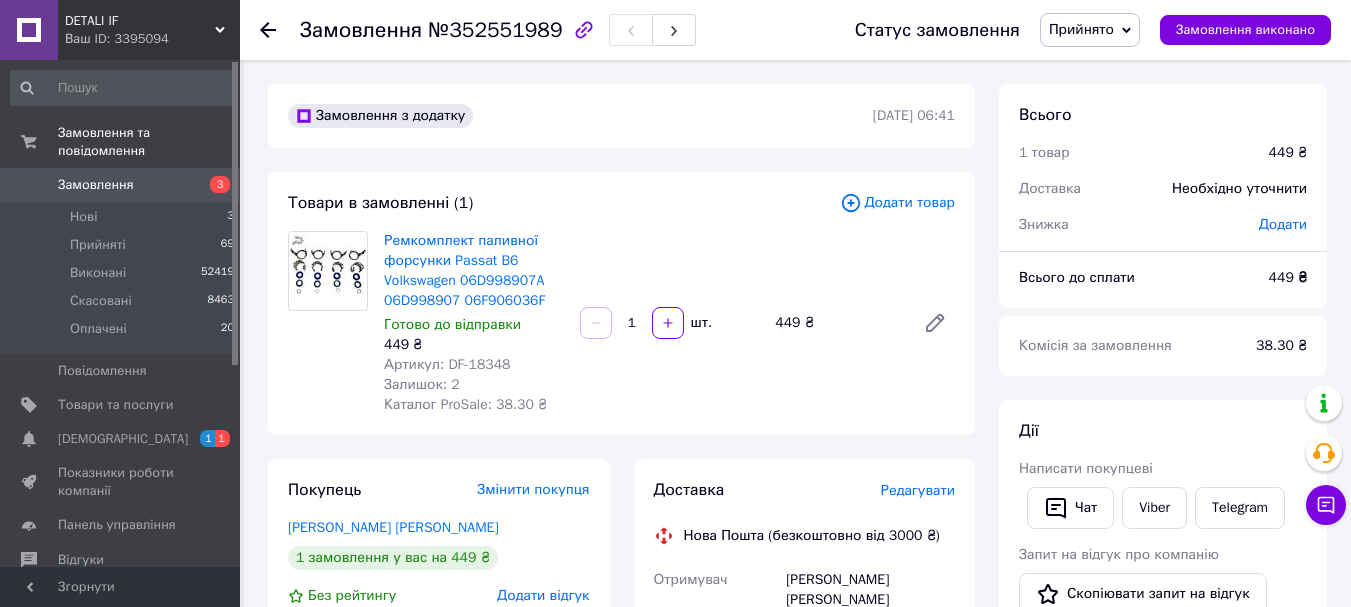 click on "№352551989" at bounding box center [495, 30] 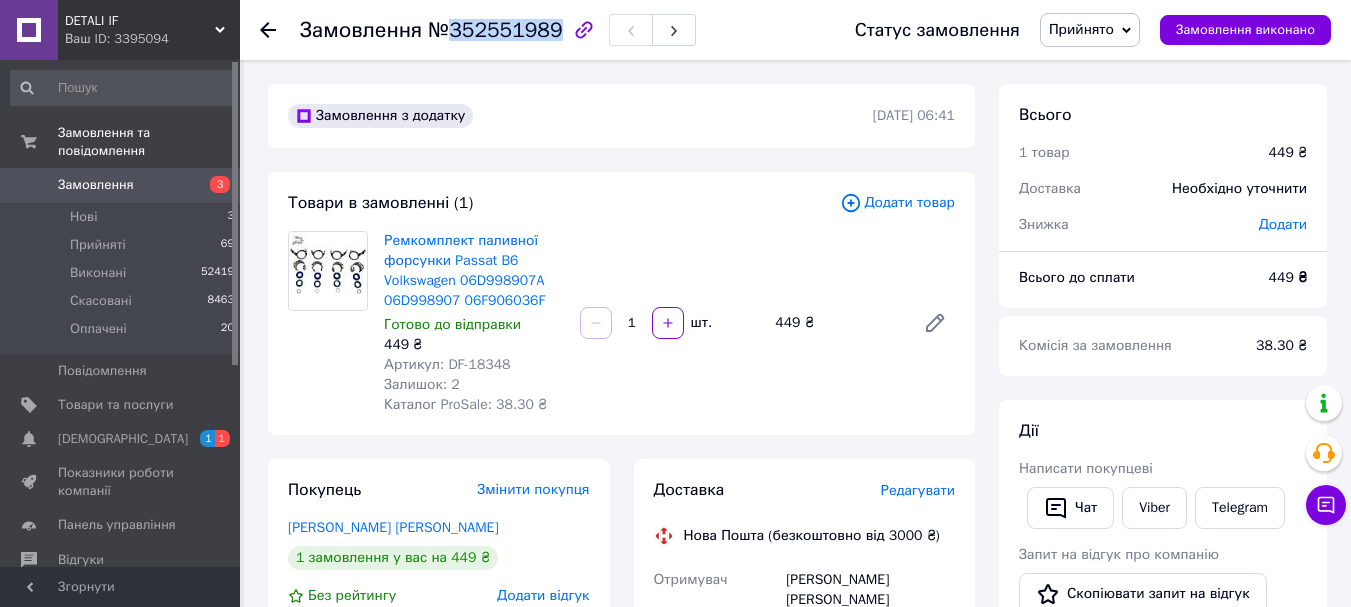 click on "№352551989" at bounding box center (495, 30) 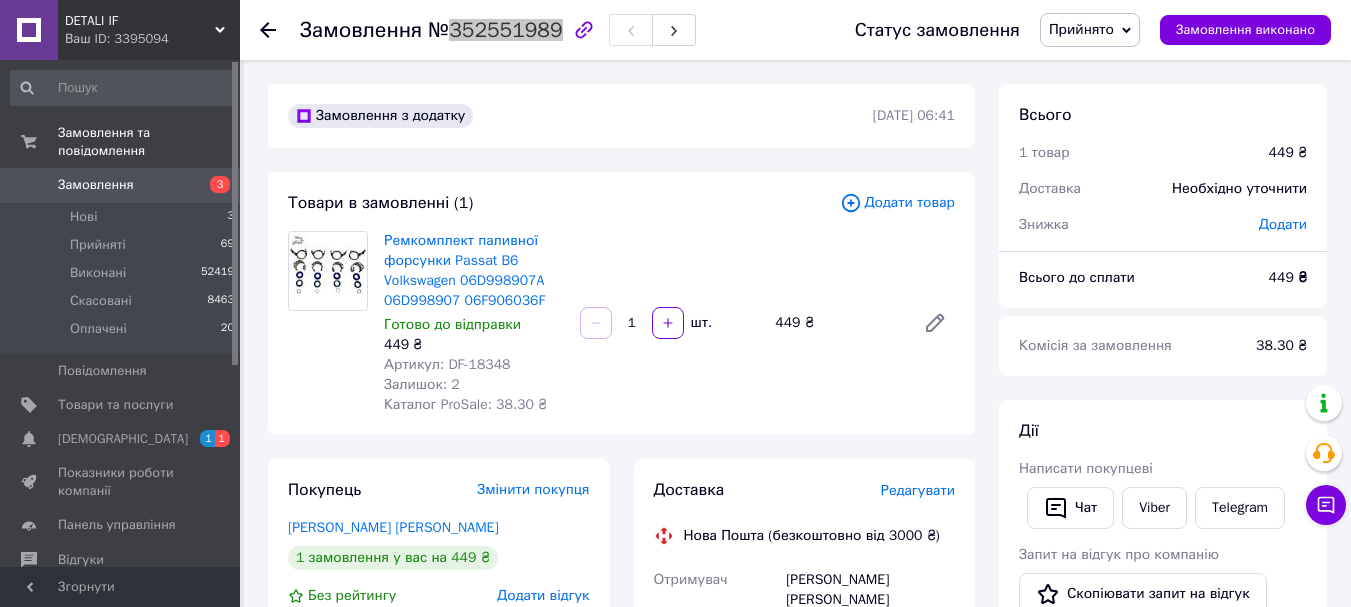 scroll, scrollTop: 700, scrollLeft: 0, axis: vertical 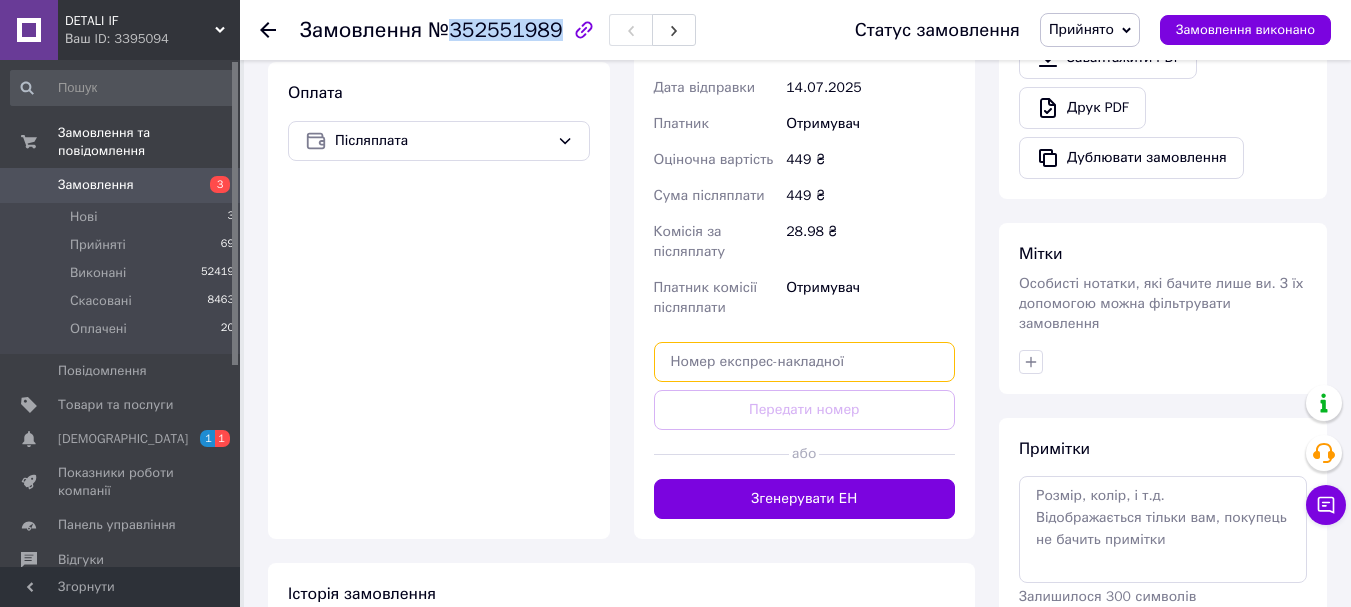 drag, startPoint x: 808, startPoint y: 320, endPoint x: 792, endPoint y: 353, distance: 36.67424 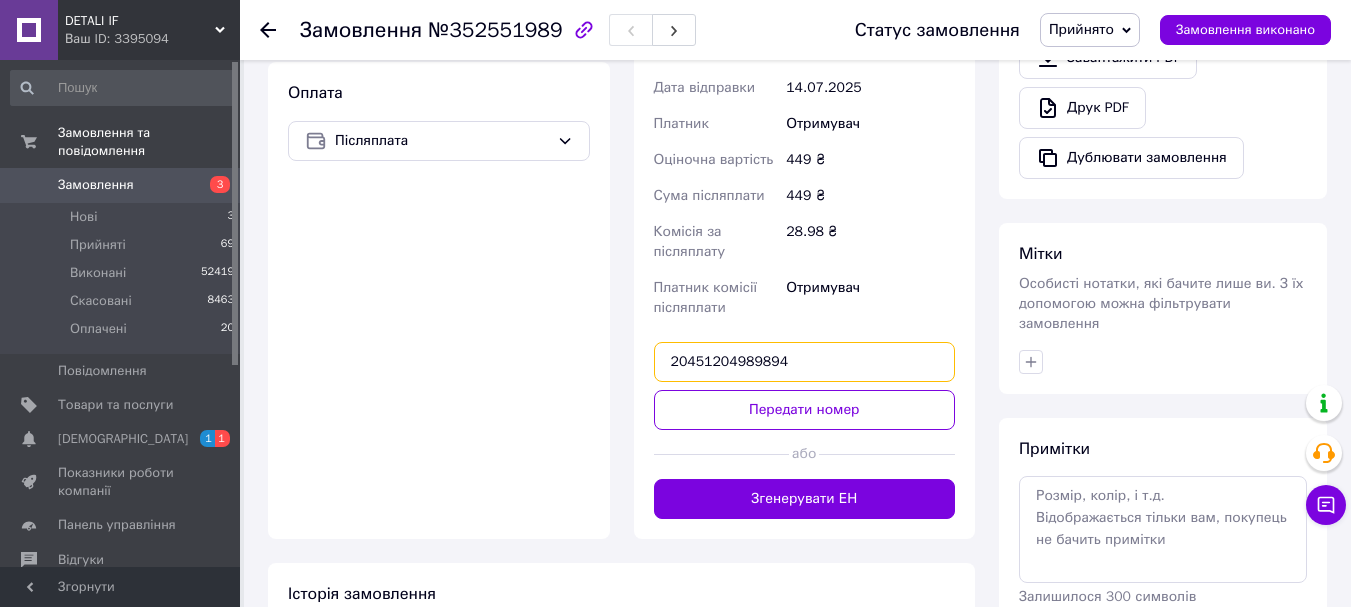 type on "20451204989894" 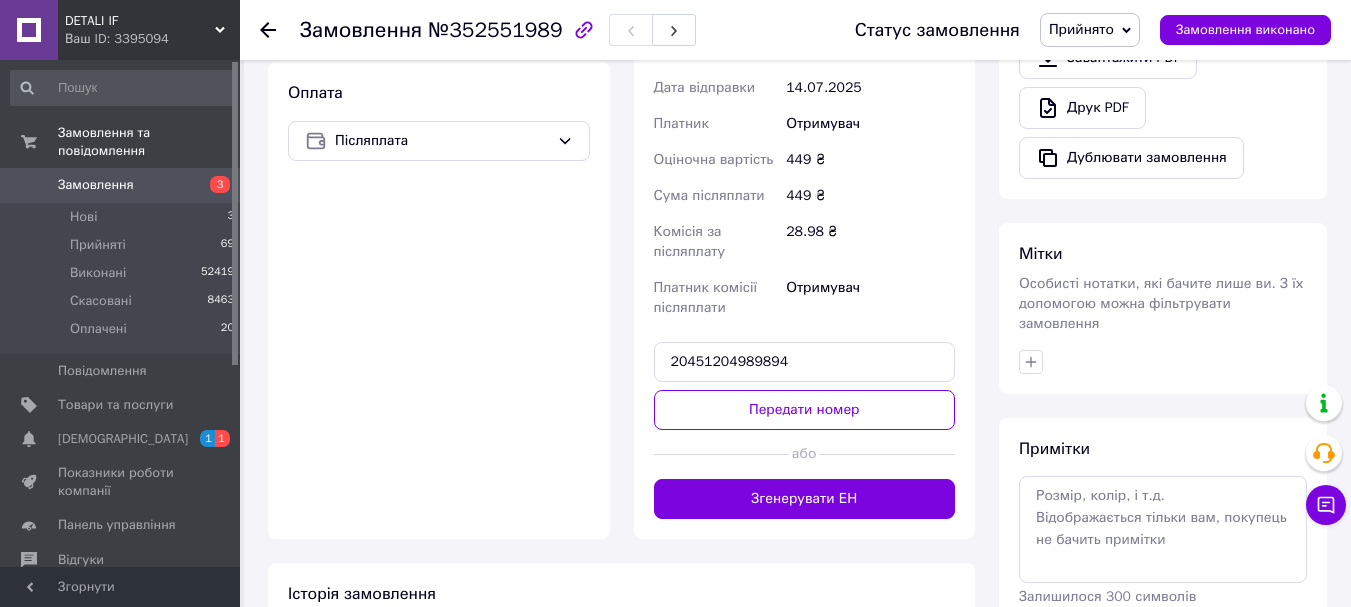 click on "Передати номер" at bounding box center [805, 410] 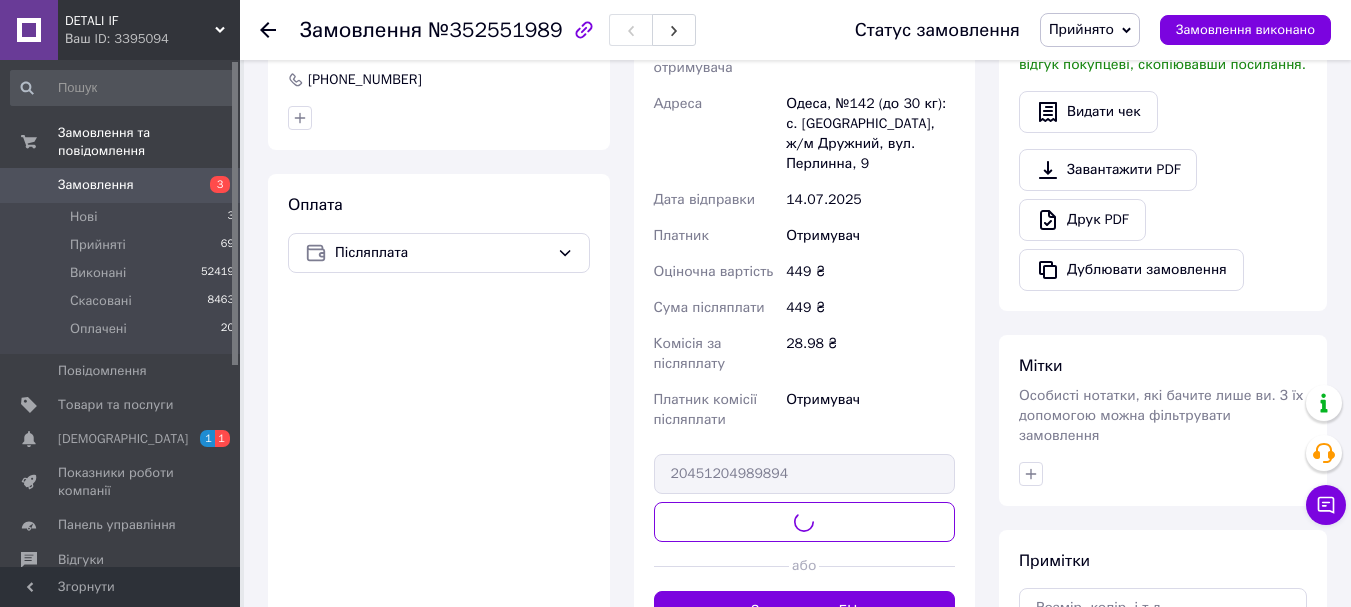 scroll, scrollTop: 400, scrollLeft: 0, axis: vertical 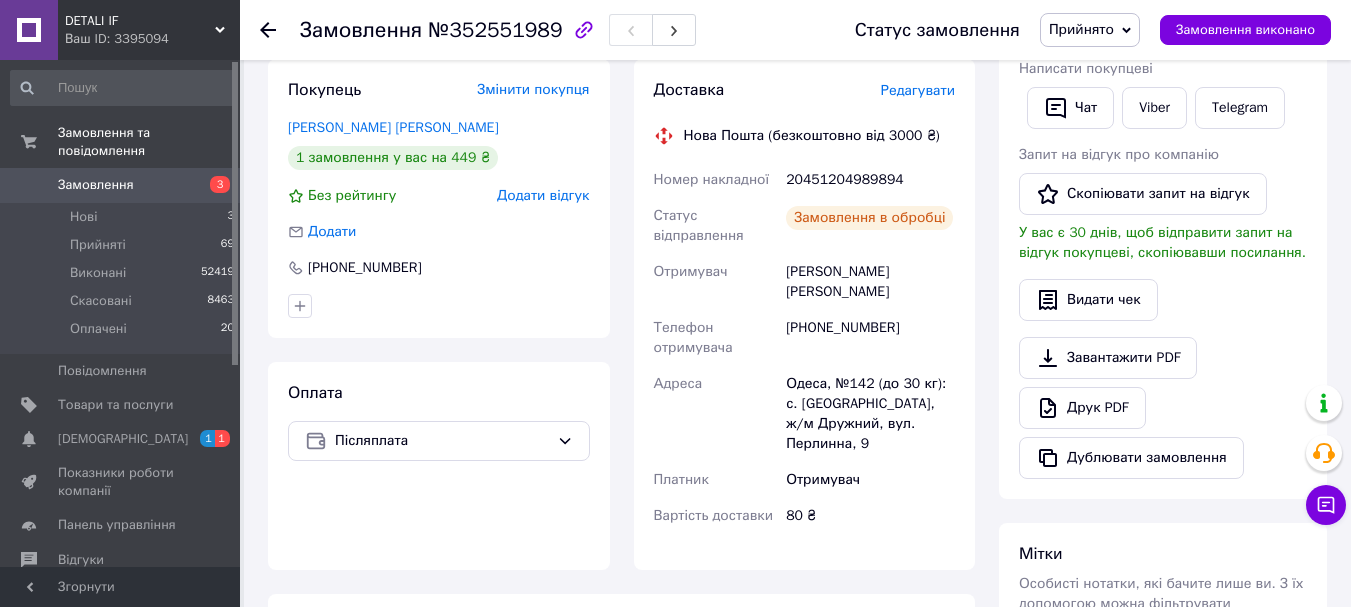 click on "Прийнято" at bounding box center [1081, 29] 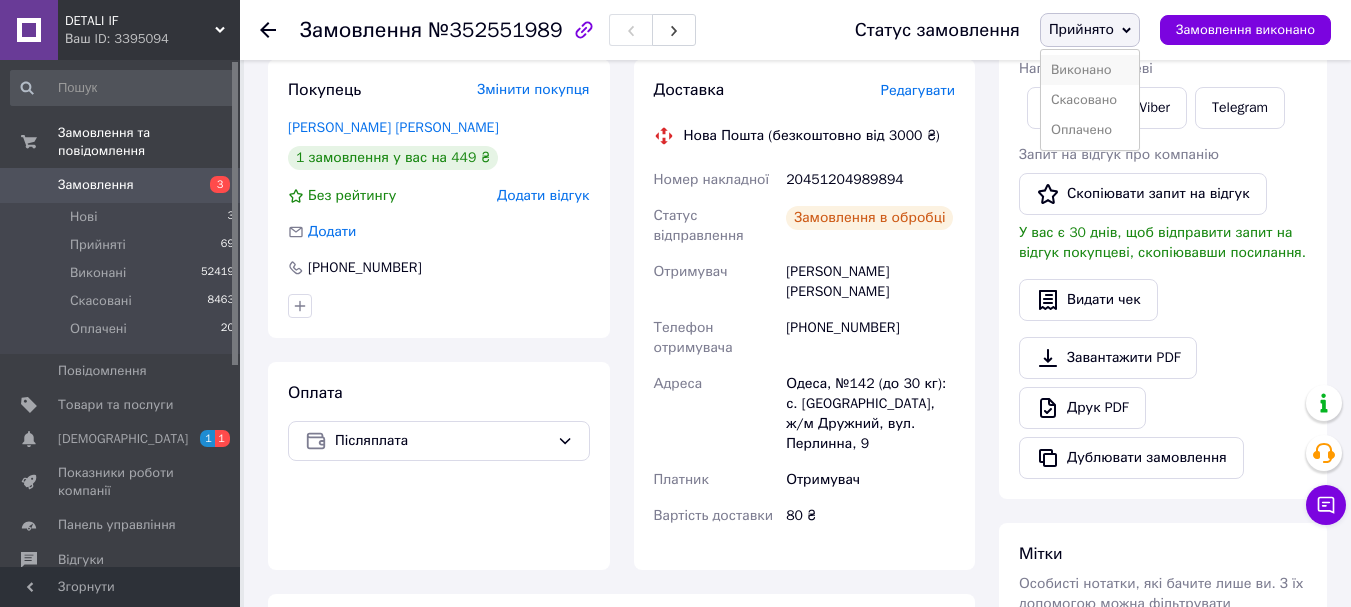 click on "Виконано" at bounding box center (1090, 70) 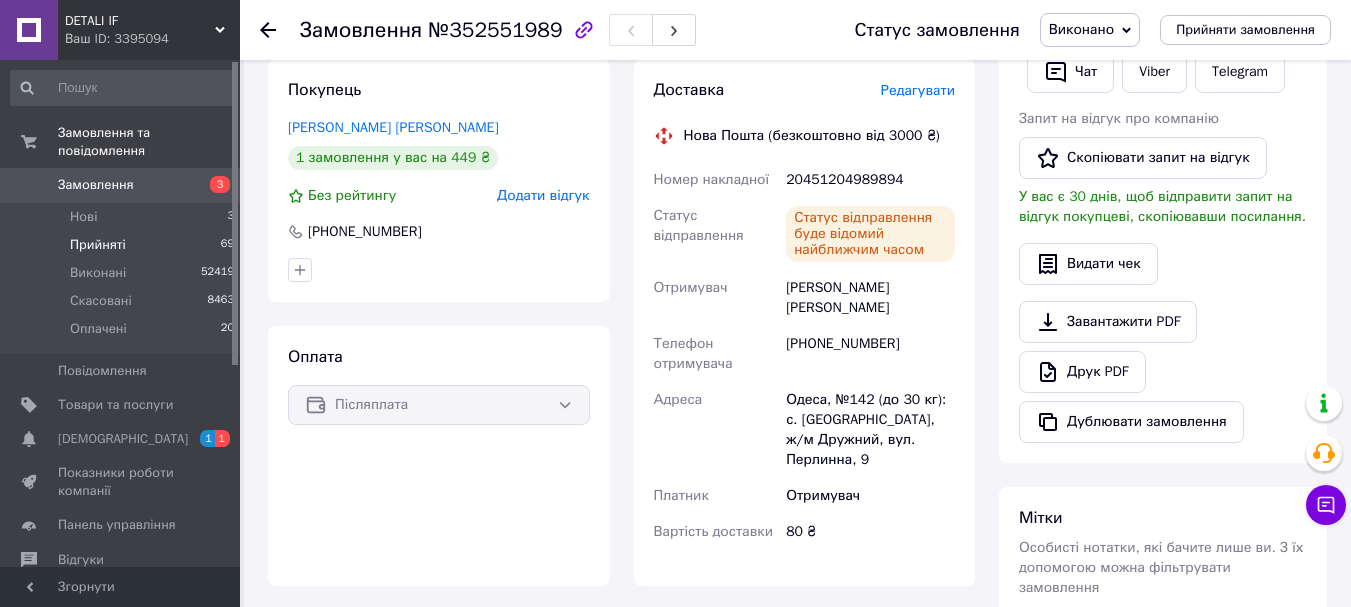 click on "Прийняті 69" at bounding box center (123, 245) 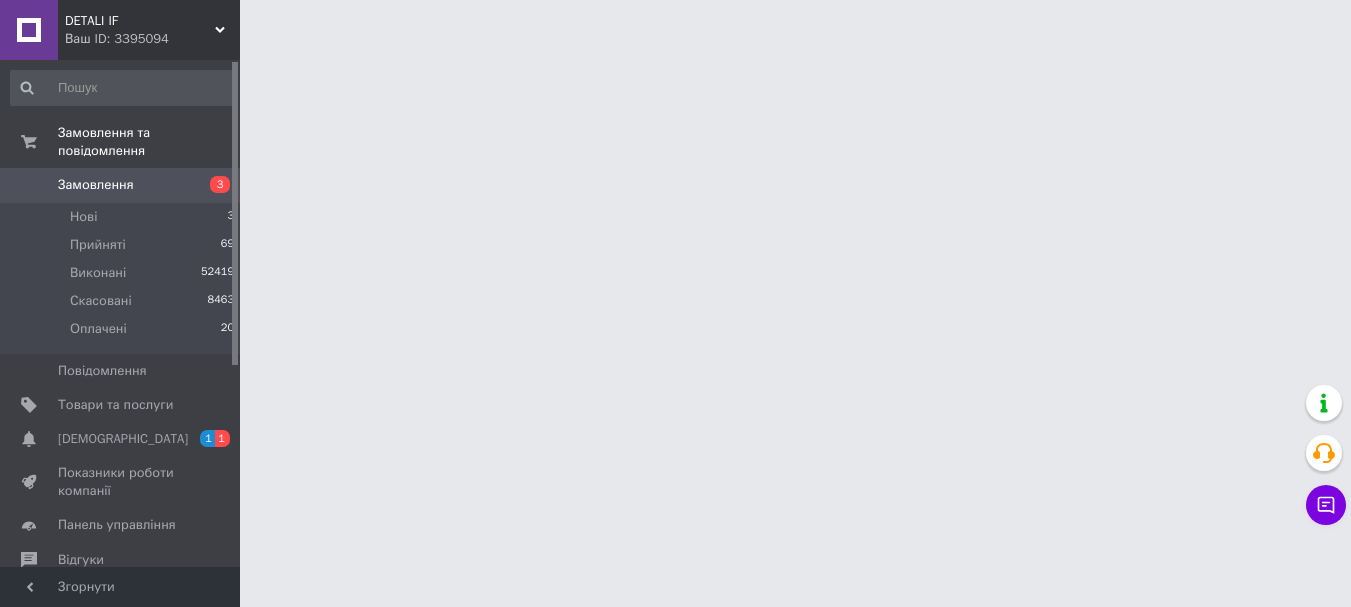 scroll, scrollTop: 0, scrollLeft: 0, axis: both 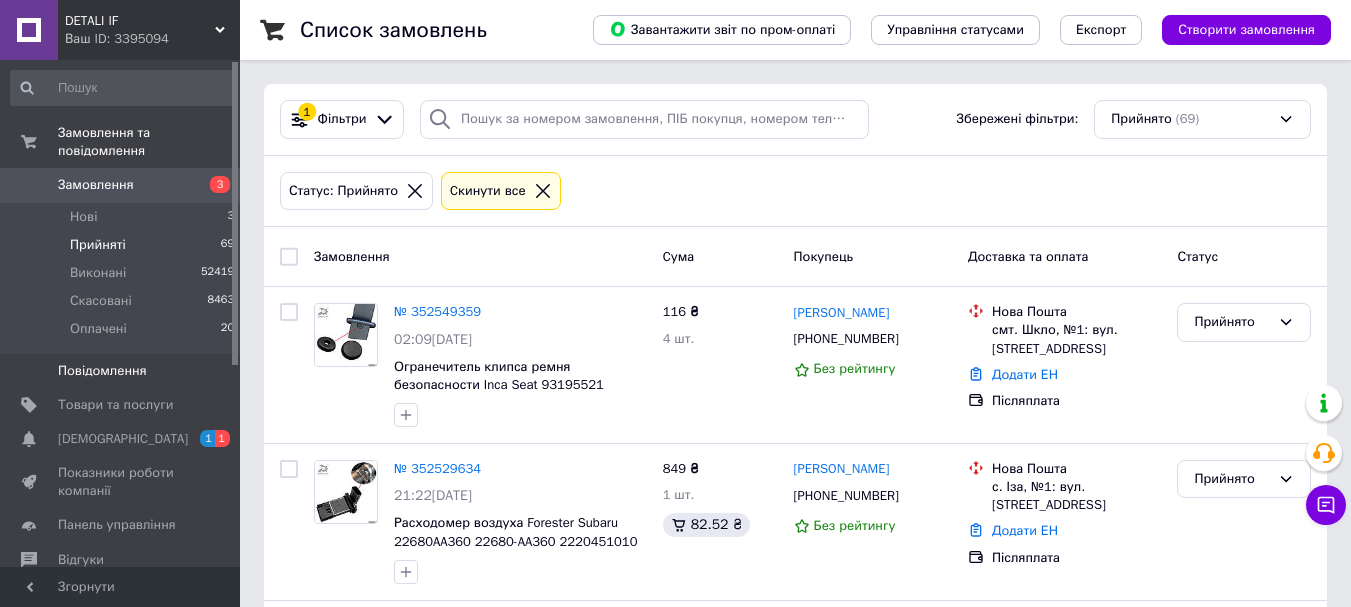click on "Повідомлення" at bounding box center [121, 371] 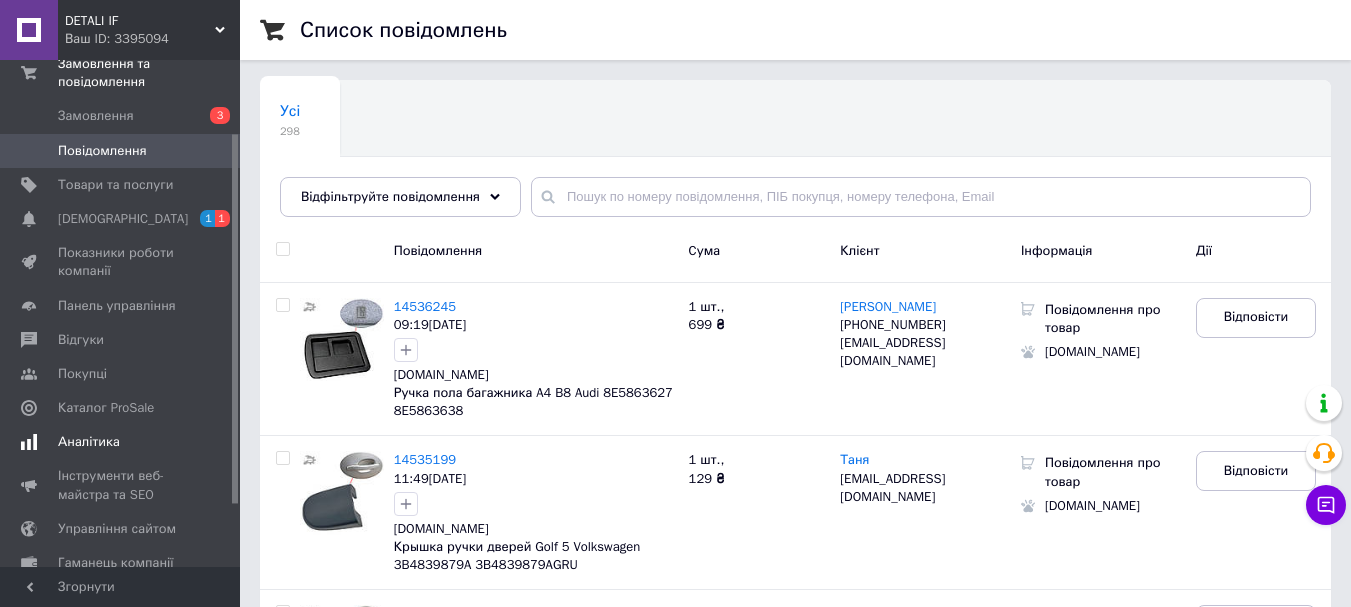 scroll, scrollTop: 100, scrollLeft: 0, axis: vertical 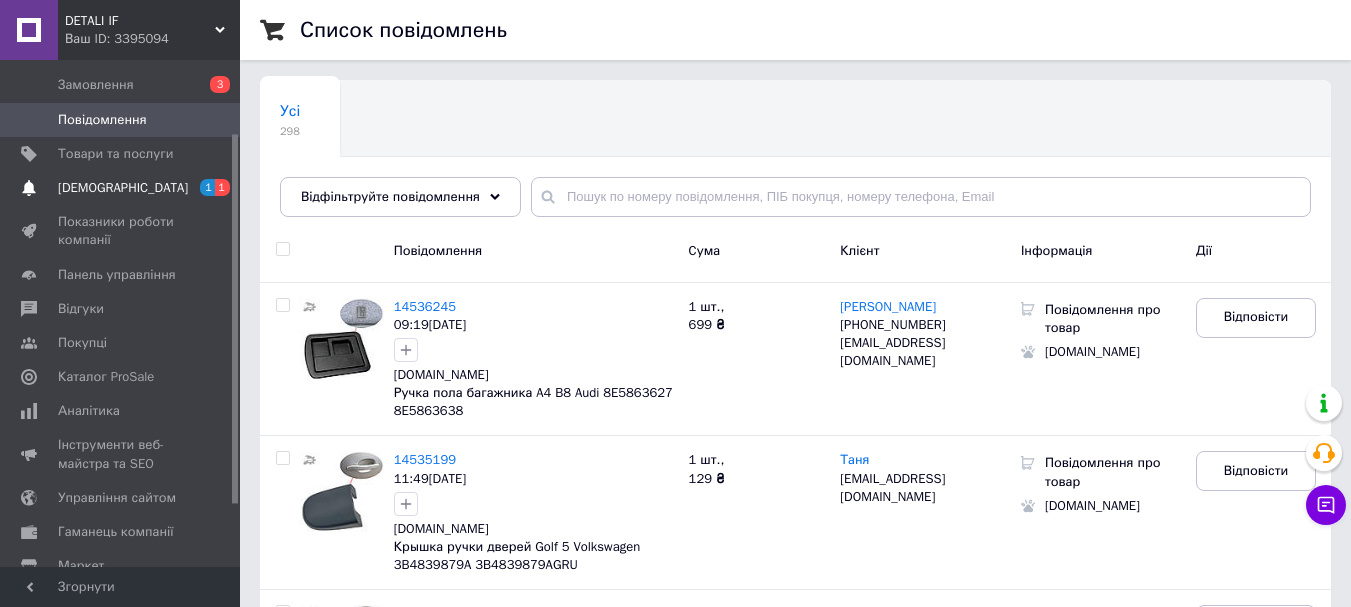 click on "[DEMOGRAPHIC_DATA]" at bounding box center [121, 188] 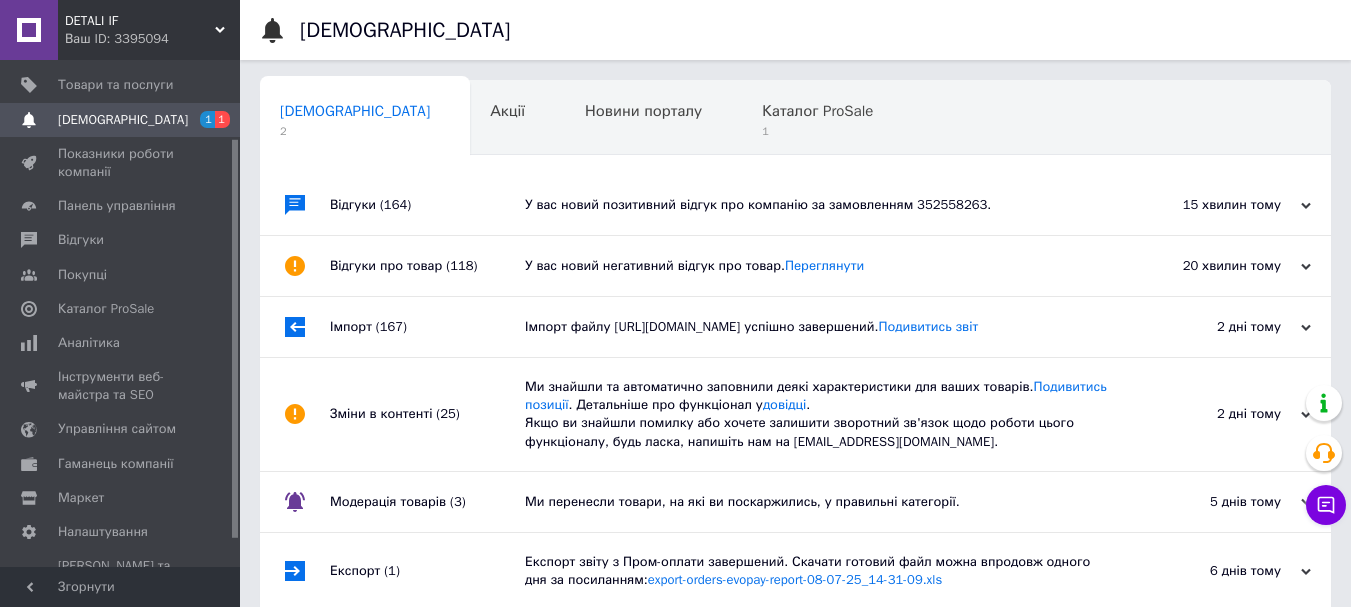 click on "У вас новий позитивний відгук про компанію за замовленням 352558263." at bounding box center (818, 205) 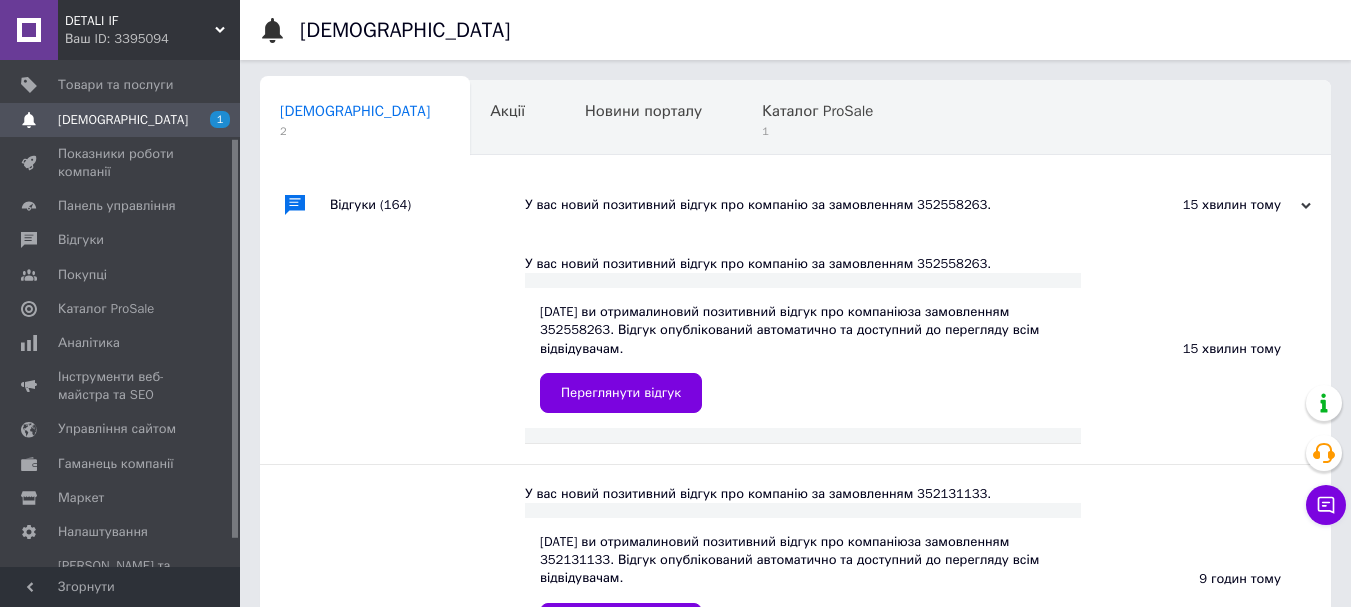 click on "У вас новий позитивний відгук про компанію за замовленням 352558263." at bounding box center (818, 205) 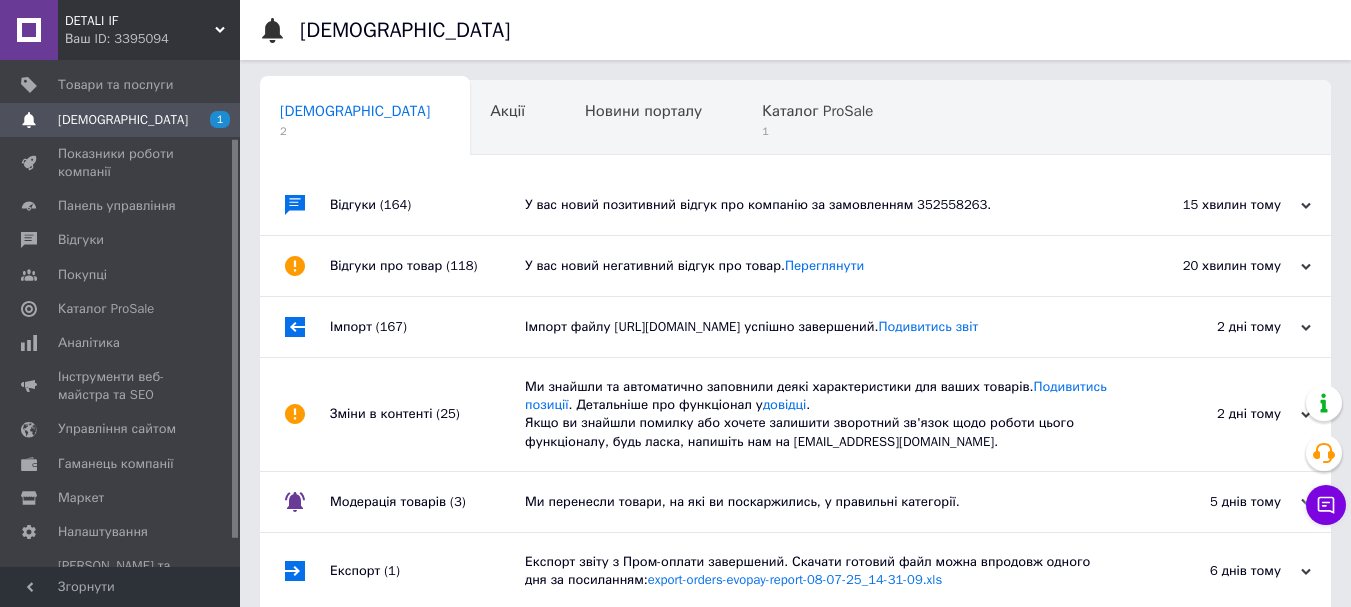 click on "У вас новий негативний відгук про товар.  Переглянути" at bounding box center [818, 266] 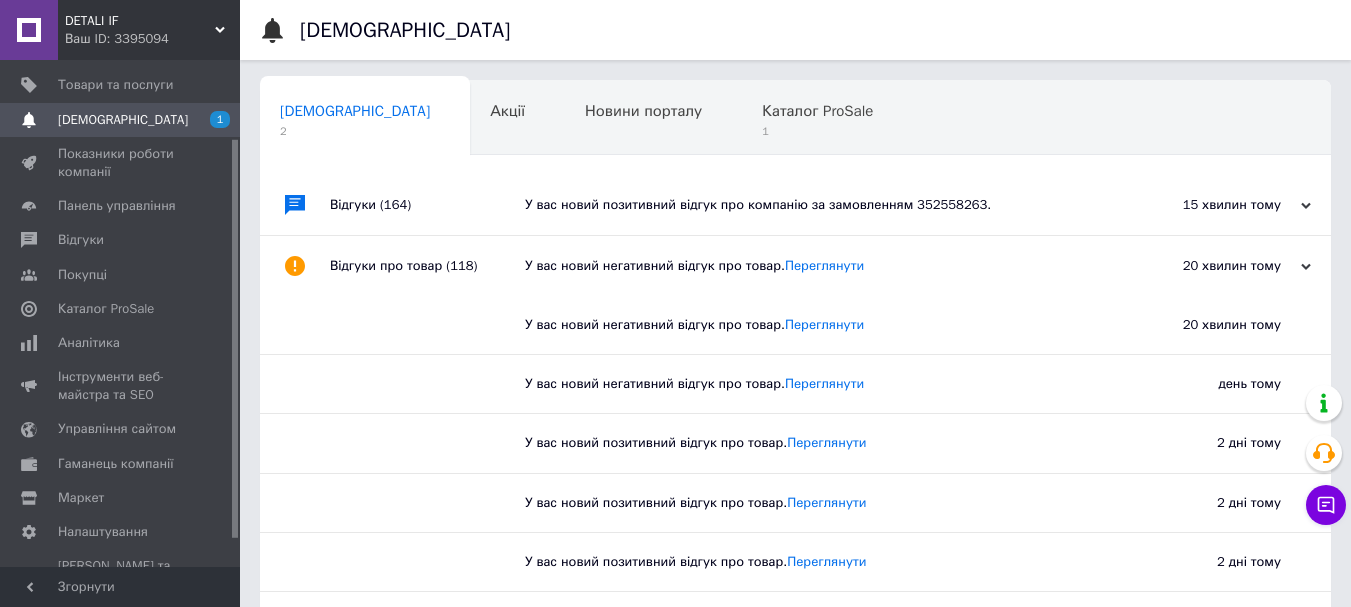 click on "У вас новий негативний відгук про товар.  Переглянути" at bounding box center [818, 266] 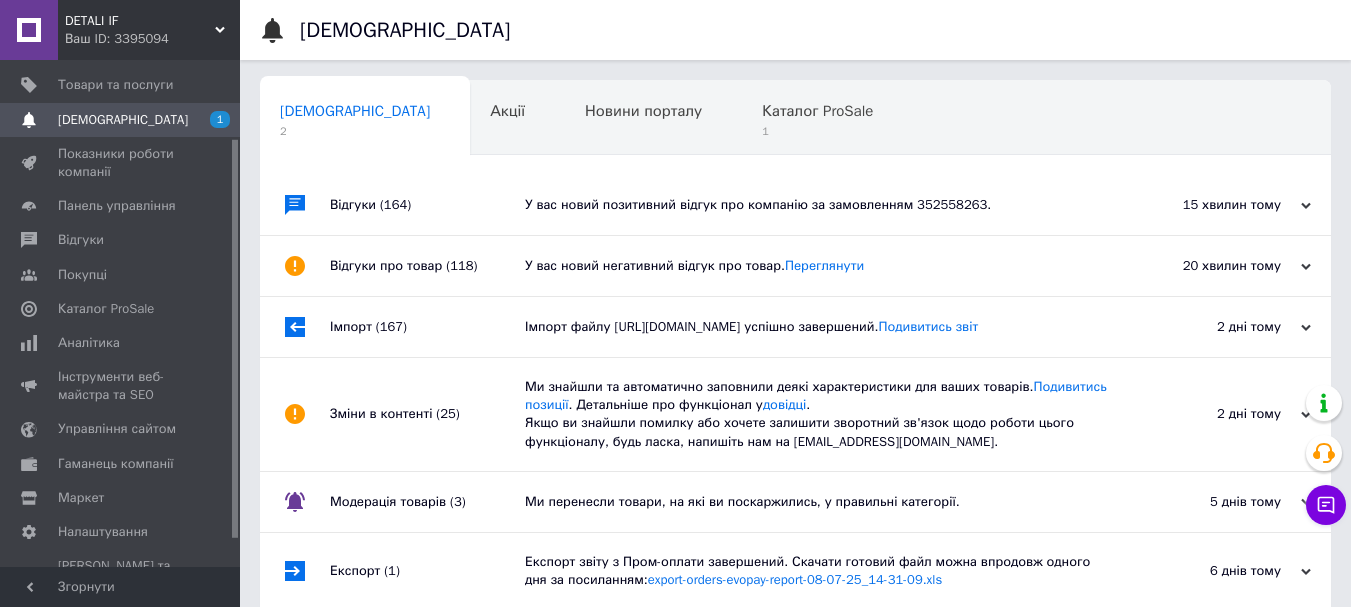 click on "У вас новий негативний відгук про товар.  Переглянути" at bounding box center (818, 266) 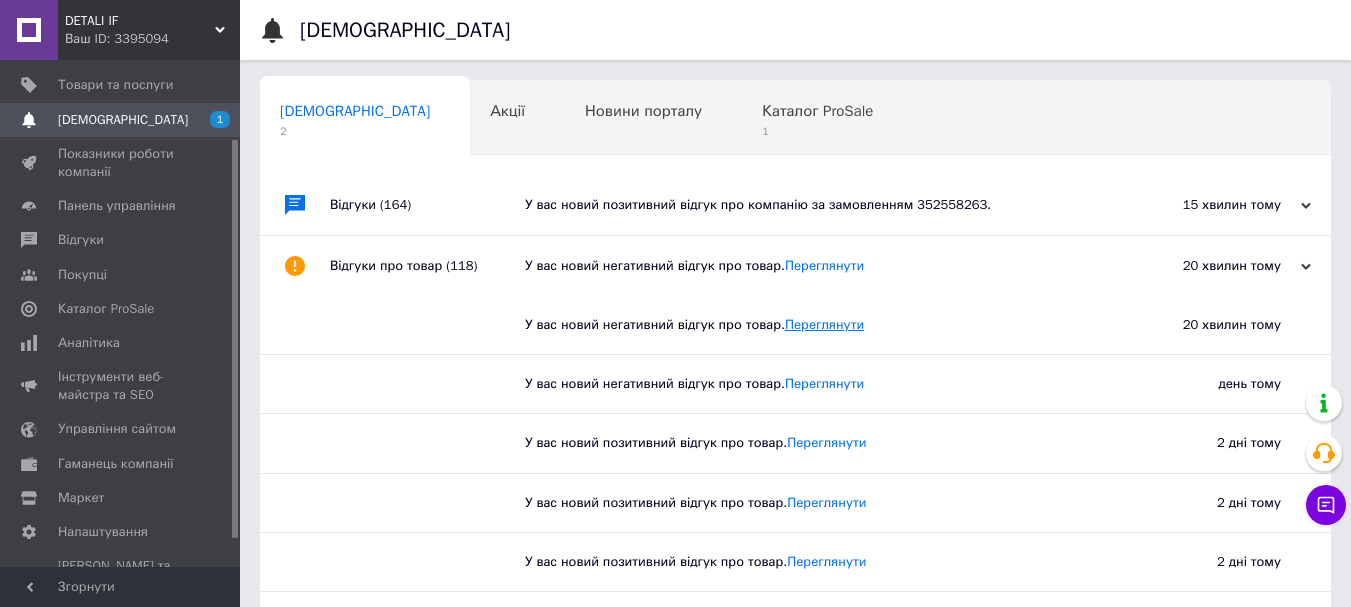 click on "Переглянути" at bounding box center [824, 324] 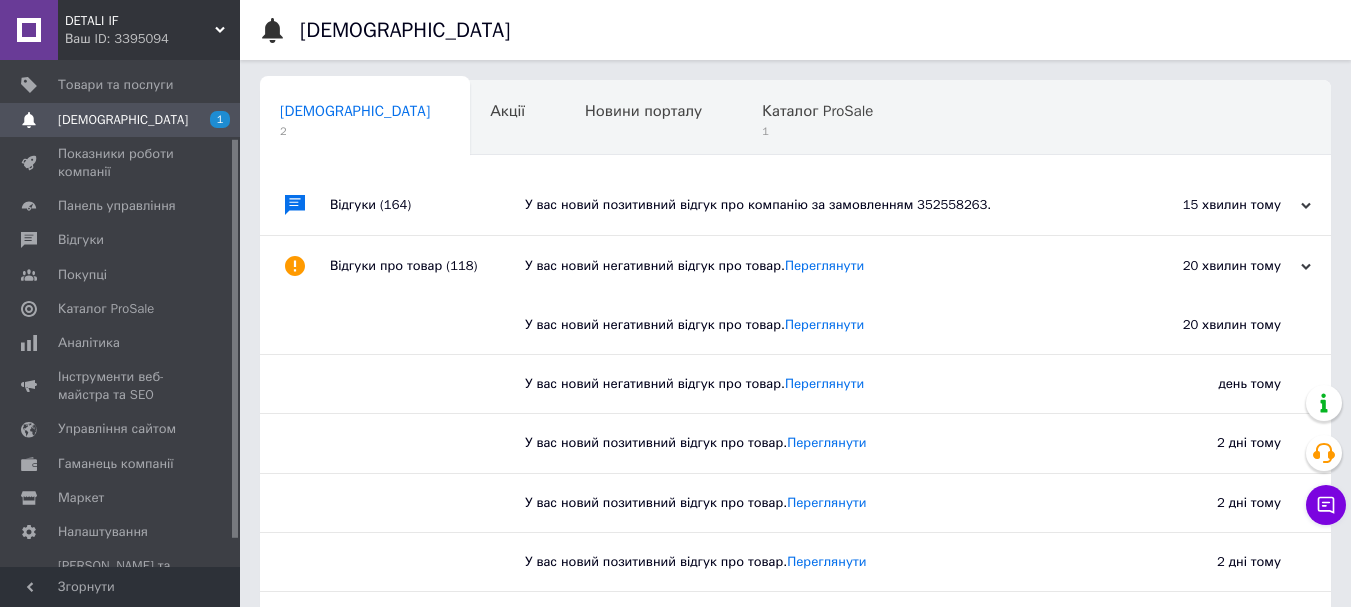 click on "У вас новий позитивний відгук про компанію за замовленням 352558263." at bounding box center (818, 205) 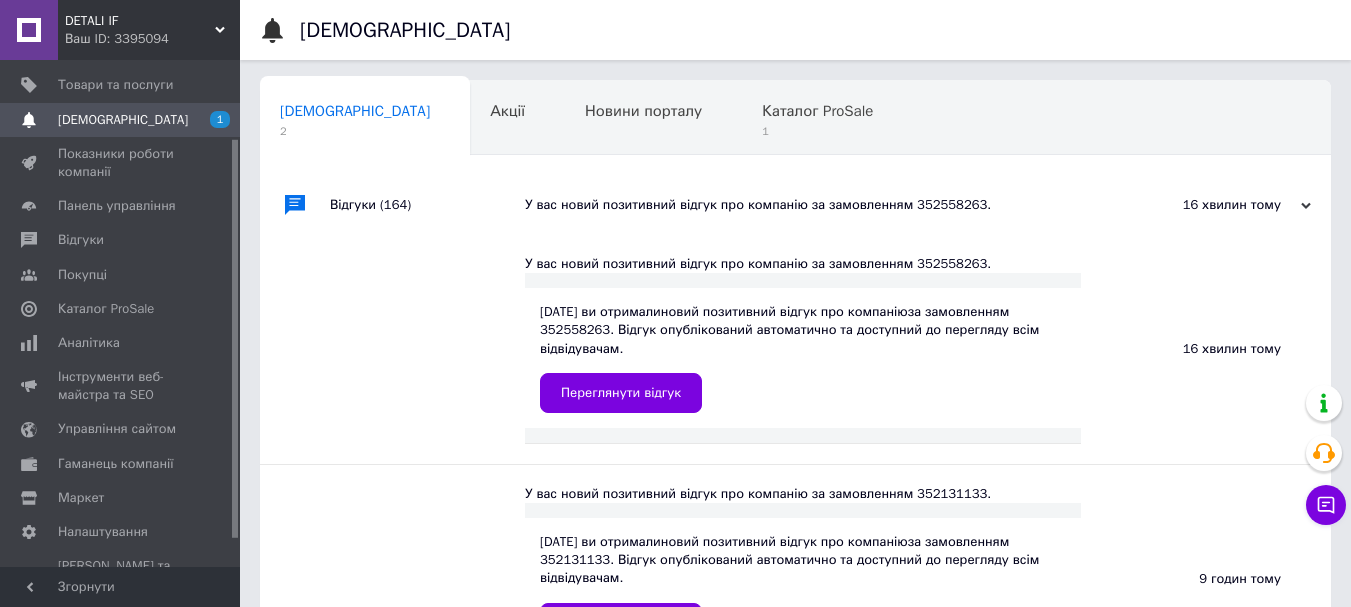 click on "У вас новий позитивний відгук про компанію за замовленням 352558263." at bounding box center [818, 205] 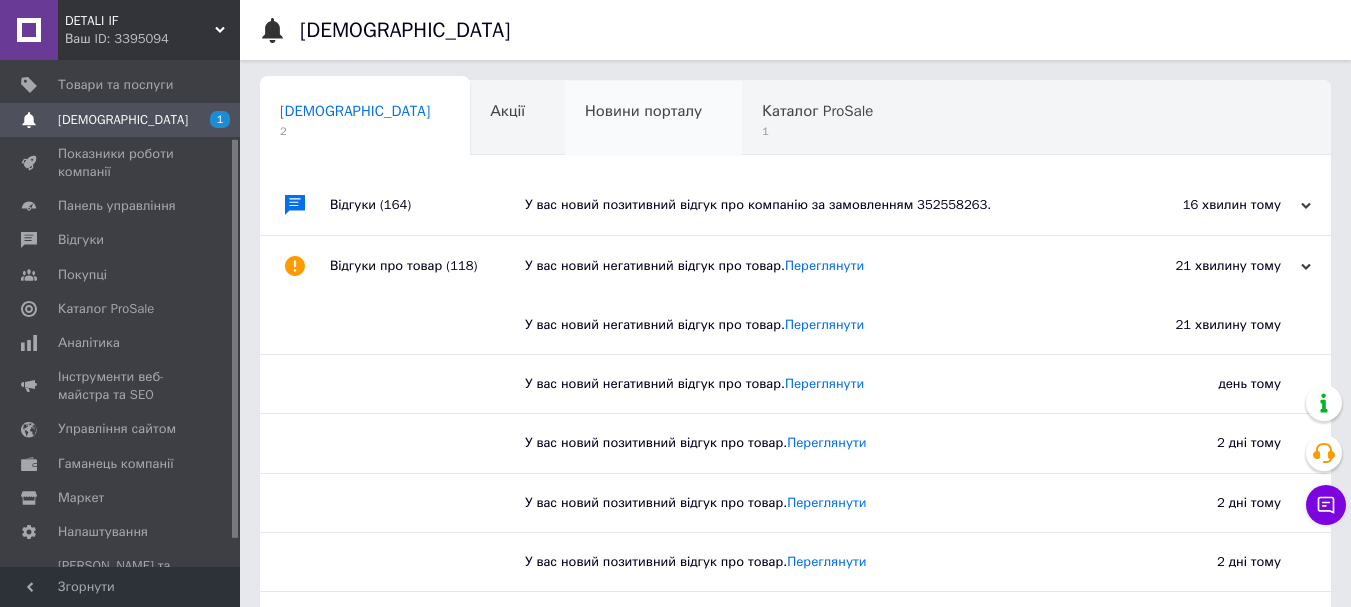 click on "Новини порталу" at bounding box center (643, 111) 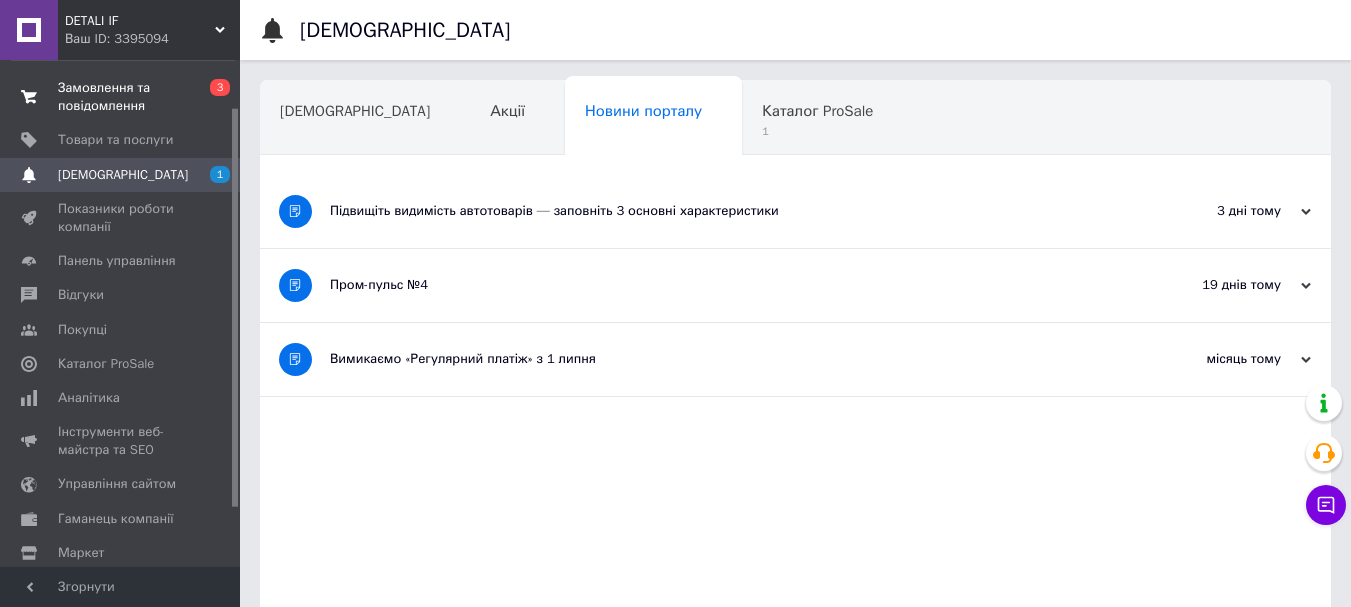 scroll, scrollTop: 0, scrollLeft: 0, axis: both 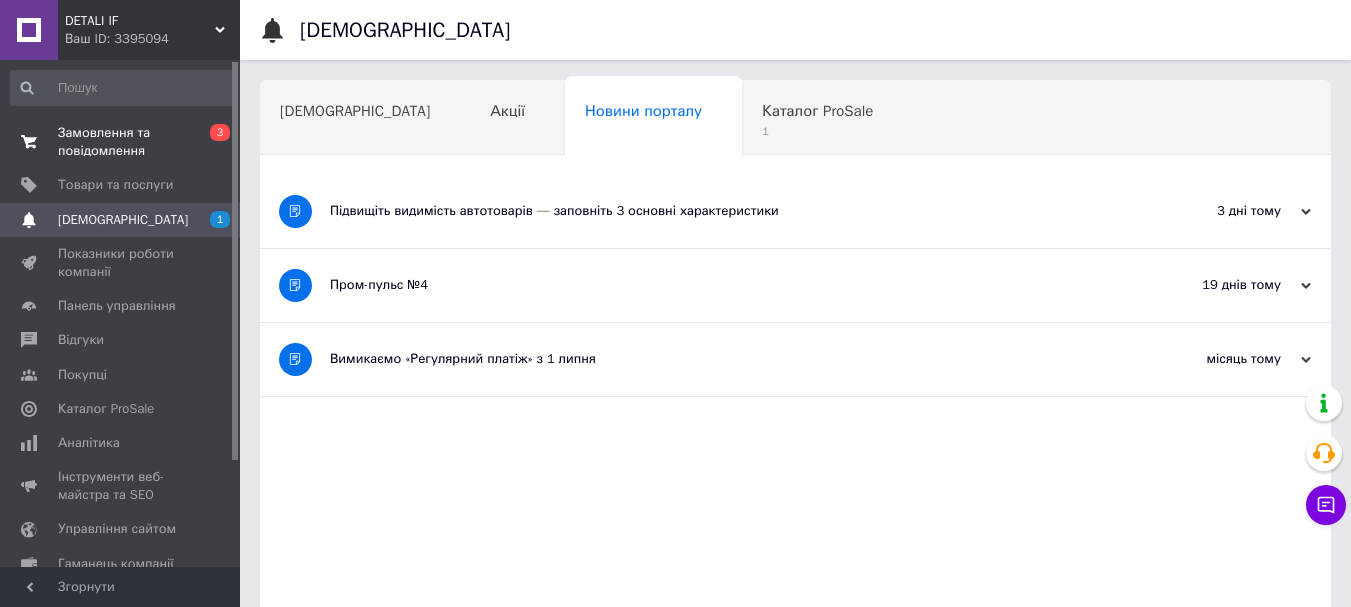 click on "Замовлення та повідомлення" at bounding box center [121, 142] 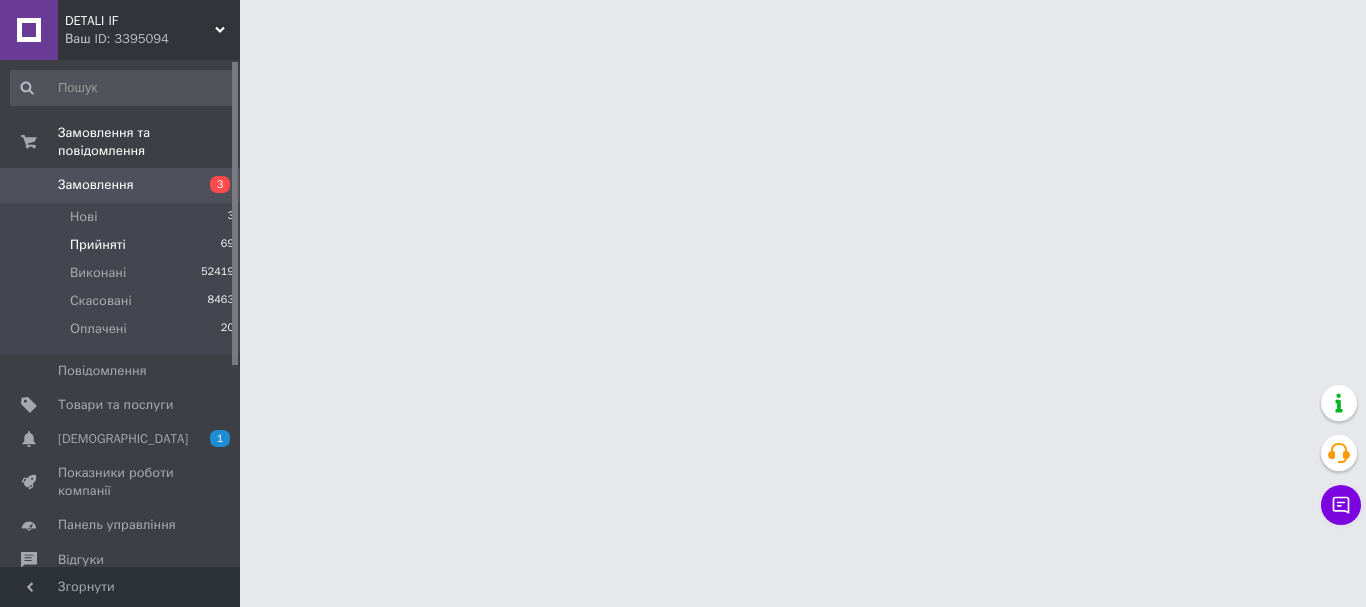 click on "Прийняті 69" at bounding box center [123, 245] 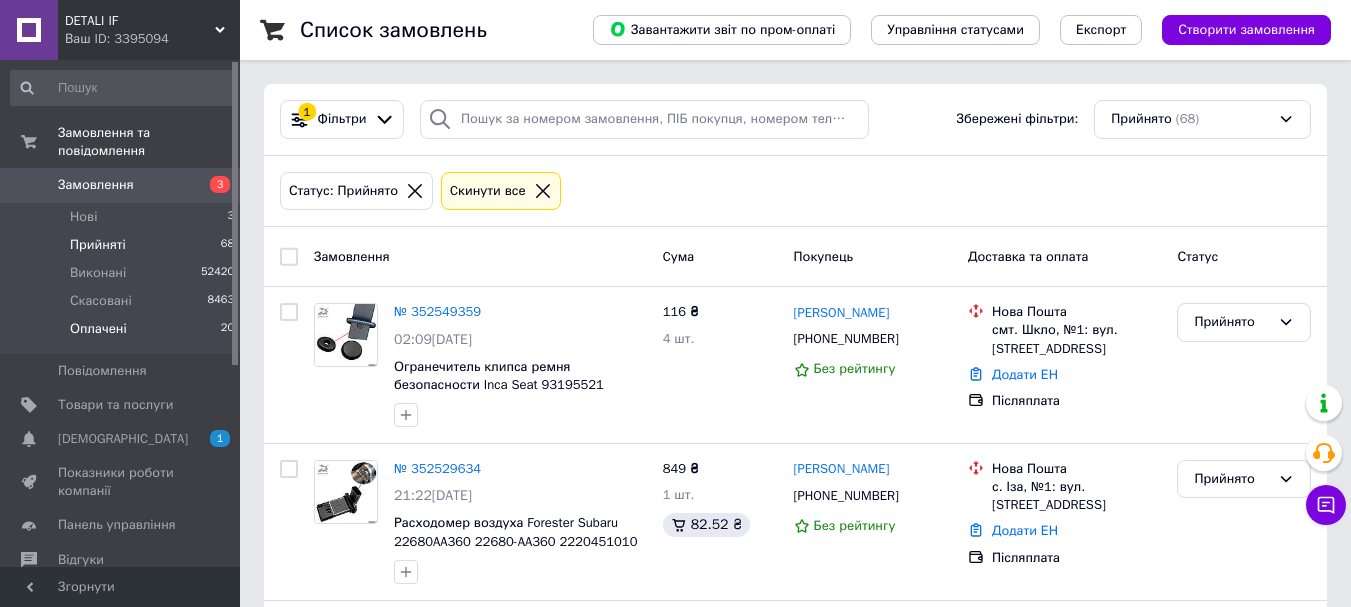 click on "Оплачені 20" at bounding box center [123, 334] 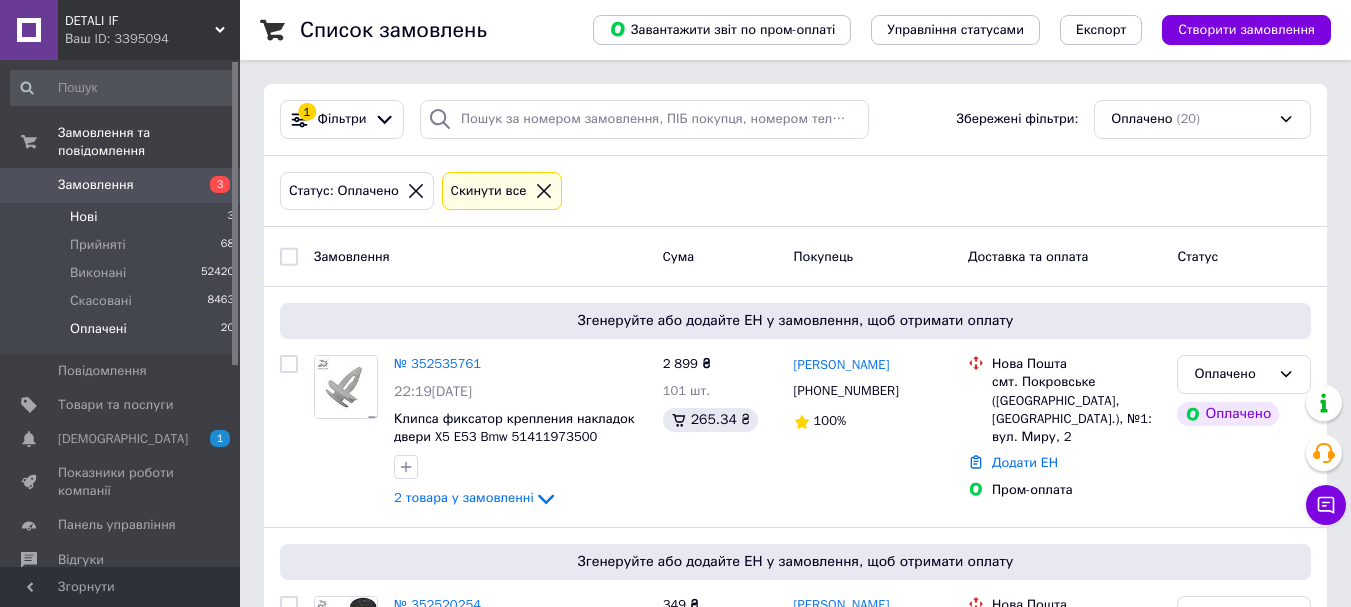 click on "Нові 3" at bounding box center [123, 217] 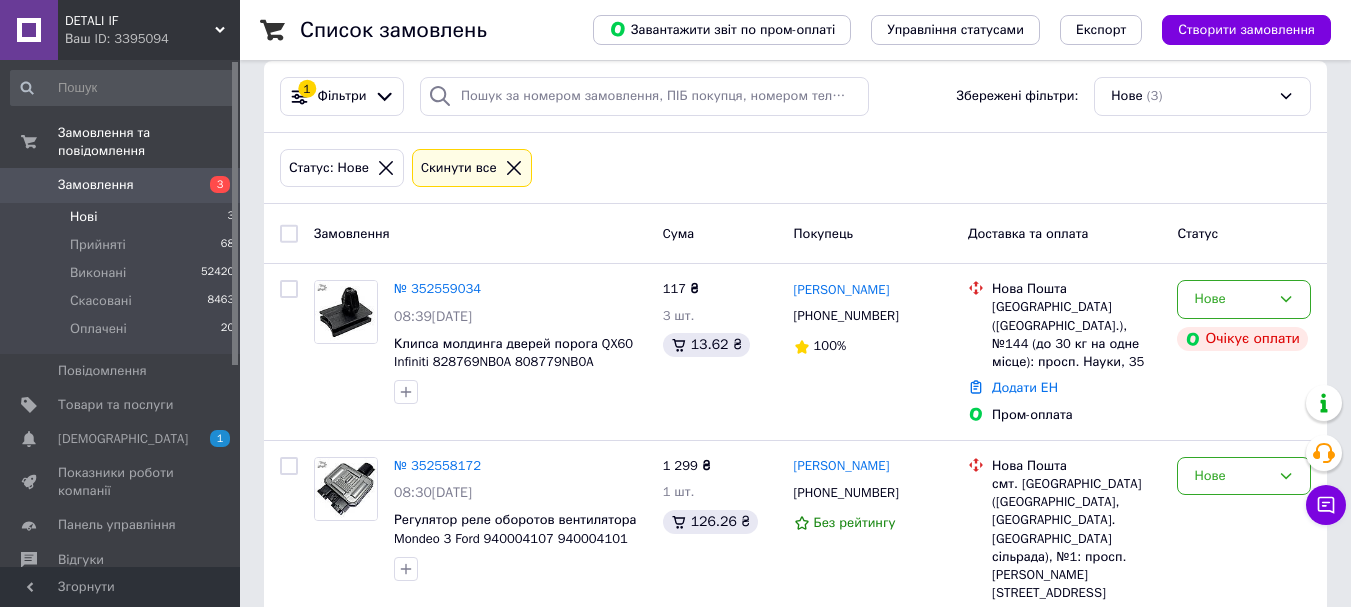 scroll, scrollTop: 57, scrollLeft: 0, axis: vertical 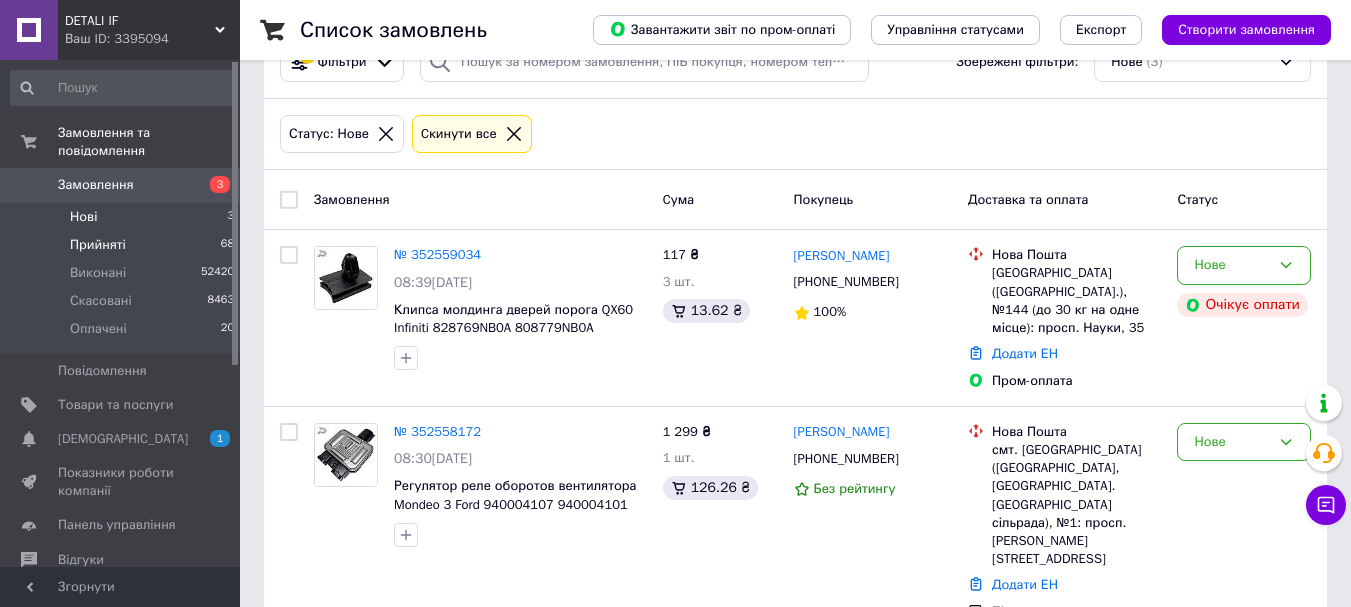 click on "Прийняті 68" at bounding box center [123, 245] 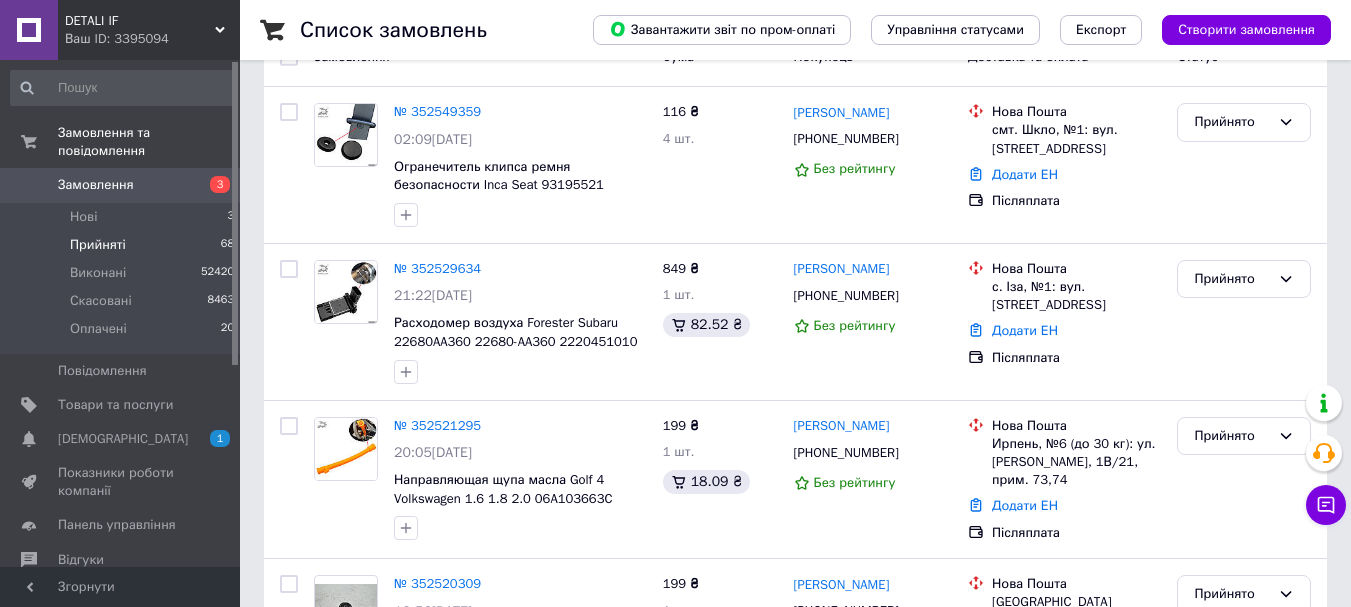 scroll, scrollTop: 800, scrollLeft: 0, axis: vertical 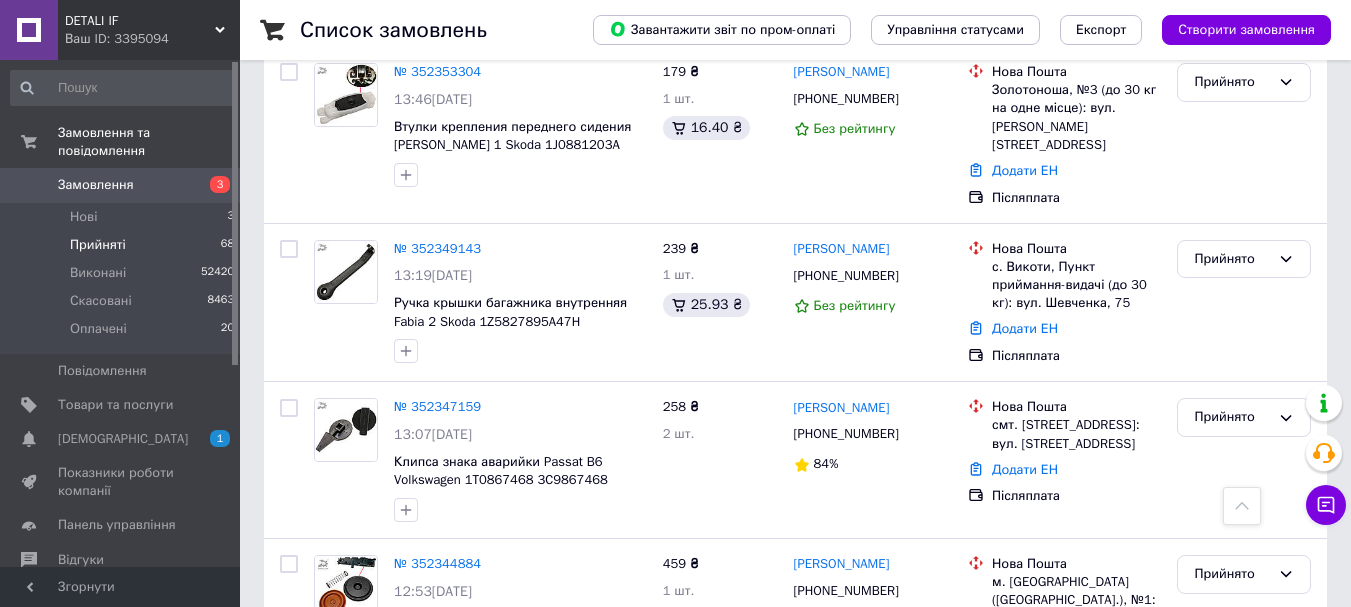 click on "№ 352257472" at bounding box center (437, 916) 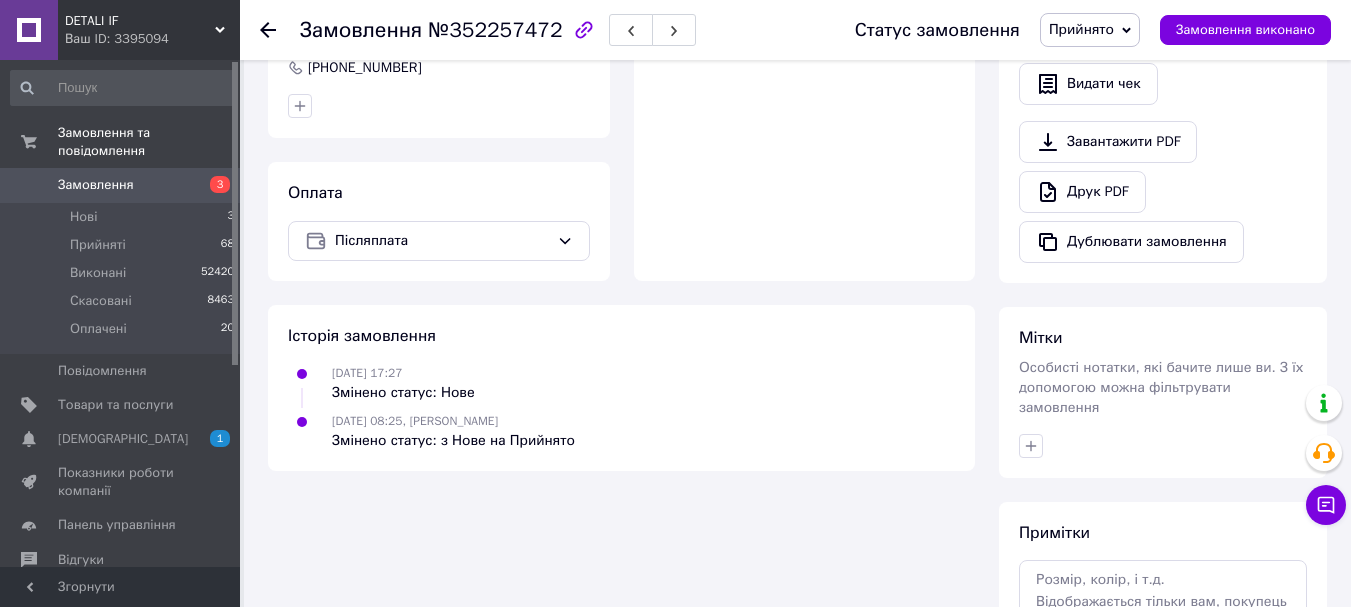 scroll, scrollTop: 344, scrollLeft: 0, axis: vertical 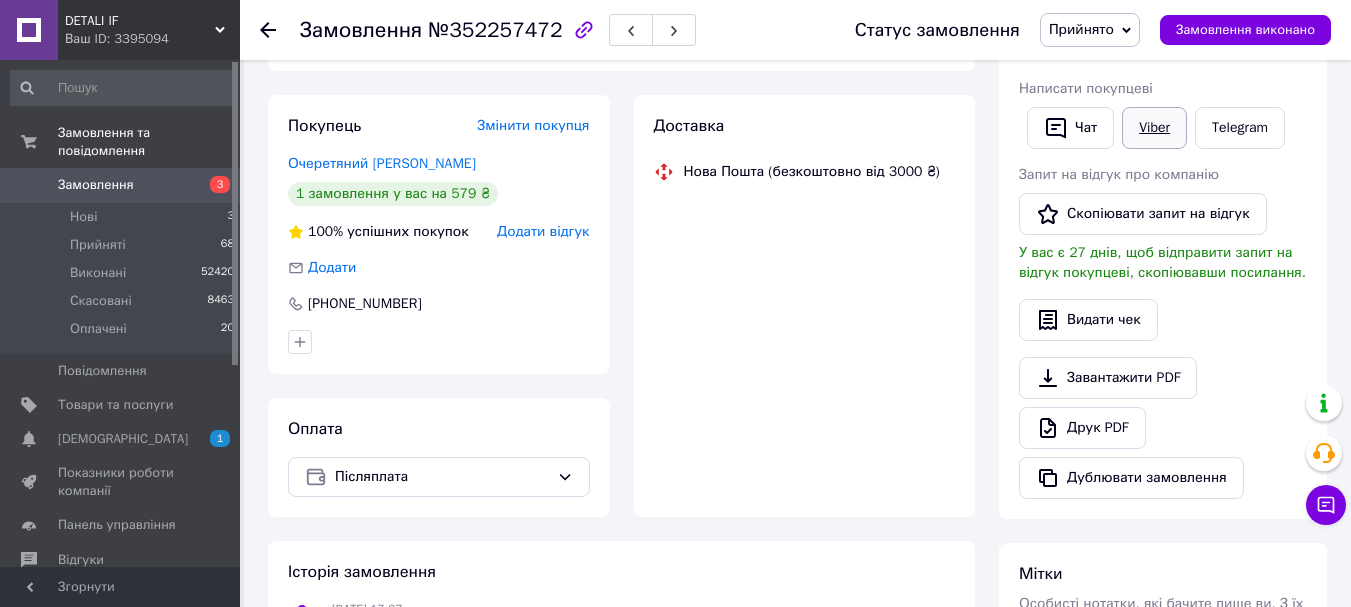 click on "Viber" at bounding box center [1154, 128] 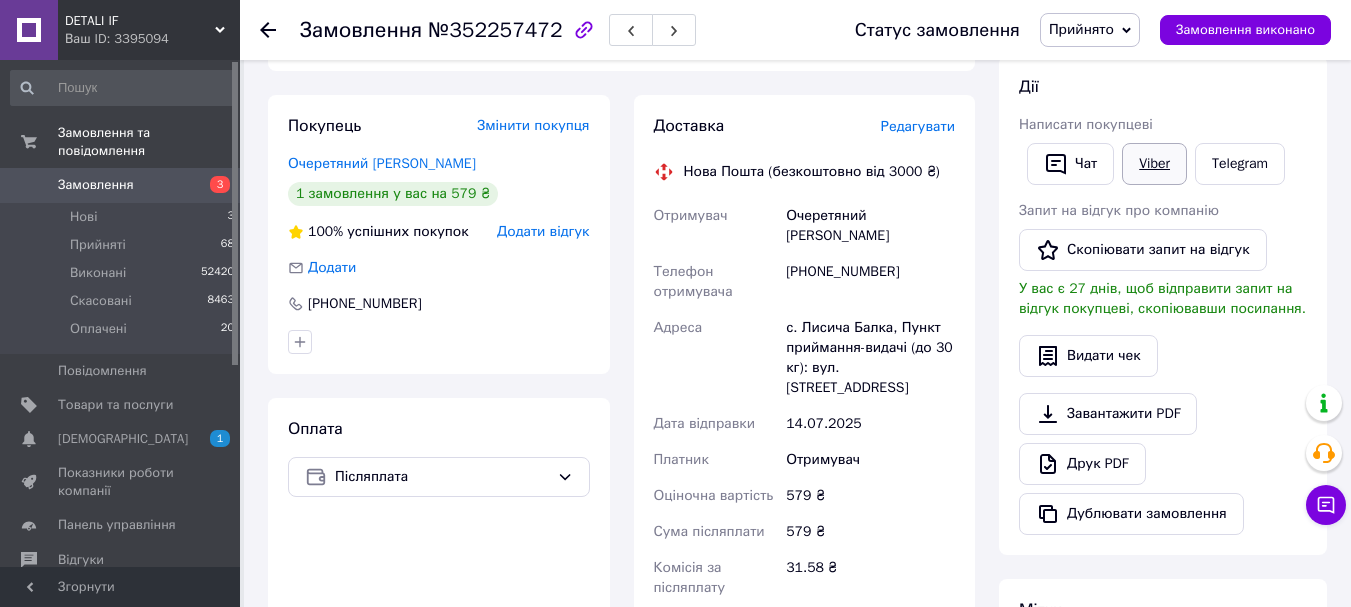 click on "Viber" at bounding box center (1154, 164) 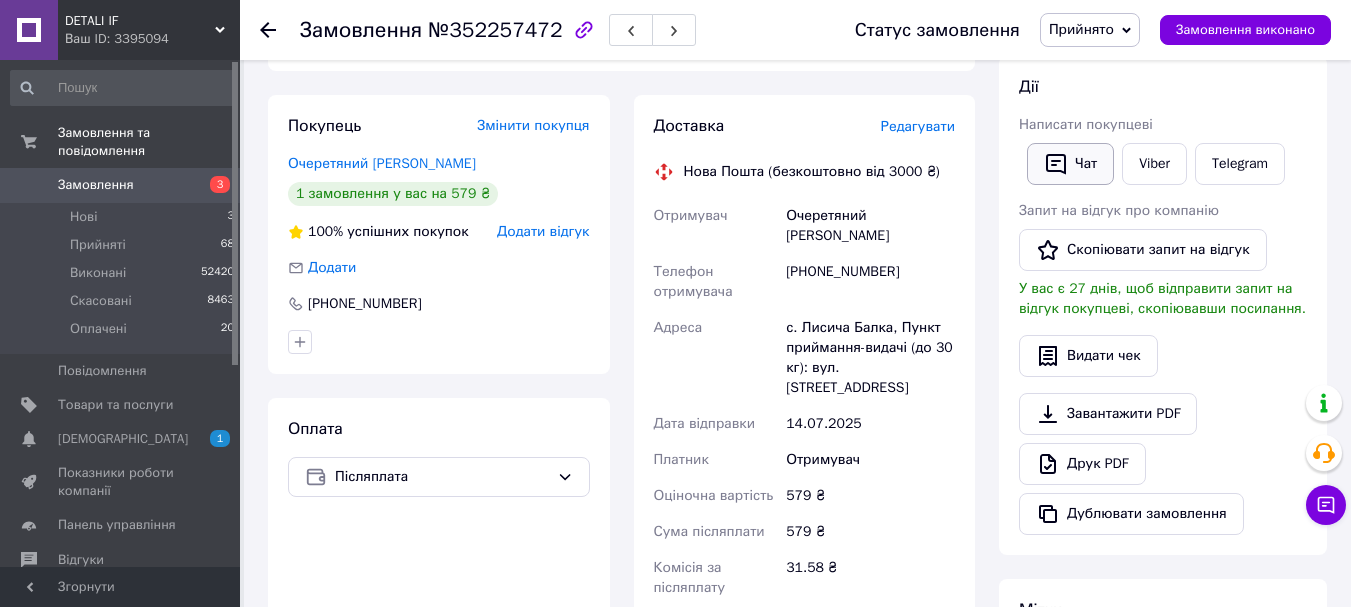 click 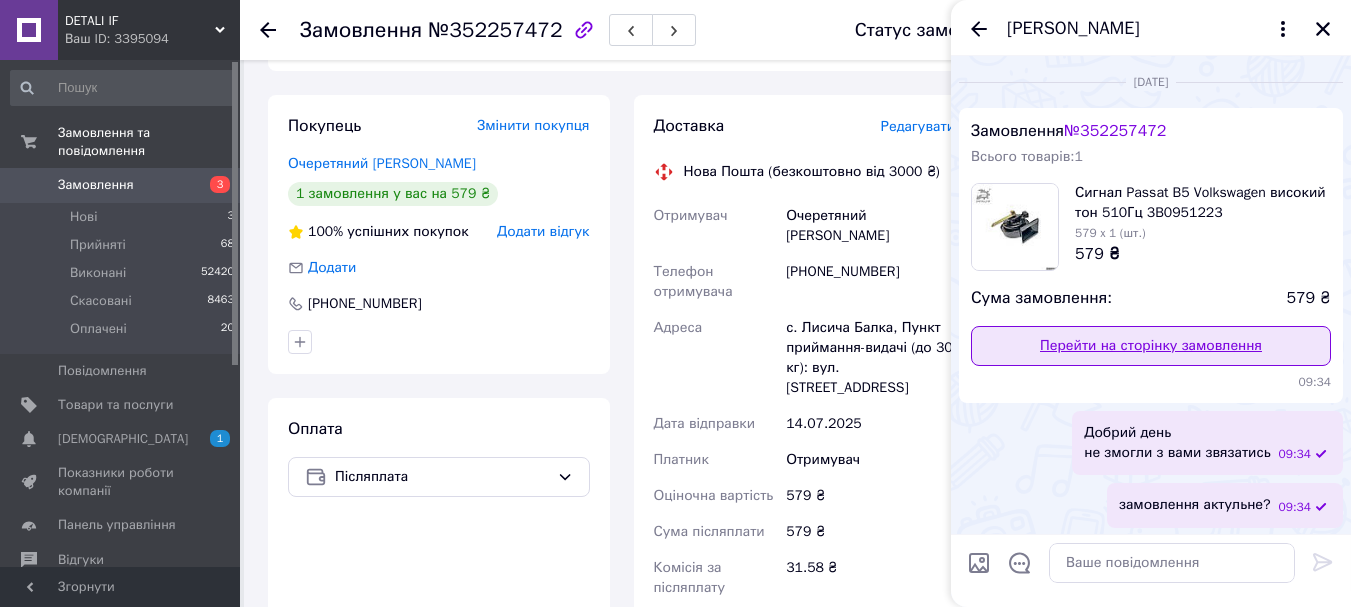 scroll, scrollTop: 2, scrollLeft: 0, axis: vertical 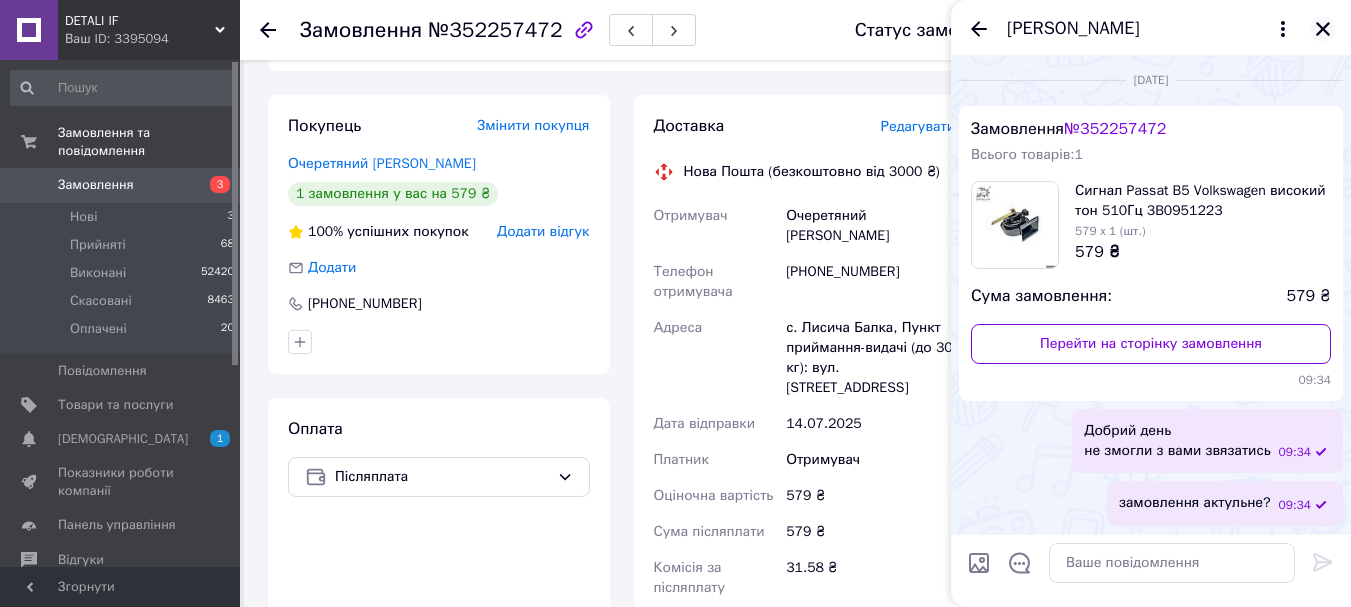 click 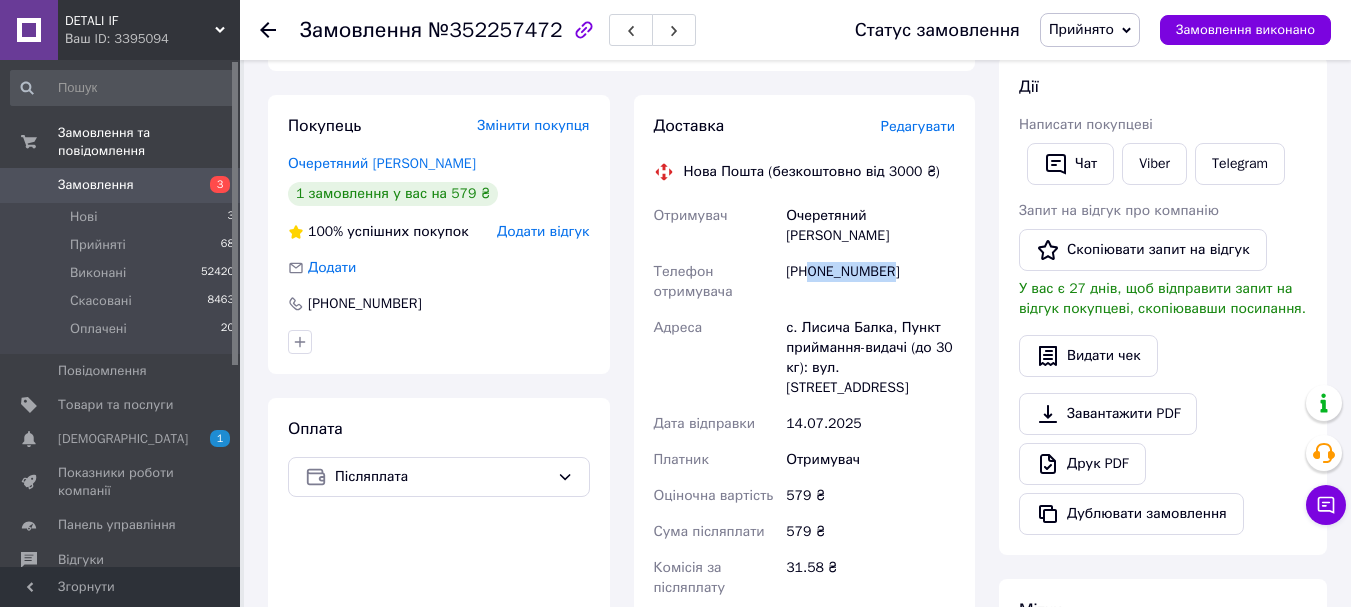 drag, startPoint x: 808, startPoint y: 251, endPoint x: 913, endPoint y: 248, distance: 105.04285 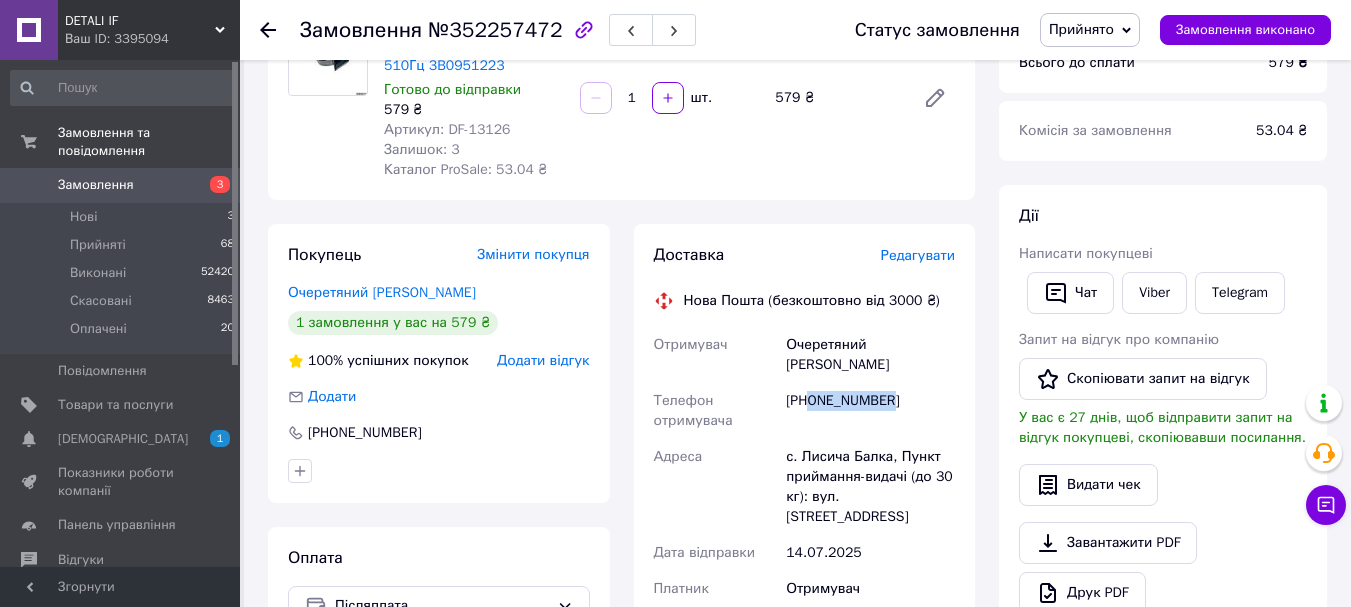 scroll, scrollTop: 0, scrollLeft: 0, axis: both 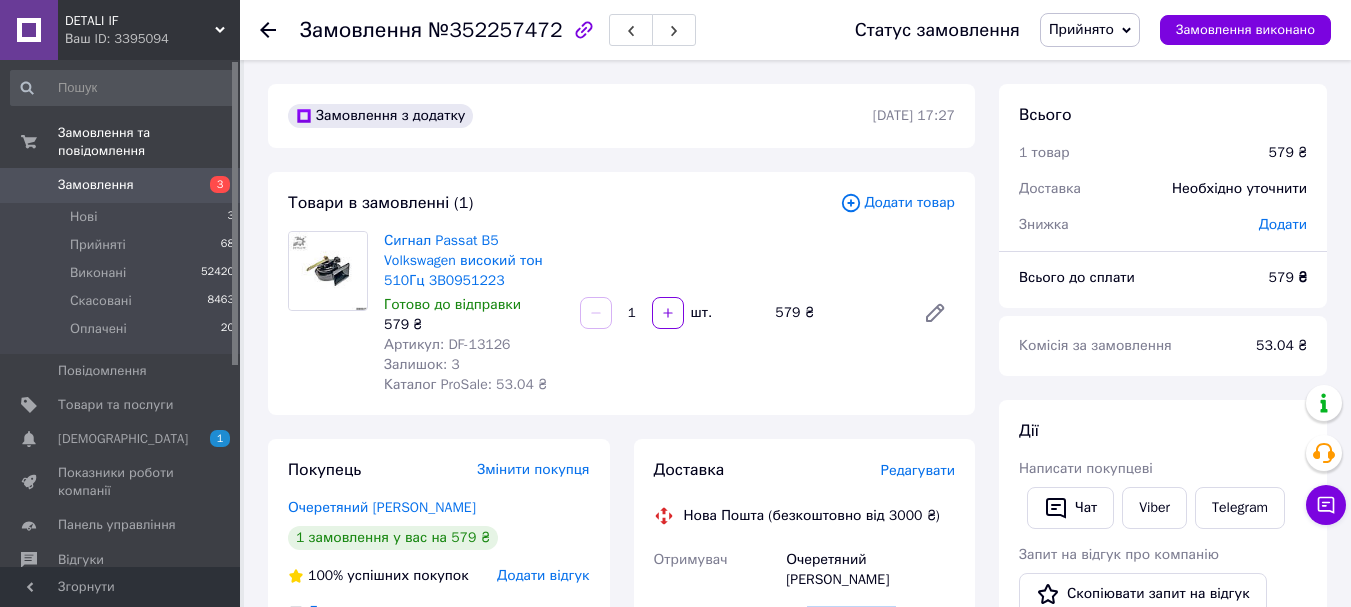 click on "№352257472" at bounding box center [495, 30] 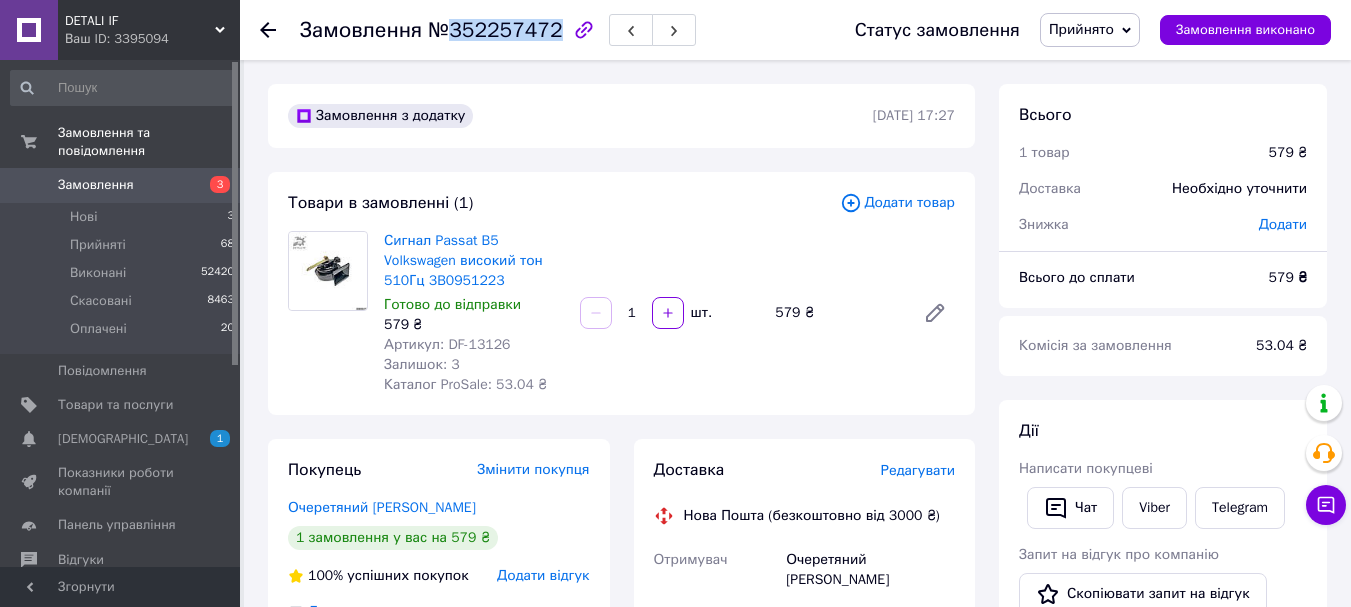 click on "№352257472" at bounding box center (495, 30) 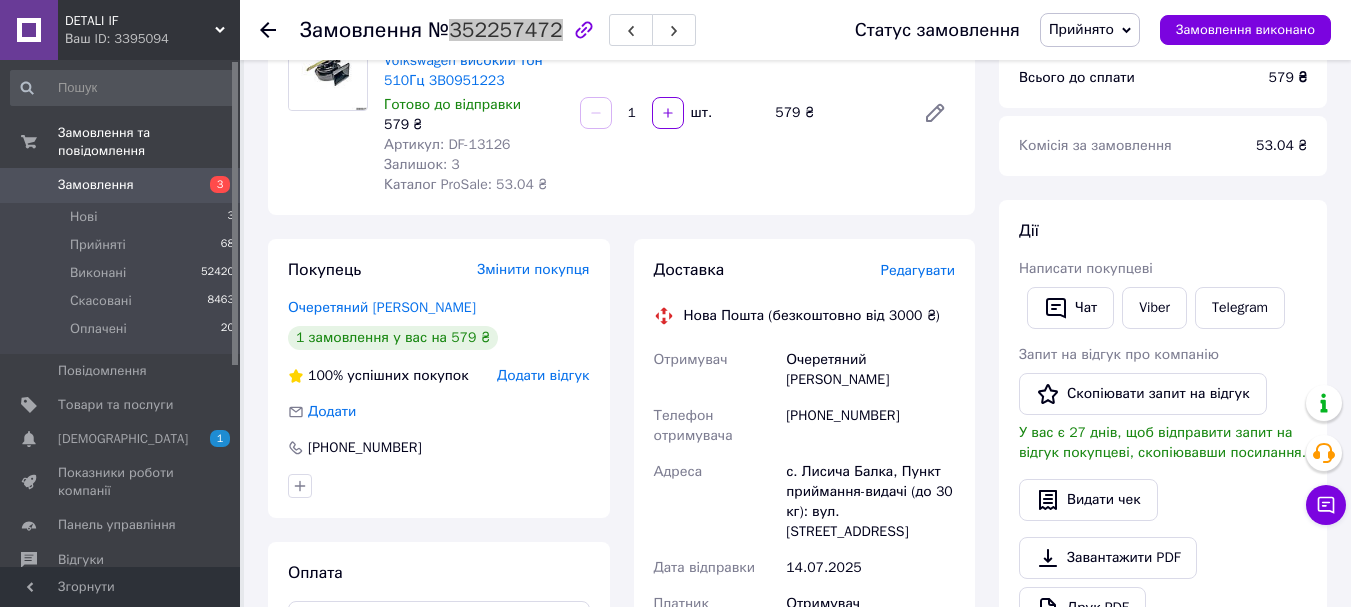 scroll, scrollTop: 700, scrollLeft: 0, axis: vertical 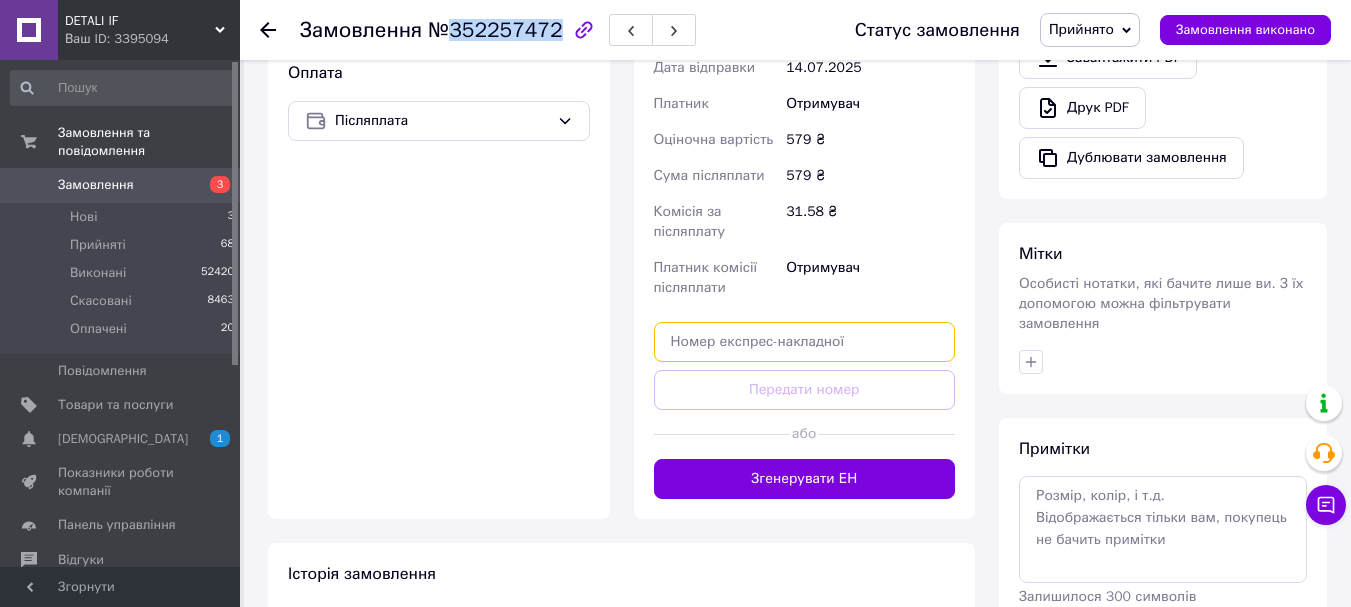 click at bounding box center [805, 342] 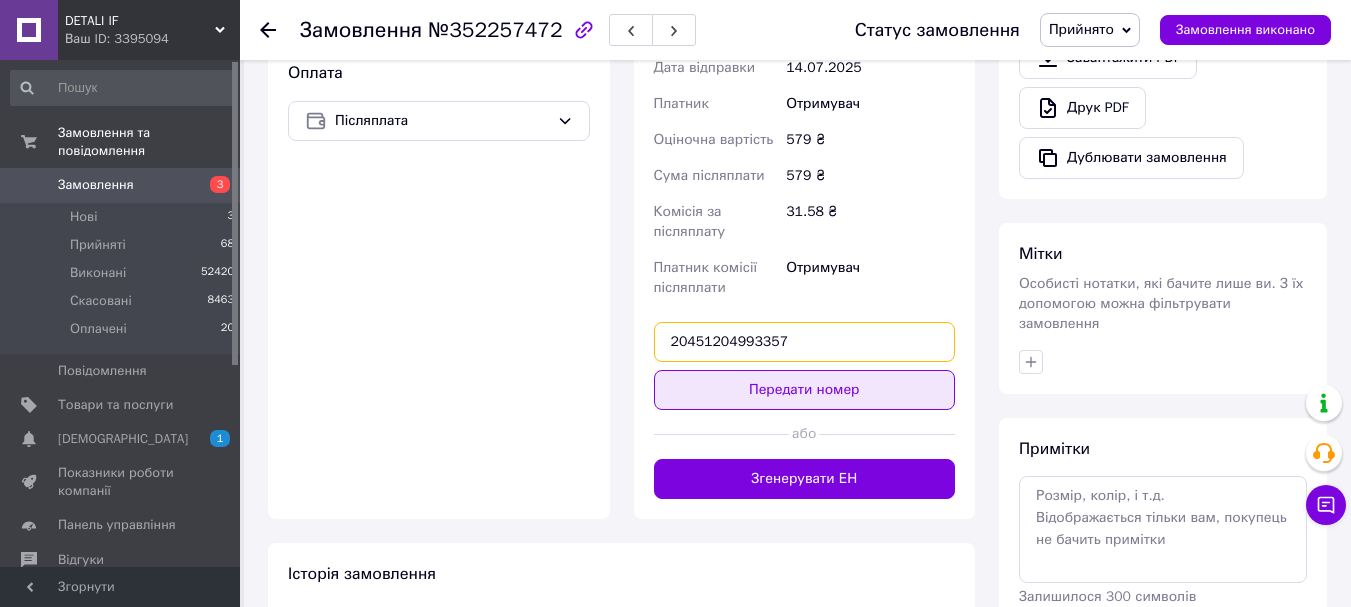 type on "20451204993357" 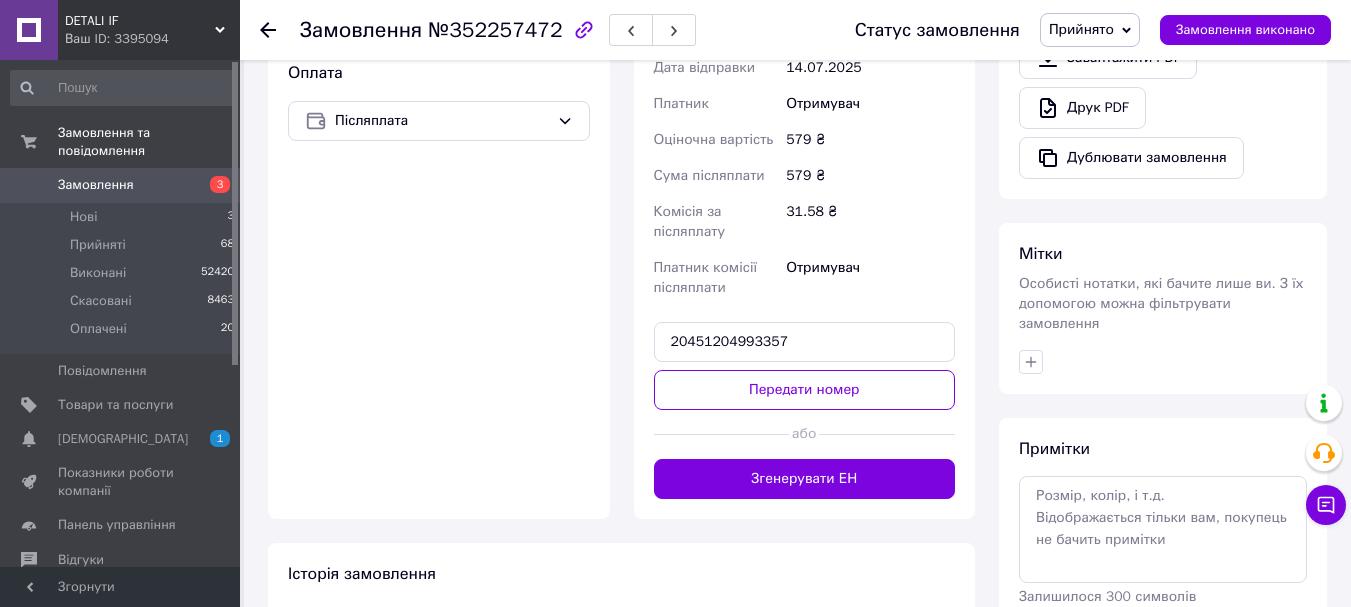 drag, startPoint x: 743, startPoint y: 346, endPoint x: 728, endPoint y: 341, distance: 15.811388 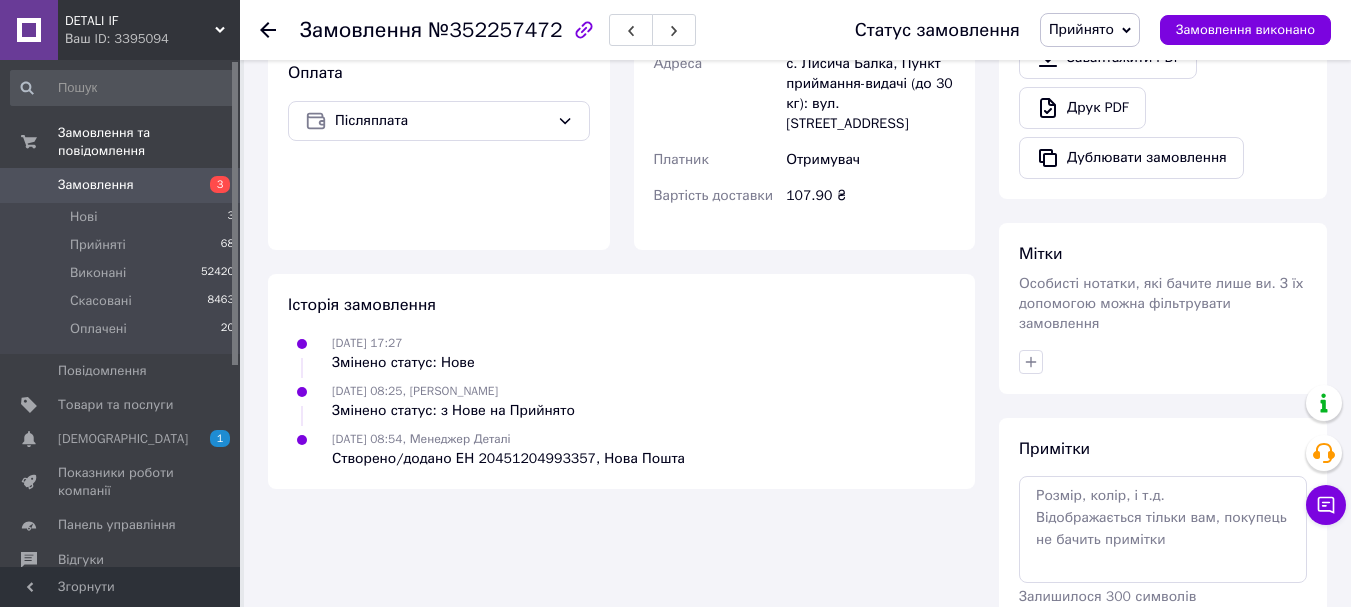 click on "Прийнято" at bounding box center [1090, 30] 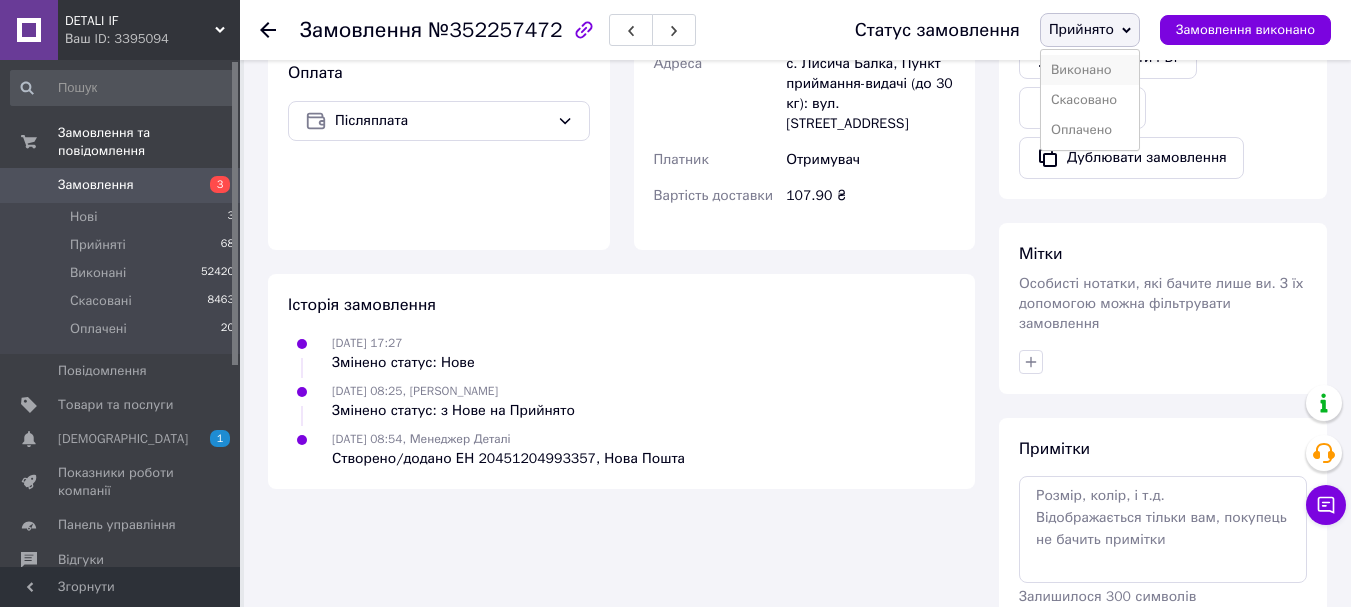 click on "Виконано" at bounding box center (1090, 70) 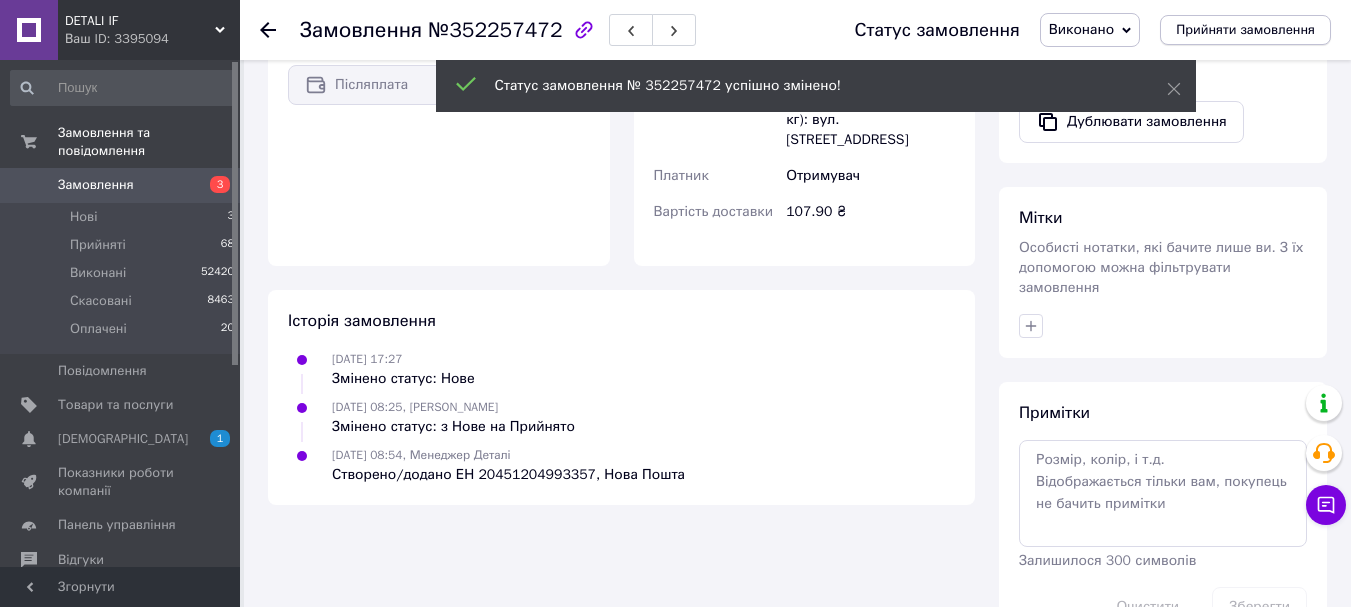 scroll, scrollTop: 664, scrollLeft: 0, axis: vertical 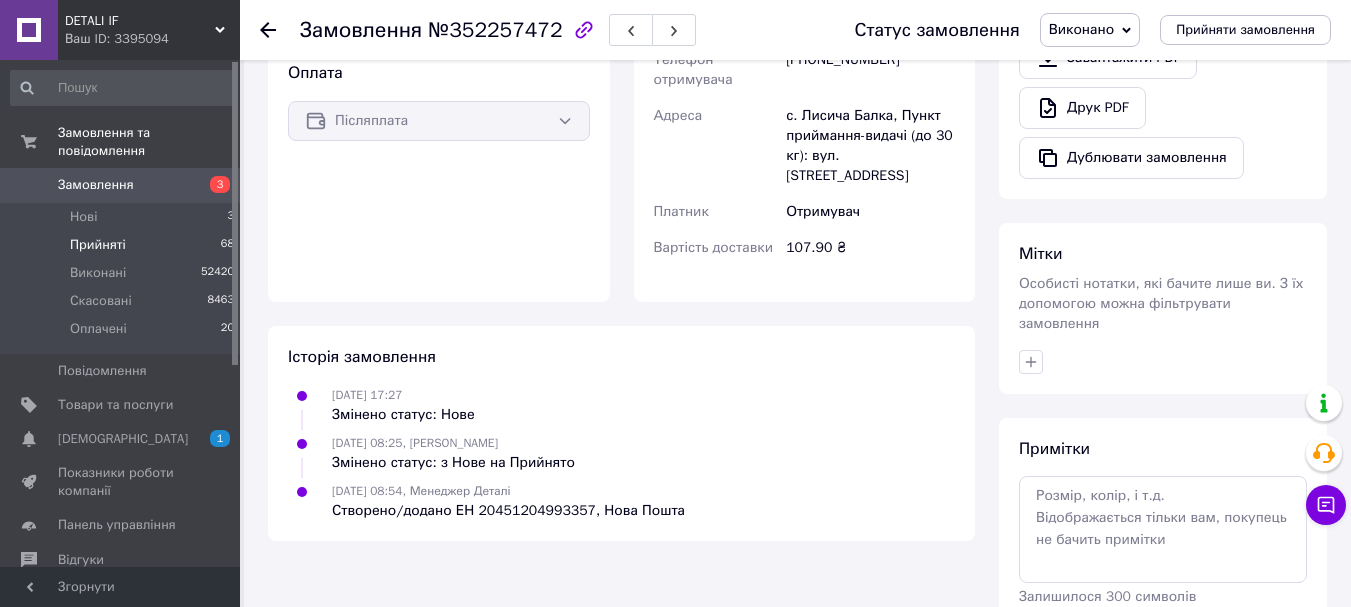 click on "Прийняті 68" at bounding box center (123, 245) 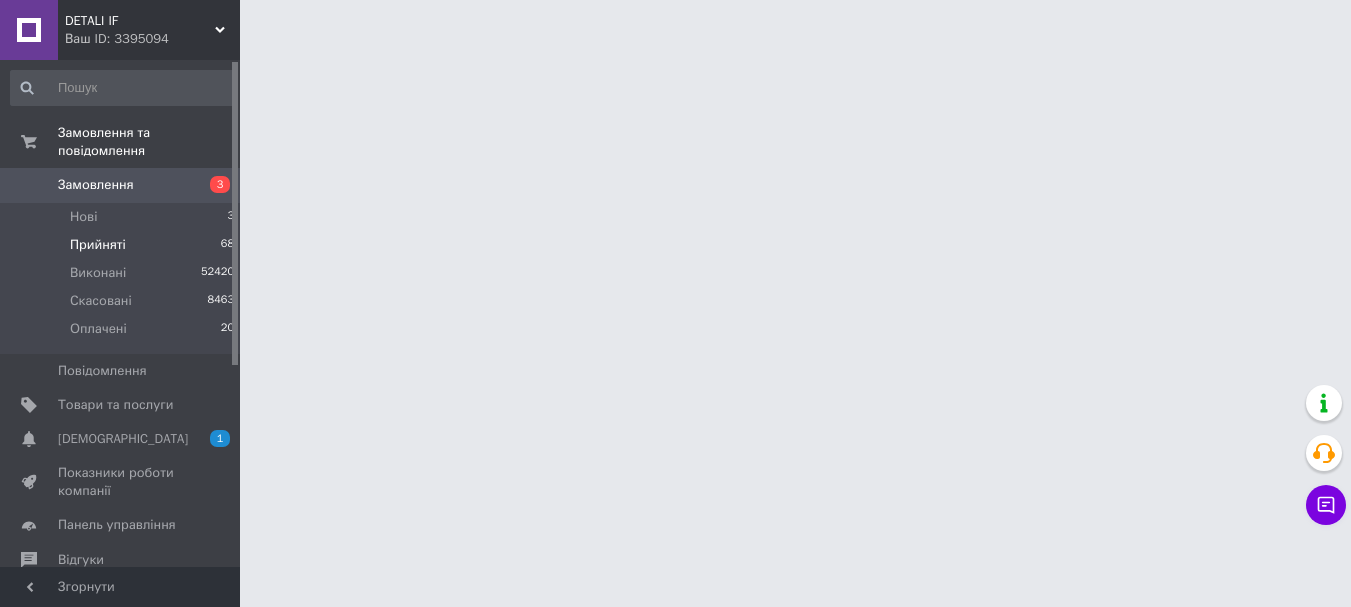 scroll, scrollTop: 0, scrollLeft: 0, axis: both 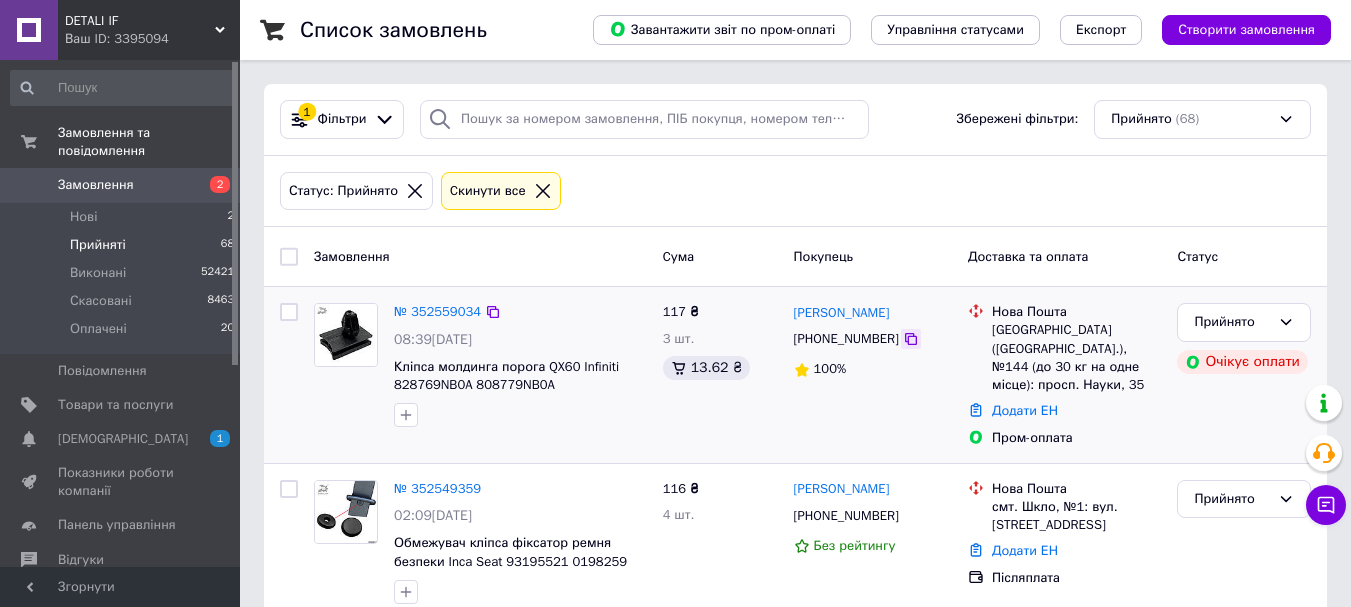 click 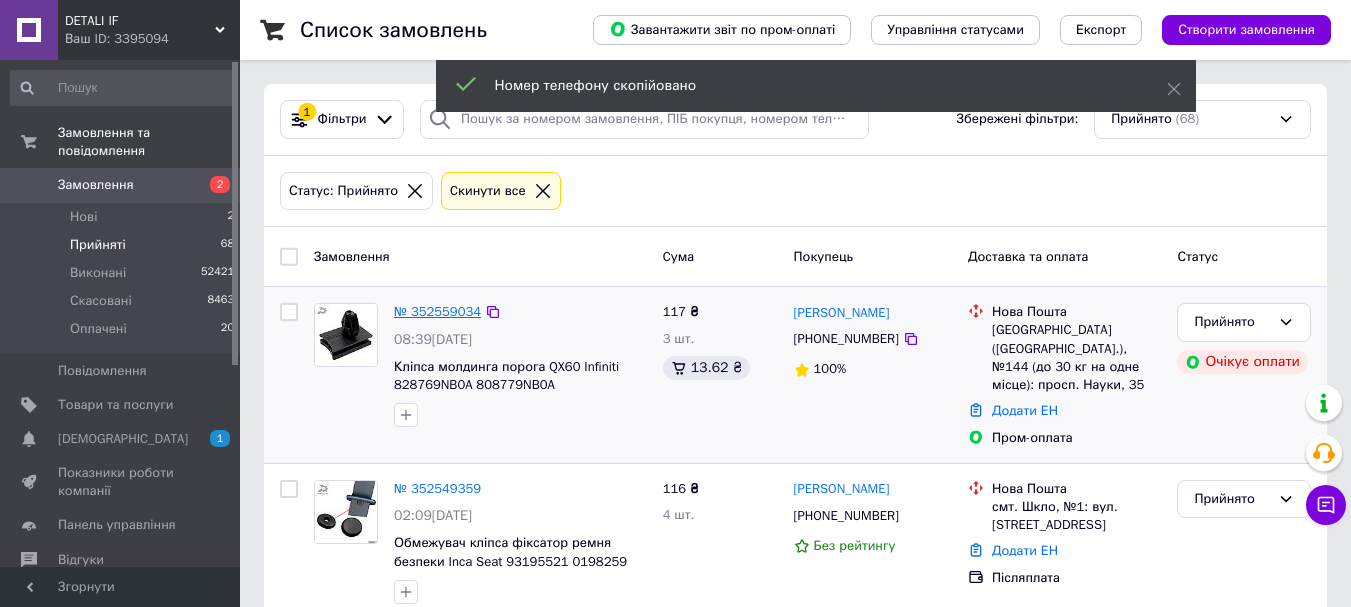 click on "№ 352559034" at bounding box center (437, 311) 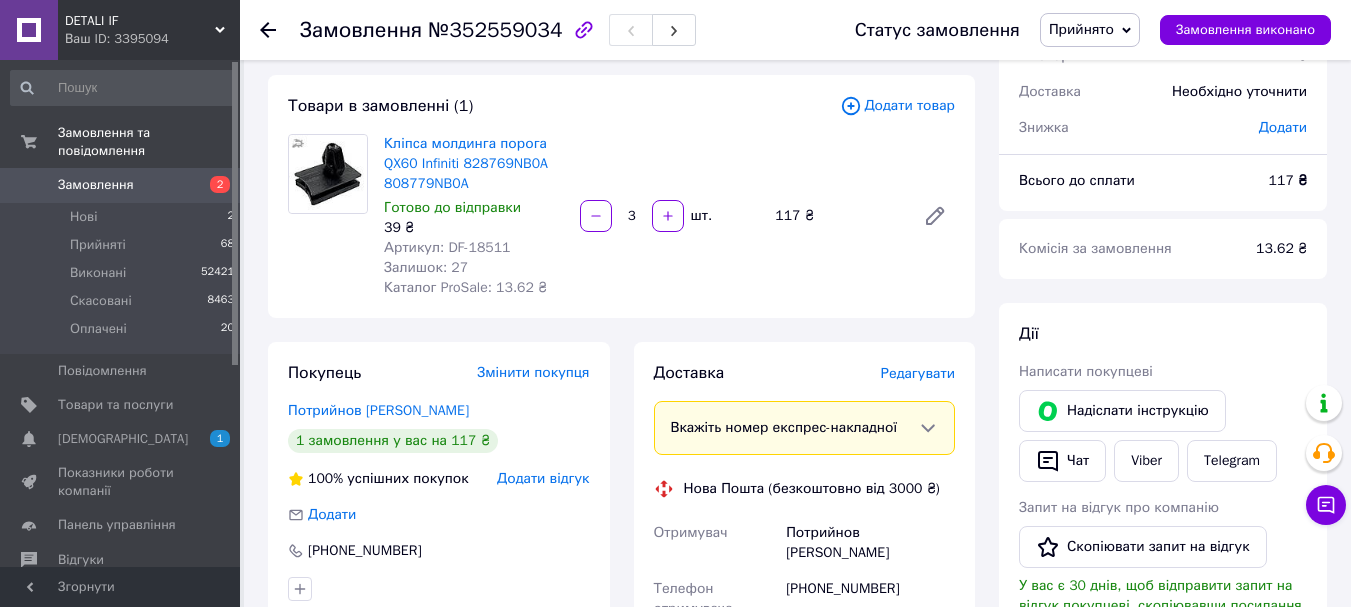 scroll, scrollTop: 200, scrollLeft: 0, axis: vertical 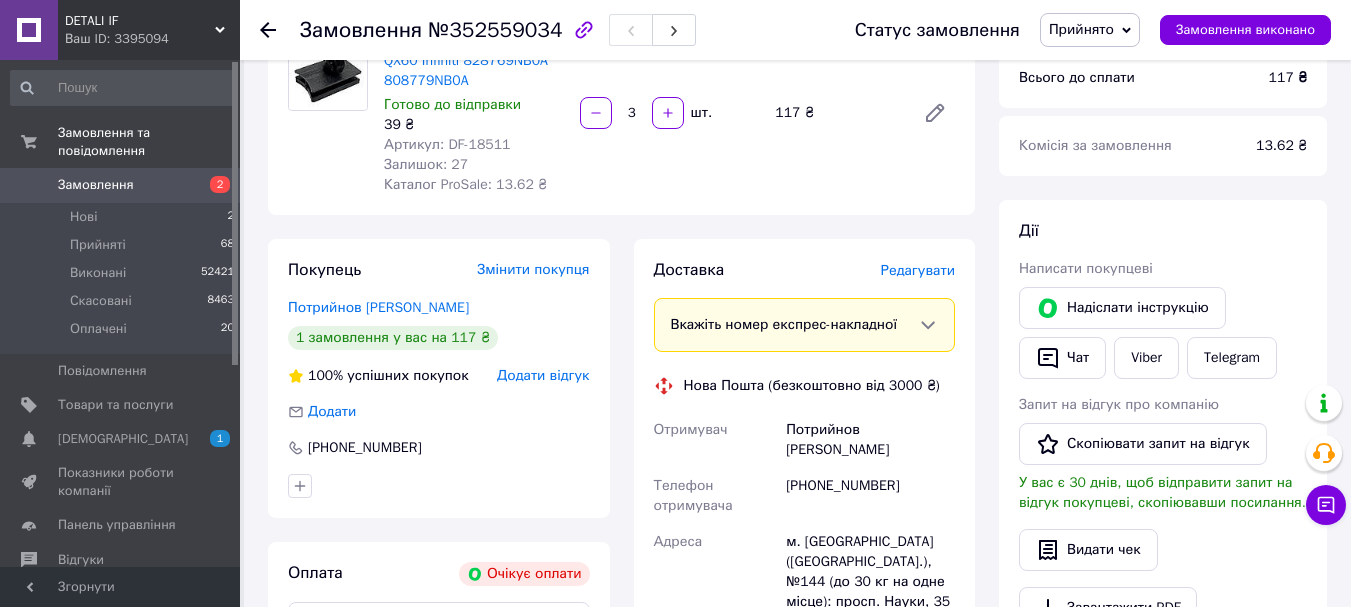 click on "№352559034" at bounding box center [495, 30] 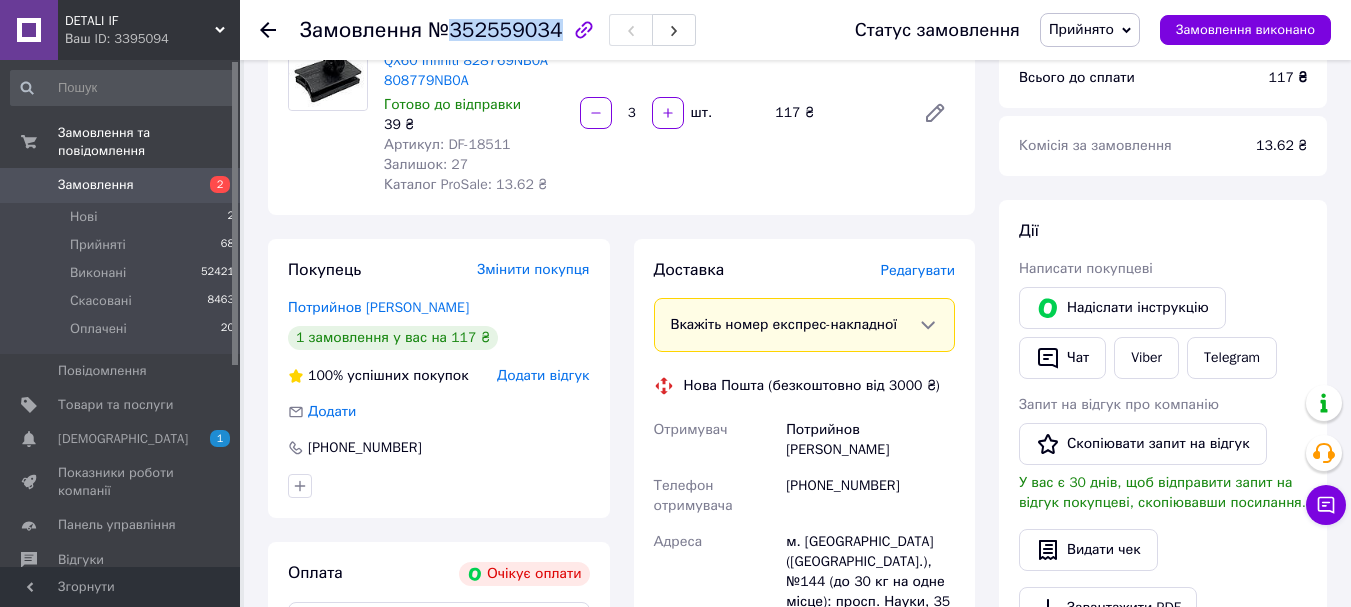 click on "№352559034" at bounding box center [495, 30] 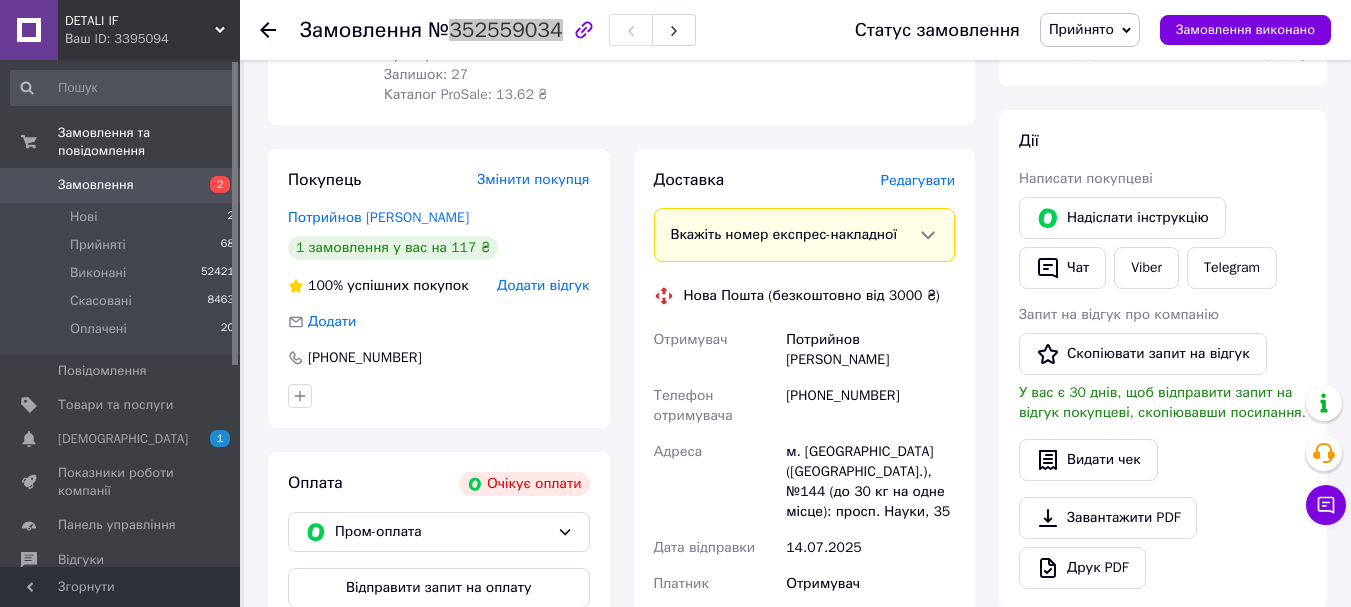 scroll, scrollTop: 500, scrollLeft: 0, axis: vertical 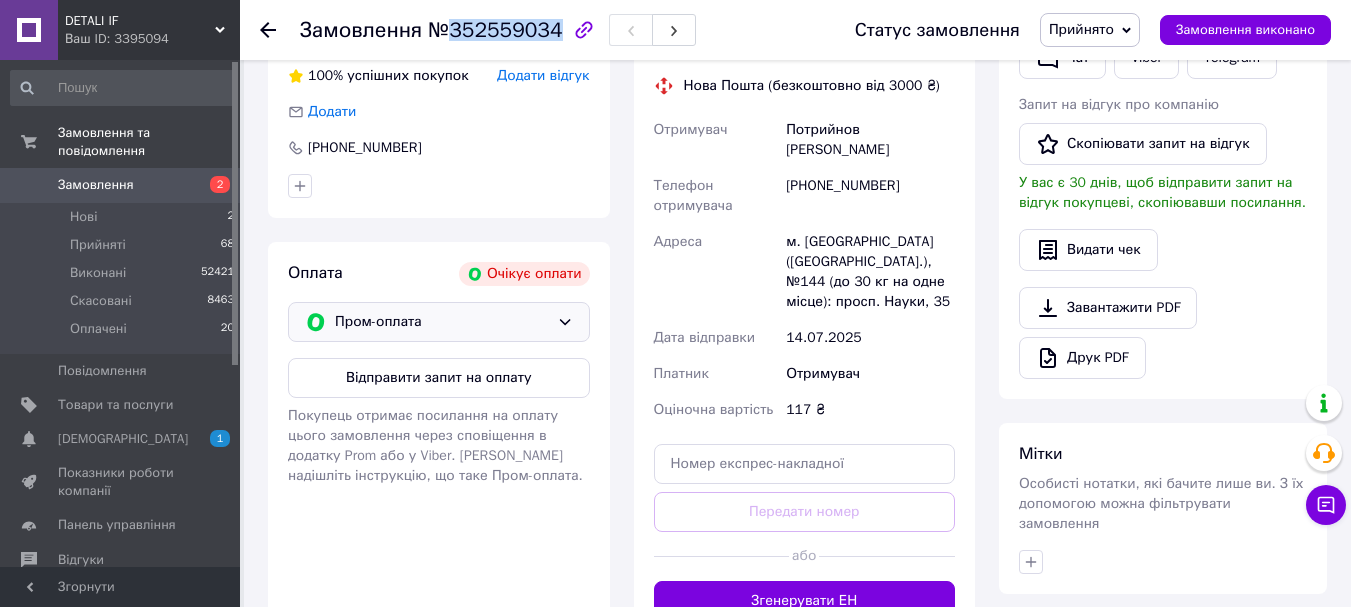 drag, startPoint x: 429, startPoint y: 322, endPoint x: 458, endPoint y: 340, distance: 34.132095 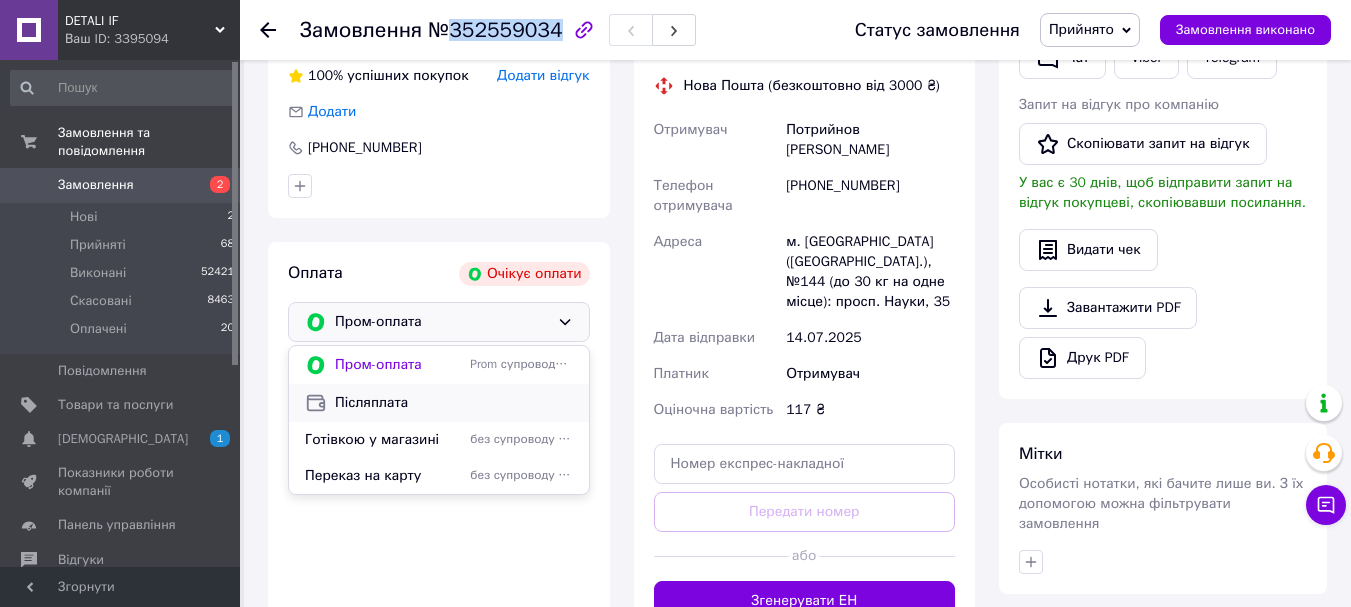 click on "Післяплата" at bounding box center (454, 403) 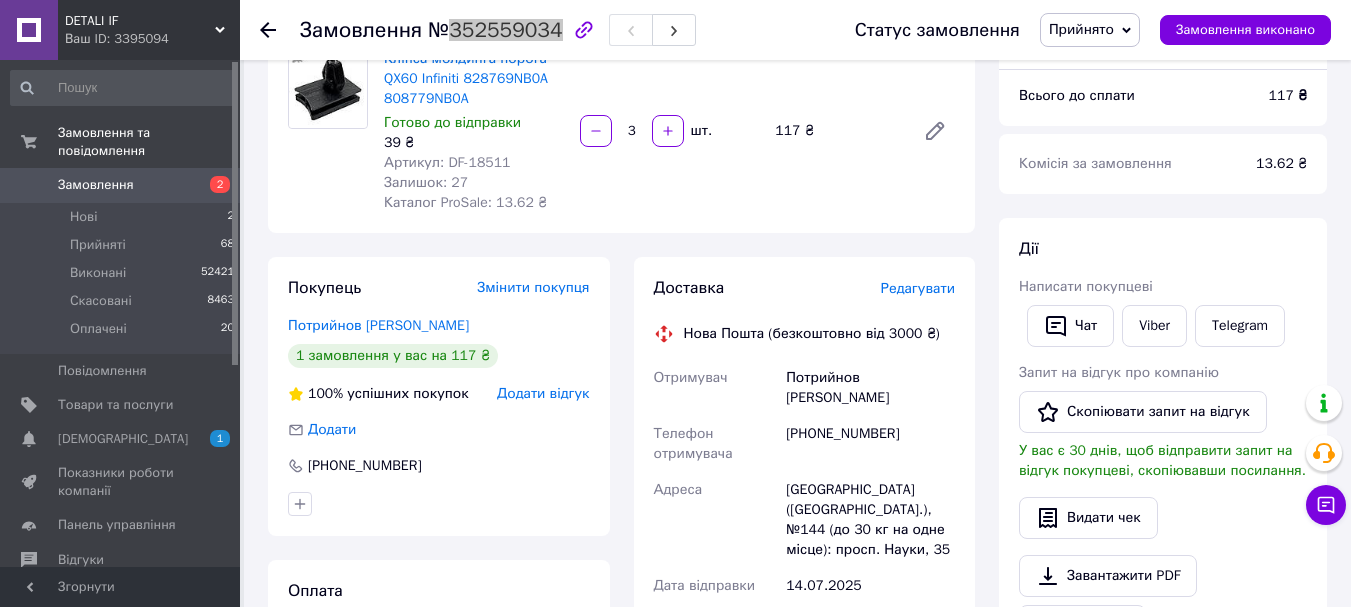 scroll, scrollTop: 0, scrollLeft: 0, axis: both 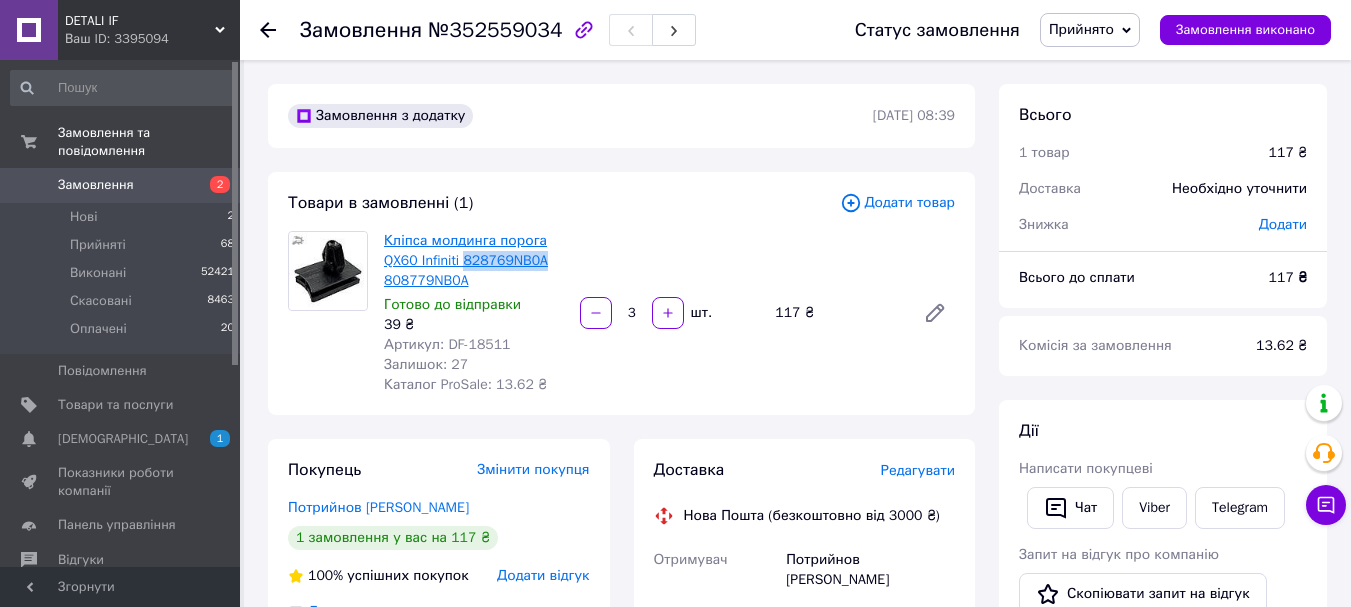 drag, startPoint x: 555, startPoint y: 258, endPoint x: 463, endPoint y: 266, distance: 92.34717 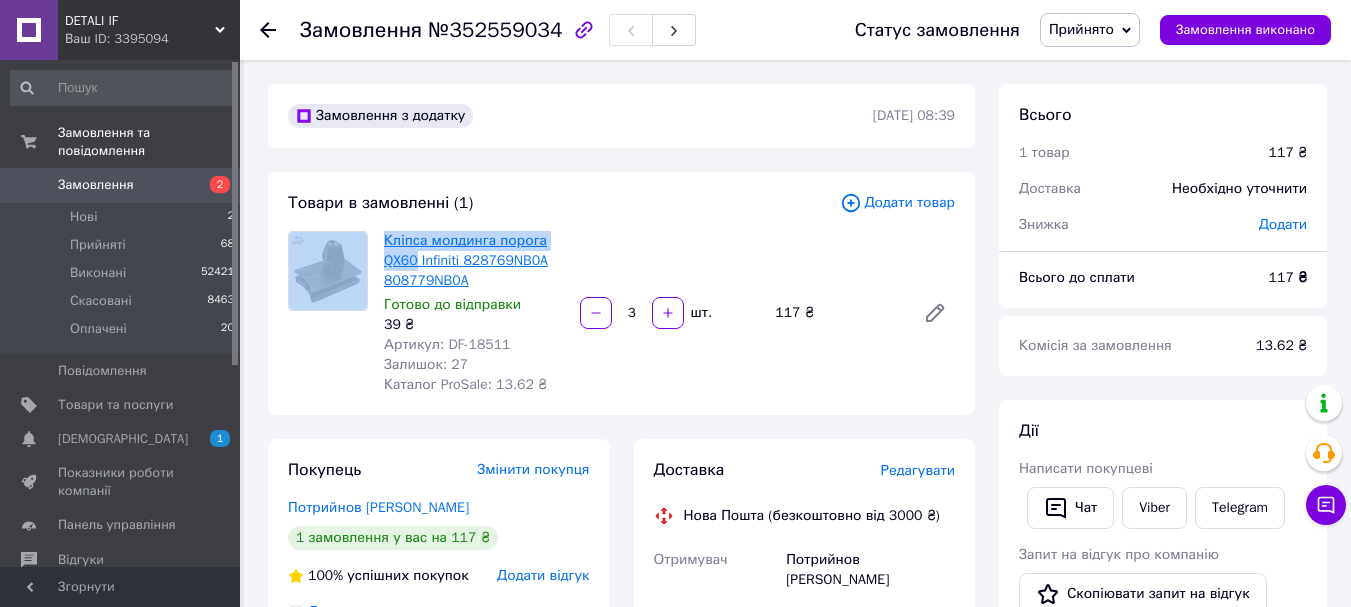drag, startPoint x: 373, startPoint y: 263, endPoint x: 424, endPoint y: 265, distance: 51.0392 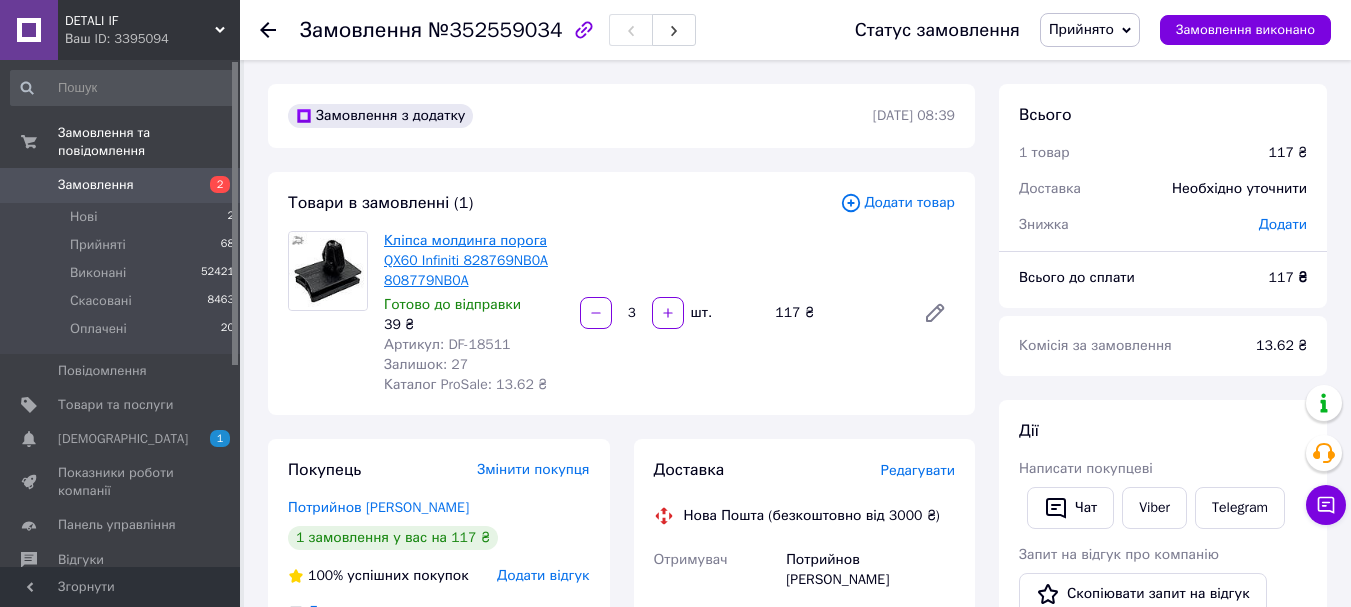 drag, startPoint x: 633, startPoint y: 257, endPoint x: 523, endPoint y: 260, distance: 110.0409 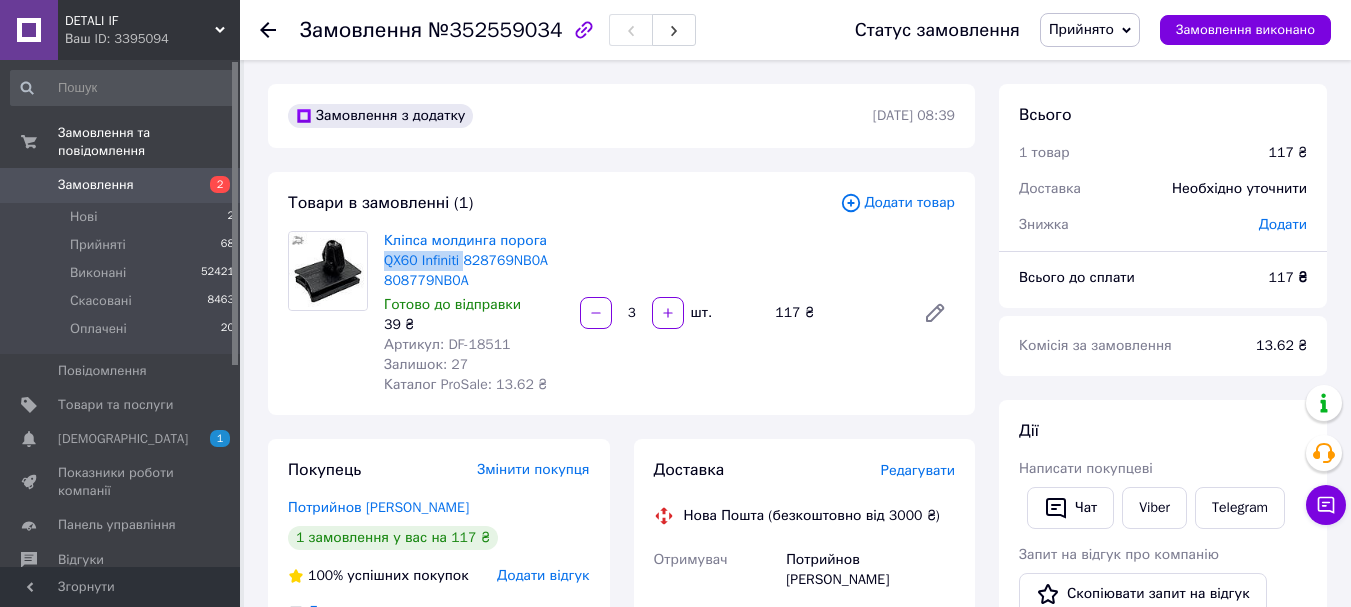 drag, startPoint x: 402, startPoint y: 262, endPoint x: 540, endPoint y: 191, distance: 155.19342 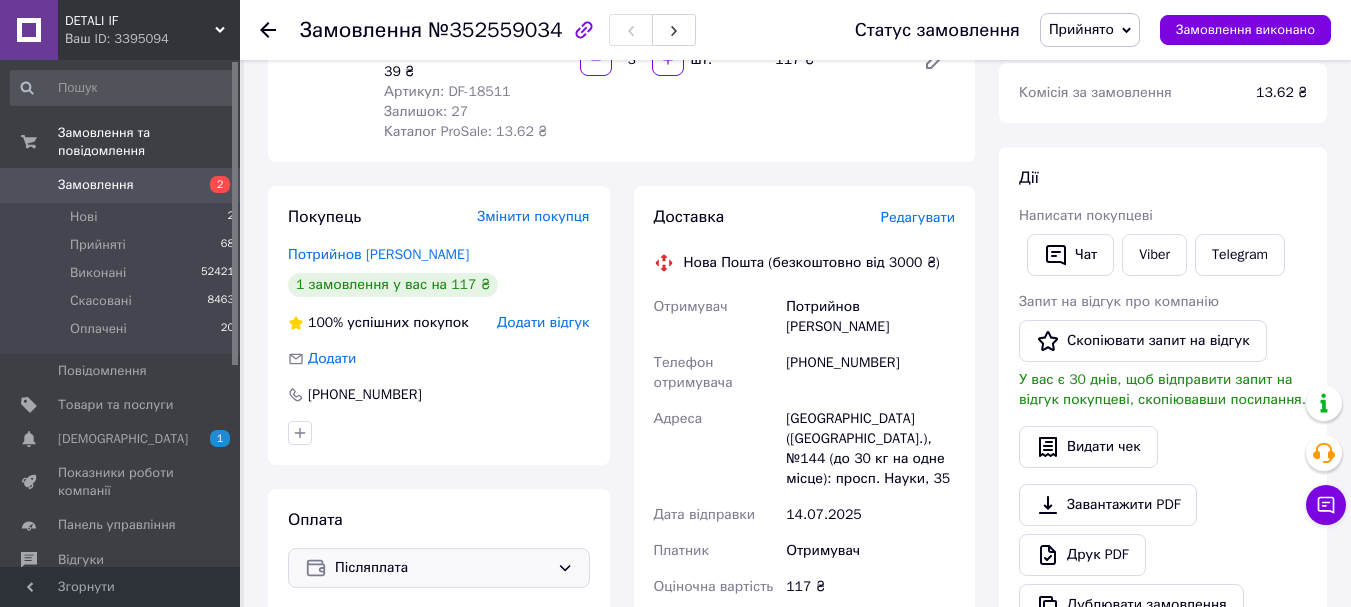 scroll, scrollTop: 500, scrollLeft: 0, axis: vertical 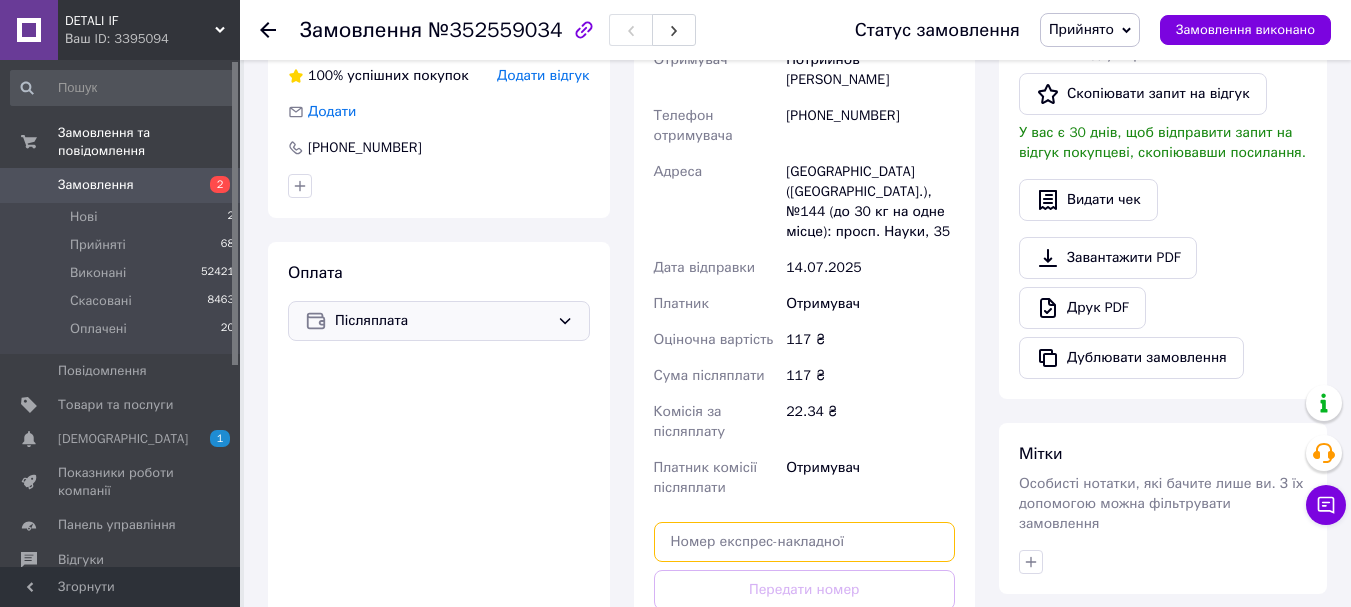 click at bounding box center (805, 542) 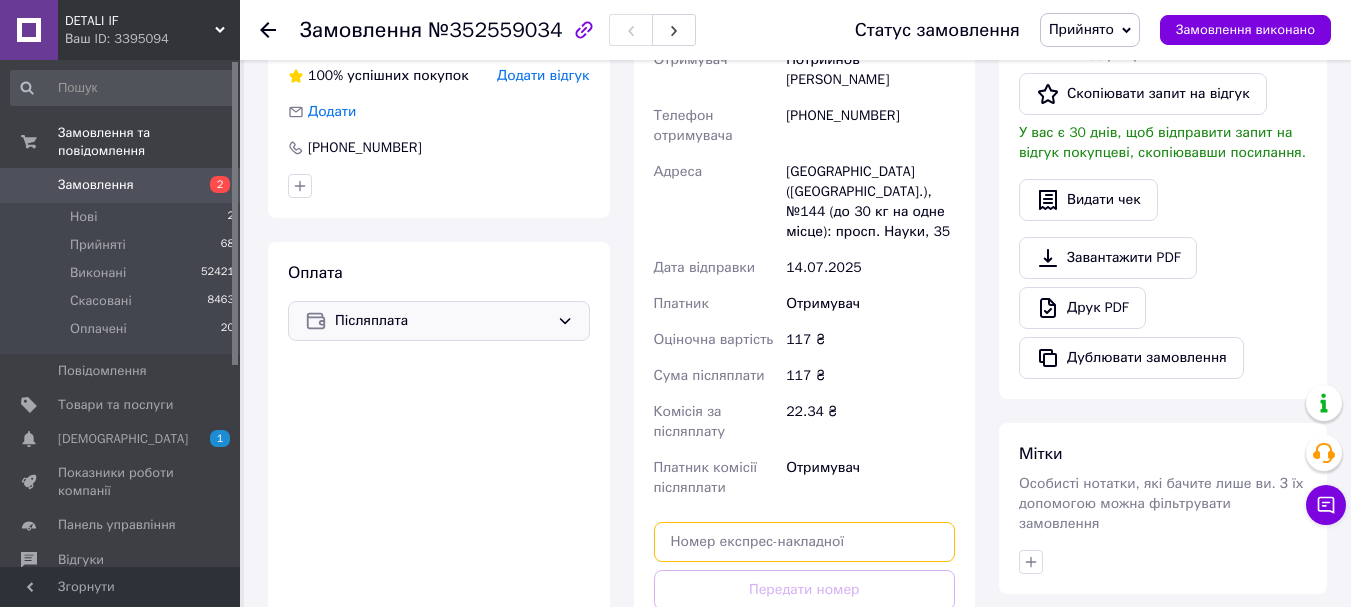 paste on "20451204994666" 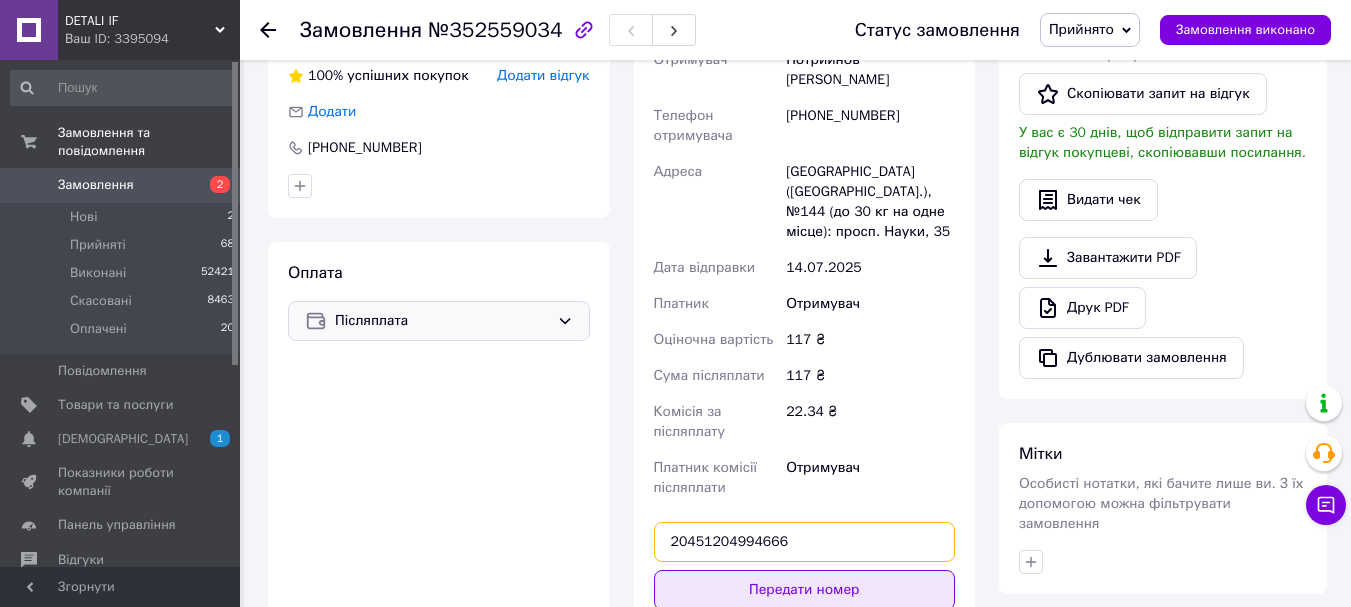 type on "20451204994666" 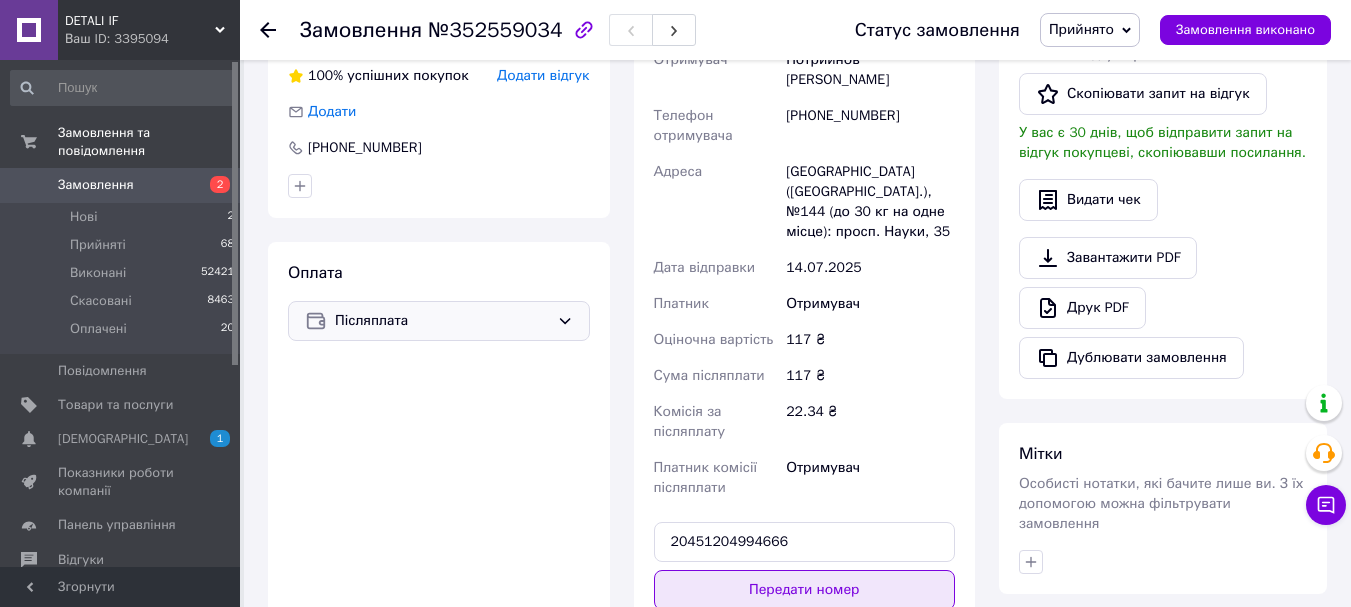 click on "Передати номер" at bounding box center [805, 590] 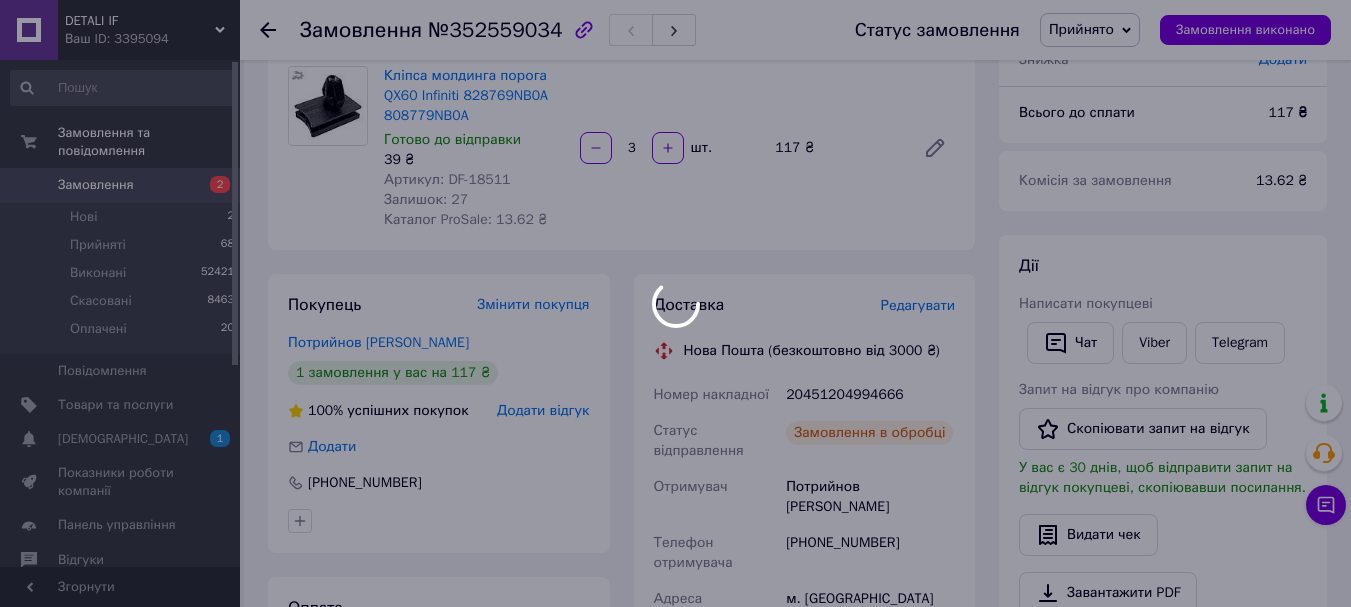 scroll, scrollTop: 100, scrollLeft: 0, axis: vertical 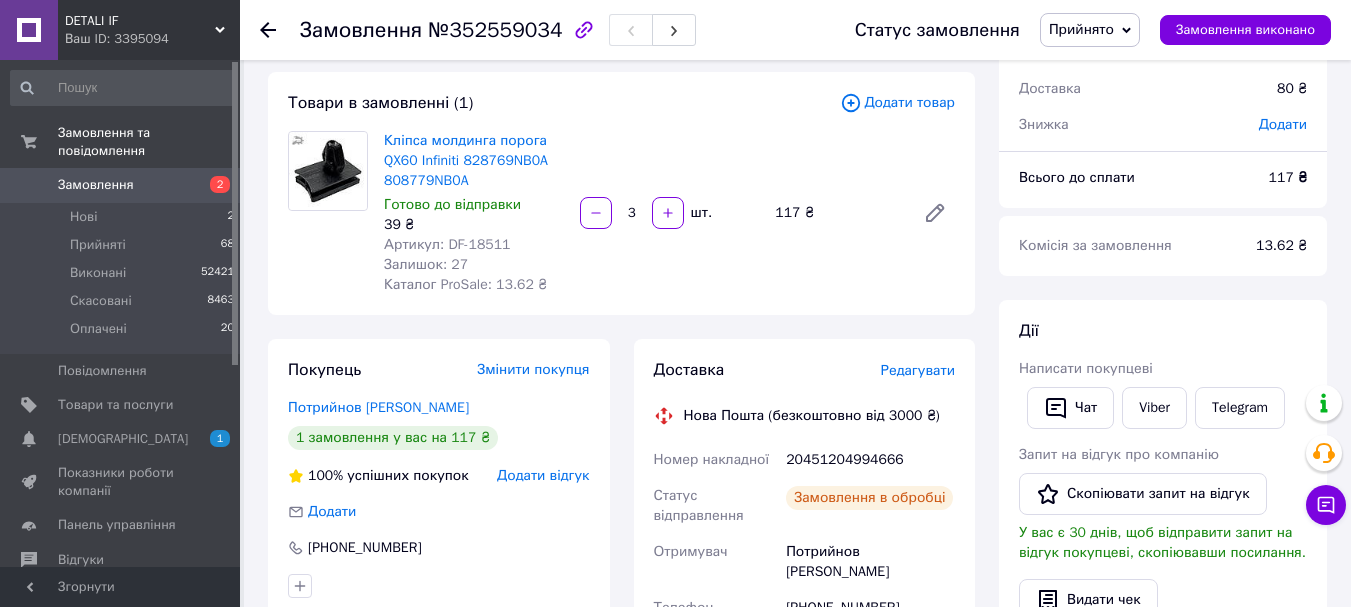 click on "Прийнято" at bounding box center (1081, 29) 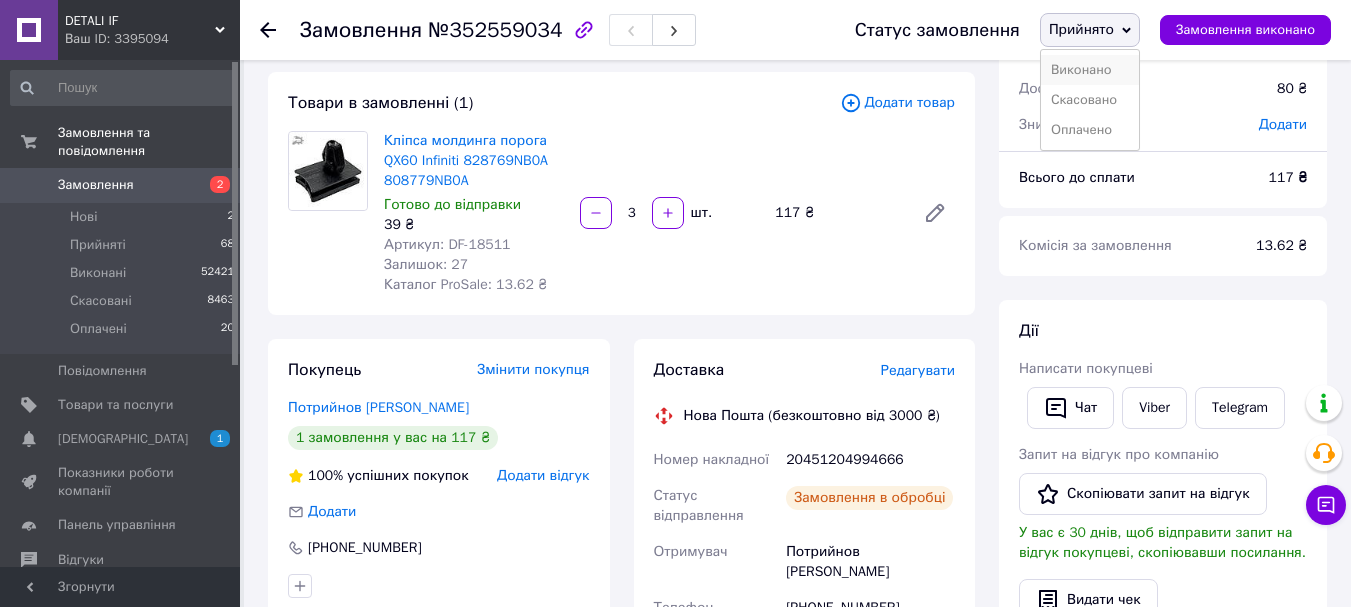 click on "Виконано" at bounding box center [1090, 70] 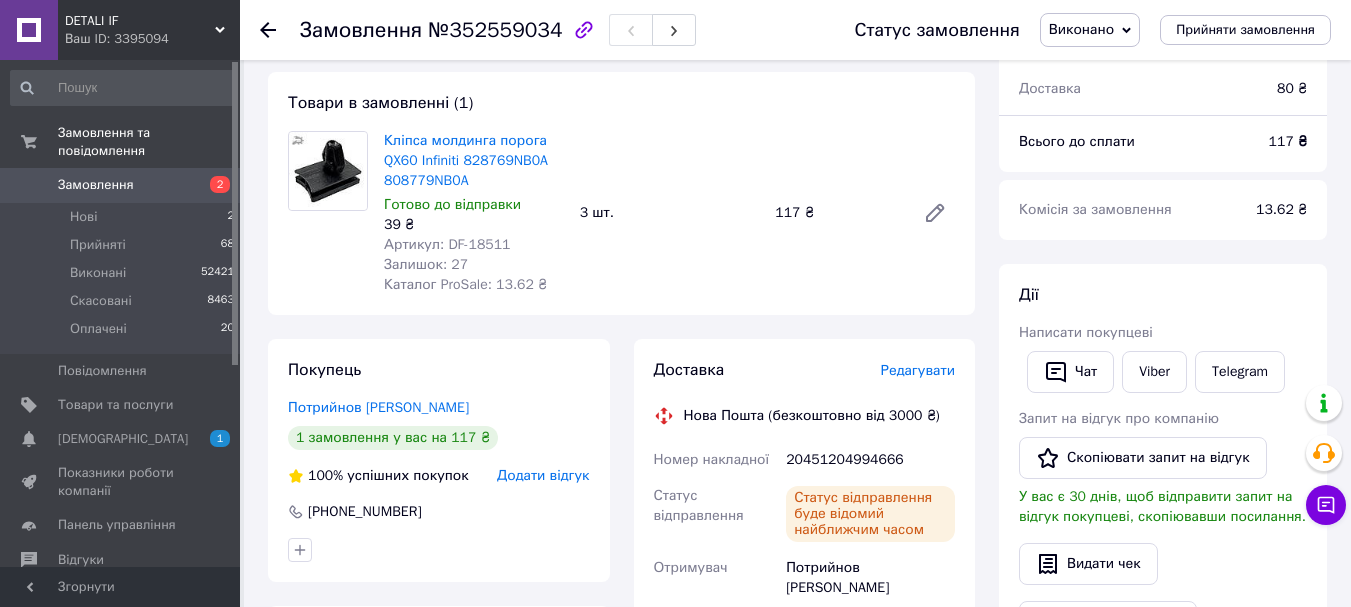 drag, startPoint x: 188, startPoint y: 220, endPoint x: 323, endPoint y: 232, distance: 135.53229 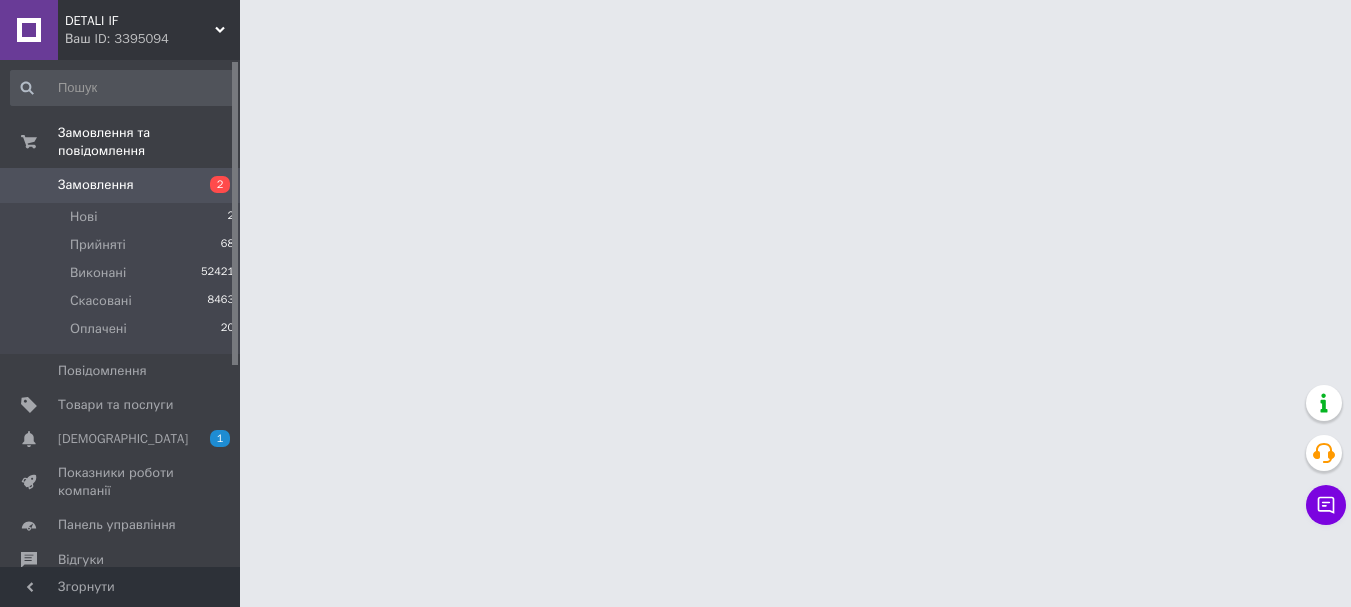 scroll, scrollTop: 0, scrollLeft: 0, axis: both 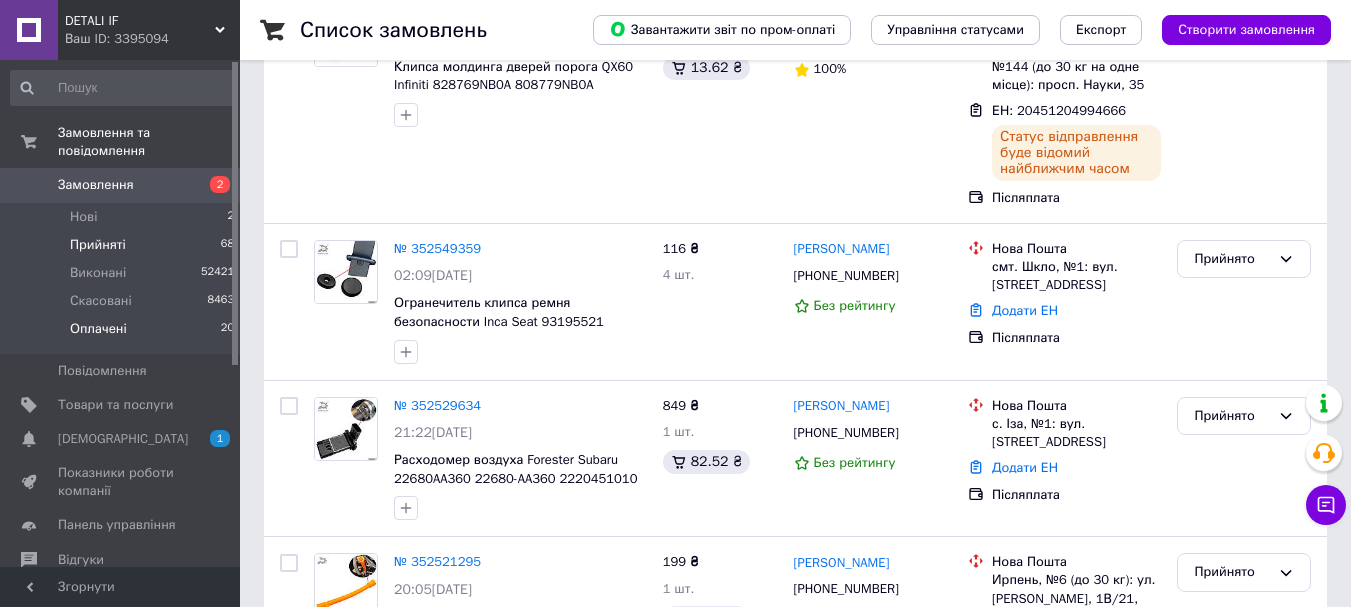click on "Оплачені 20" at bounding box center (123, 334) 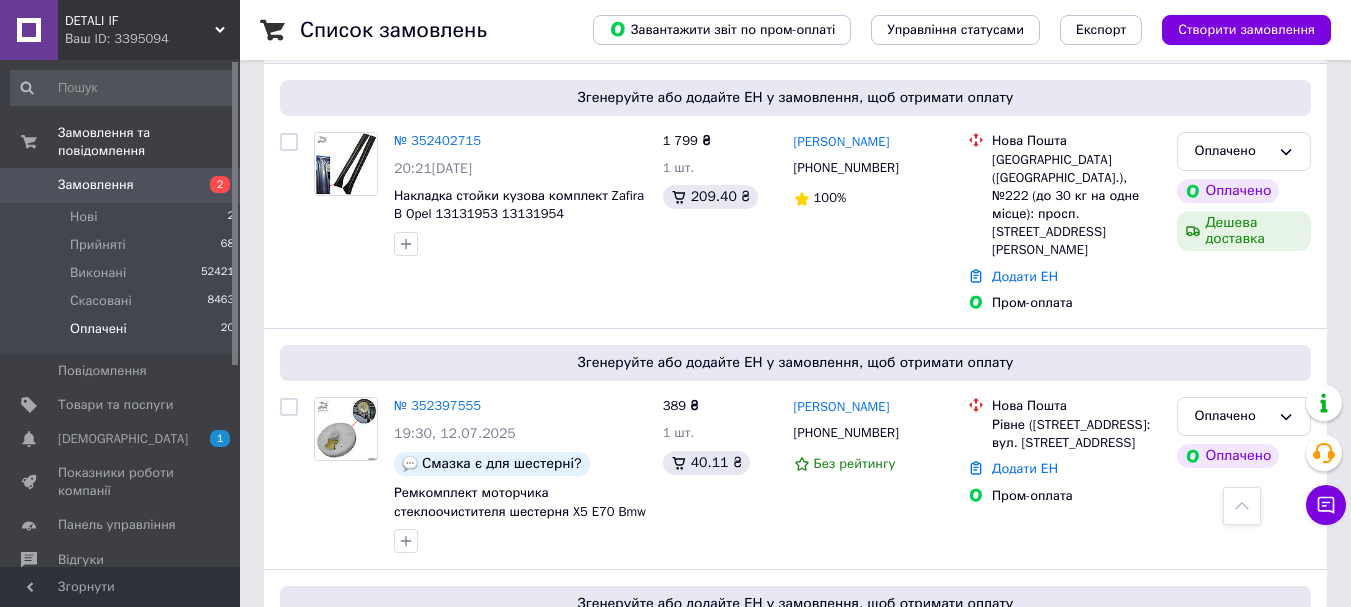 scroll, scrollTop: 4124, scrollLeft: 0, axis: vertical 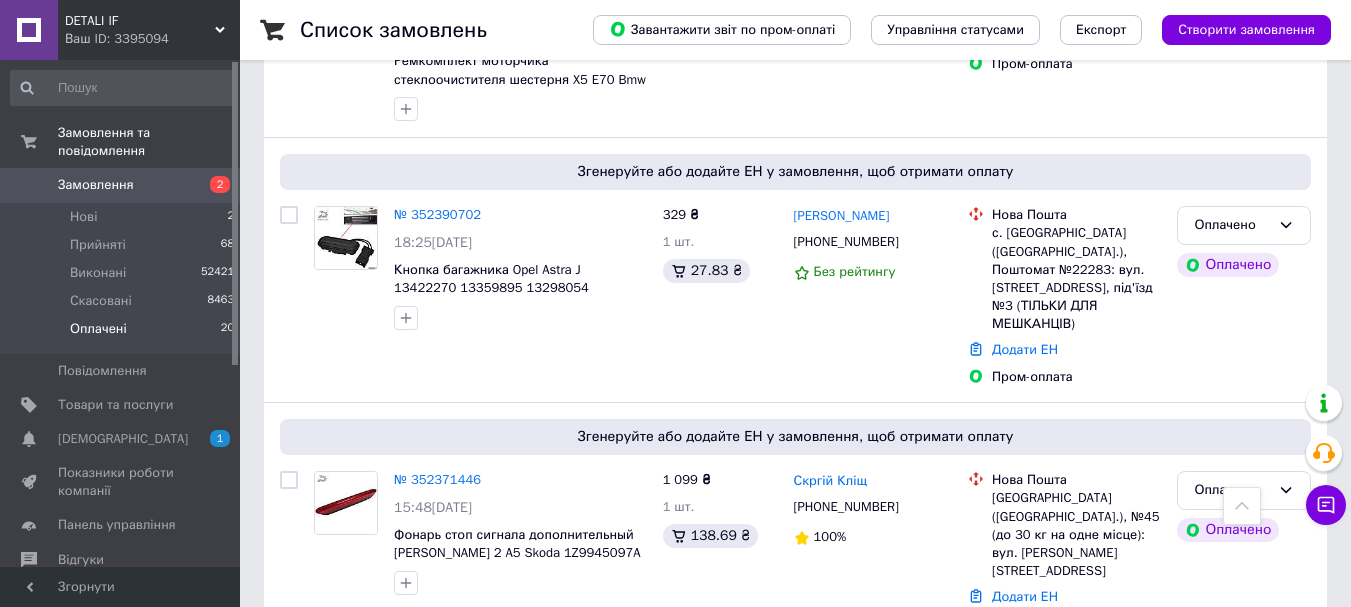 click 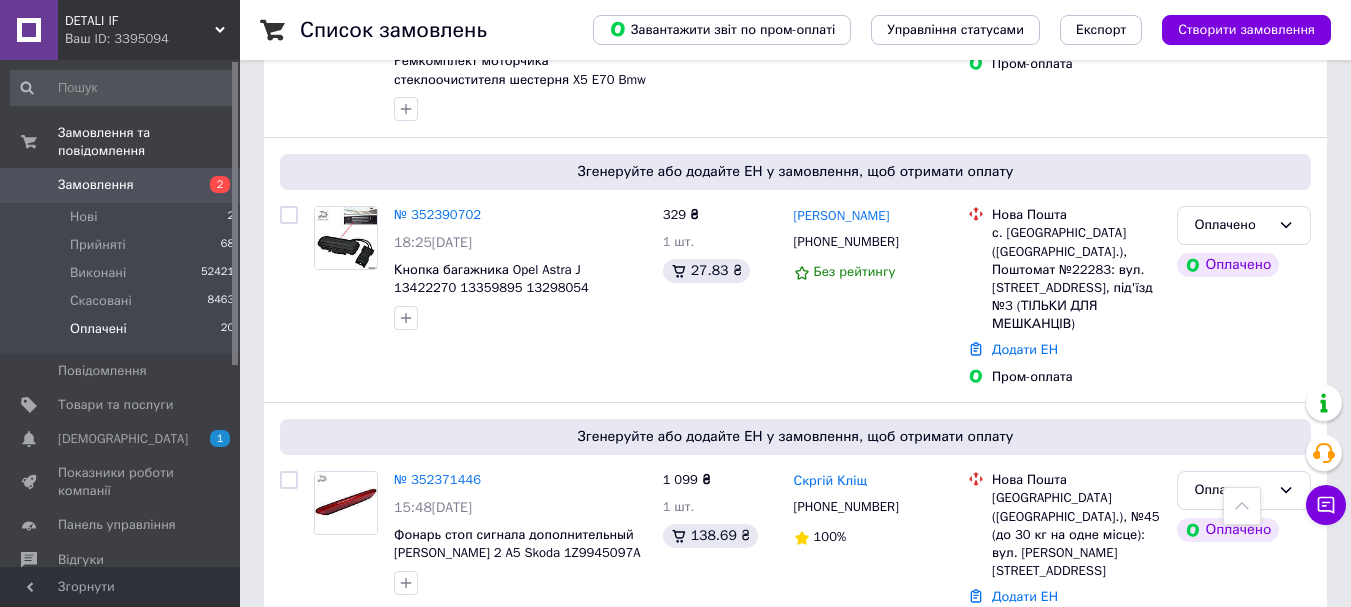 click 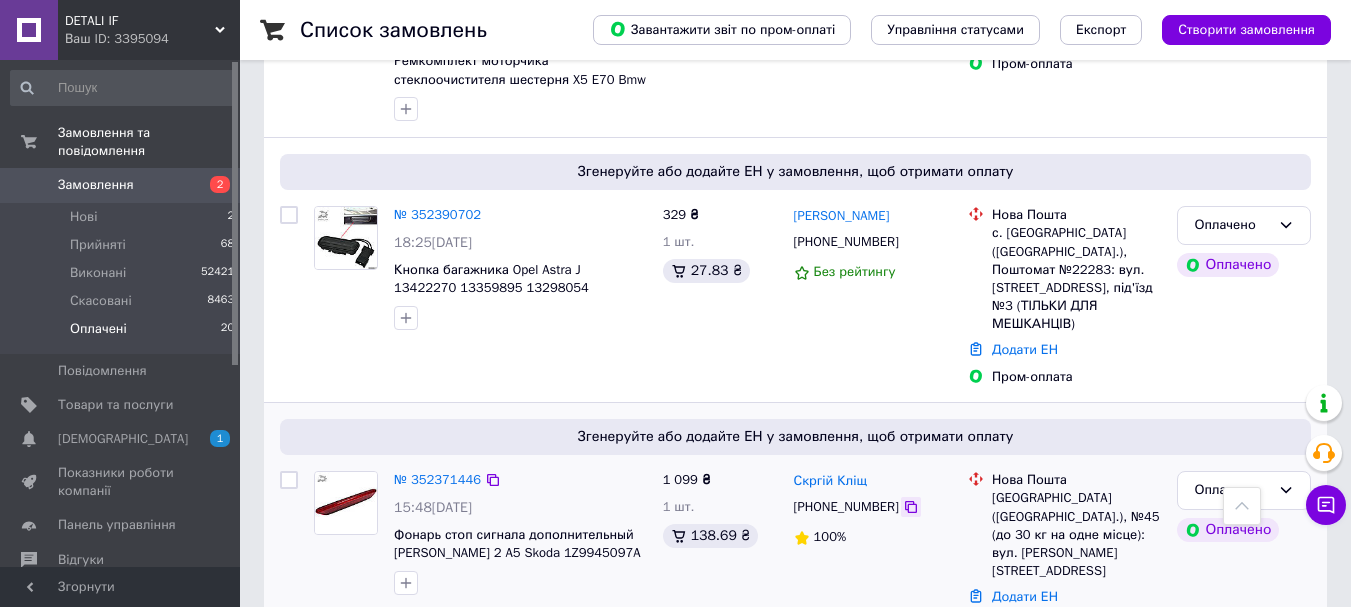 click 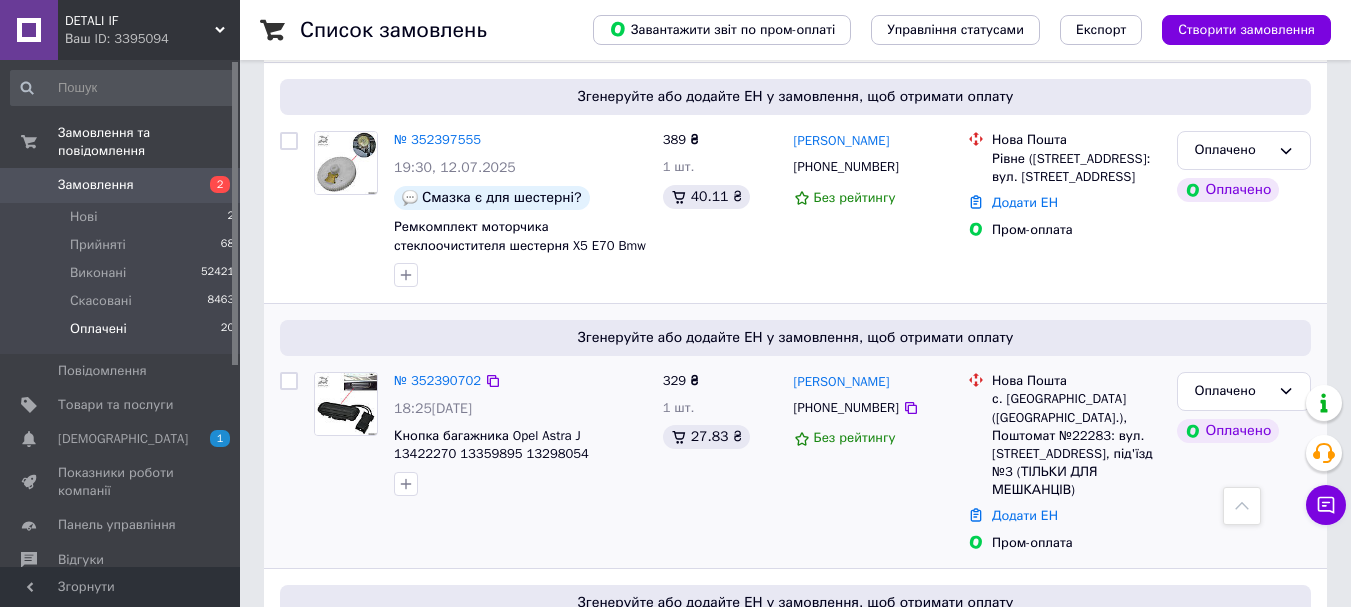 scroll, scrollTop: 3924, scrollLeft: 0, axis: vertical 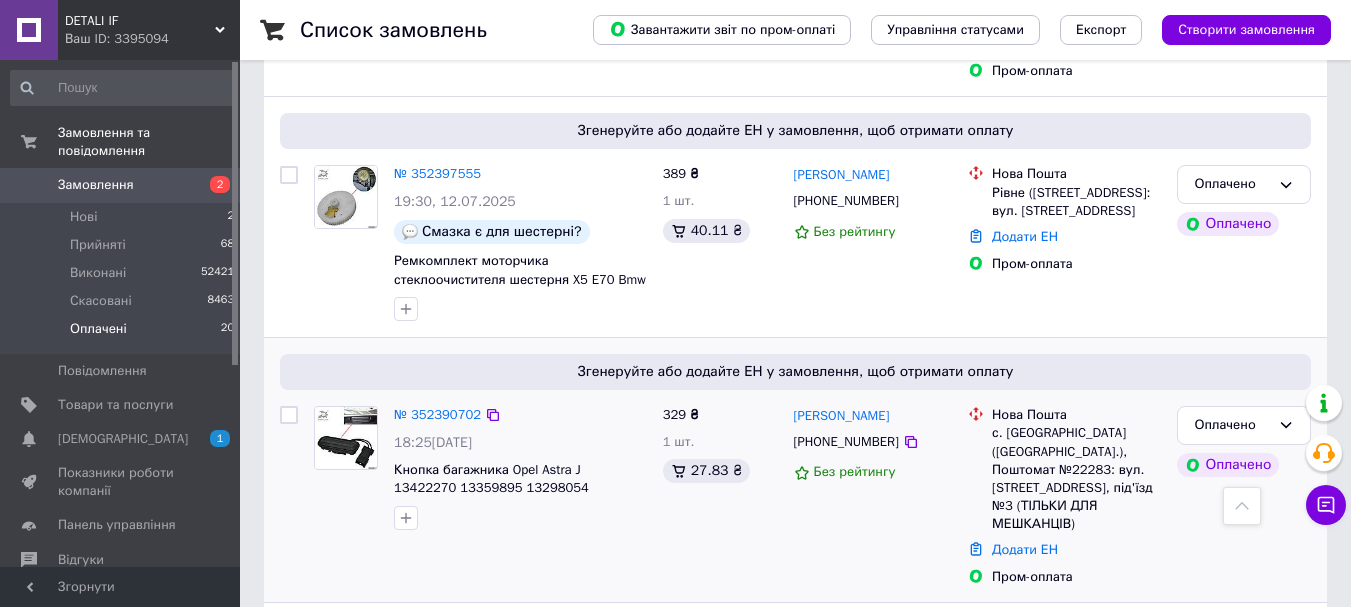drag, startPoint x: 896, startPoint y: 225, endPoint x: 919, endPoint y: 221, distance: 23.345236 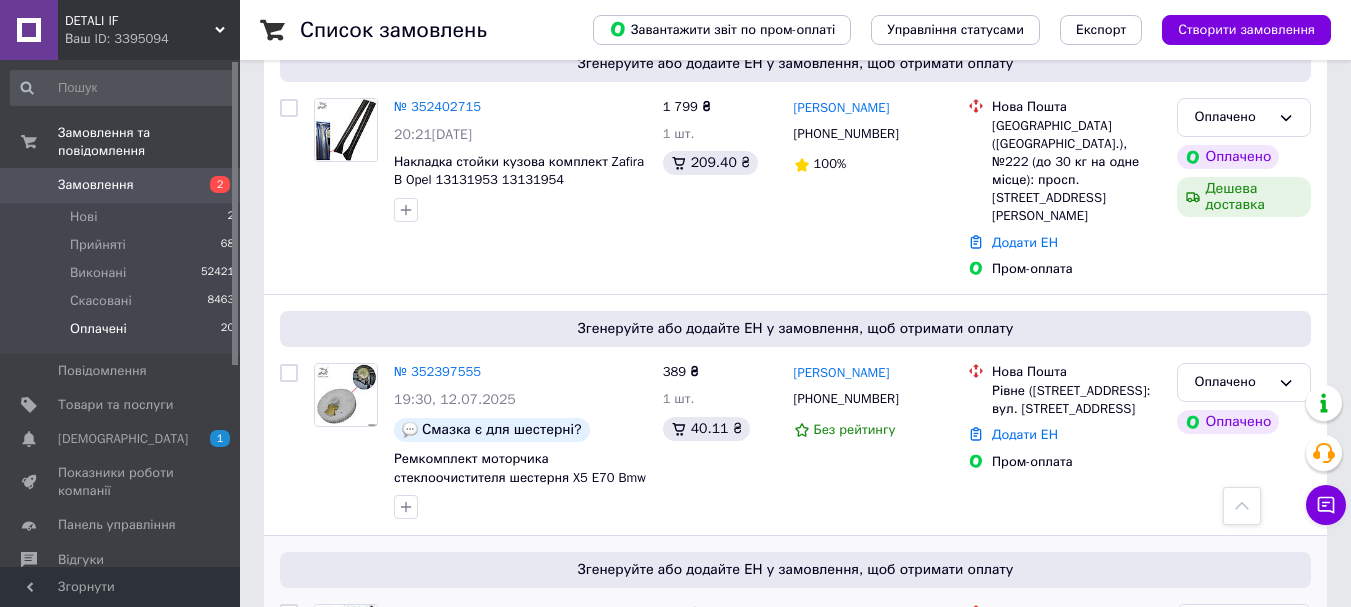 scroll, scrollTop: 3724, scrollLeft: 0, axis: vertical 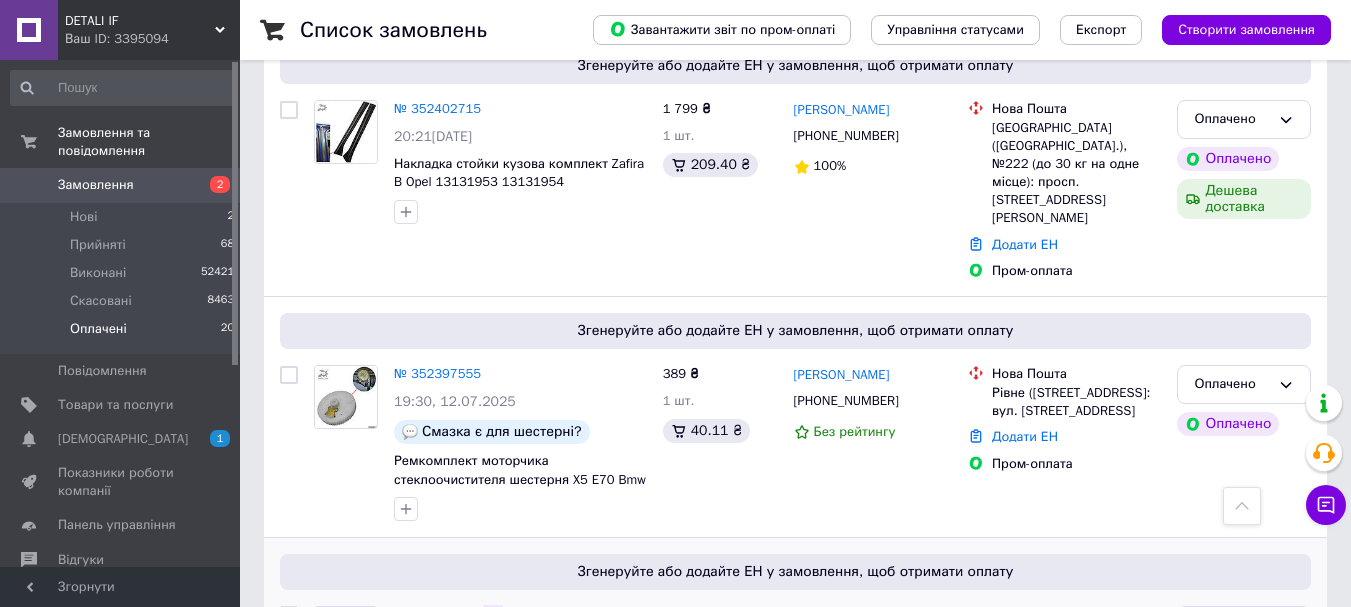 click at bounding box center [493, 615] 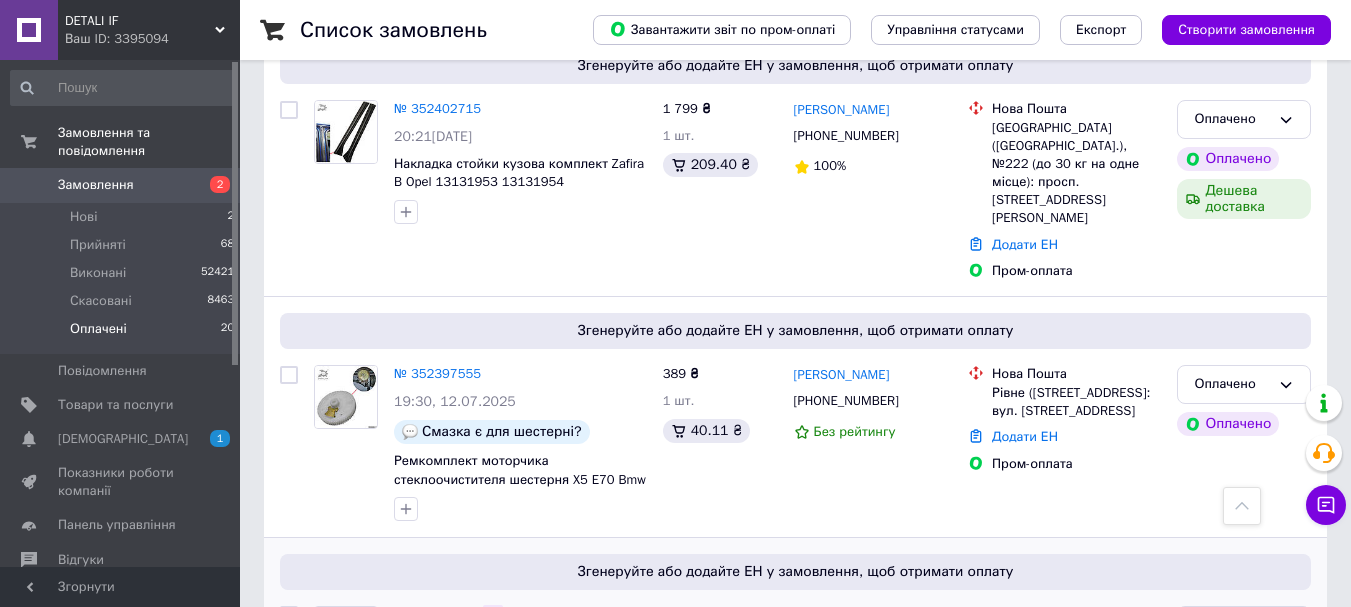 click 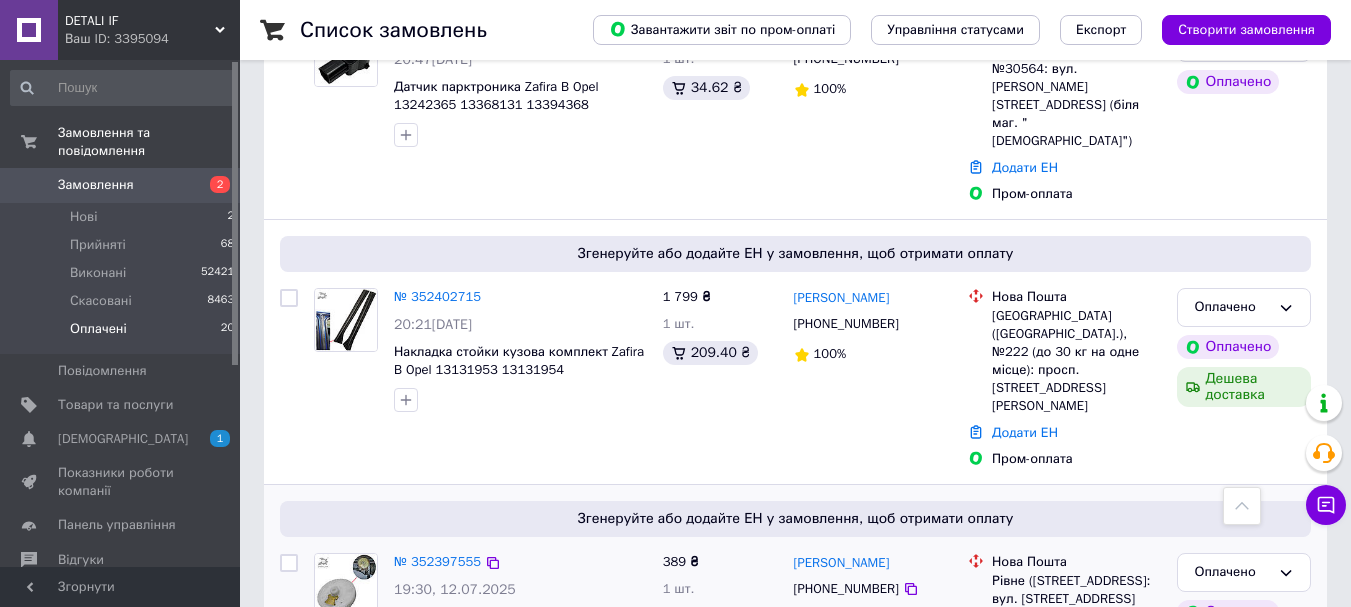scroll, scrollTop: 3524, scrollLeft: 0, axis: vertical 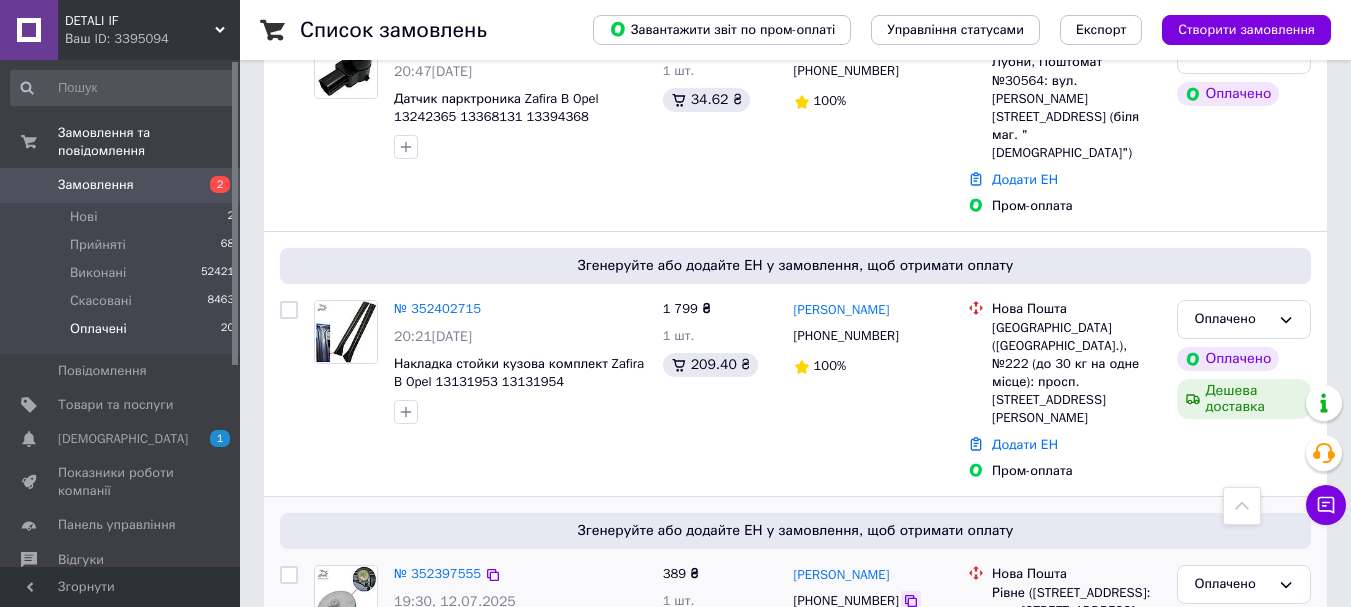 click 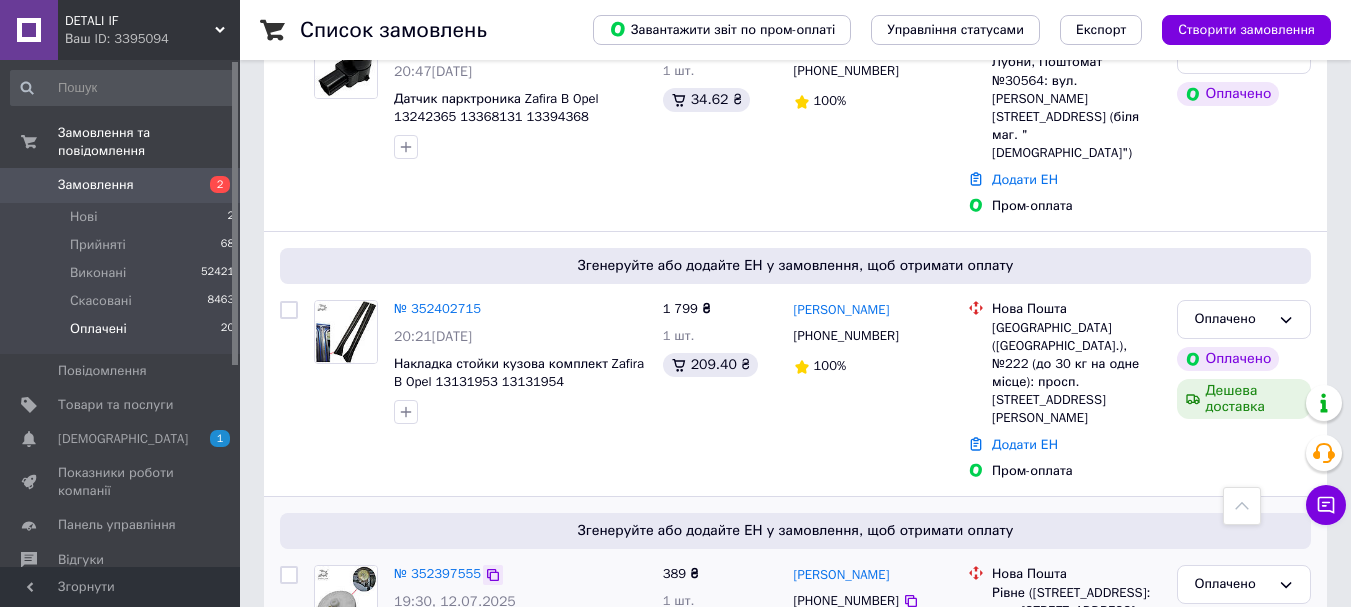 click 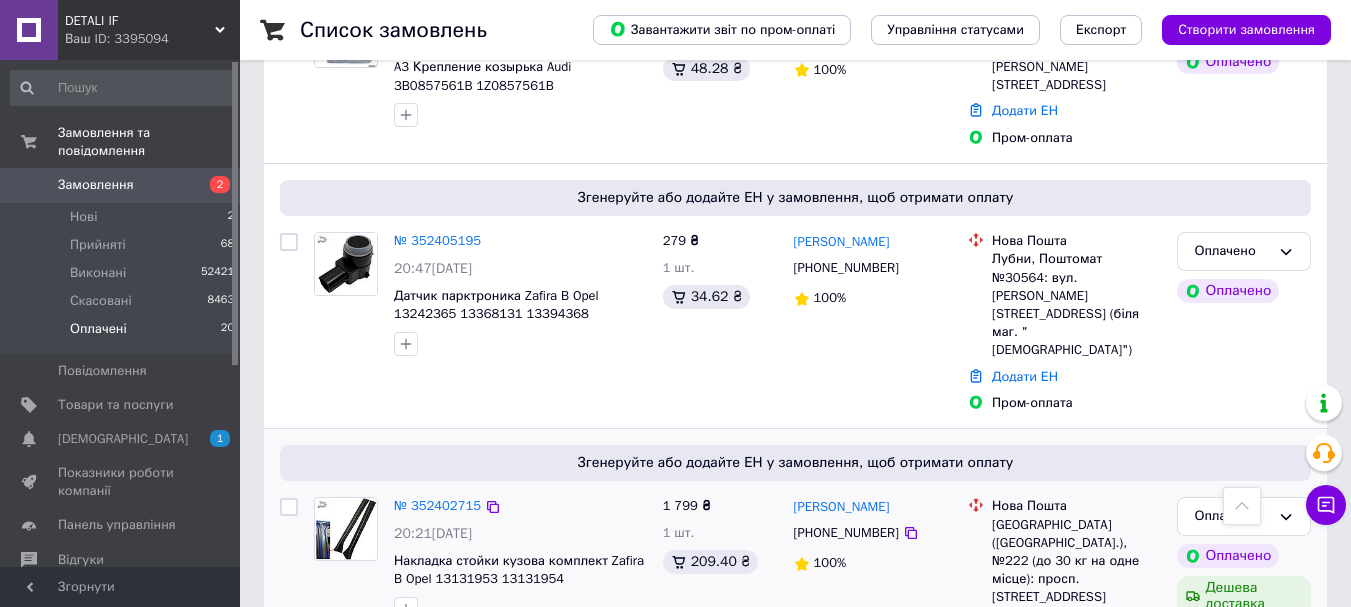 scroll, scrollTop: 3324, scrollLeft: 0, axis: vertical 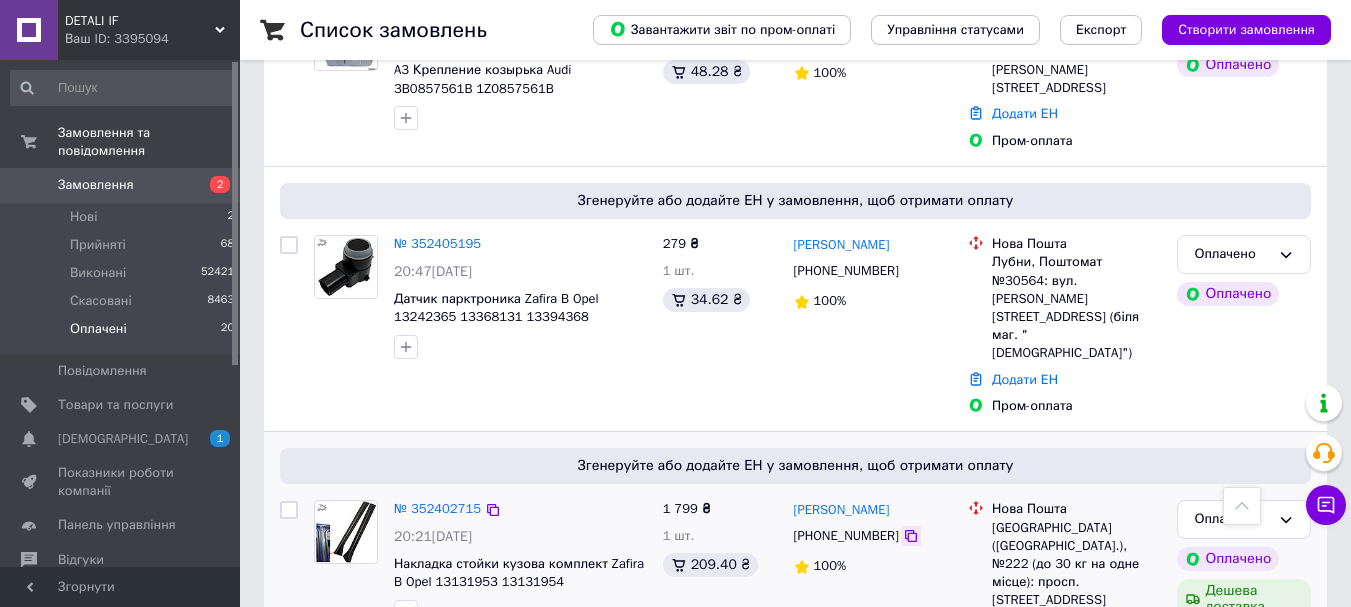 click 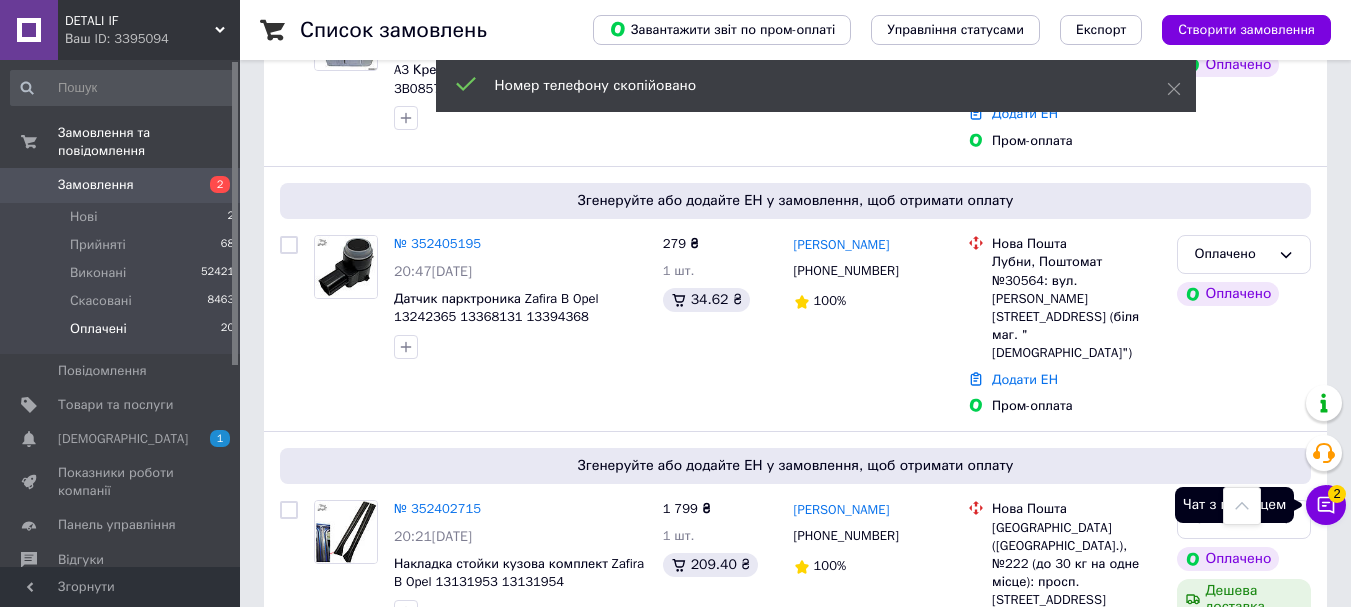 click 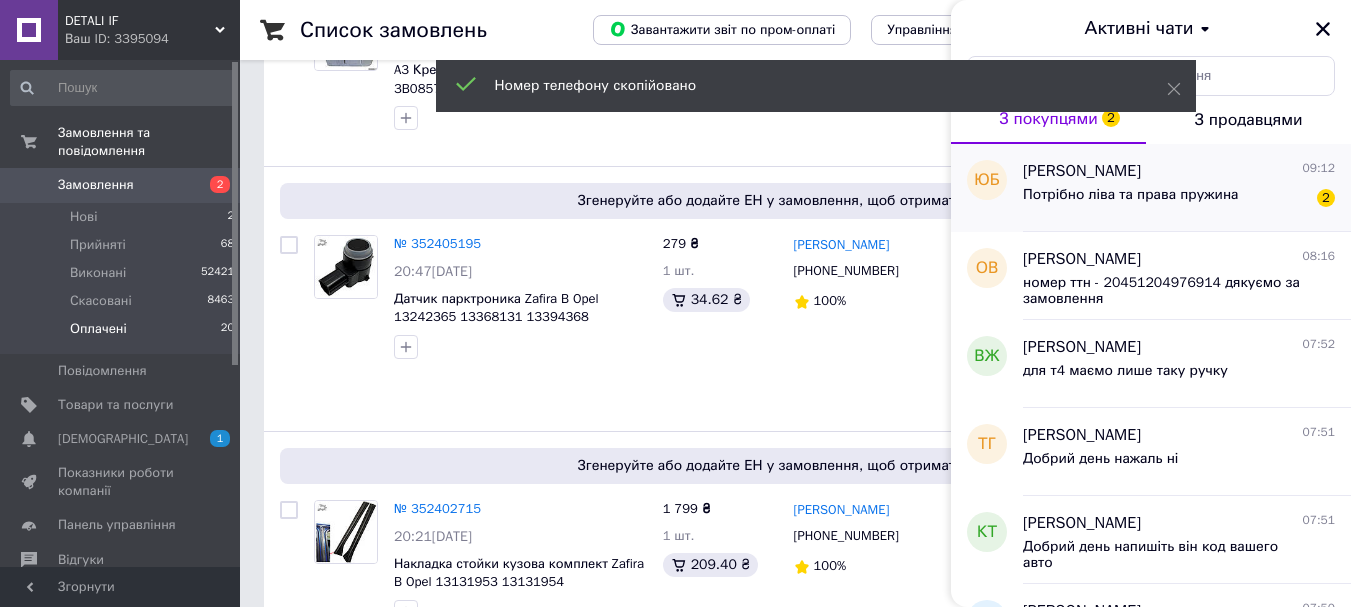 click on "Потрібно ліва та права пружина" at bounding box center [1131, 195] 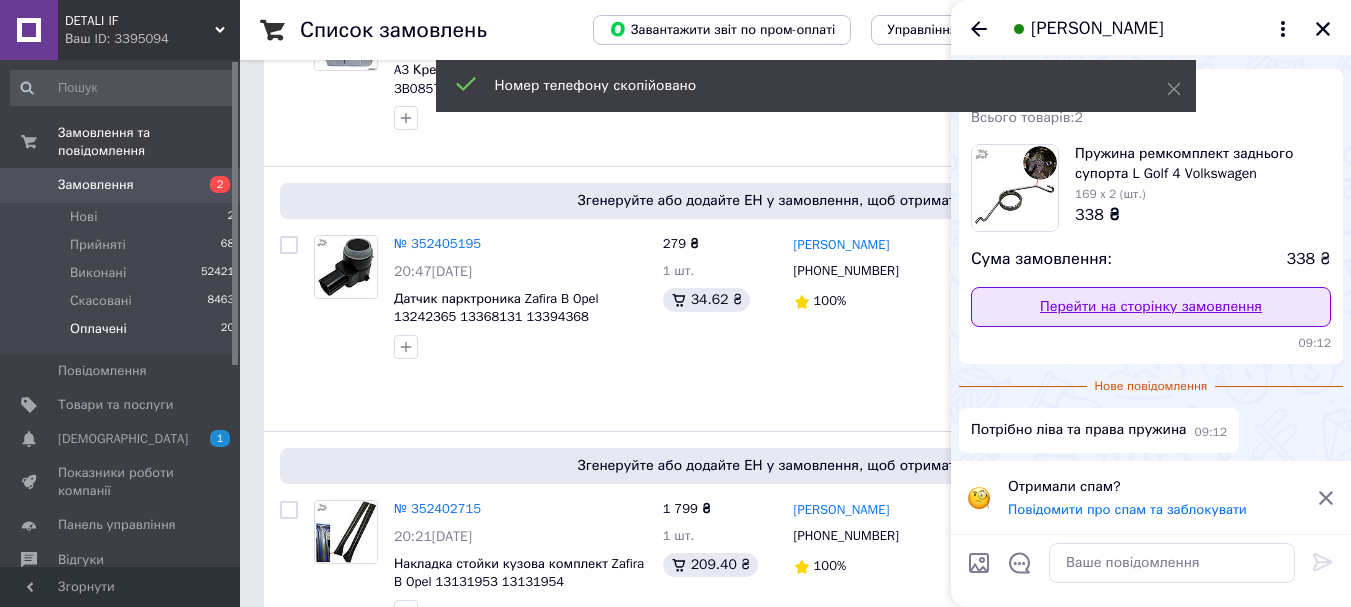 scroll, scrollTop: 0, scrollLeft: 0, axis: both 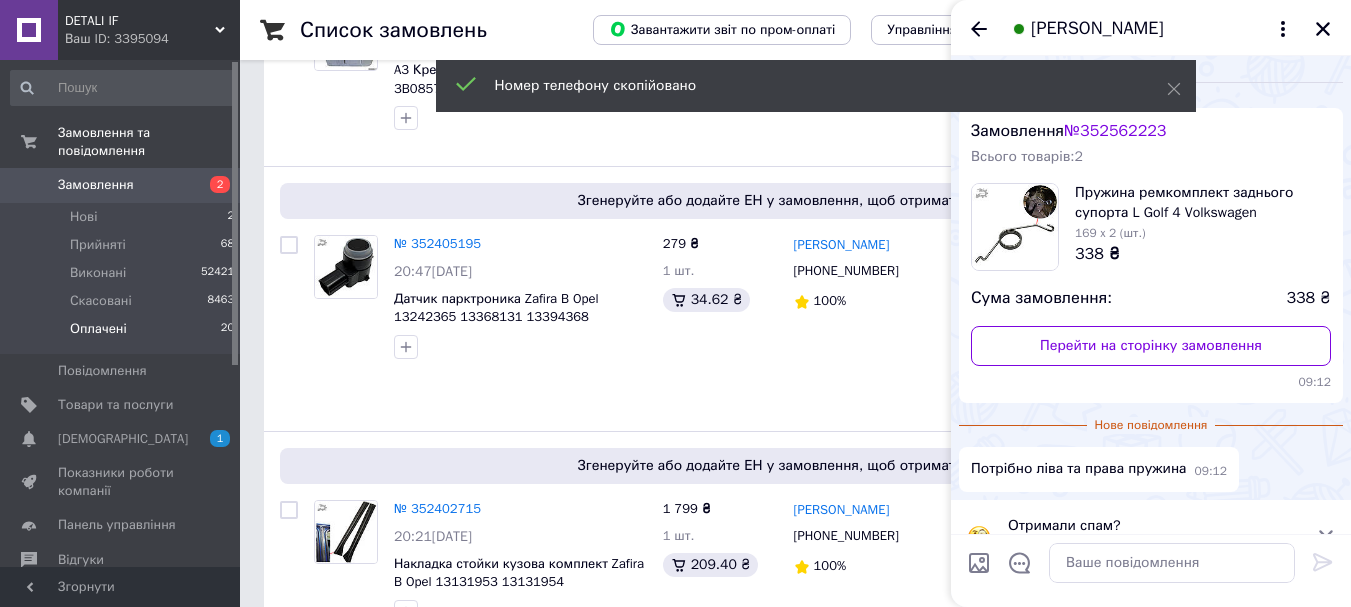 click on "Пружина ремкомплект заднього супорта L Golf 4 Volkswagen 1K0615295" at bounding box center (1203, 203) 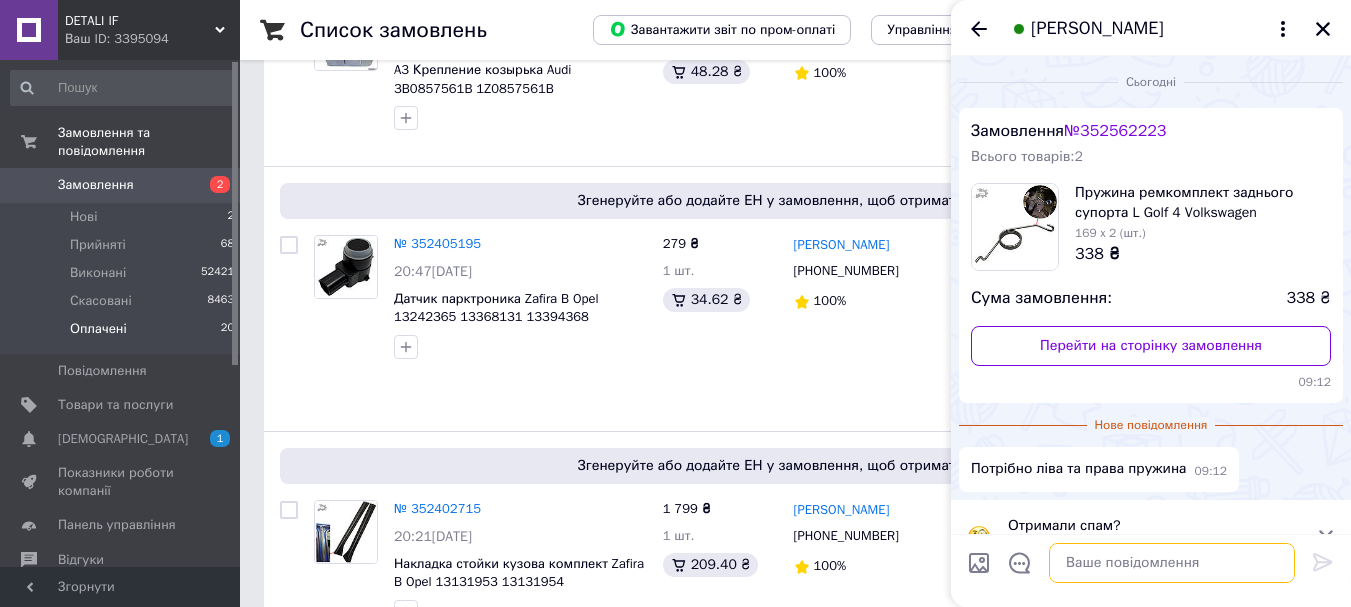 click at bounding box center (1172, 563) 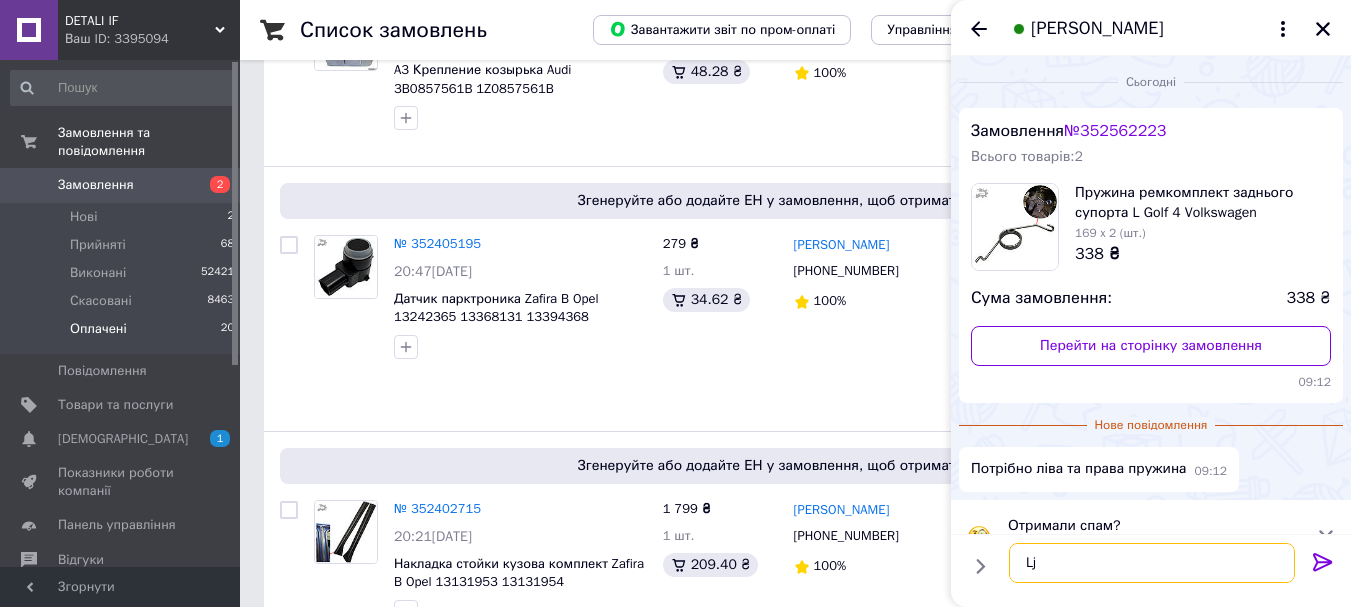 type on "L" 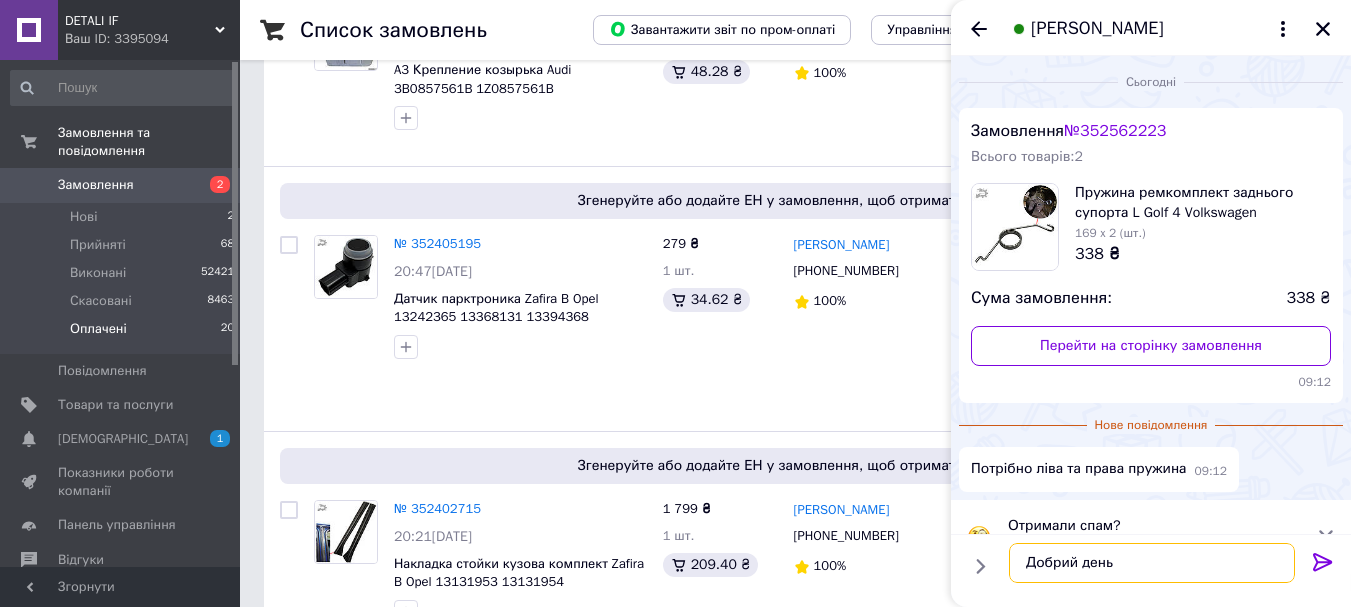 scroll, scrollTop: 12, scrollLeft: 0, axis: vertical 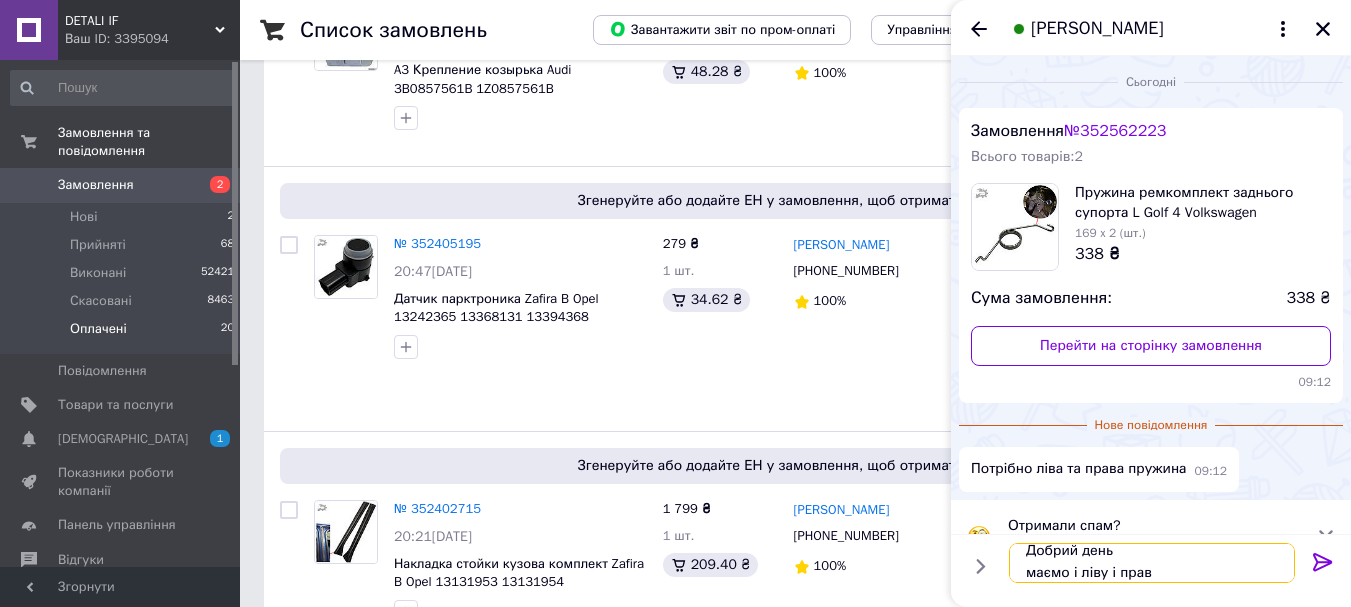 type on "Добрий день
маємо і ліву і праву" 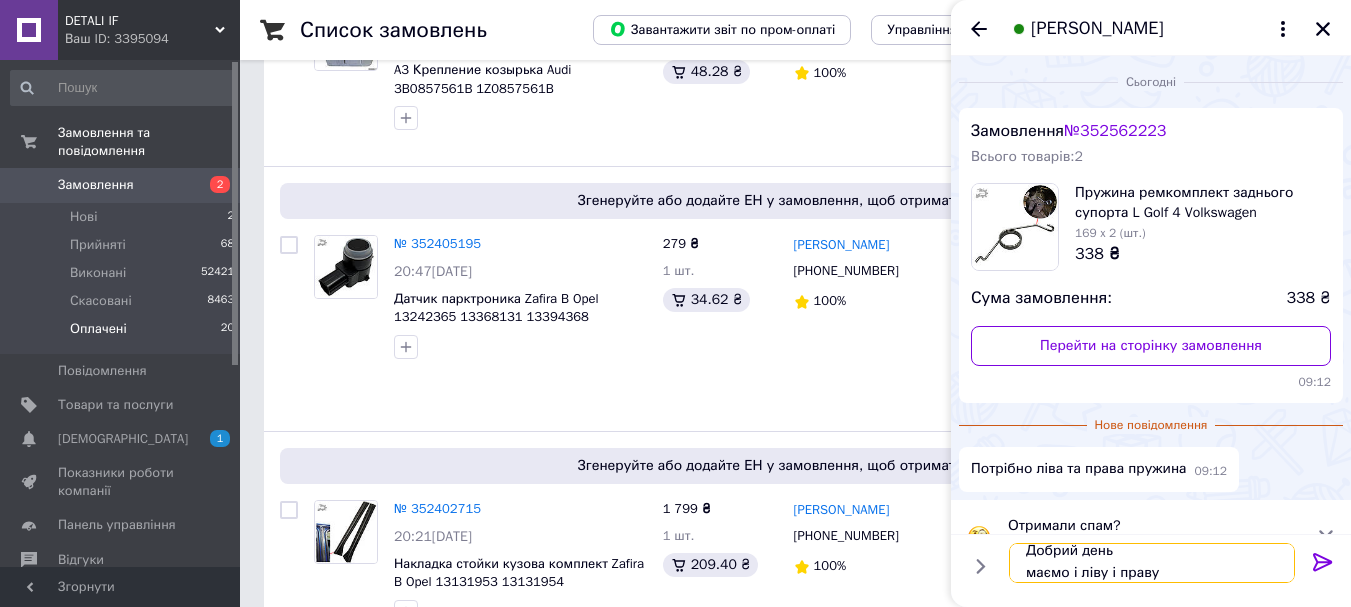 type 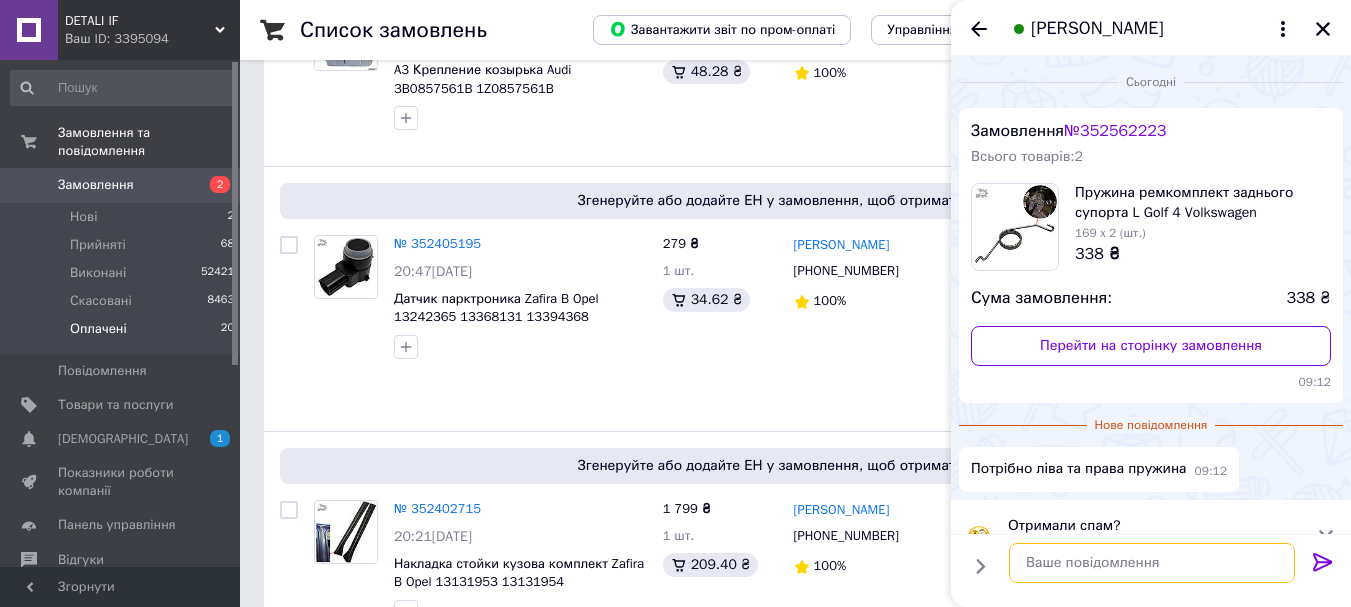 scroll, scrollTop: 0, scrollLeft: 0, axis: both 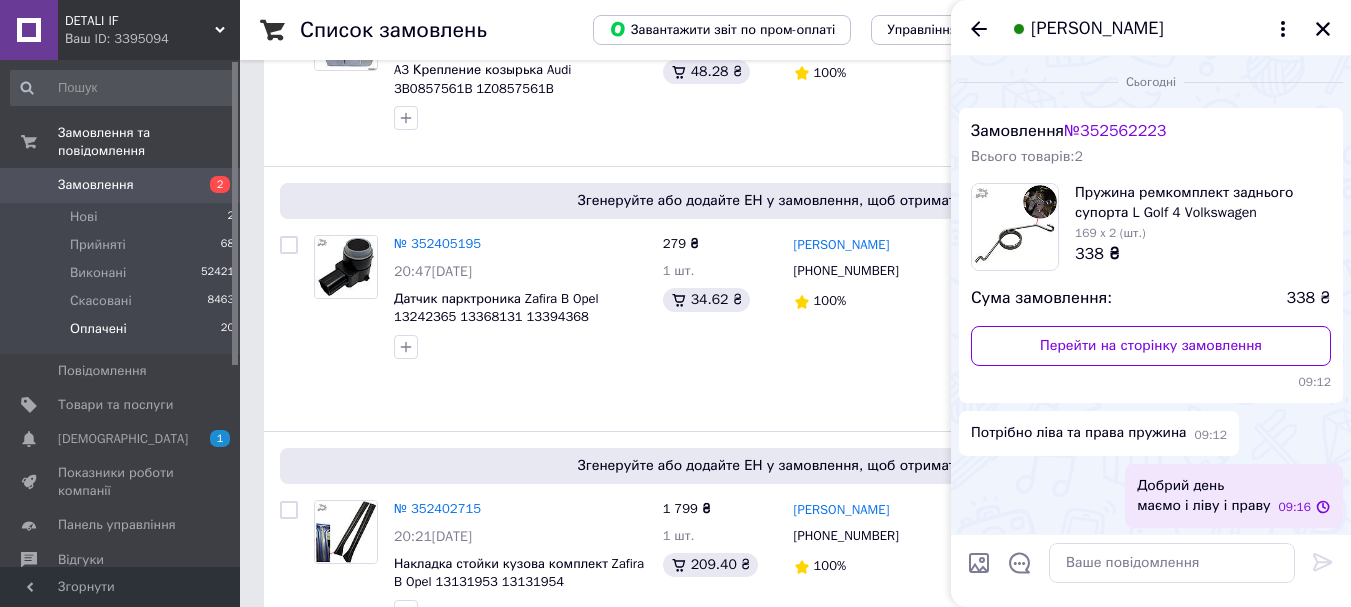 click on "№ 352562223" at bounding box center [1115, 131] 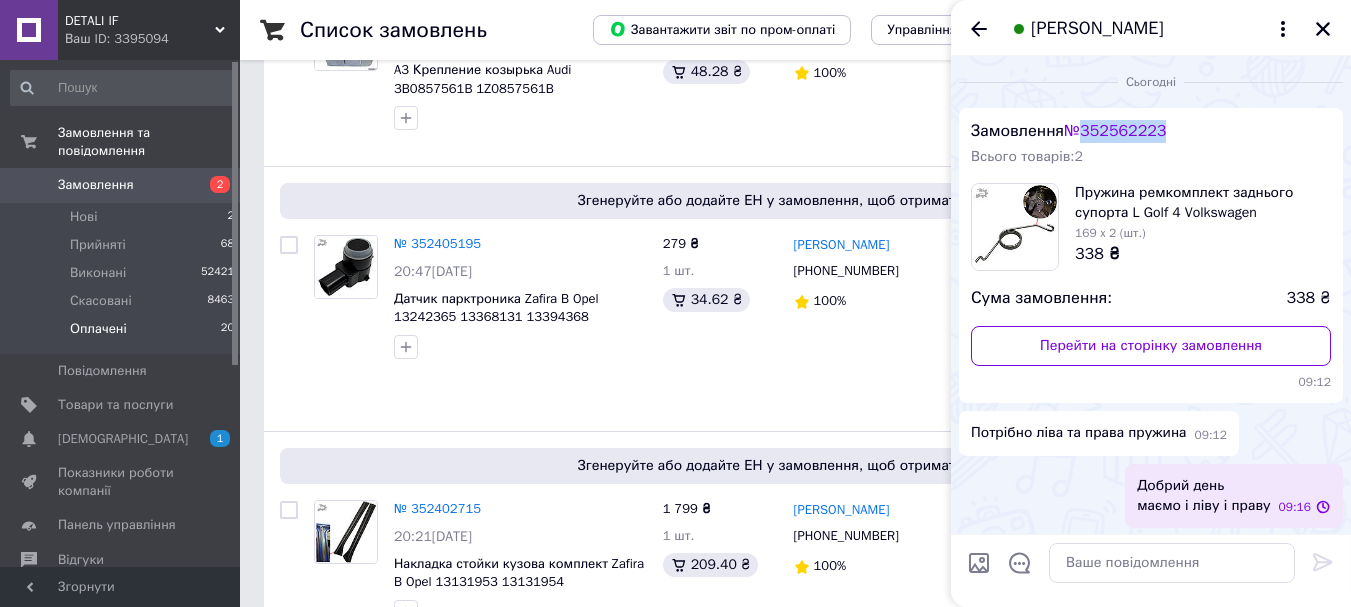click on "№ 352562223" at bounding box center (1115, 131) 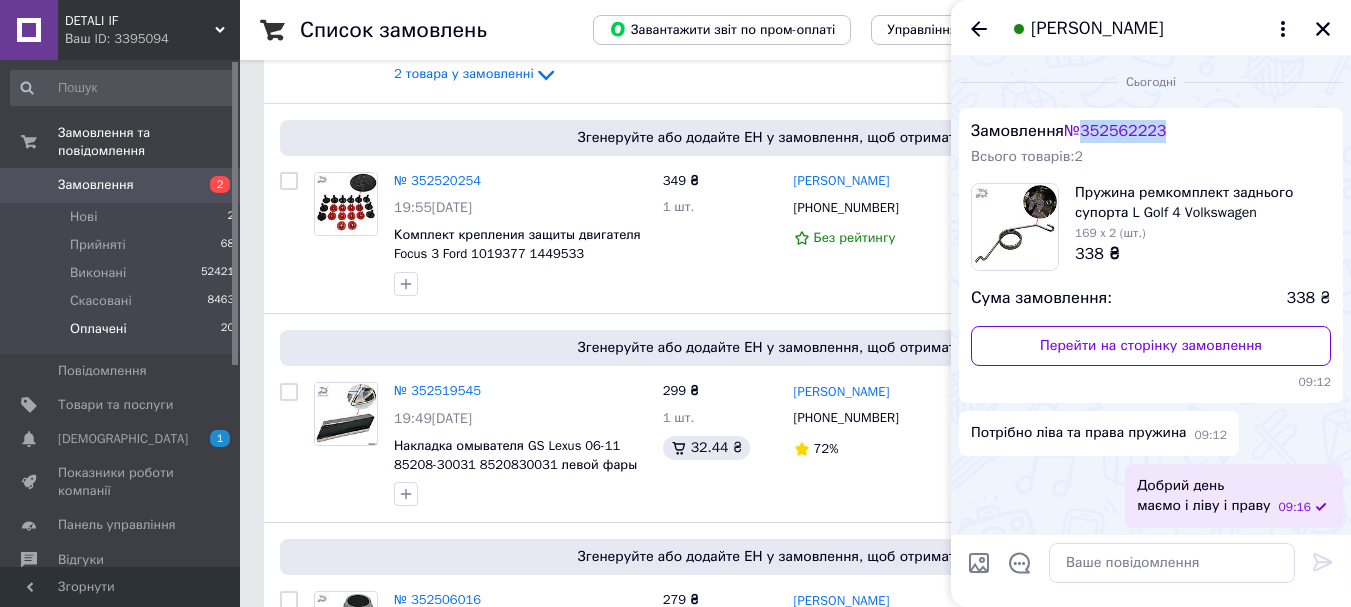 scroll, scrollTop: 0, scrollLeft: 0, axis: both 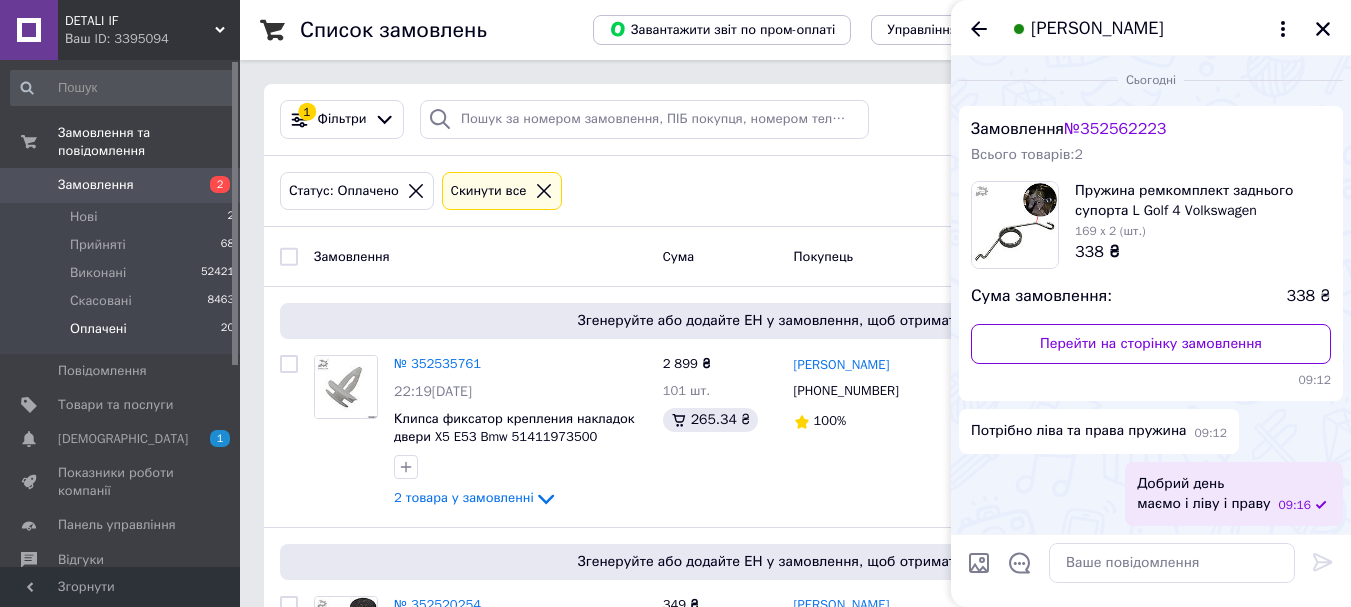 click 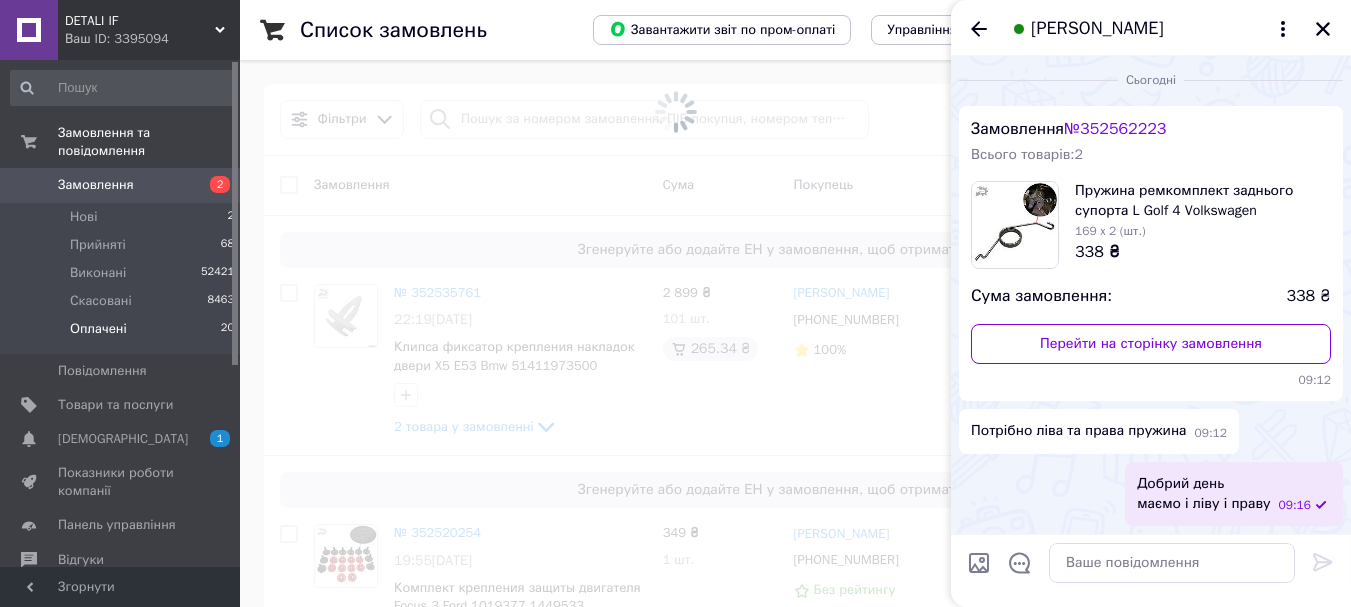 click at bounding box center (1323, 29) 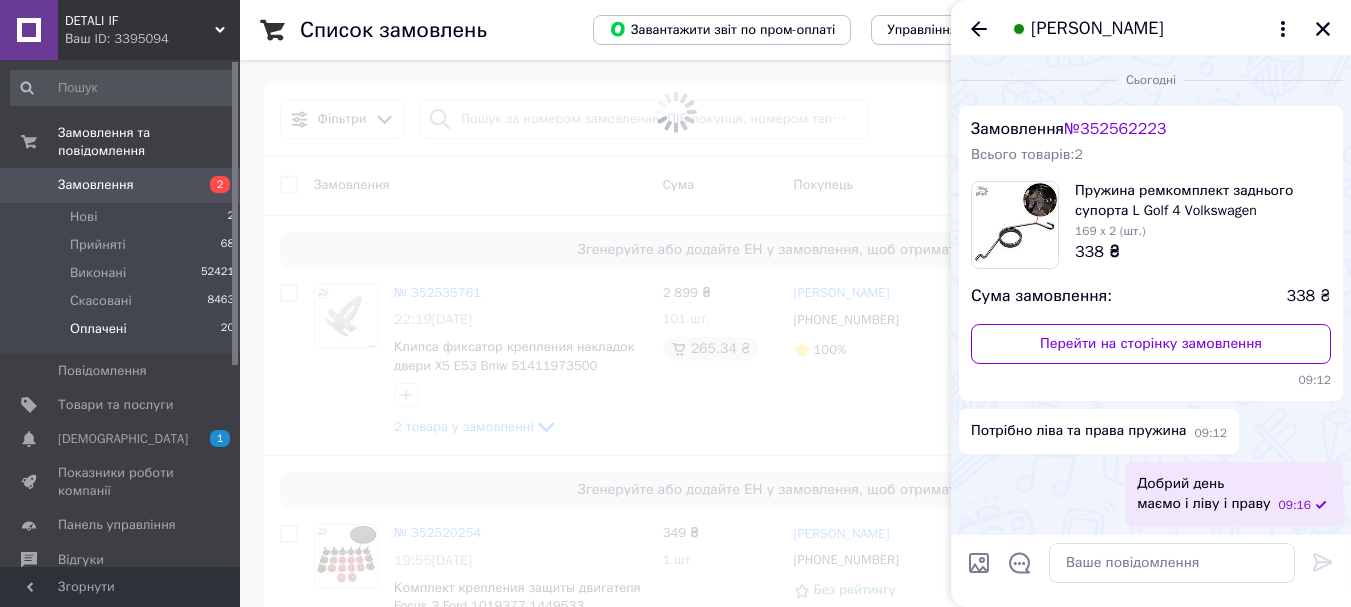 click 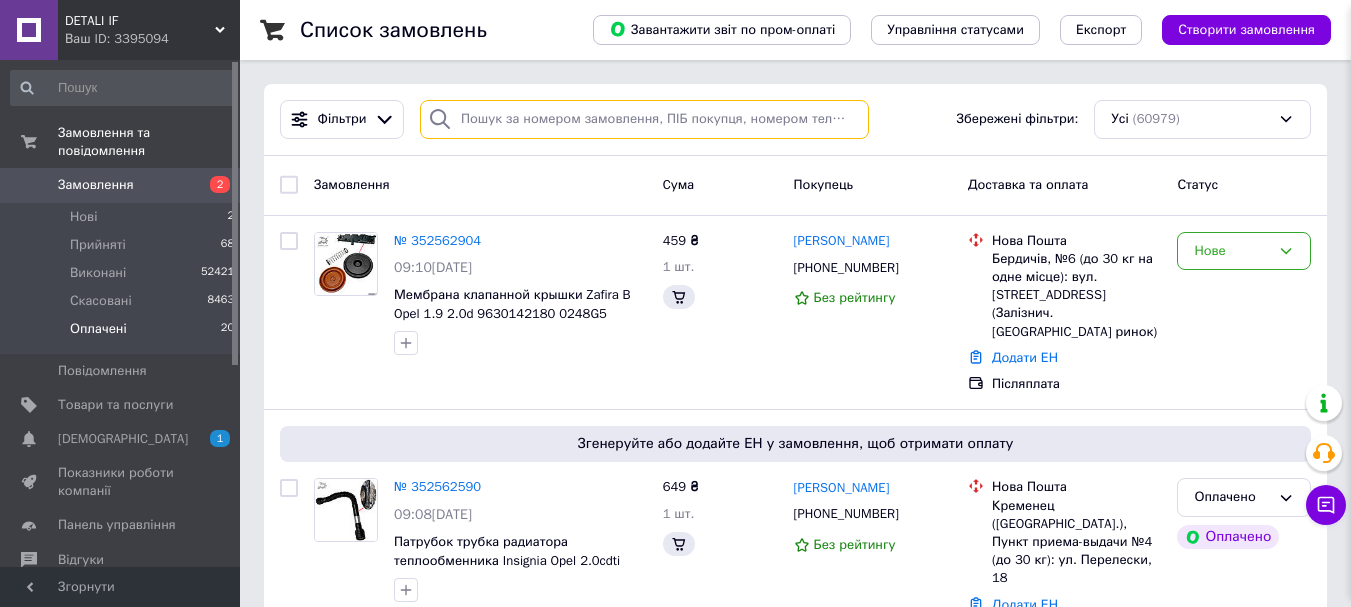 click at bounding box center (644, 119) 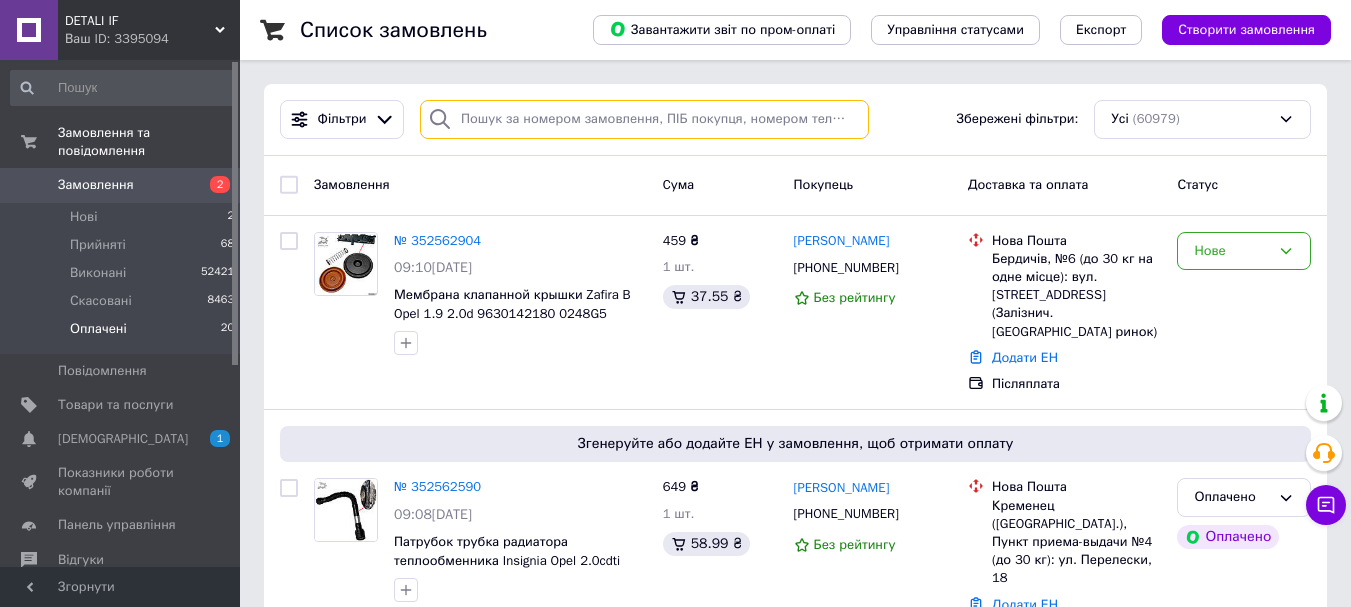 paste on "0500107805" 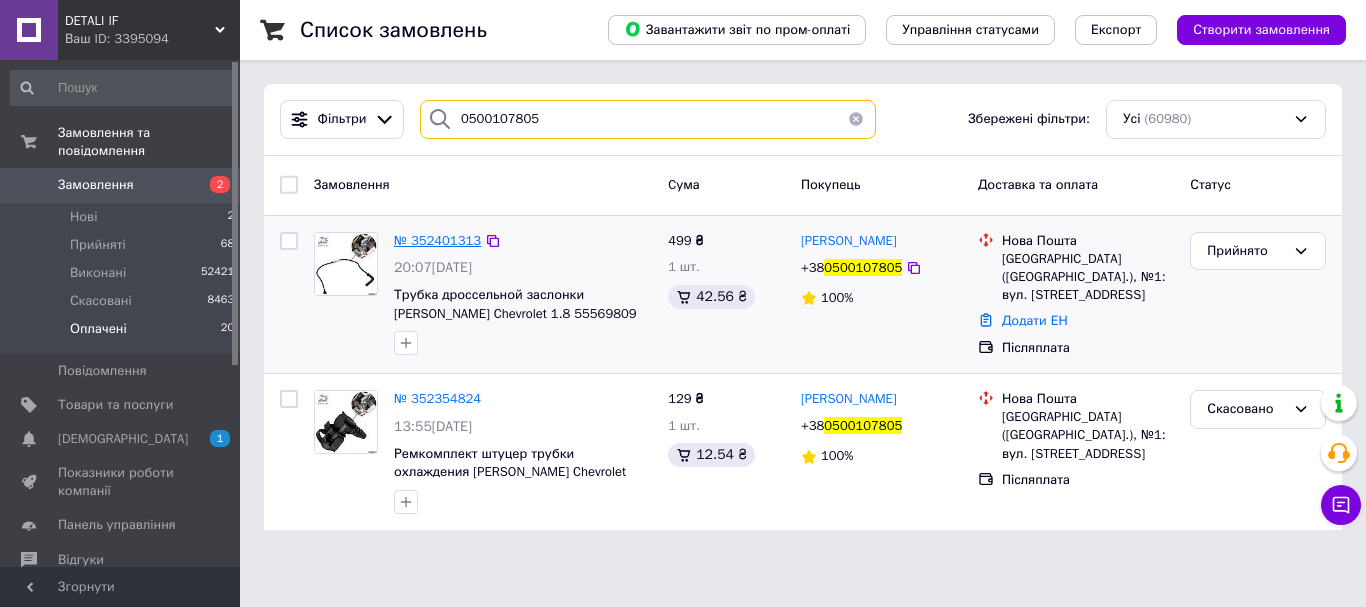 type on "0500107805" 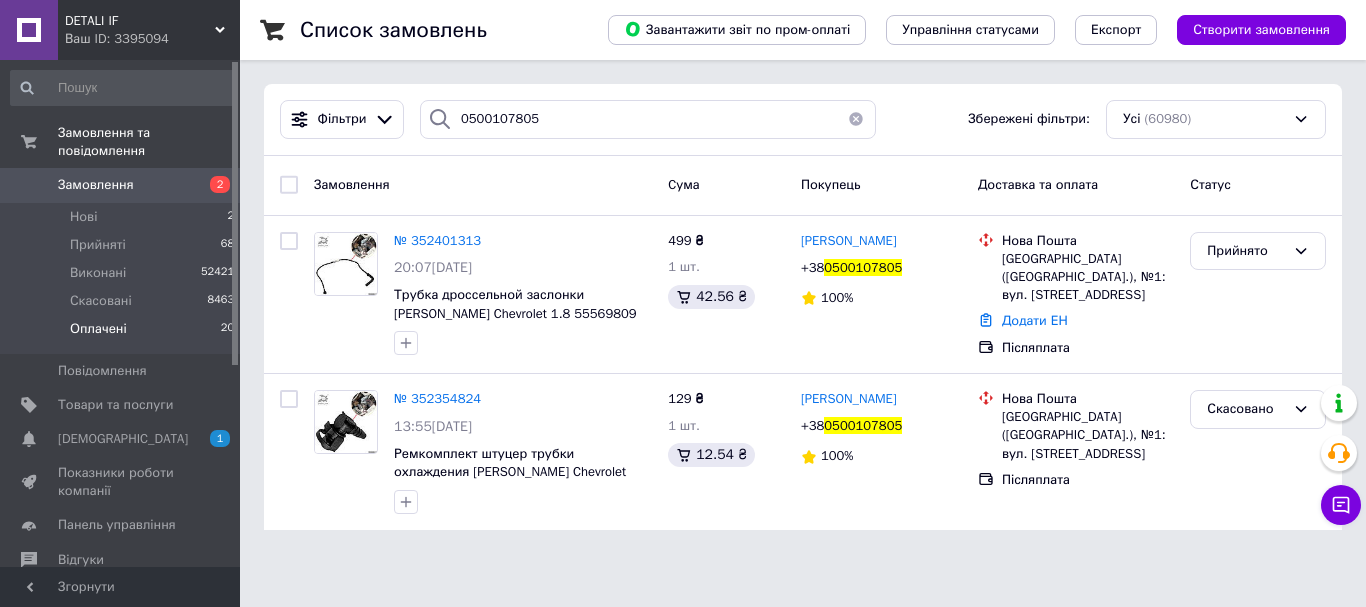 click on "DETALI IF" at bounding box center (140, 21) 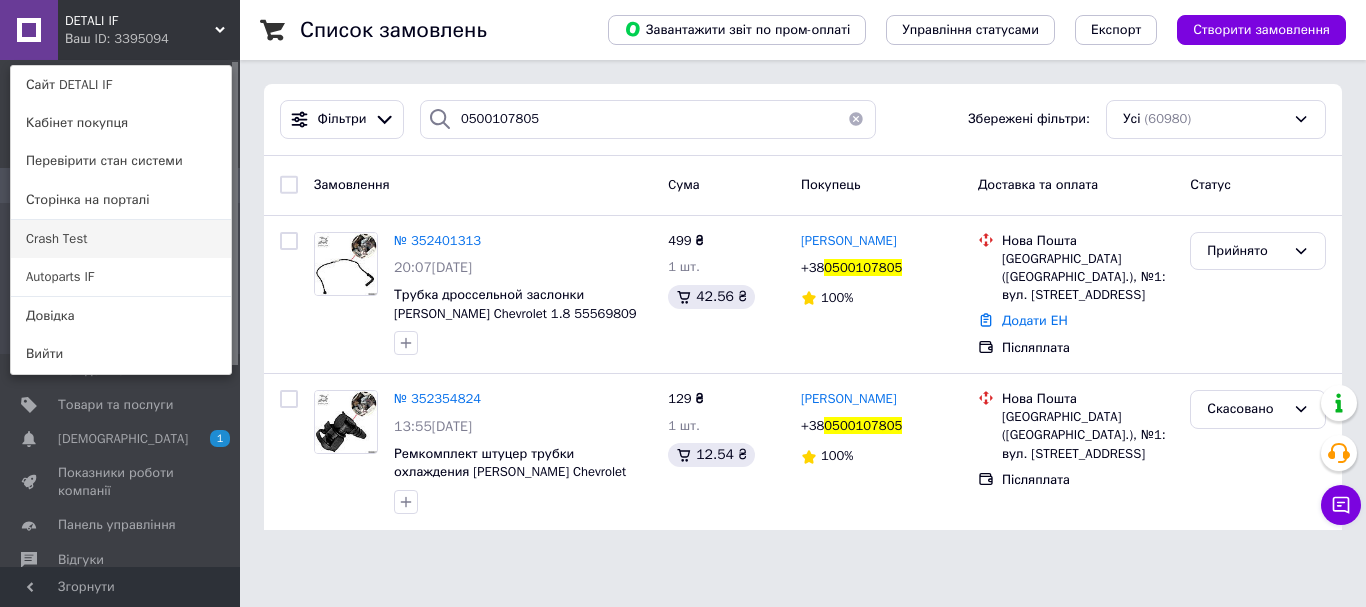 click on "Crash Test" at bounding box center [121, 239] 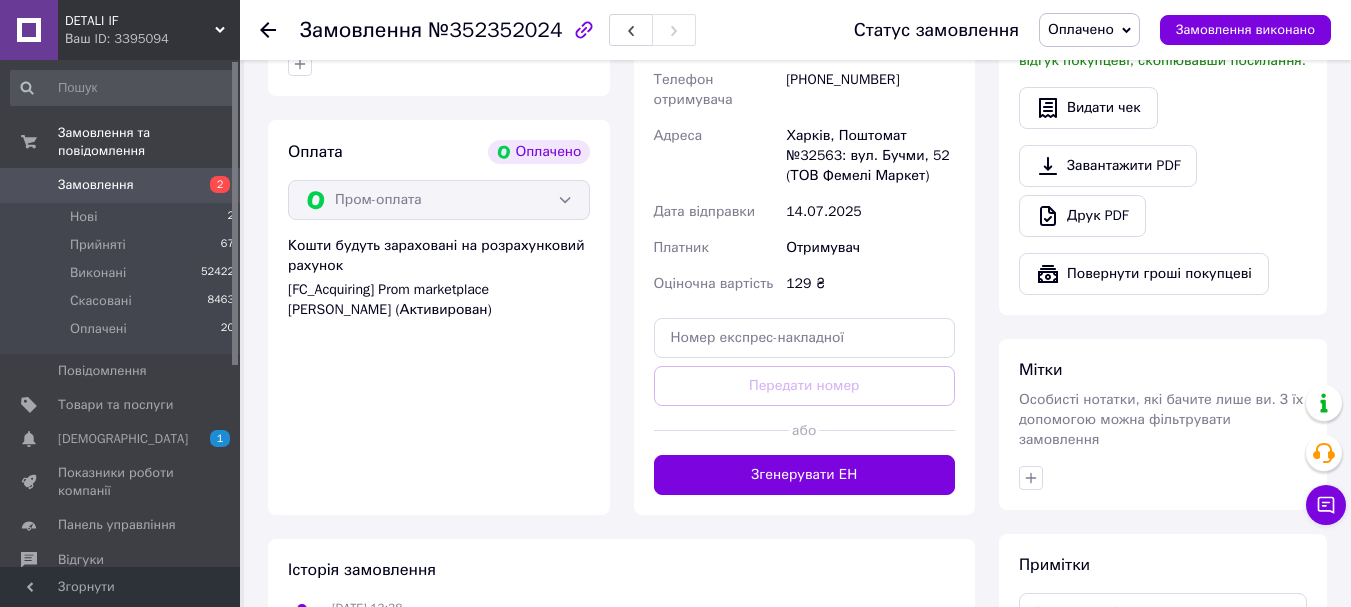 scroll, scrollTop: 864, scrollLeft: 0, axis: vertical 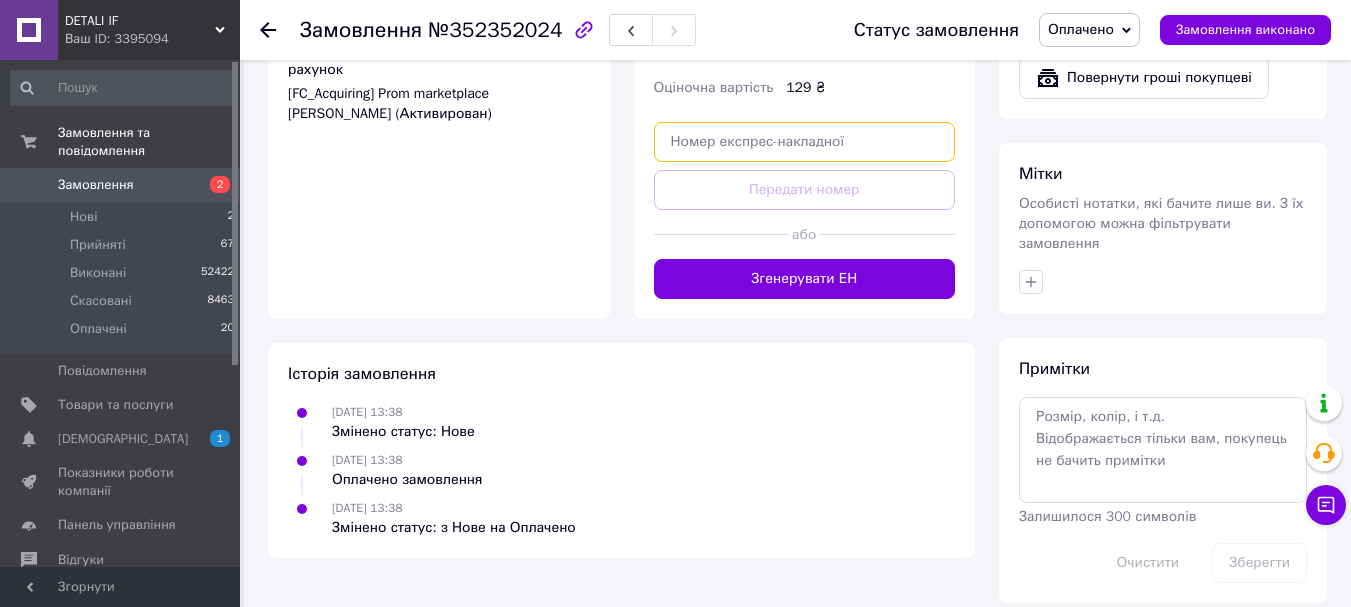 click at bounding box center [805, 142] 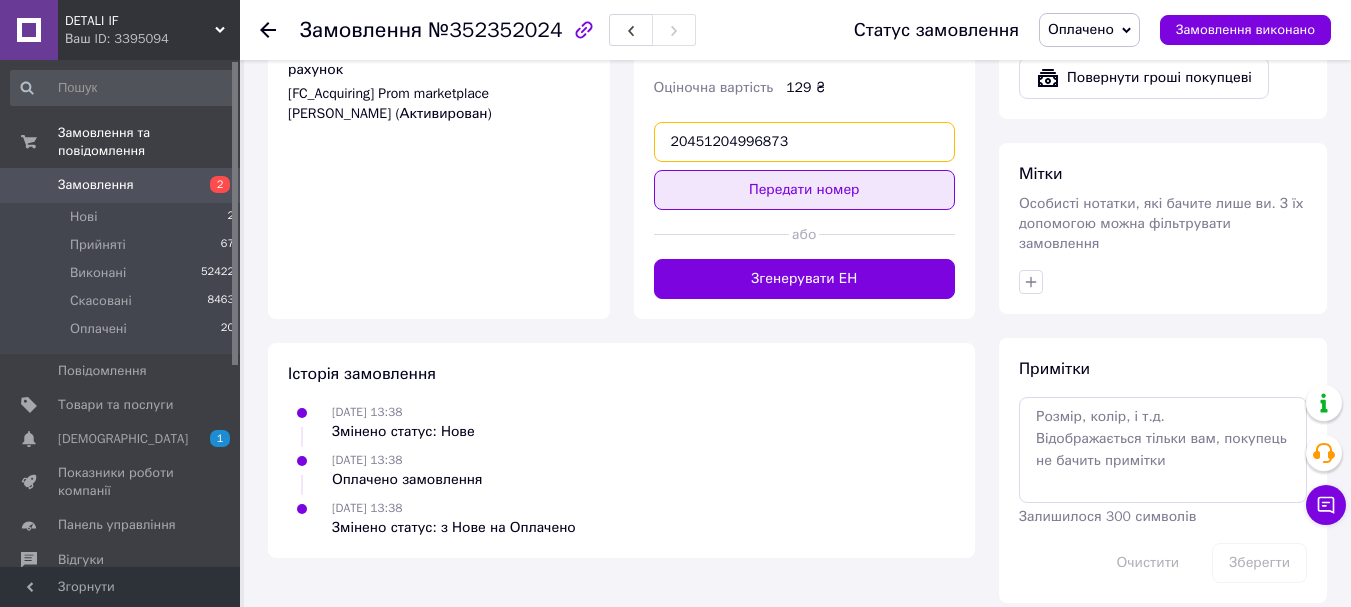 type on "20451204996873" 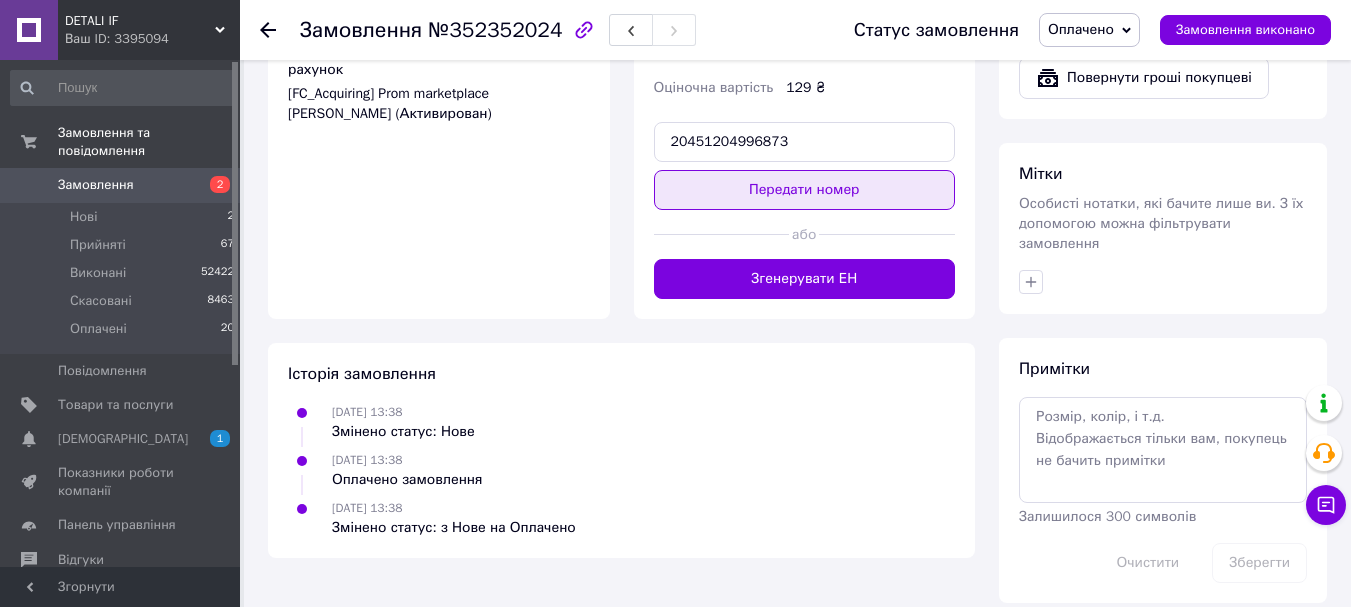 drag, startPoint x: 795, startPoint y: 188, endPoint x: 748, endPoint y: 181, distance: 47.518417 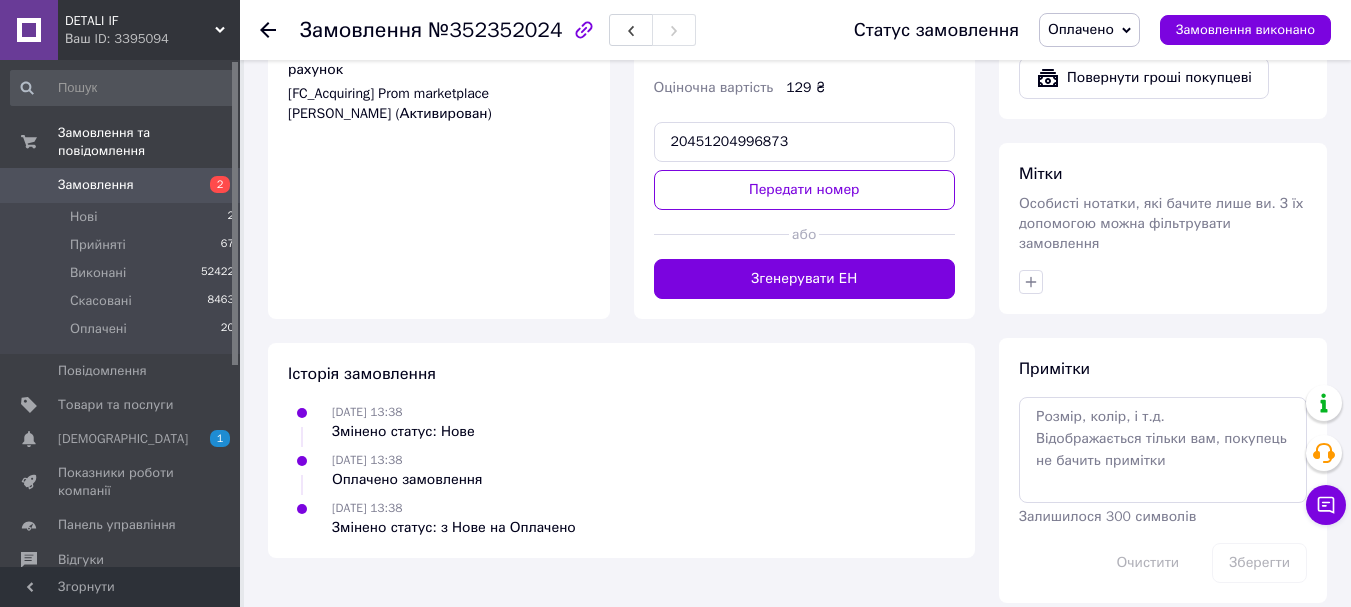 click on "Передати номер" at bounding box center (805, 190) 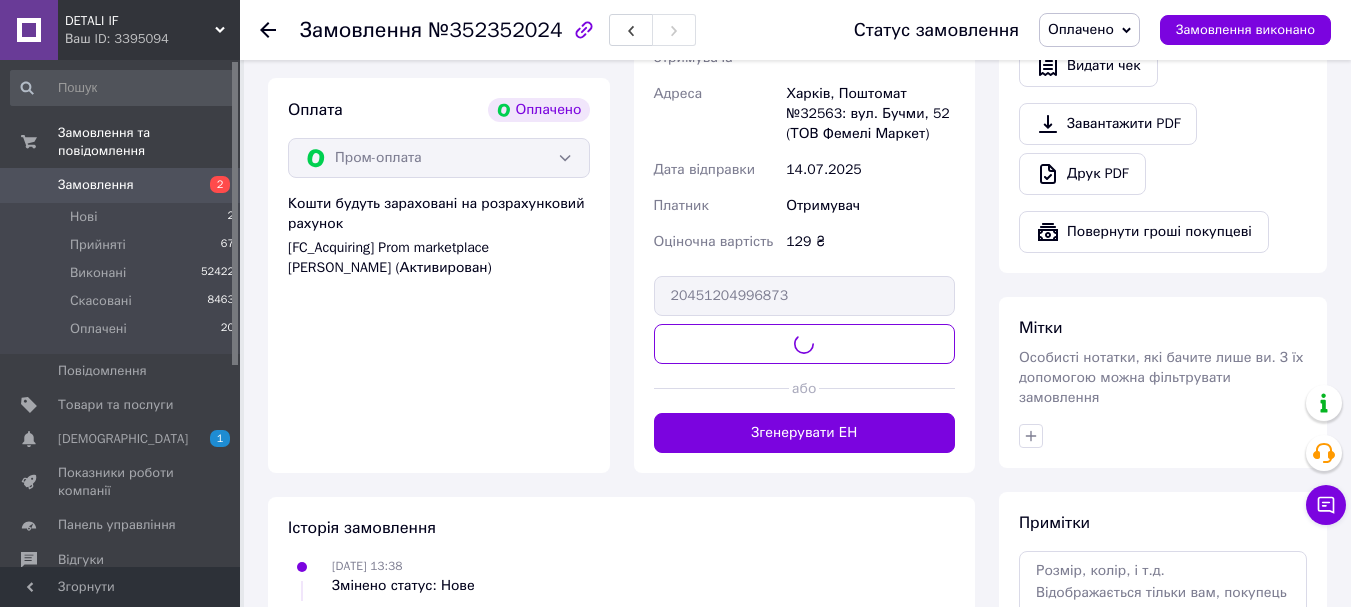 scroll, scrollTop: 464, scrollLeft: 0, axis: vertical 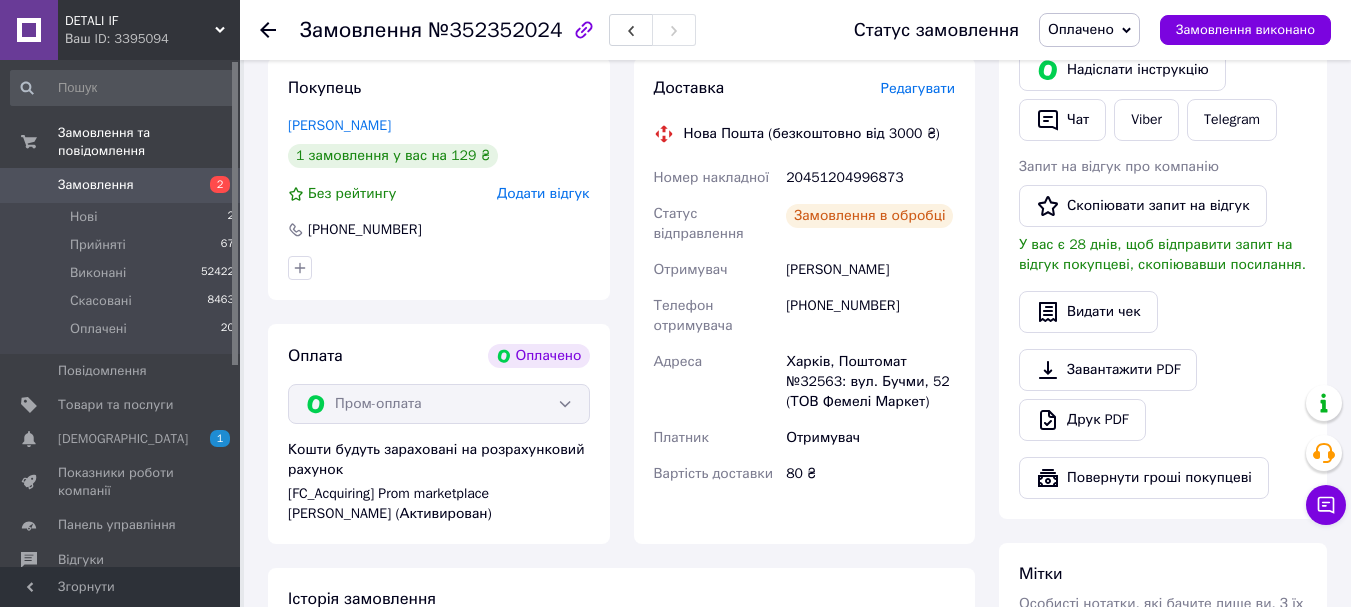click on "Оплачено" at bounding box center (1081, 29) 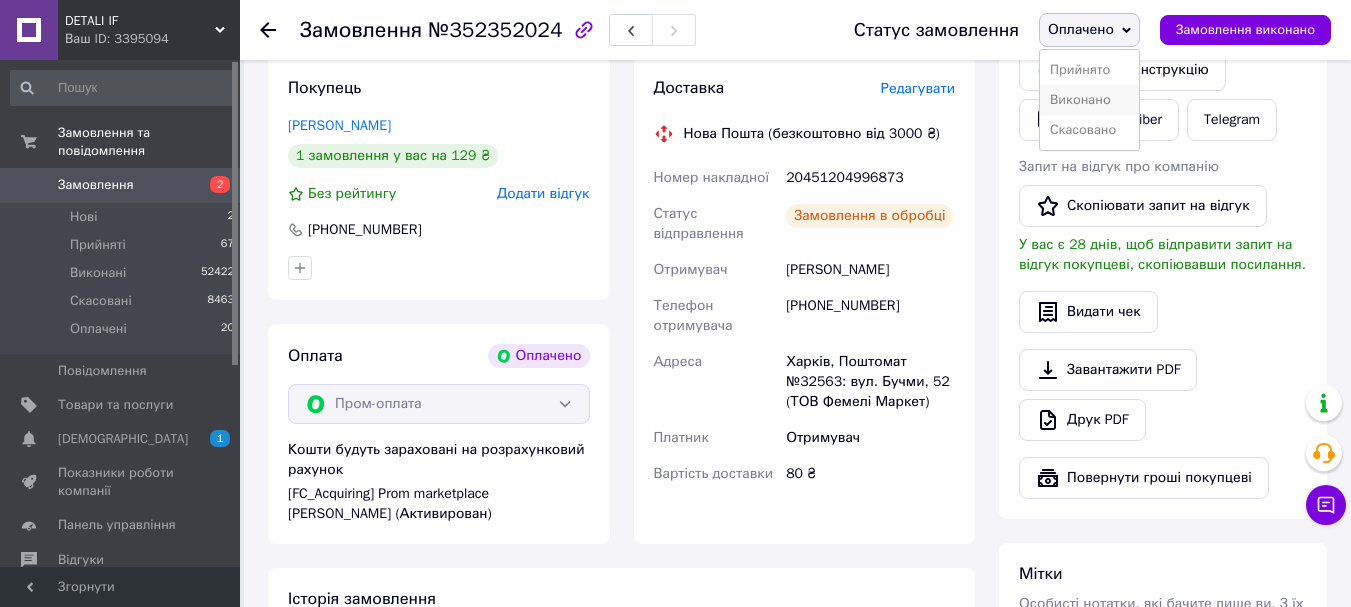 click on "Виконано" at bounding box center (1089, 100) 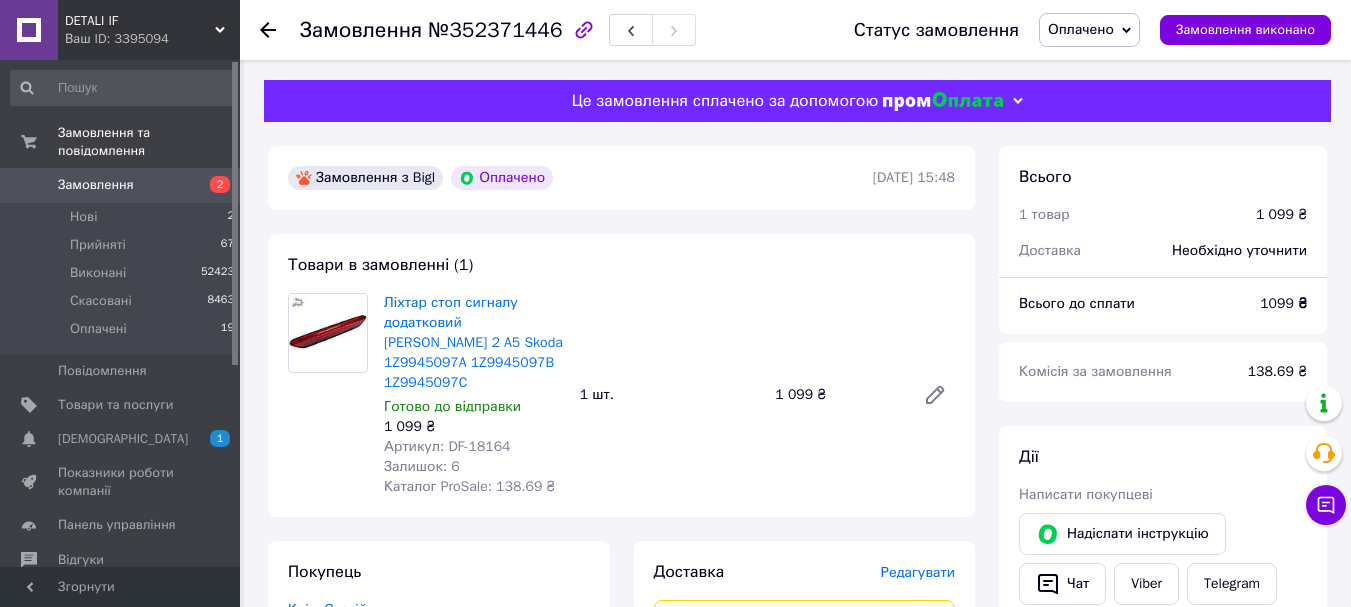scroll, scrollTop: 0, scrollLeft: 0, axis: both 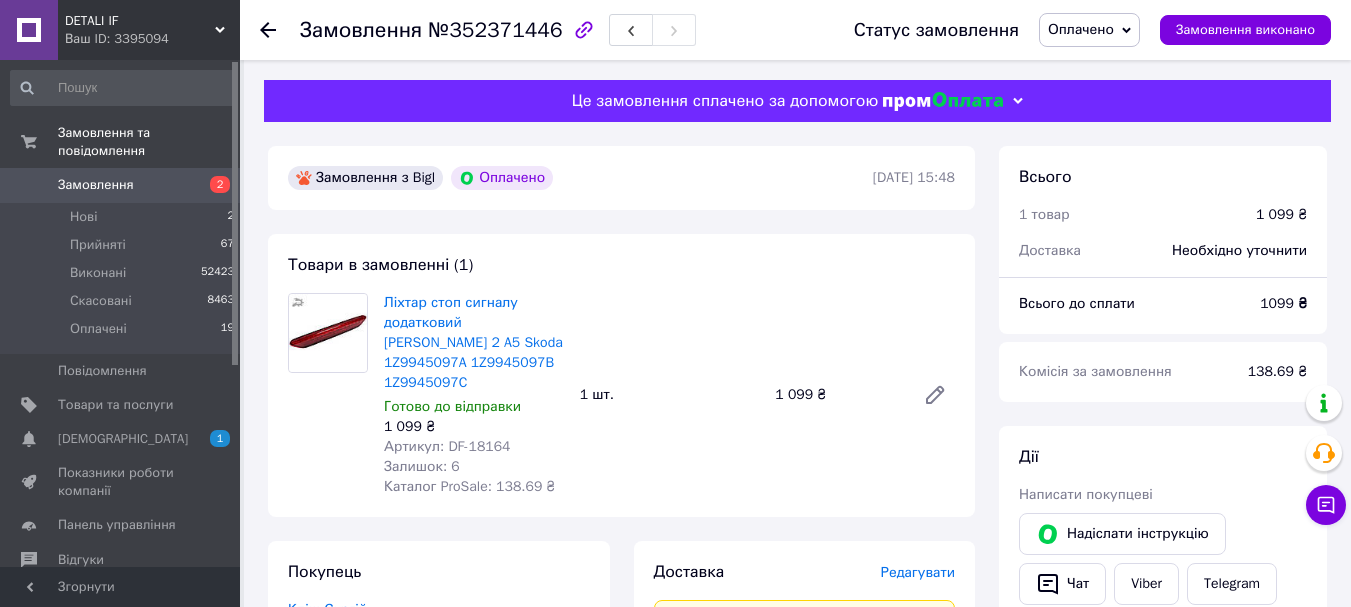 click on "№352371446" at bounding box center (495, 30) 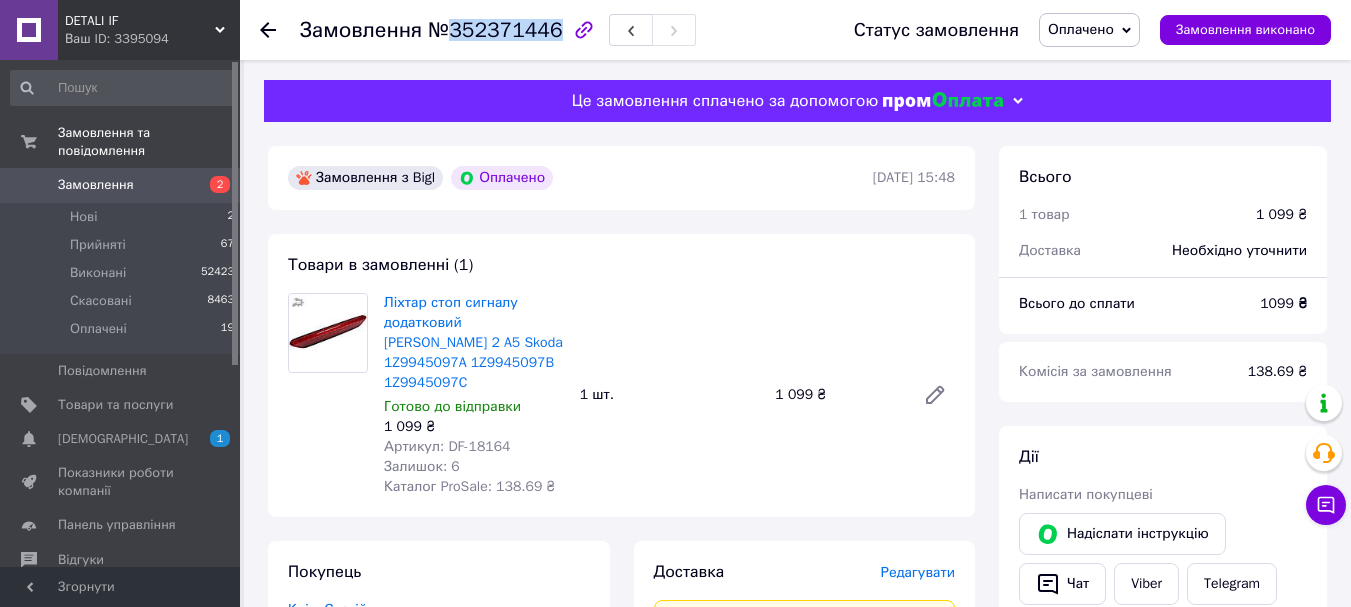 click on "№352371446" at bounding box center [495, 30] 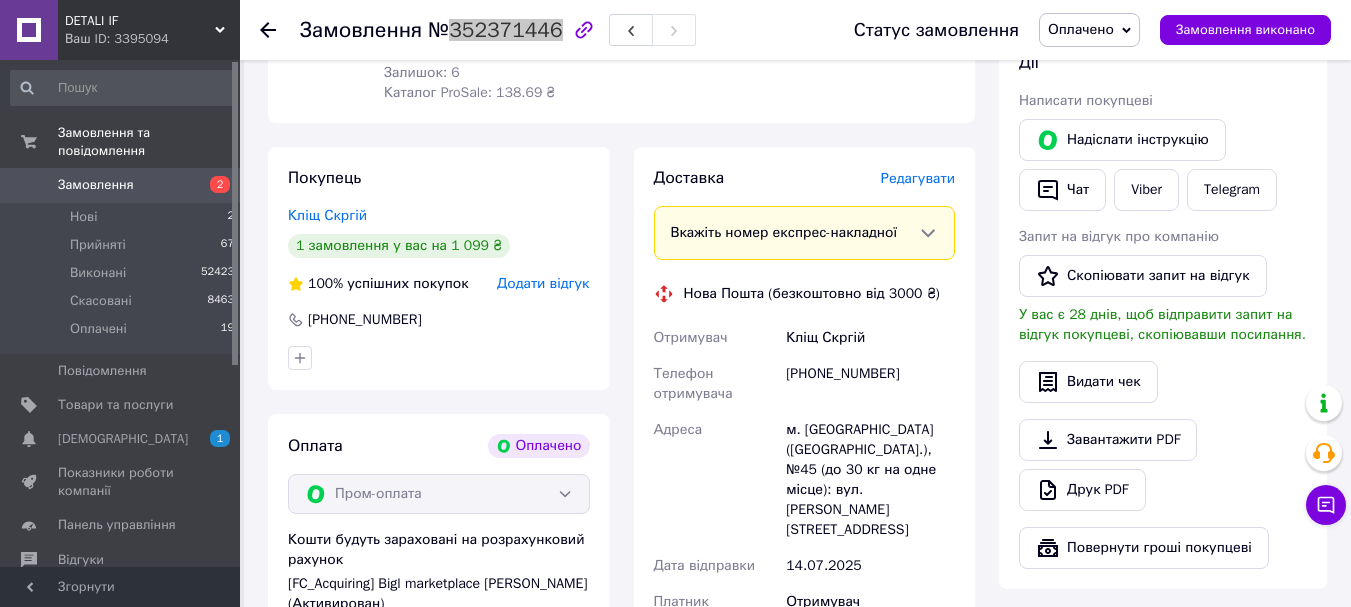 scroll, scrollTop: 400, scrollLeft: 0, axis: vertical 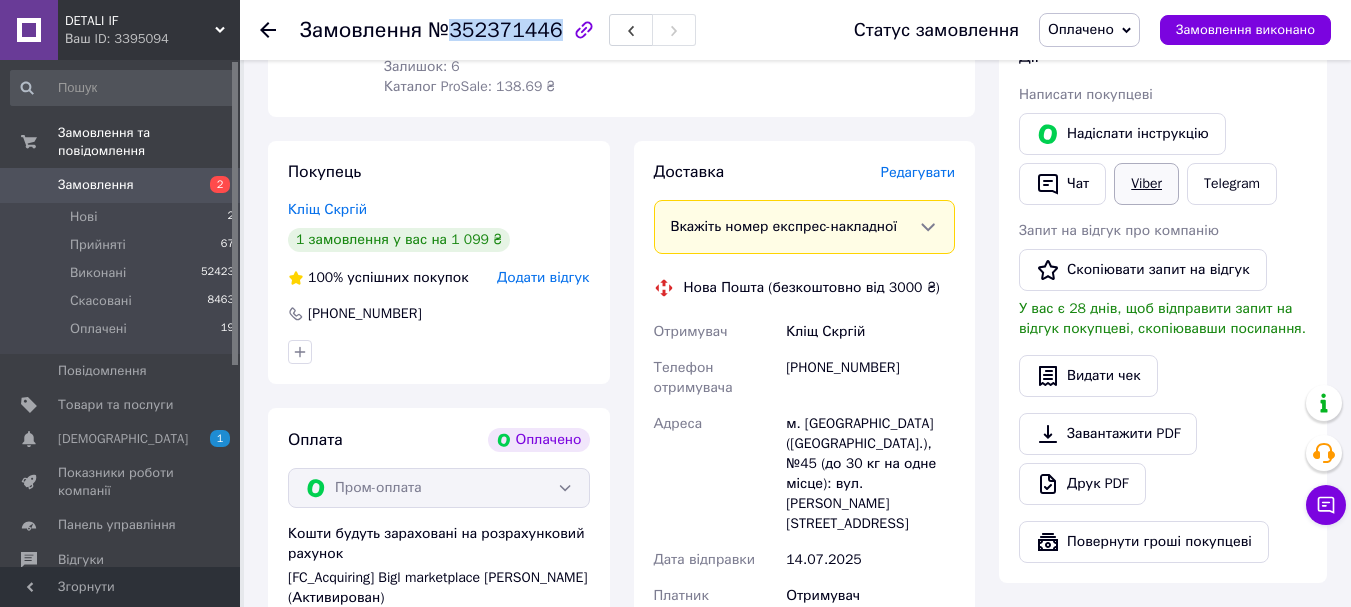 click on "Viber" at bounding box center (1146, 184) 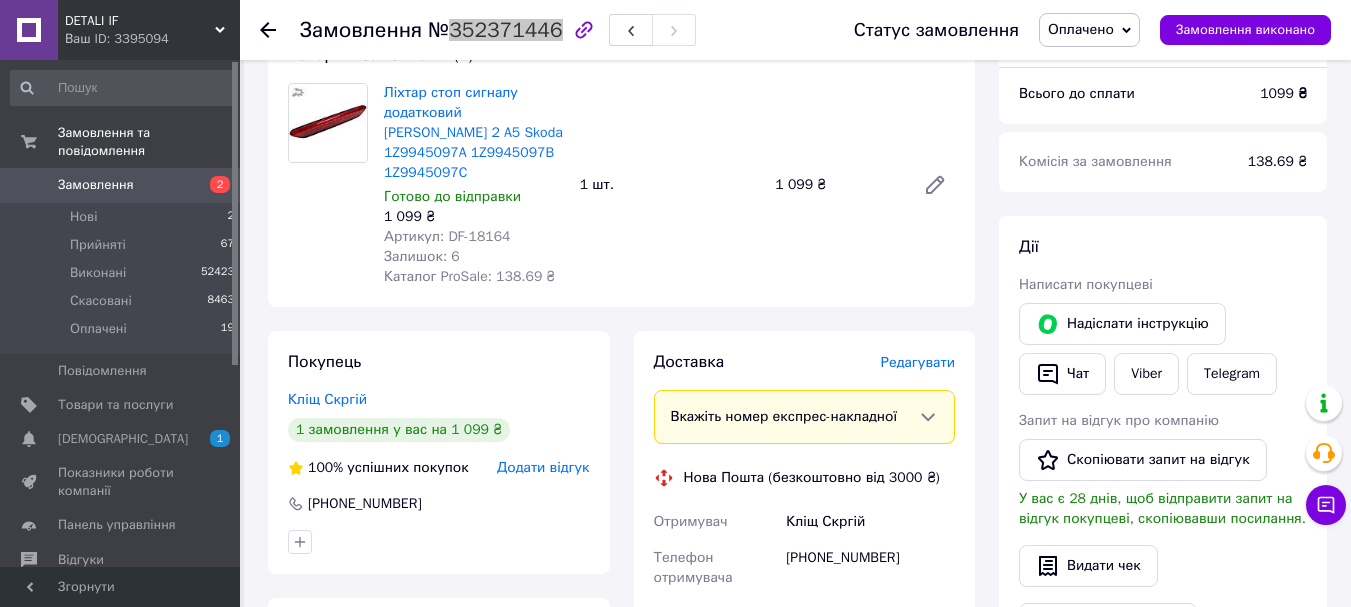 scroll, scrollTop: 0, scrollLeft: 0, axis: both 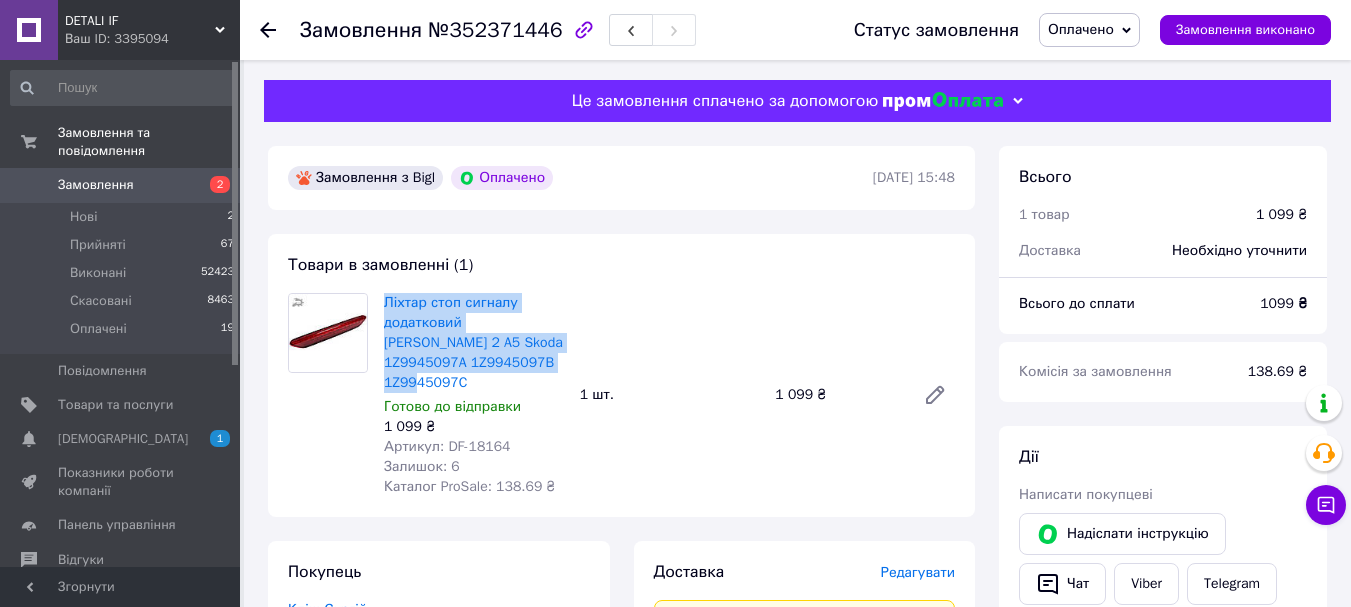 drag, startPoint x: 380, startPoint y: 311, endPoint x: 555, endPoint y: 357, distance: 180.94475 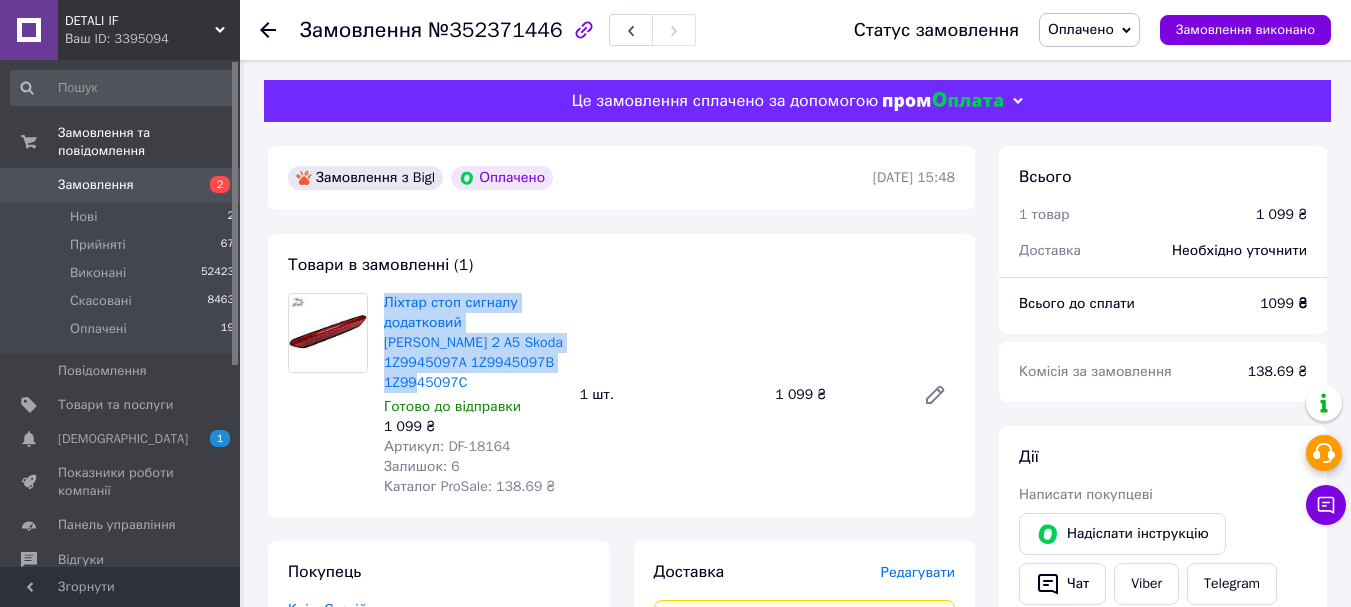 copy on "Ліхтар стоп сигналу додатковий [PERSON_NAME] 2 A5 Skoda 1Z9945097A 1Z9945097B 1Z9945097C" 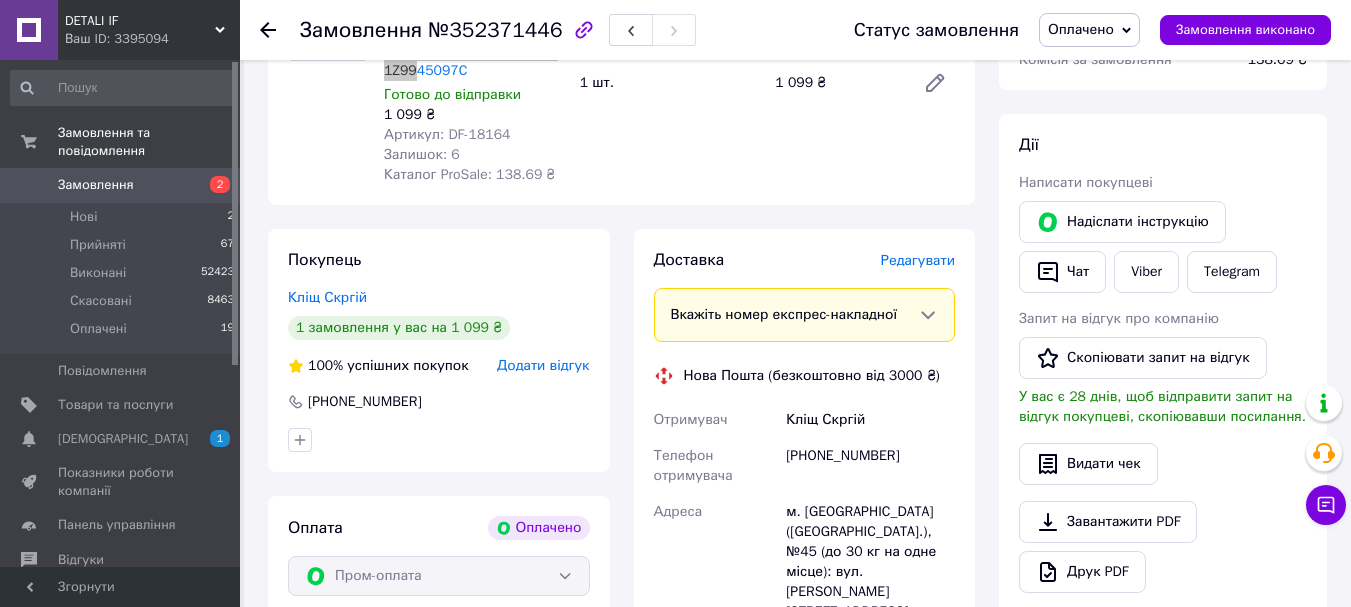 scroll, scrollTop: 600, scrollLeft: 0, axis: vertical 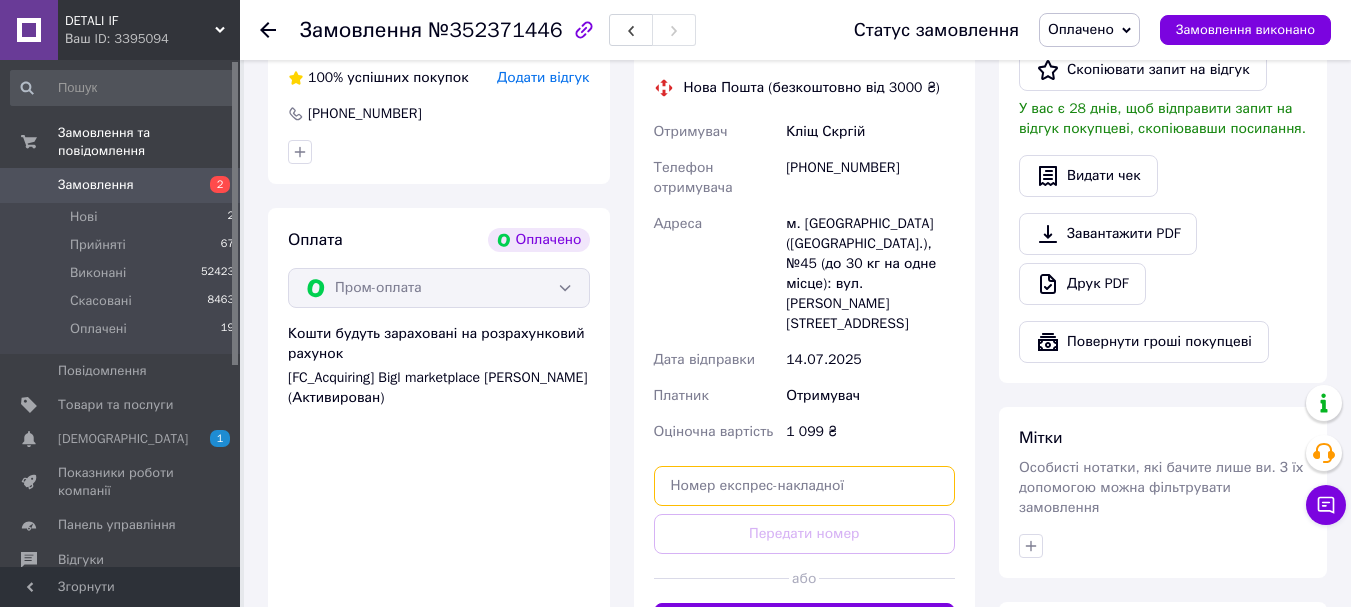 drag, startPoint x: 839, startPoint y: 420, endPoint x: 813, endPoint y: 460, distance: 47.707443 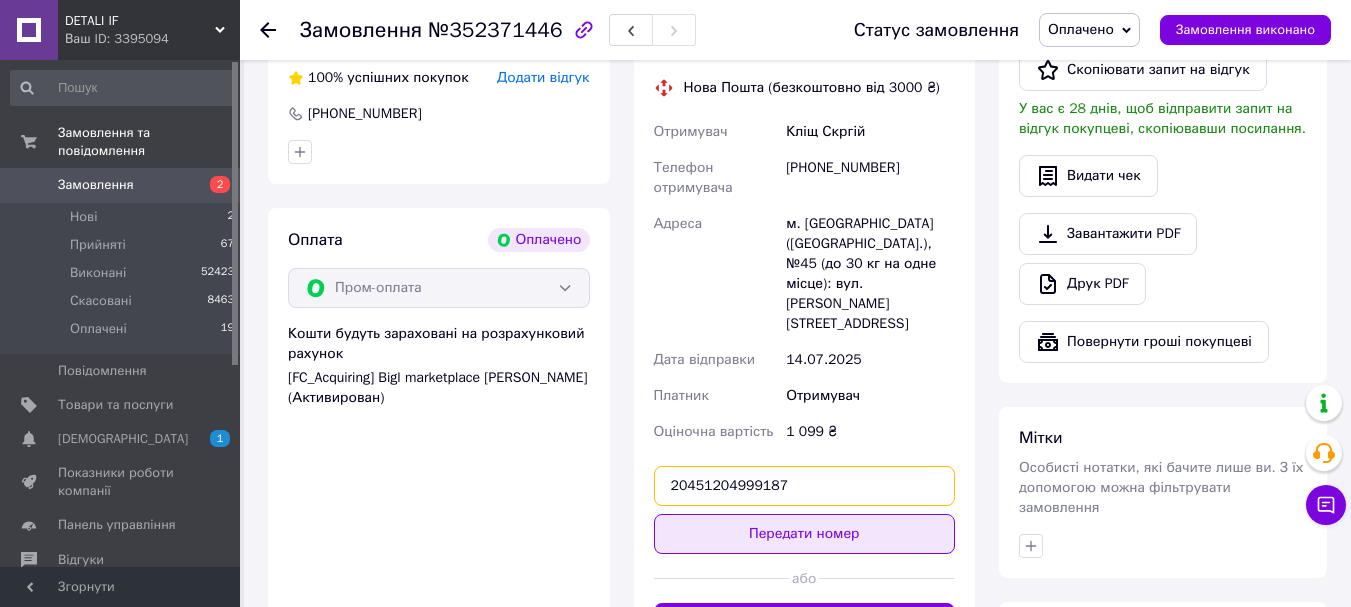 type on "20451204999187" 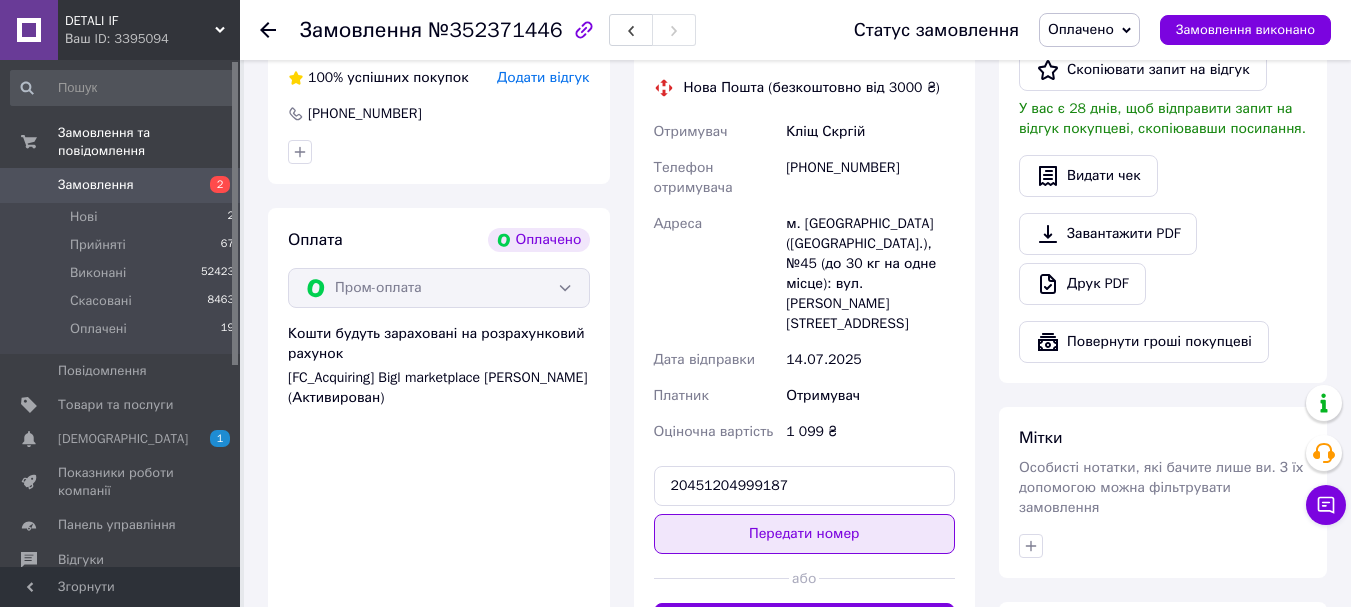 click on "Передати номер" at bounding box center (805, 534) 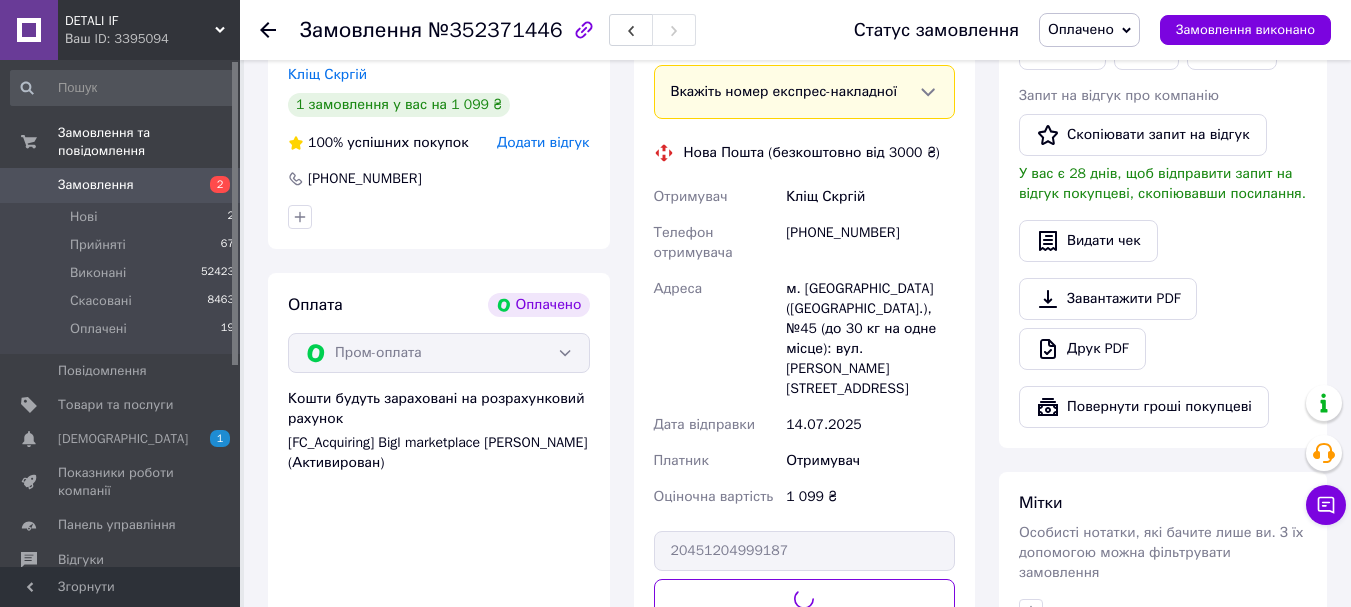scroll, scrollTop: 400, scrollLeft: 0, axis: vertical 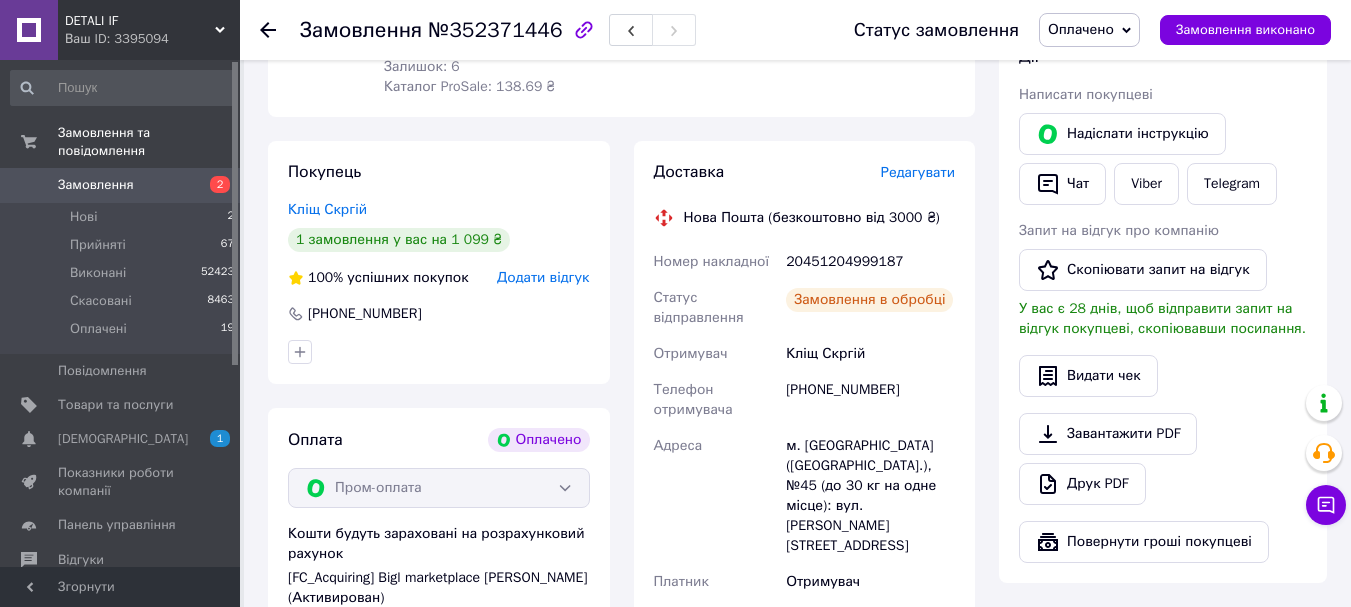 click on "Оплачено" at bounding box center [1081, 29] 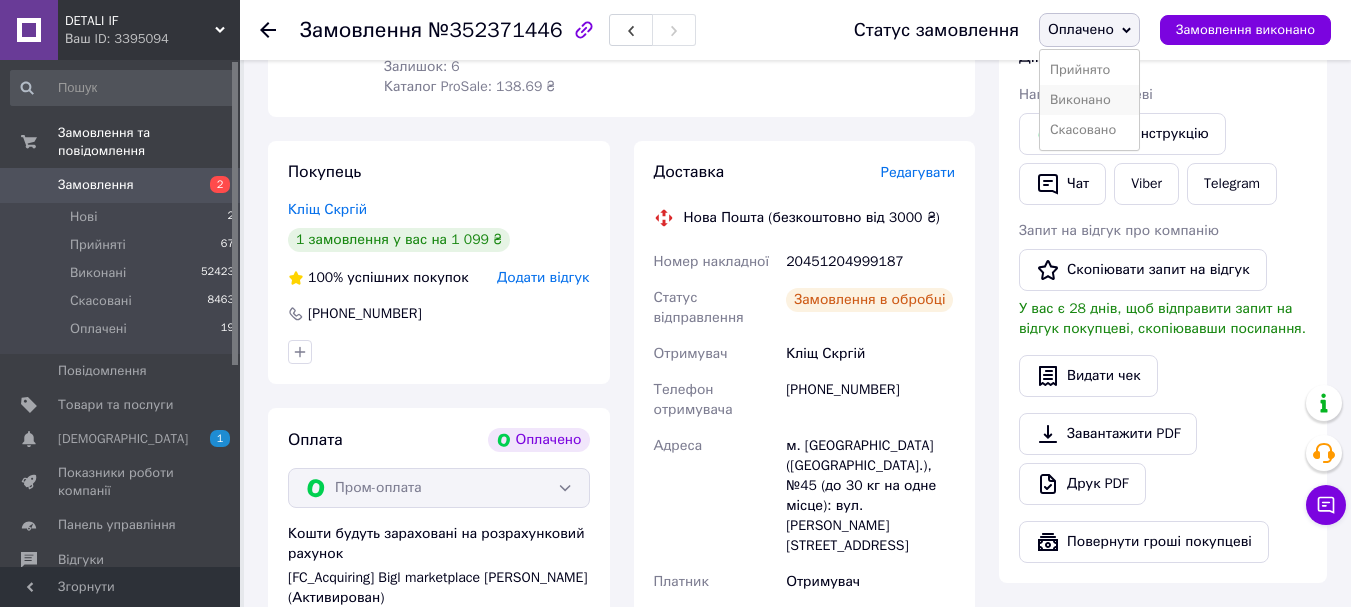click on "Виконано" at bounding box center (1089, 100) 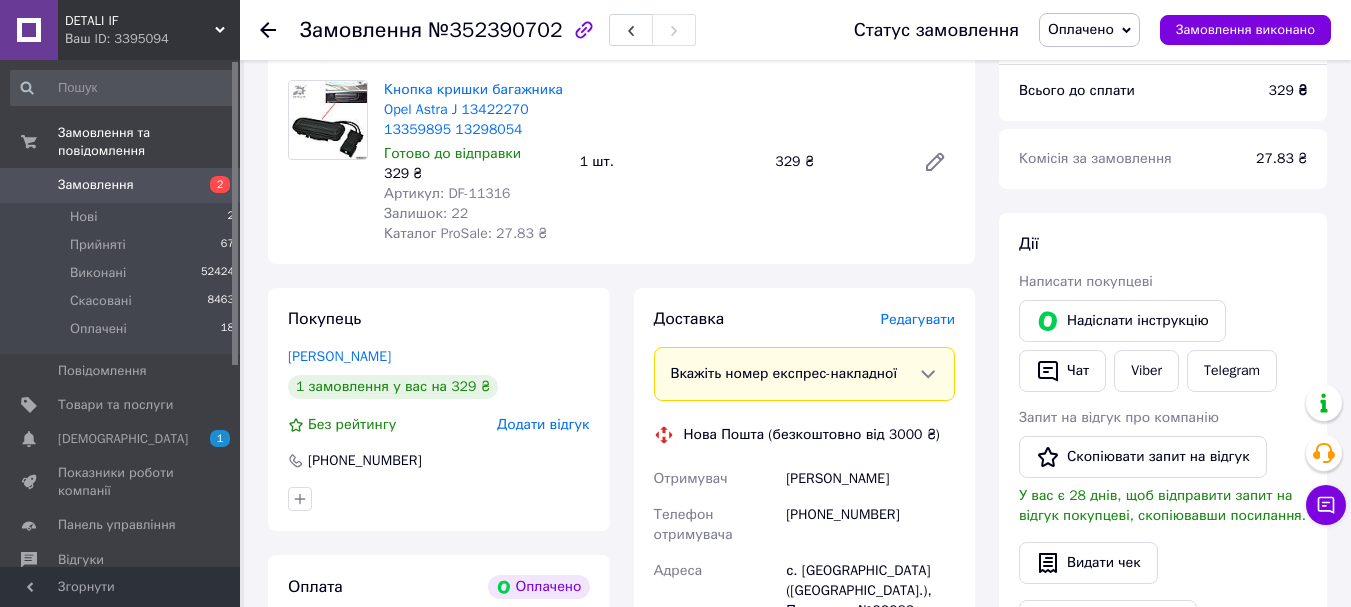 scroll, scrollTop: 500, scrollLeft: 0, axis: vertical 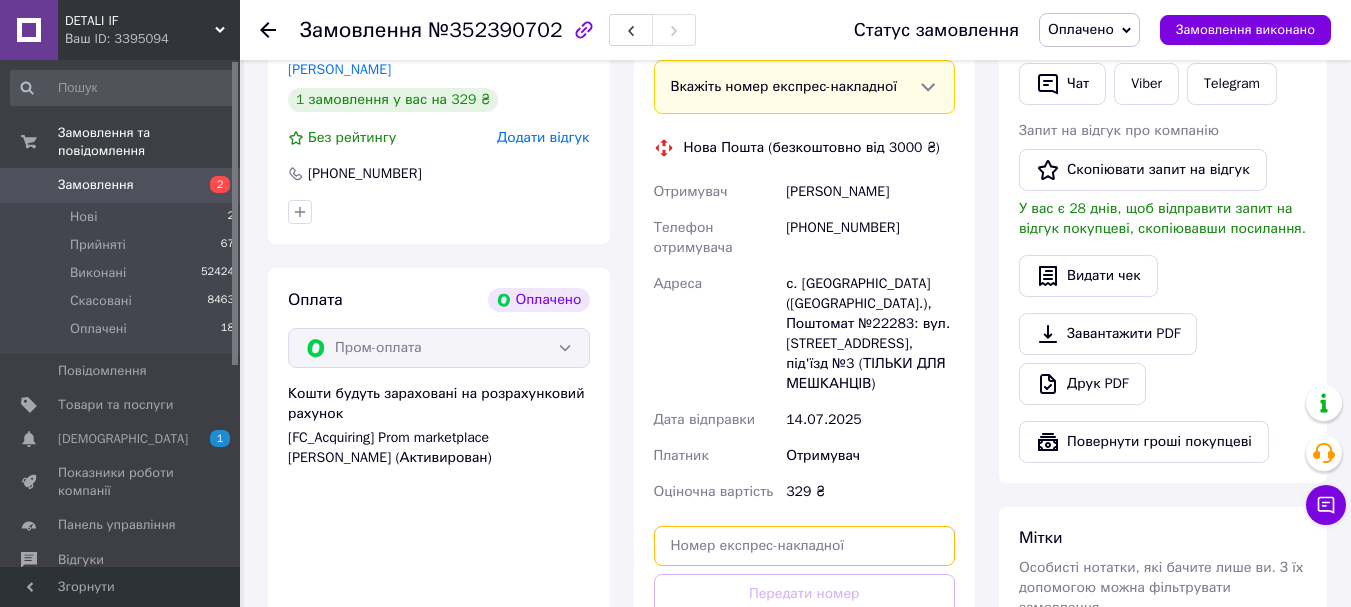 drag, startPoint x: 825, startPoint y: 520, endPoint x: 805, endPoint y: 571, distance: 54.781384 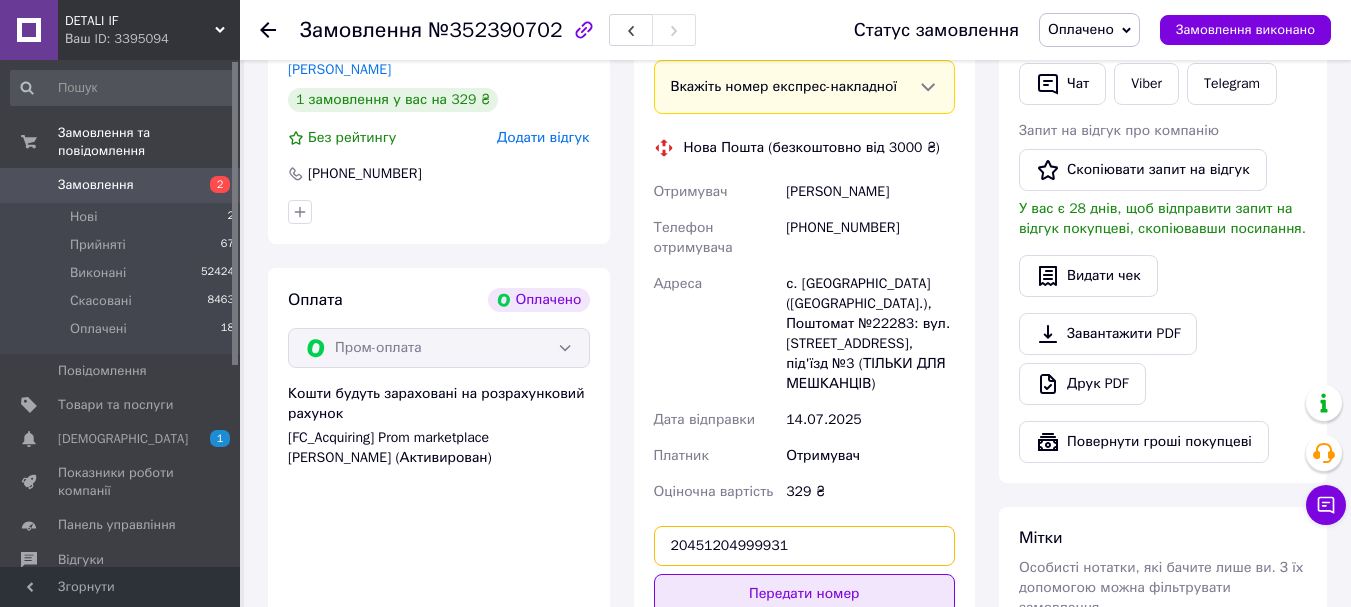 type on "20451204999931" 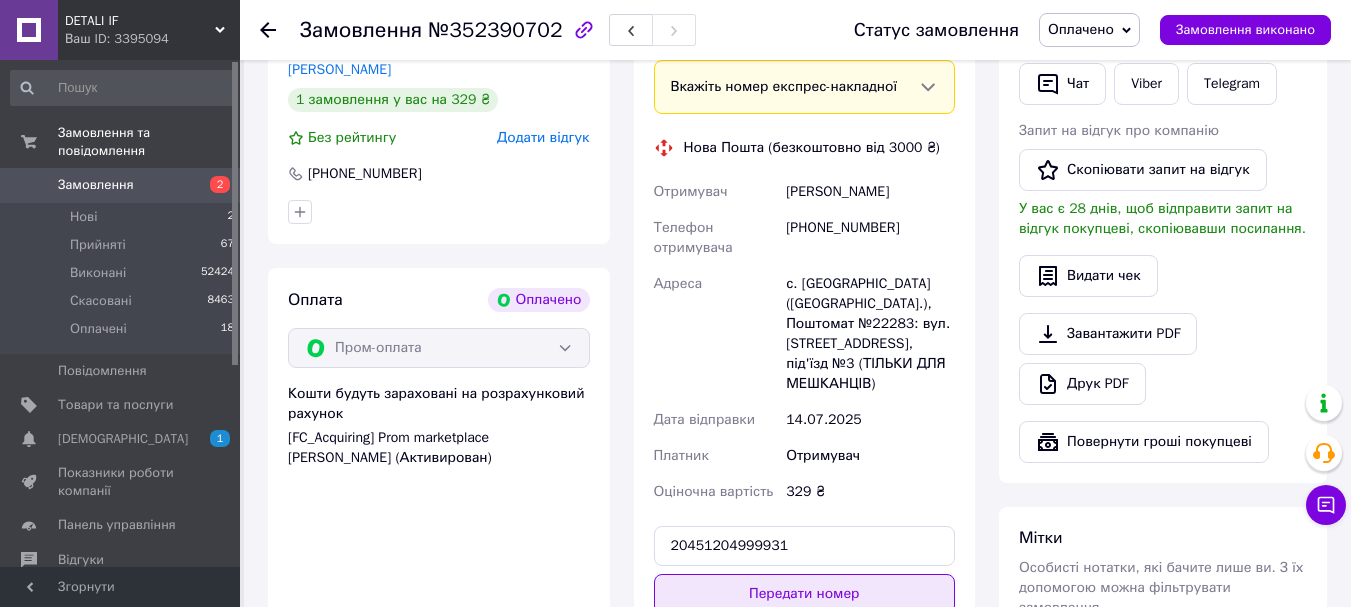 click on "Передати номер" at bounding box center [805, 594] 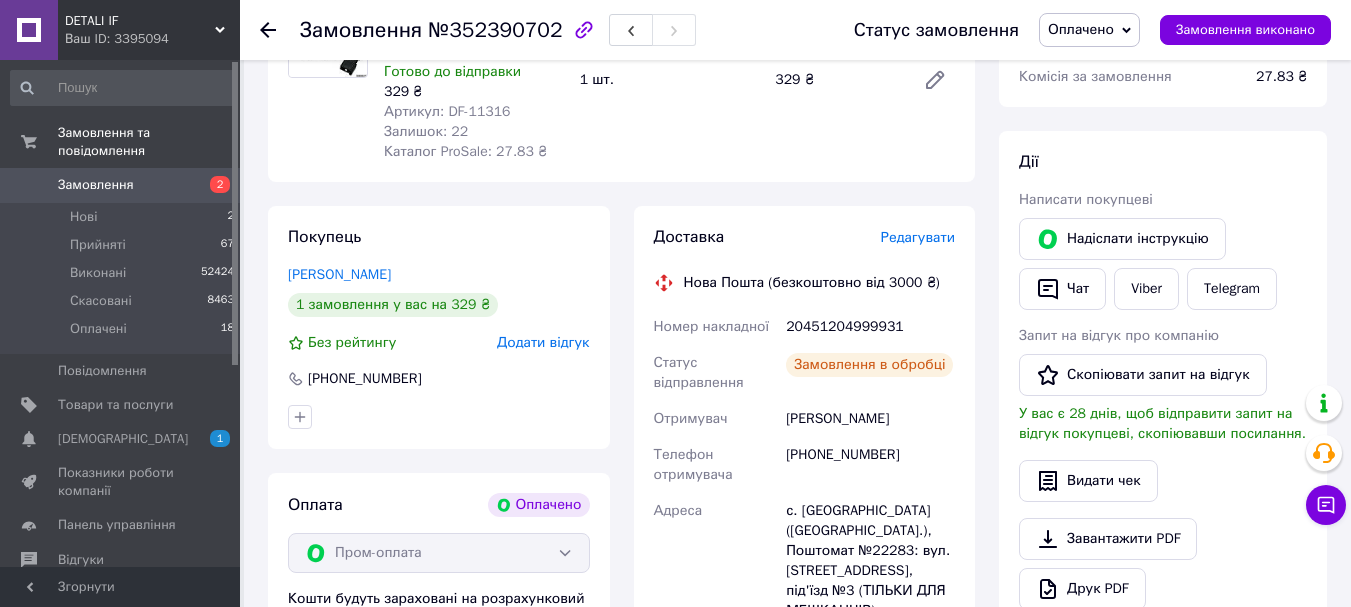 scroll, scrollTop: 100, scrollLeft: 0, axis: vertical 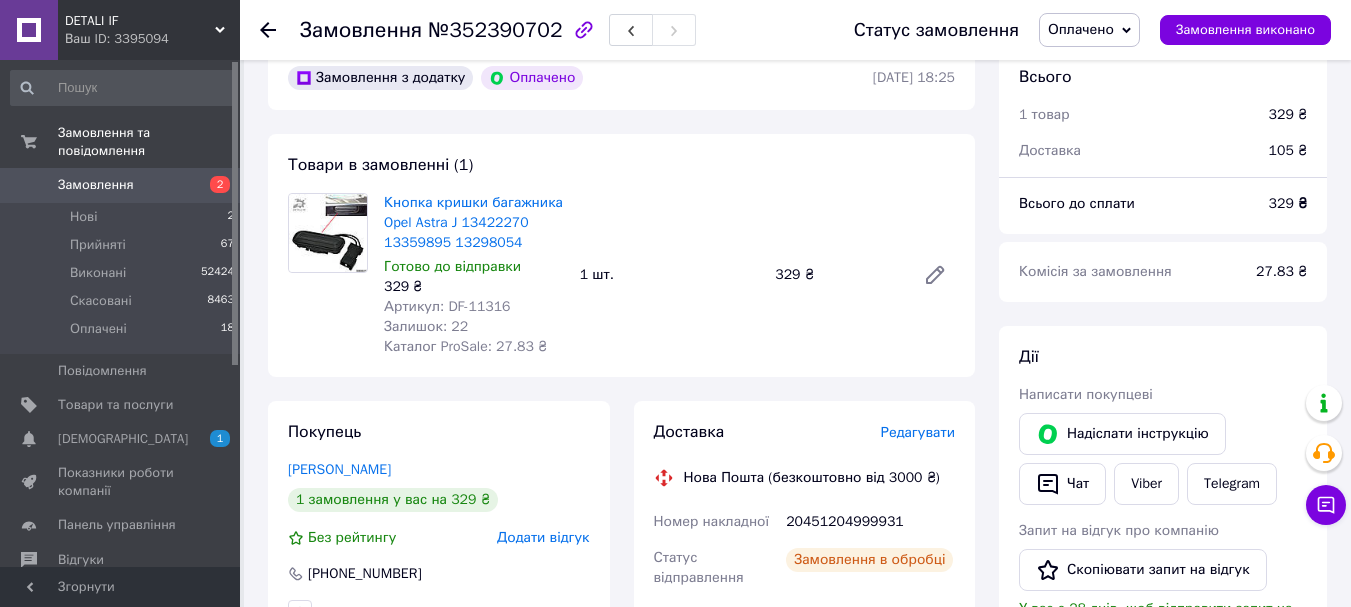 click on "Оплачено" at bounding box center (1081, 29) 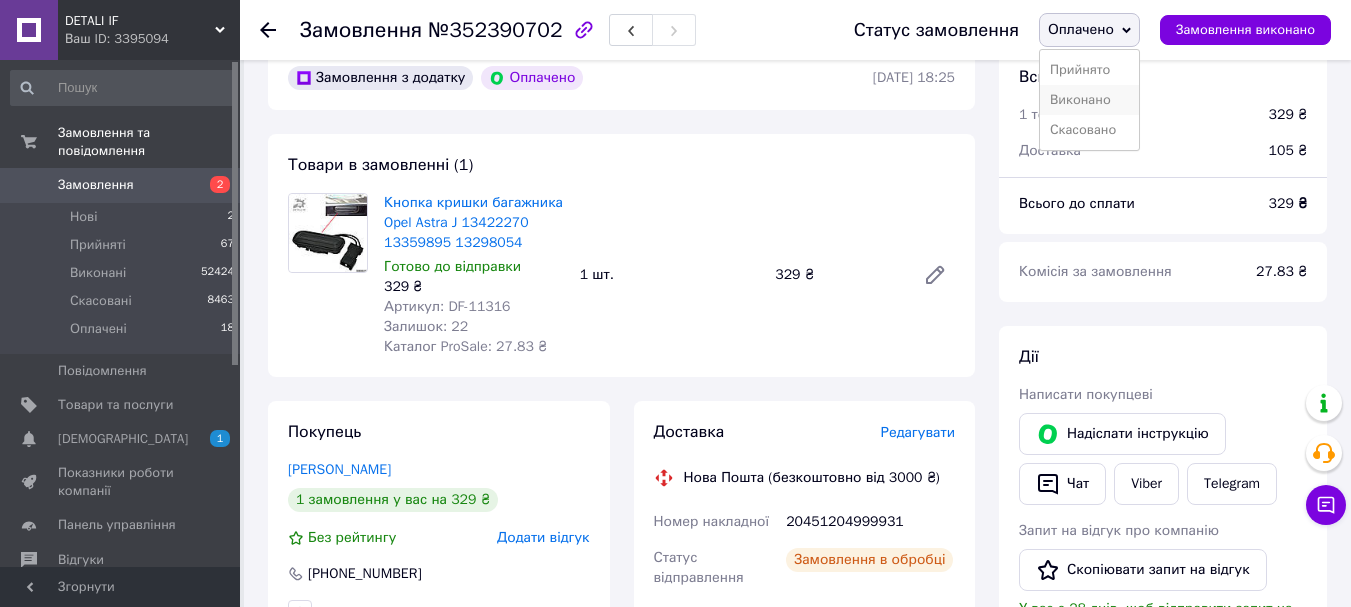 click on "Виконано" at bounding box center [1089, 100] 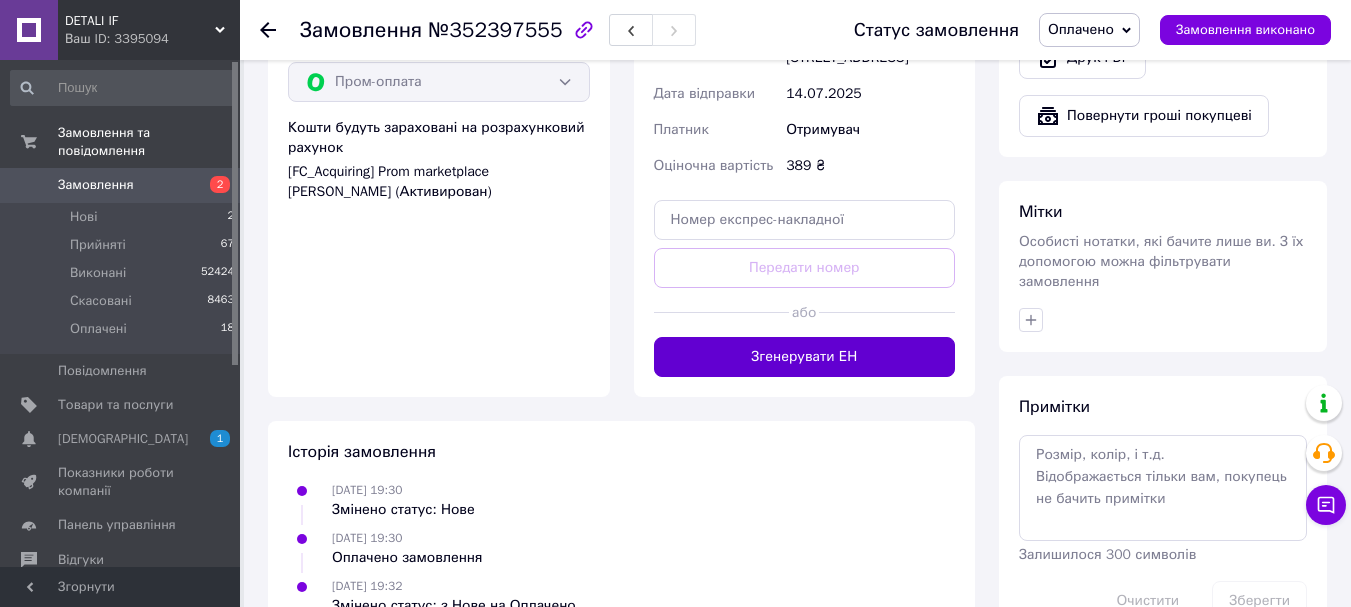 scroll, scrollTop: 864, scrollLeft: 0, axis: vertical 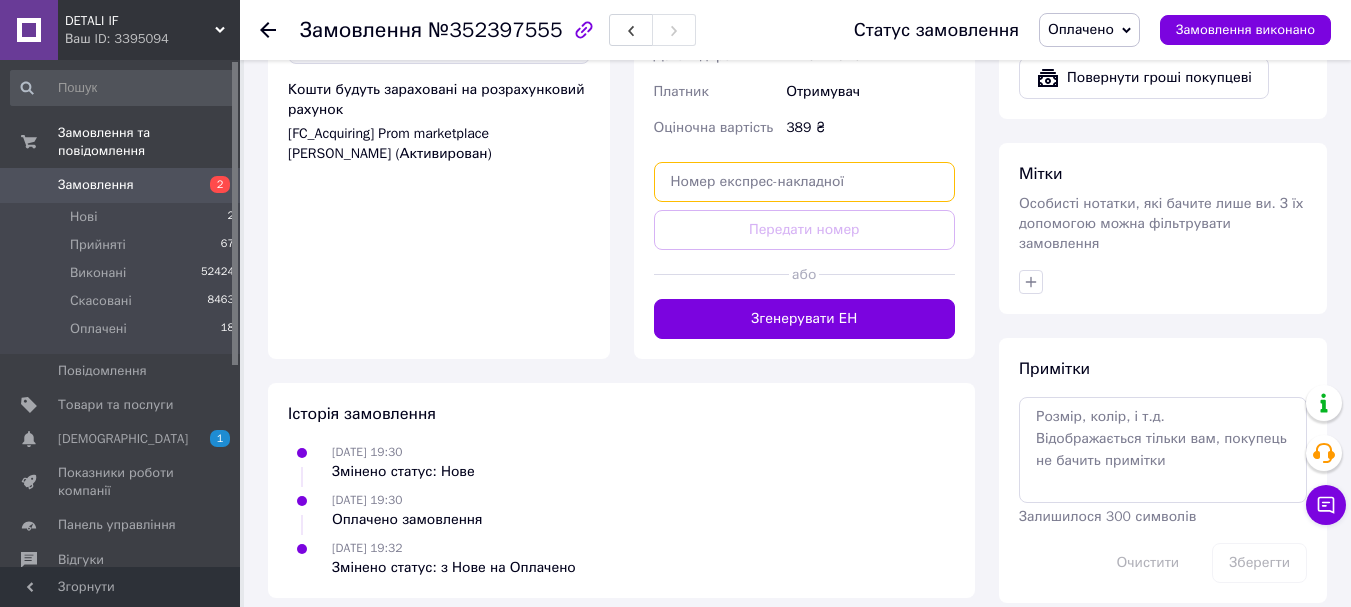 drag, startPoint x: 834, startPoint y: 136, endPoint x: 794, endPoint y: 179, distance: 58.728188 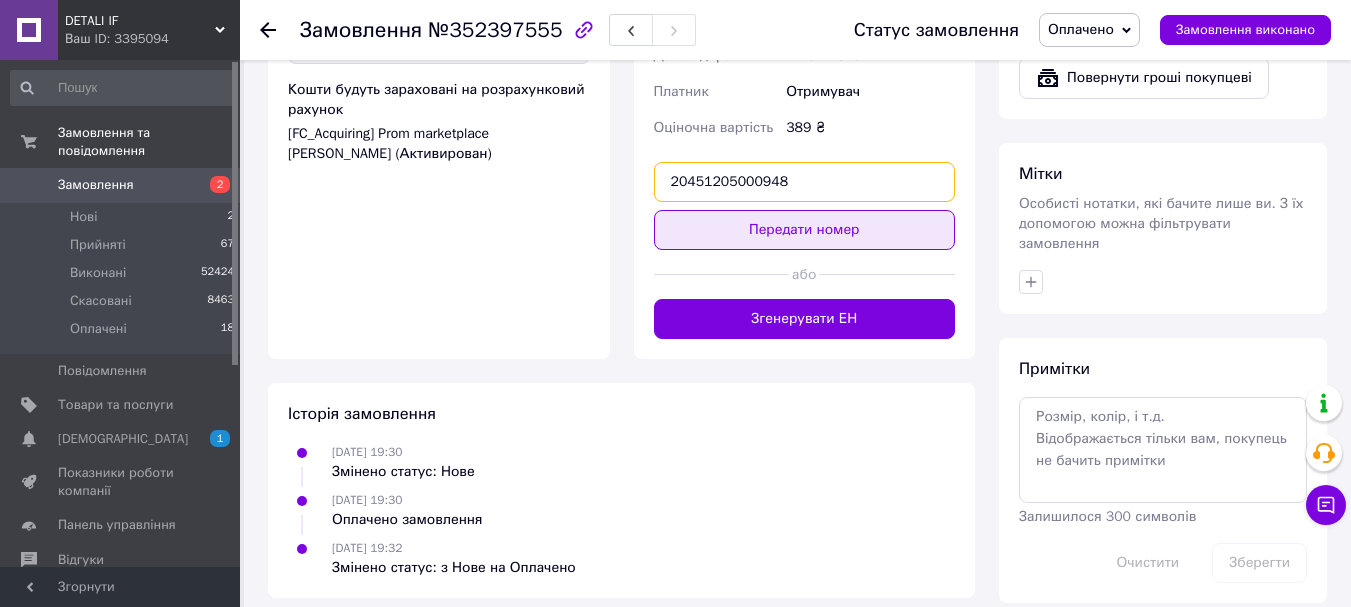 type on "20451205000948" 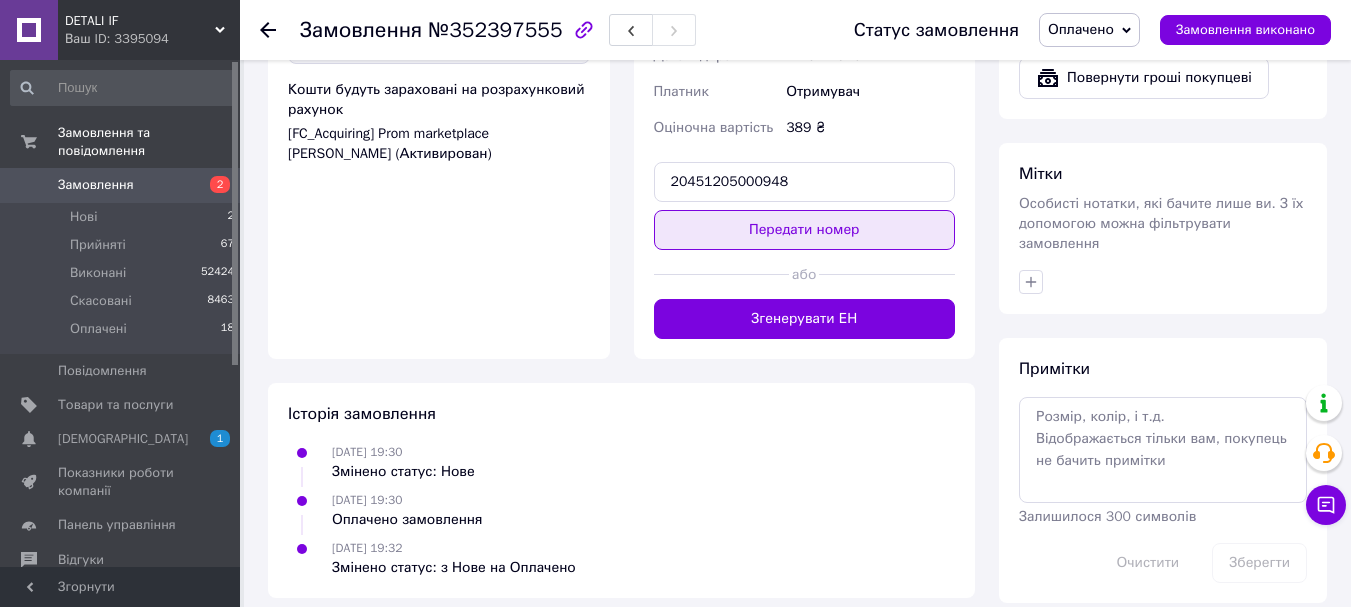 click on "Передати номер" at bounding box center [805, 230] 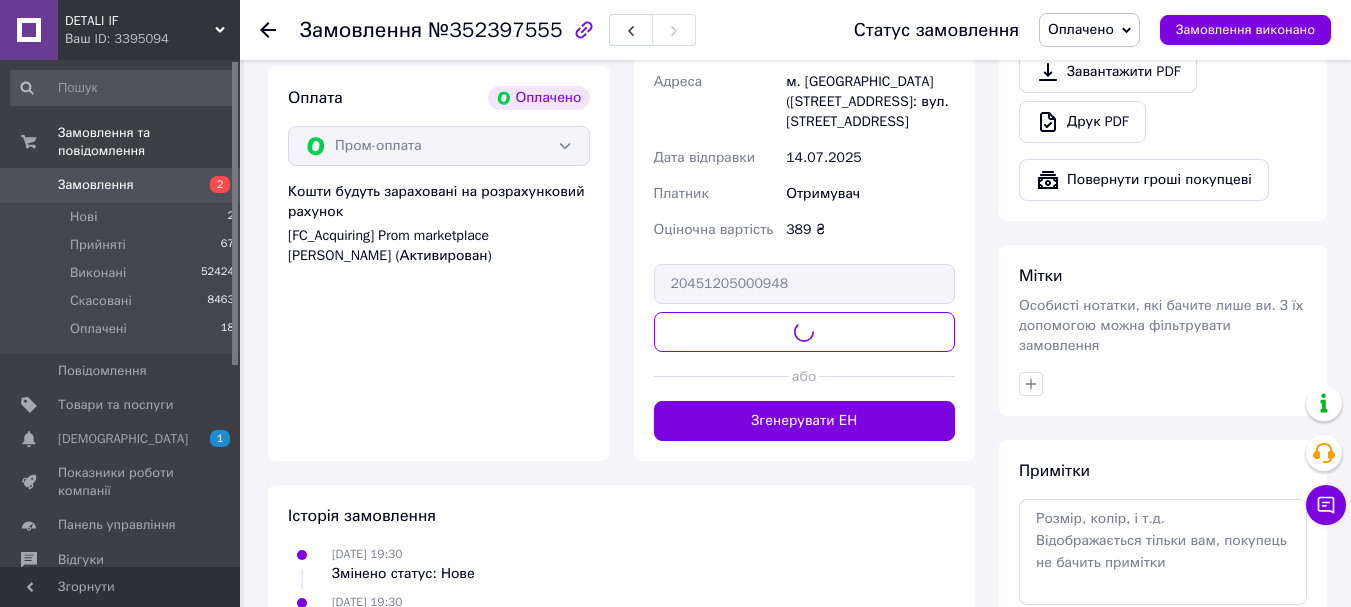 scroll, scrollTop: 564, scrollLeft: 0, axis: vertical 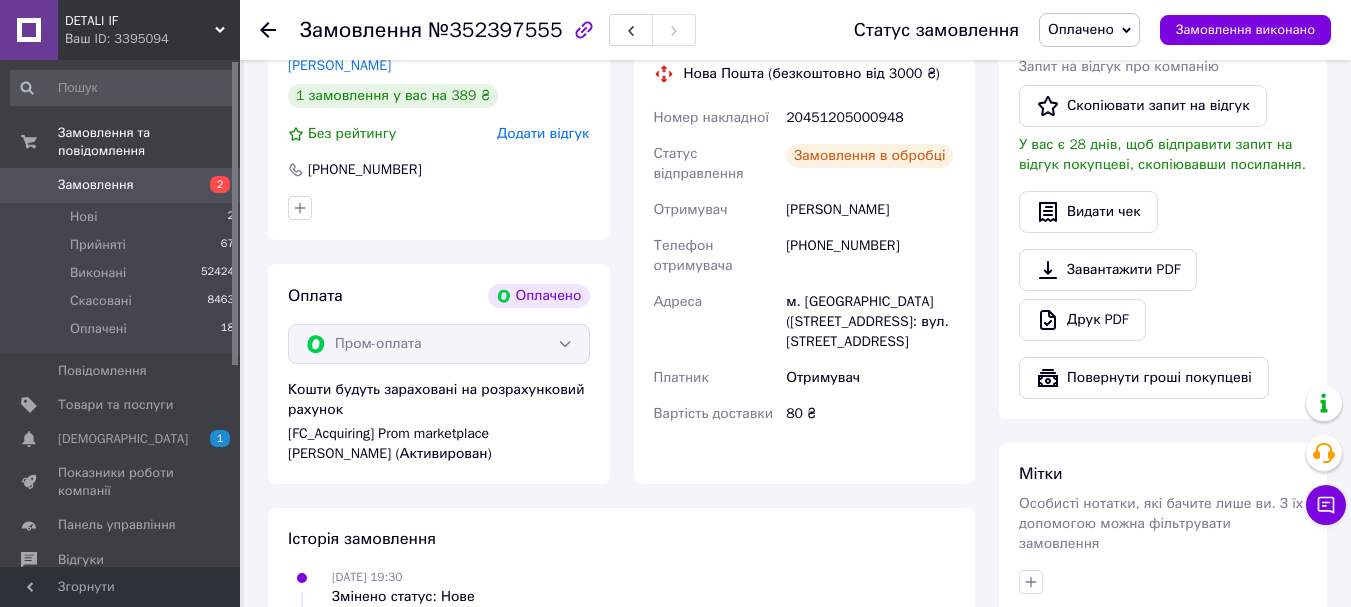 drag, startPoint x: 1098, startPoint y: 28, endPoint x: 1095, endPoint y: 66, distance: 38.118237 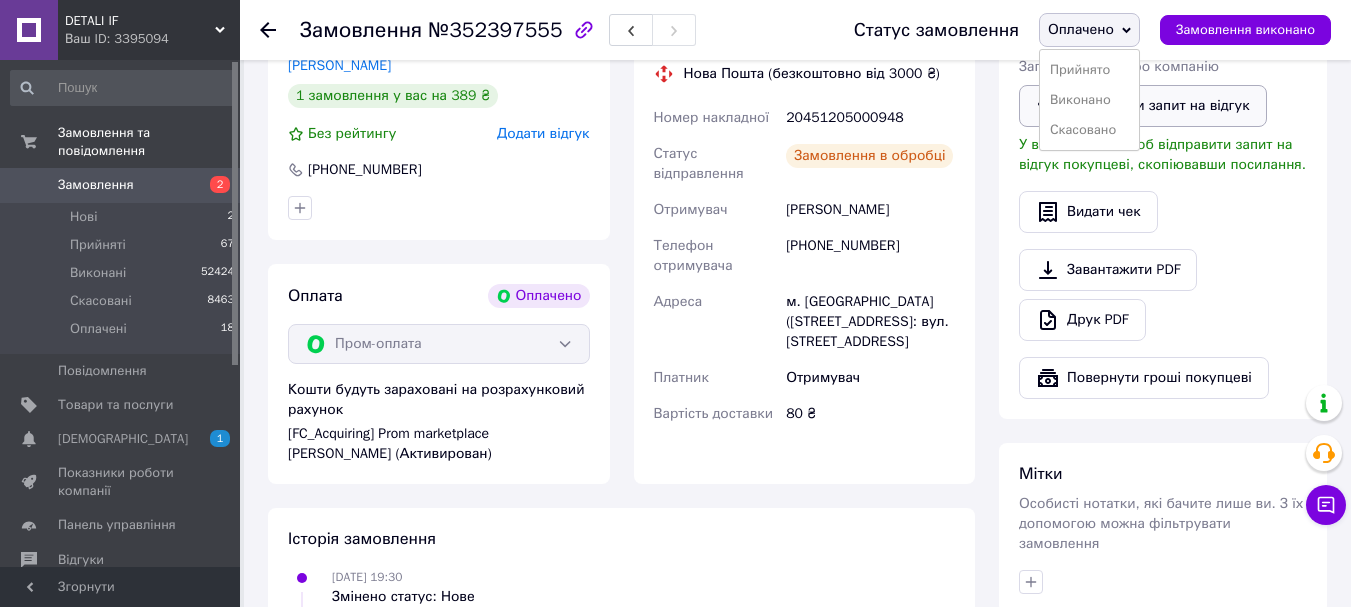click on "Виконано" at bounding box center (1089, 100) 